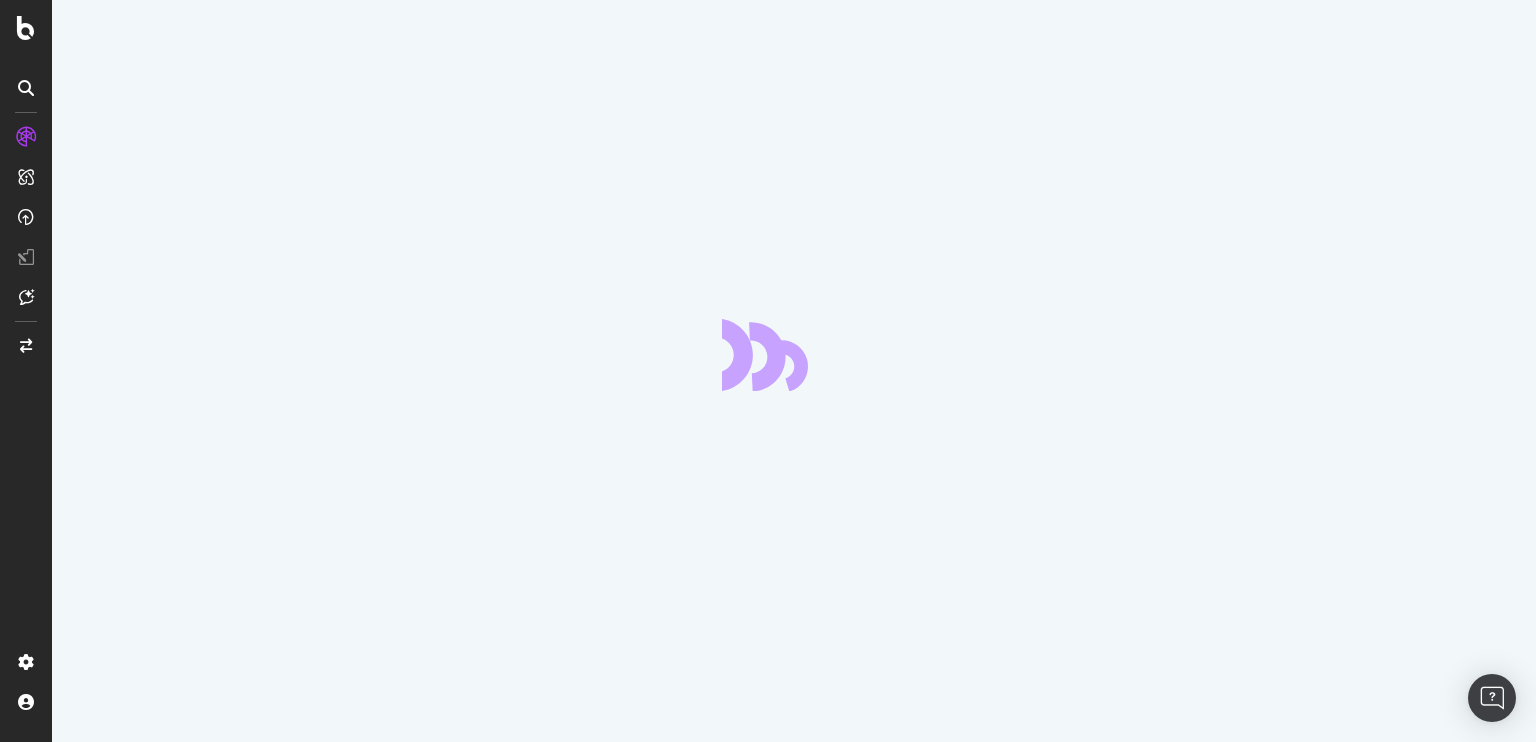 scroll, scrollTop: 0, scrollLeft: 0, axis: both 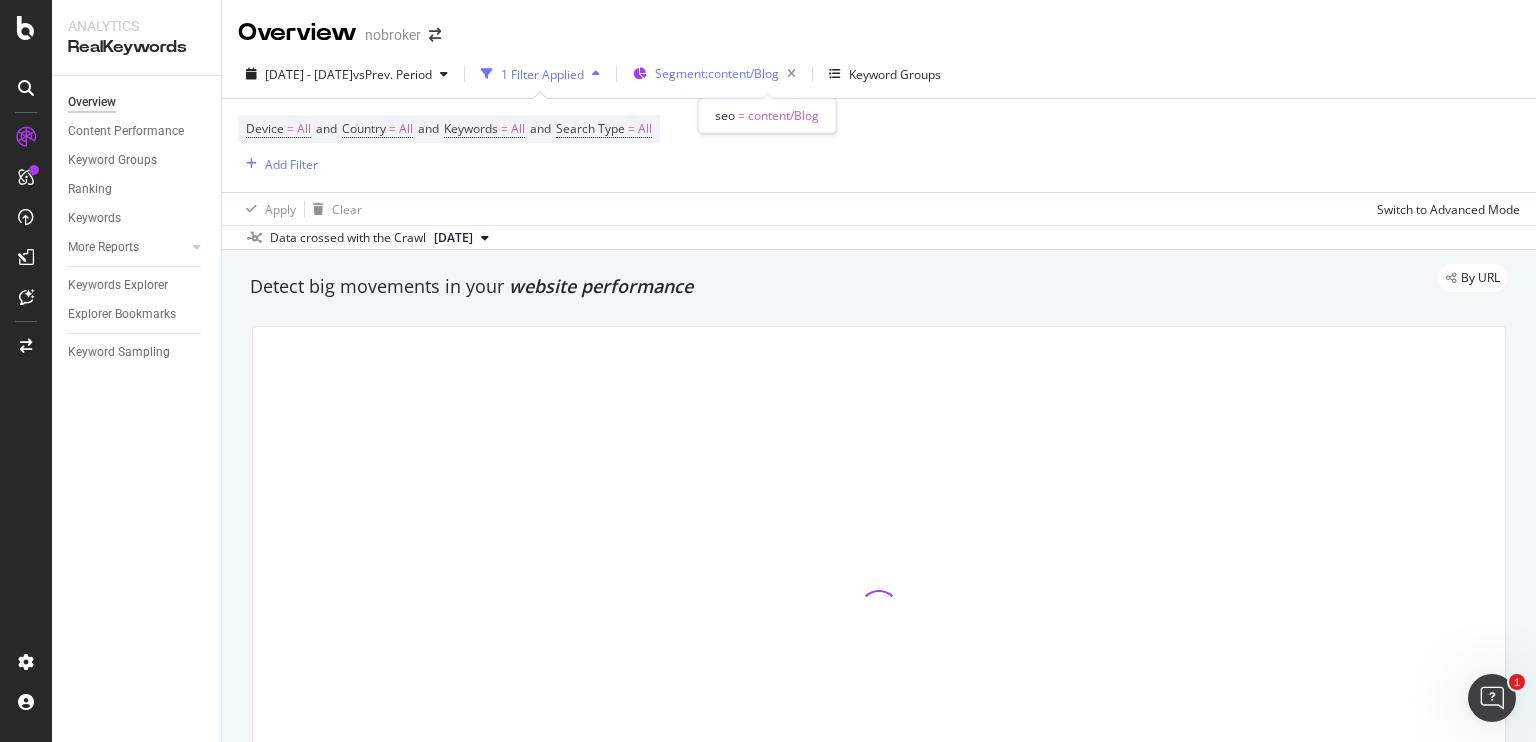 click on "Segment:  content/Blog" at bounding box center [717, 73] 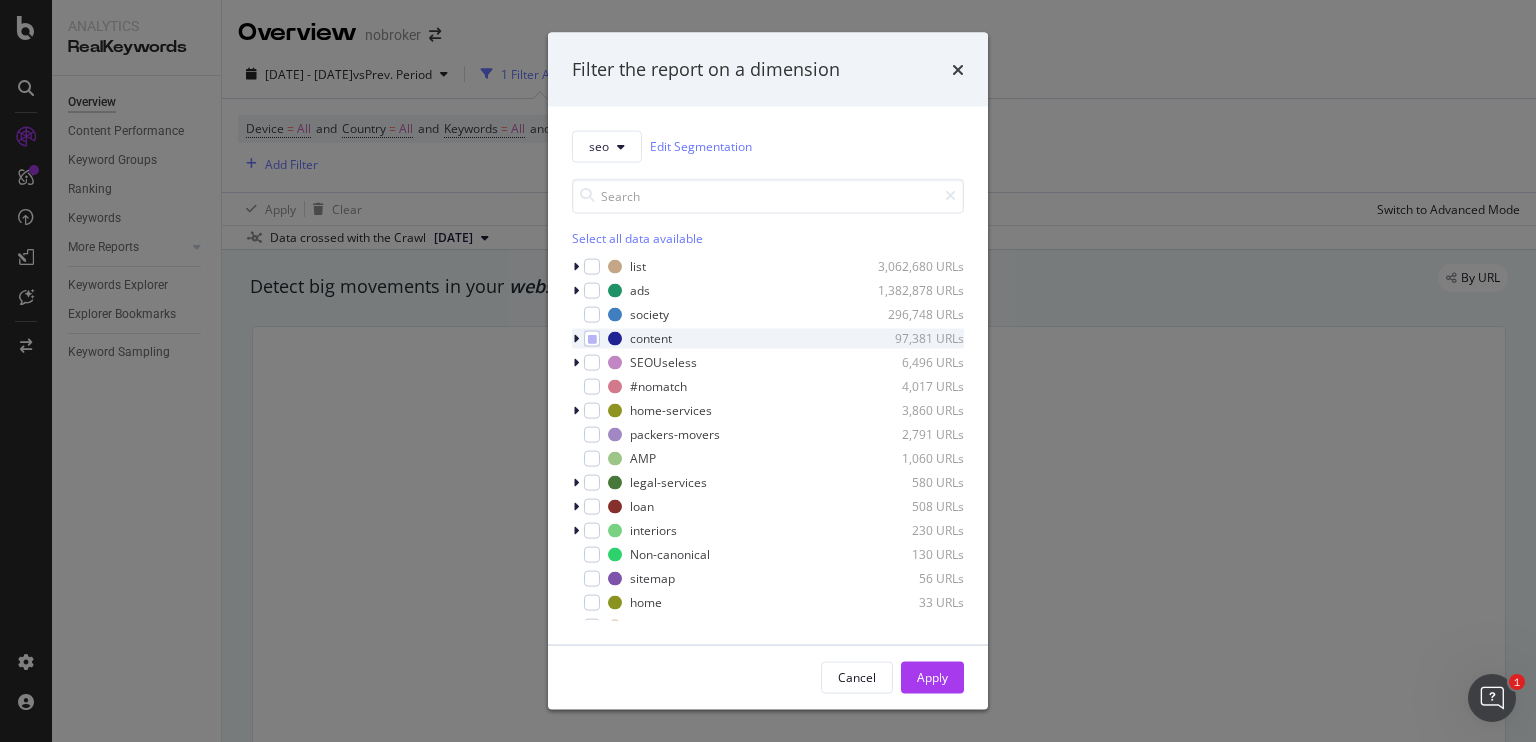 click at bounding box center [576, 338] 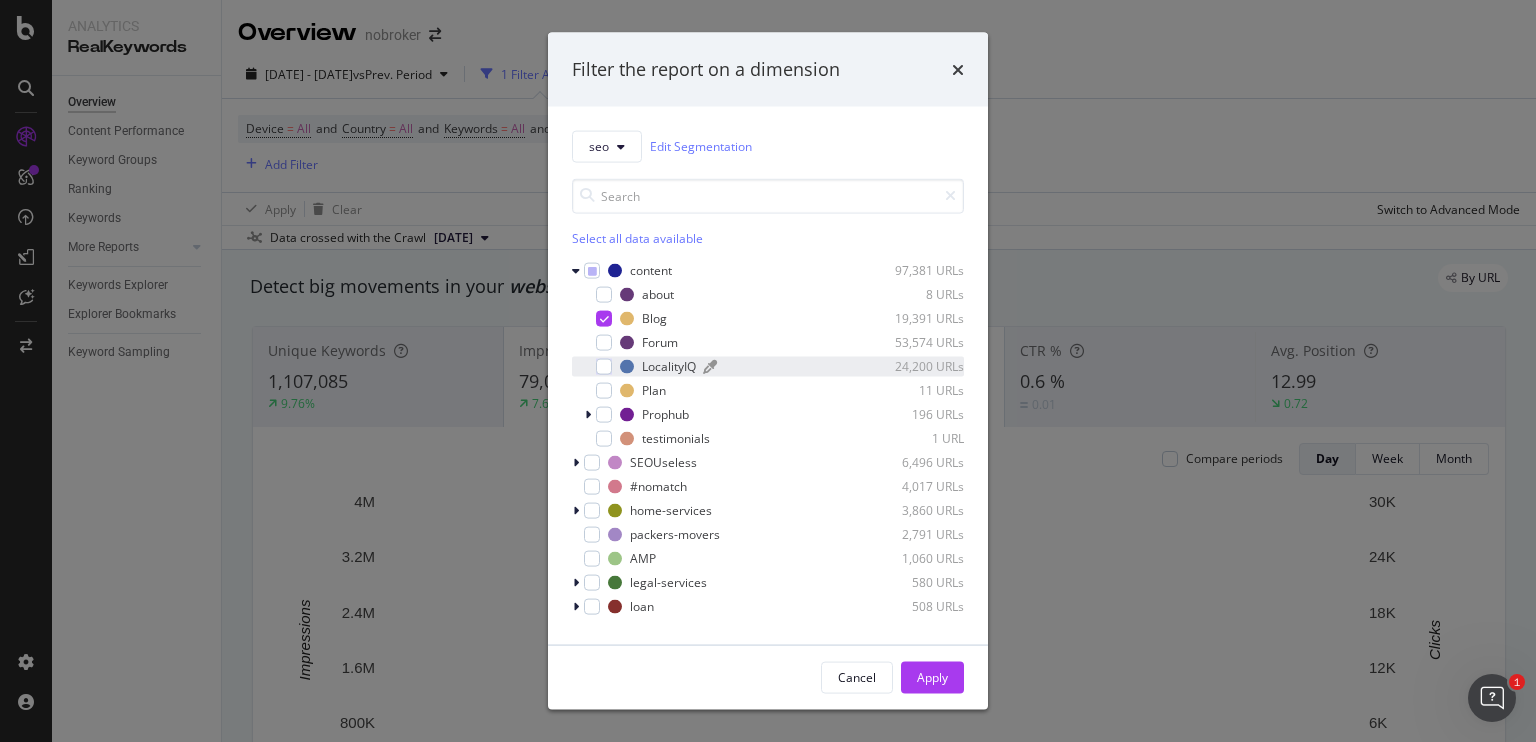 scroll, scrollTop: 0, scrollLeft: 0, axis: both 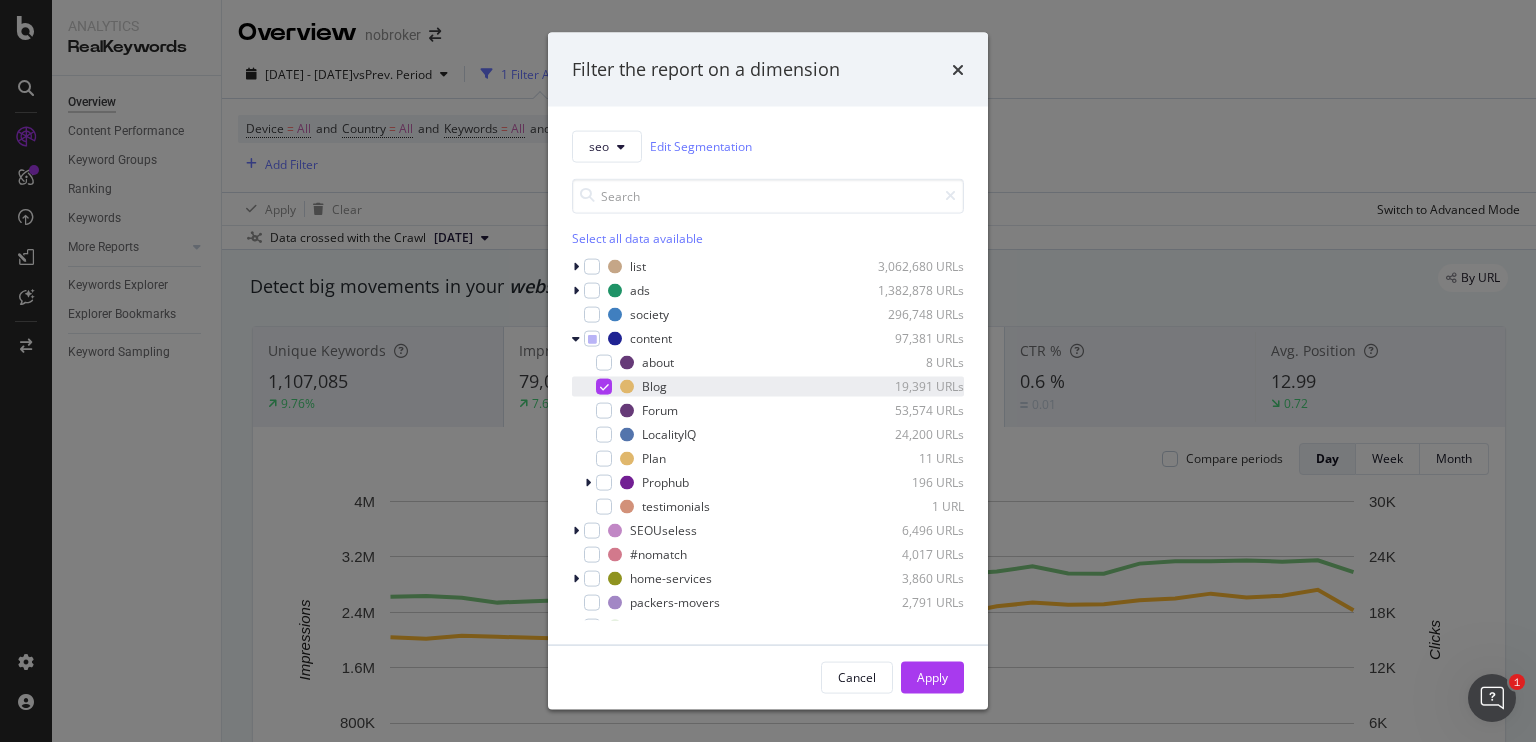 click at bounding box center (604, 386) 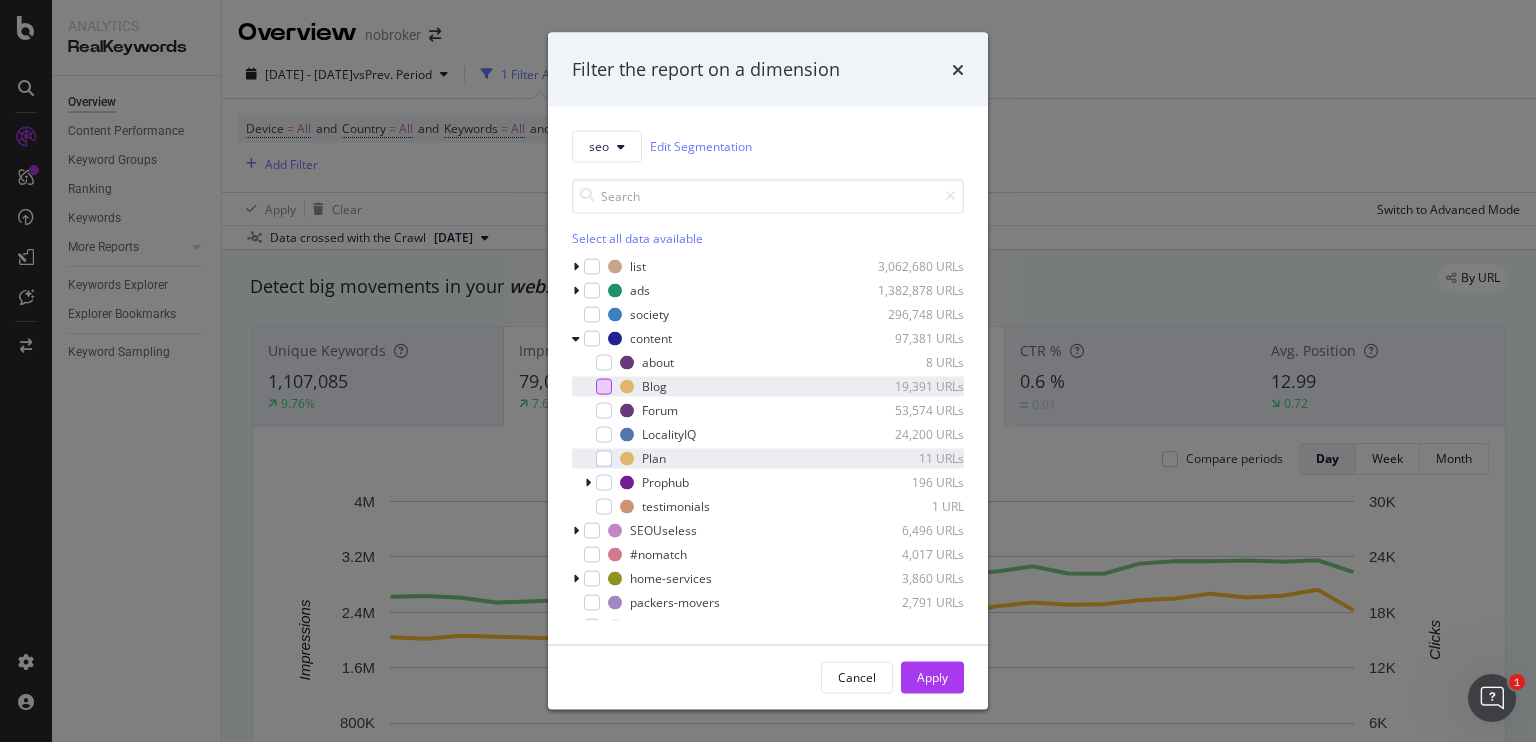 scroll, scrollTop: 204, scrollLeft: 0, axis: vertical 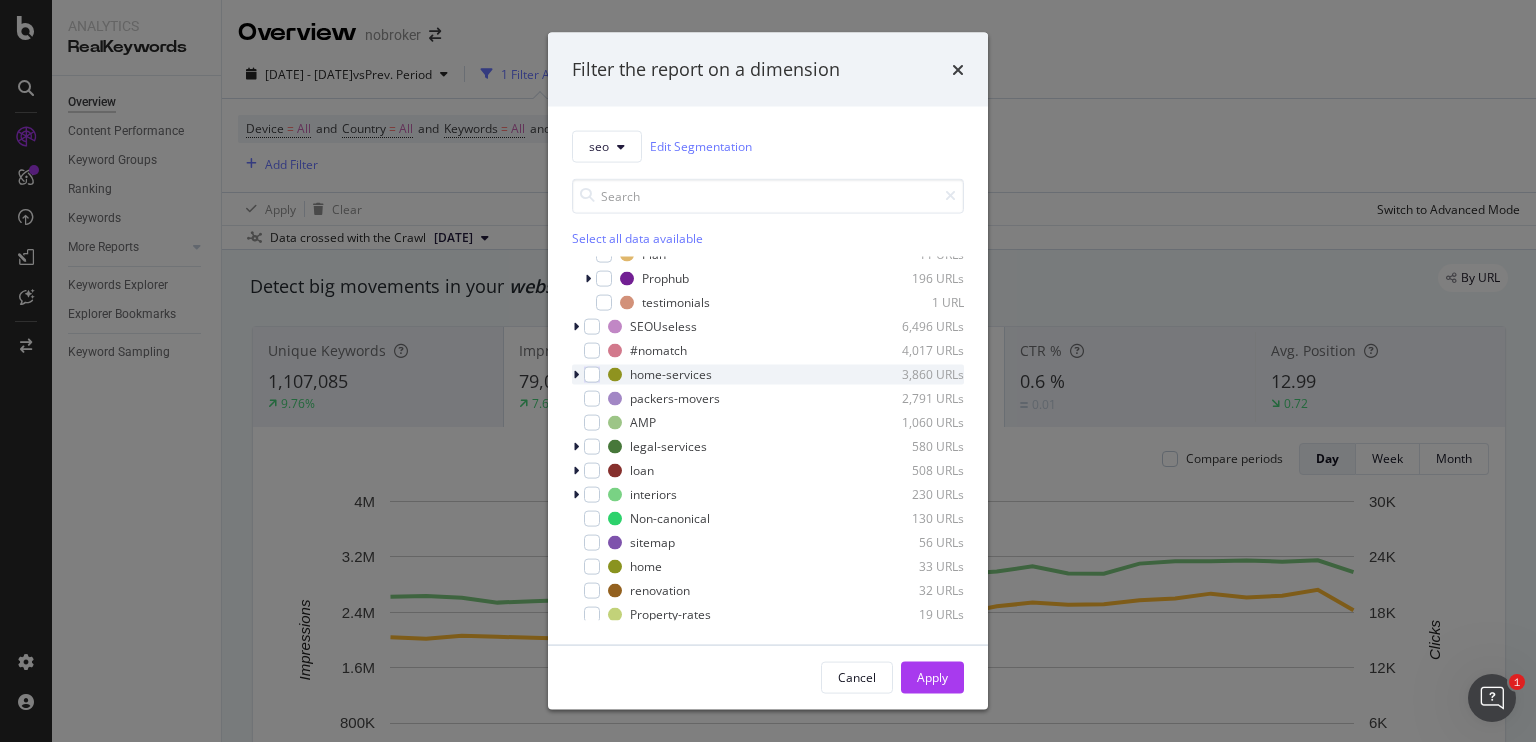 click at bounding box center (576, 374) 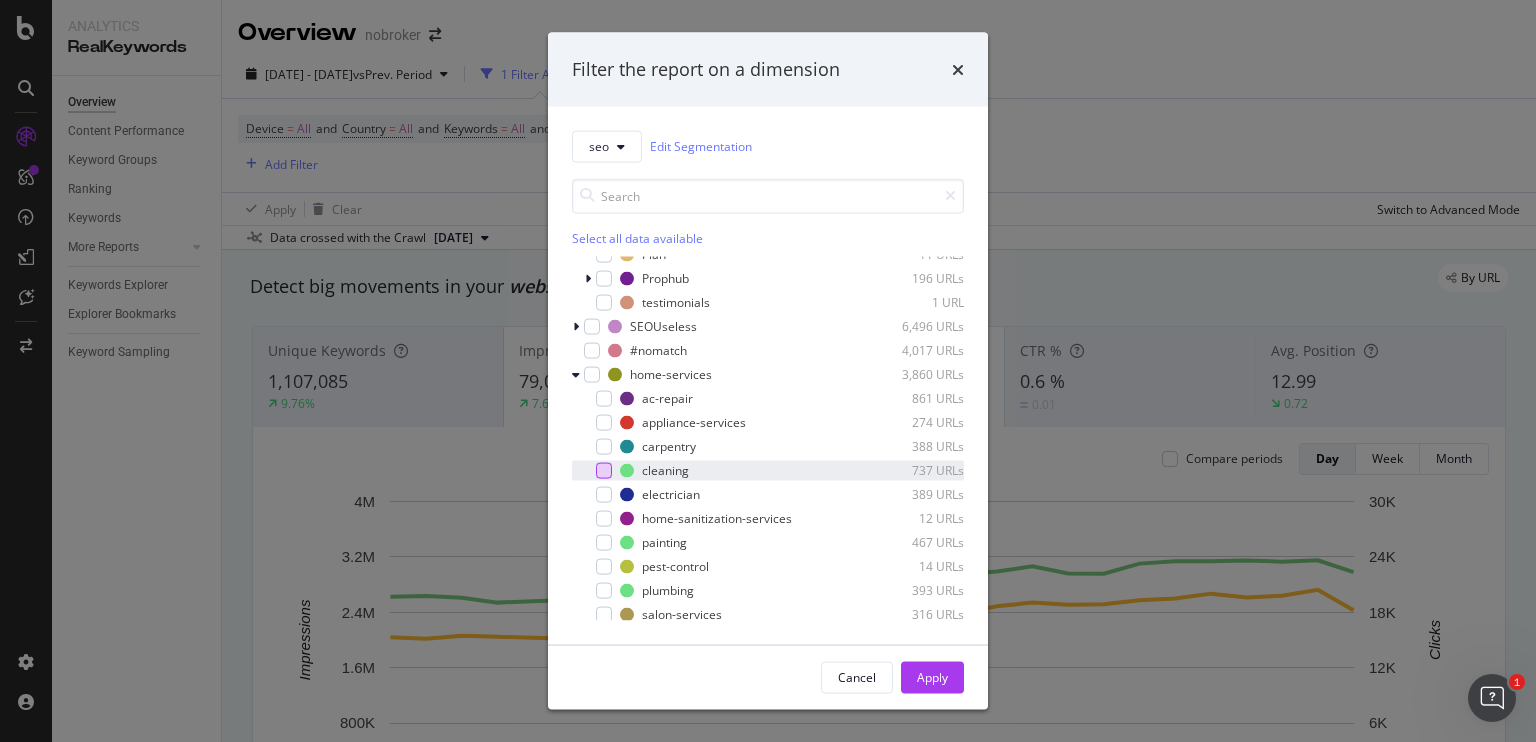 click at bounding box center (604, 470) 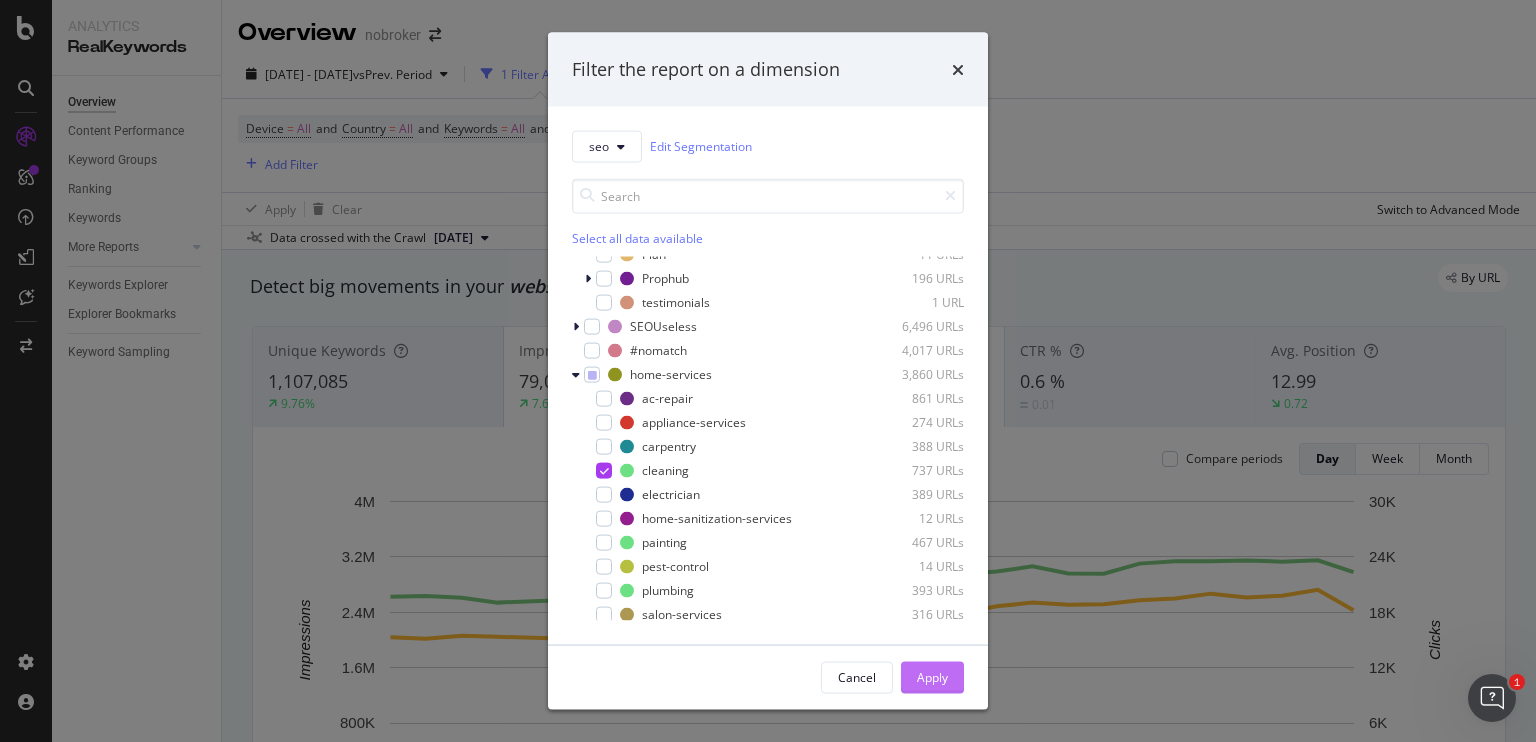 click on "Apply" at bounding box center [932, 677] 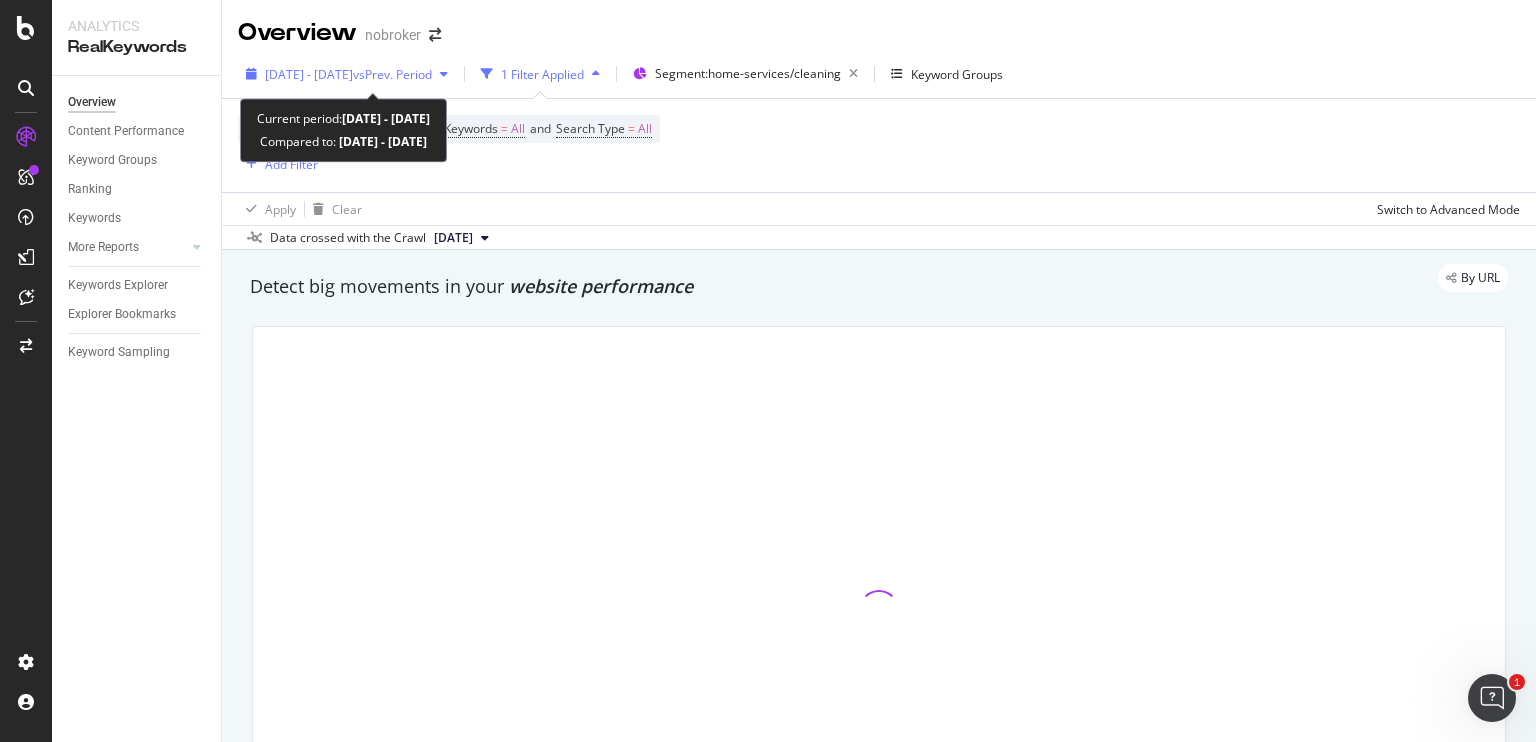 click on "[DATE] - [DATE]" at bounding box center [309, 74] 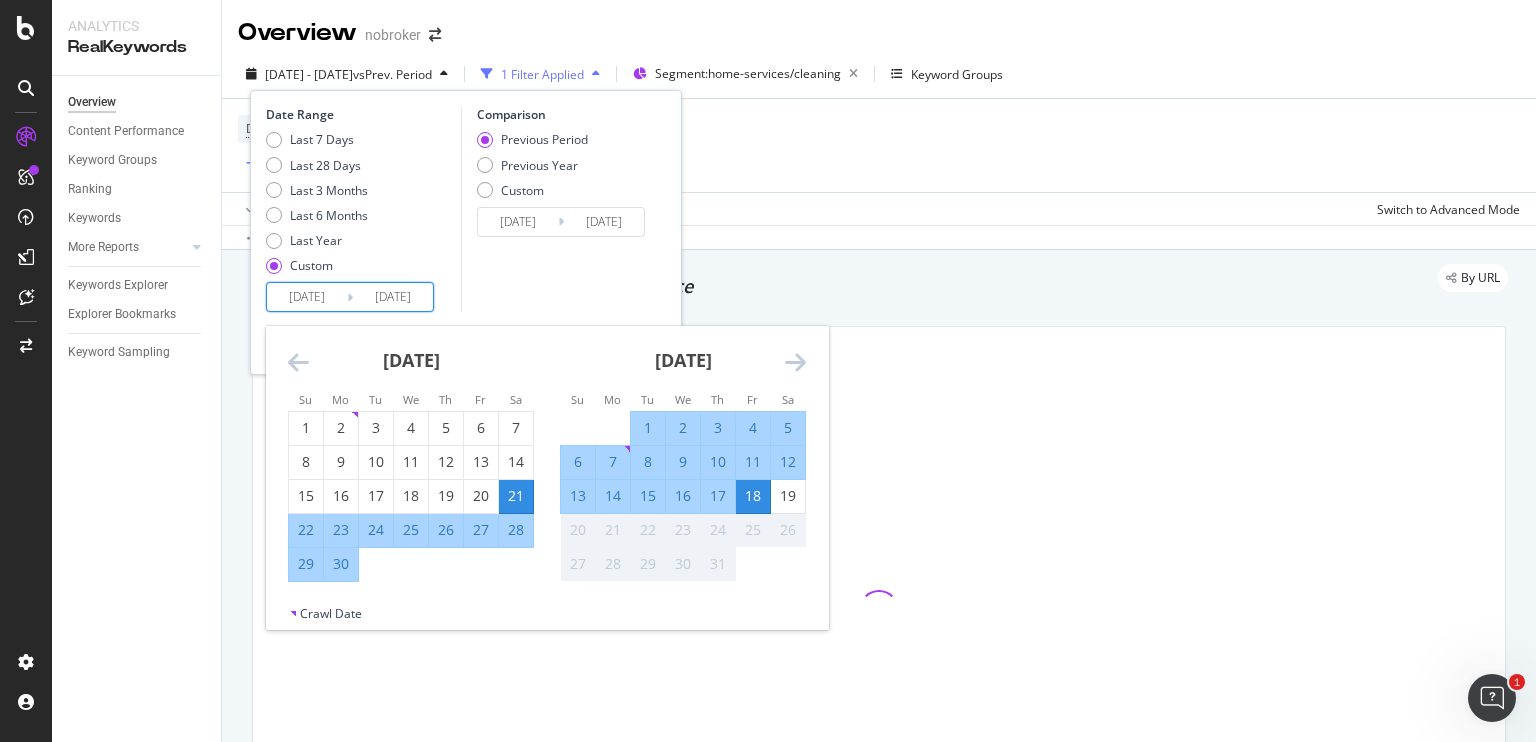 click on "[DATE]" at bounding box center (307, 297) 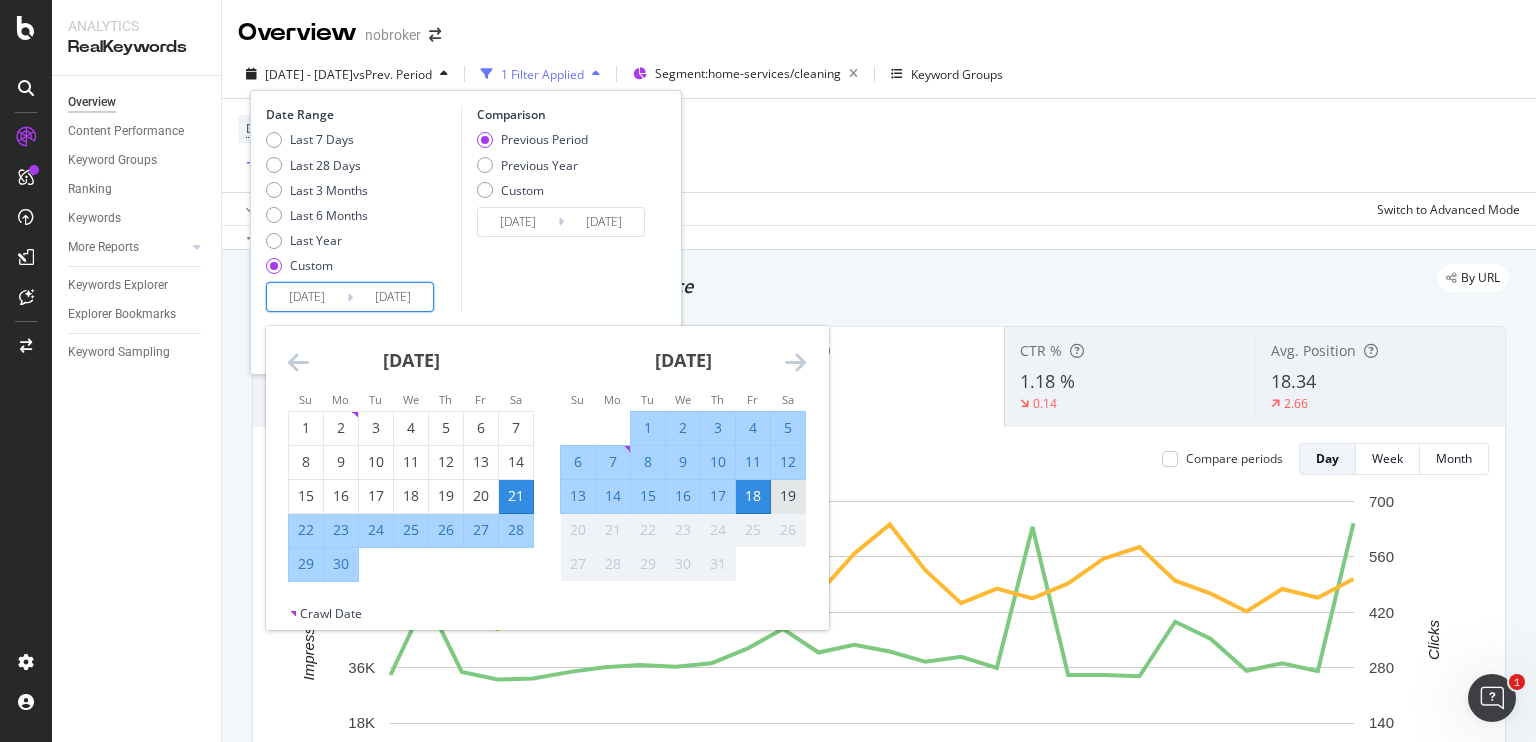 click on "19" at bounding box center [788, 496] 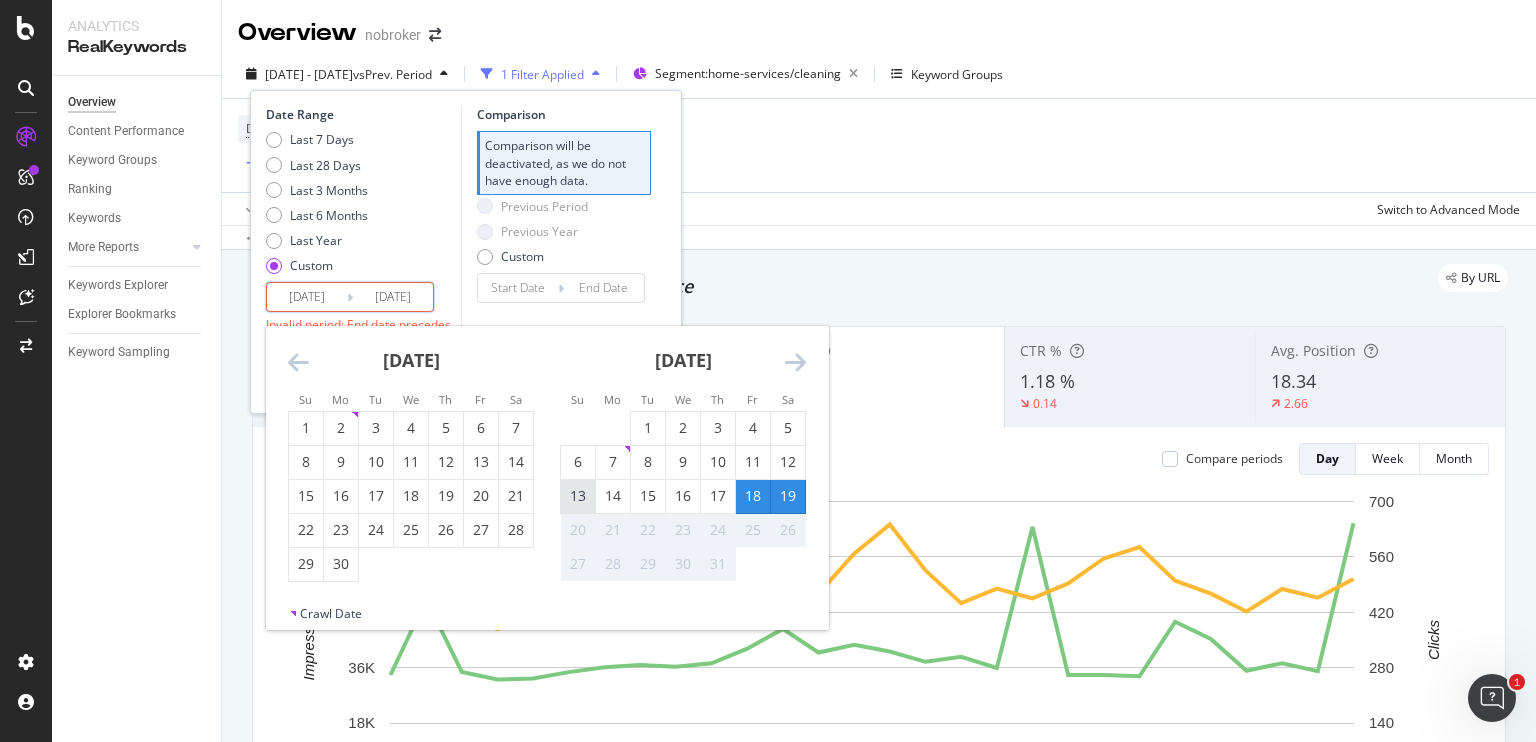 click on "13" at bounding box center [578, 496] 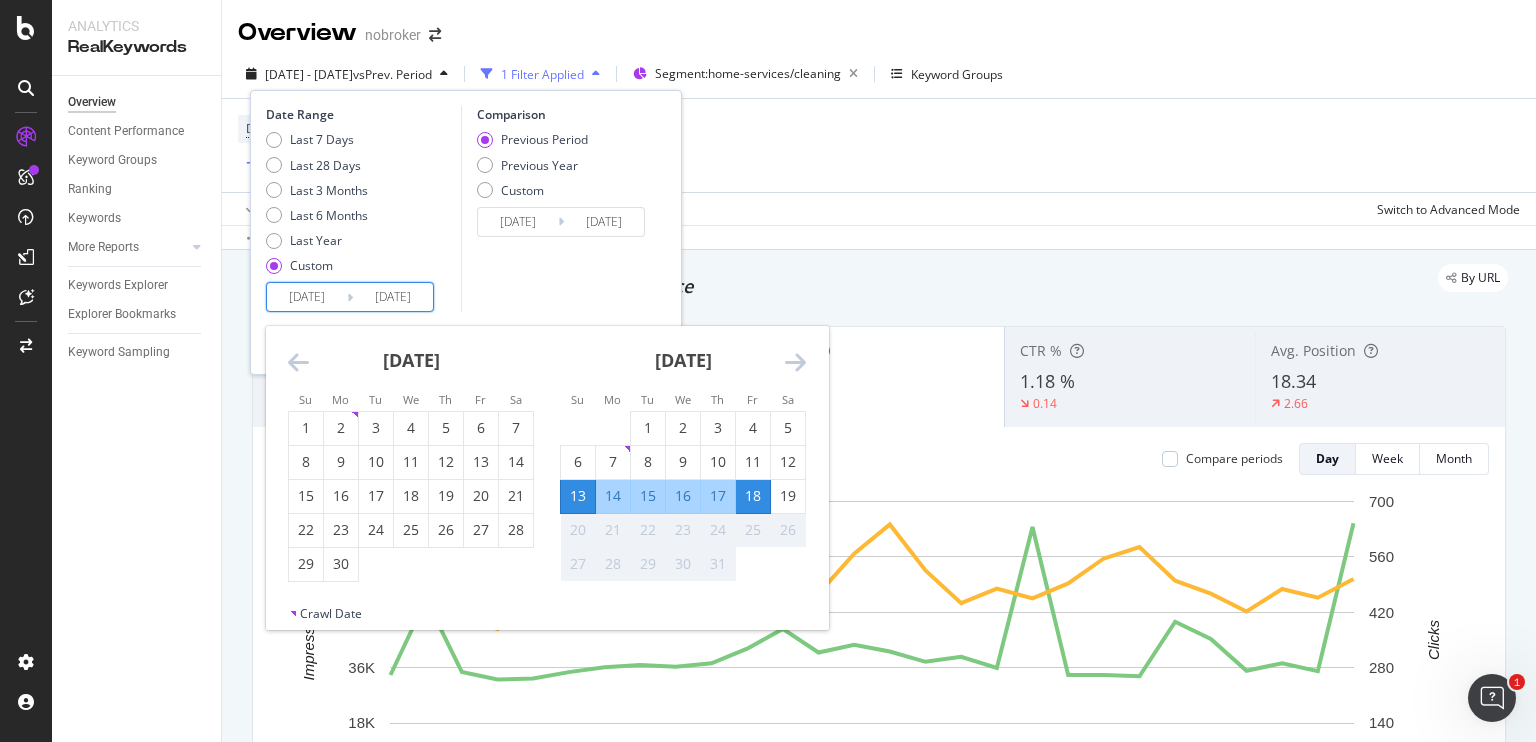 click on "13" at bounding box center [578, 496] 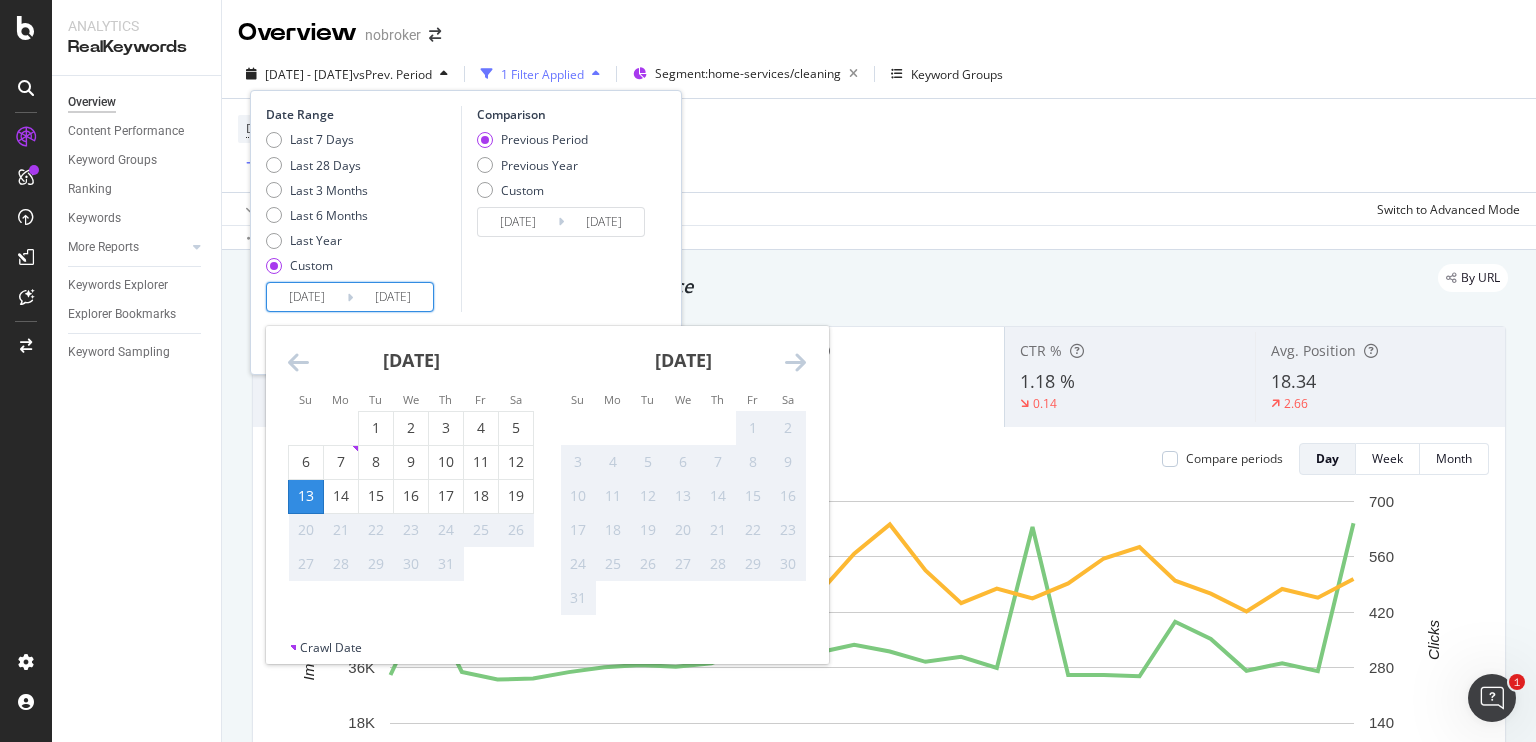 click on "[DATE]" at bounding box center [307, 297] 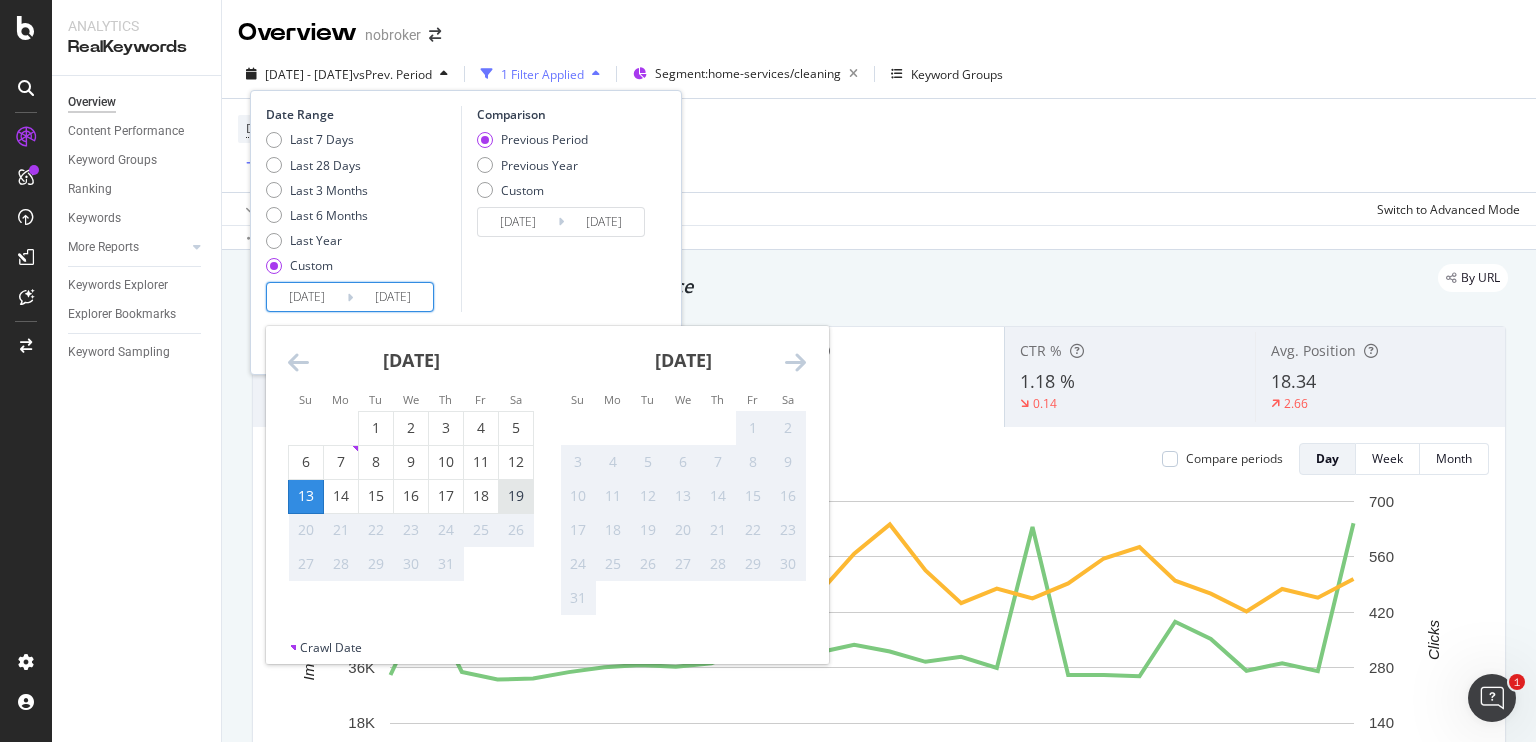 click on "19" at bounding box center [516, 496] 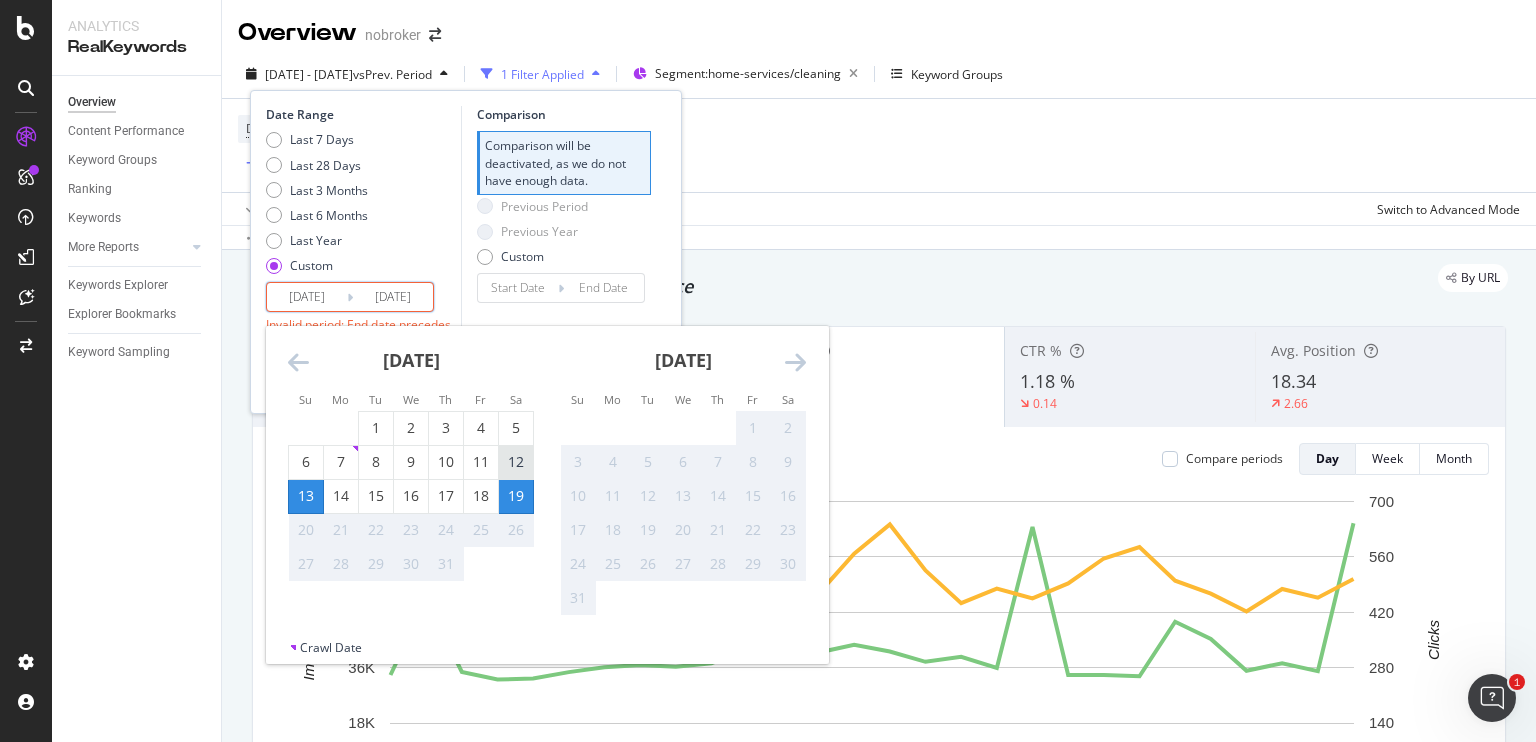 click on "12" at bounding box center [516, 462] 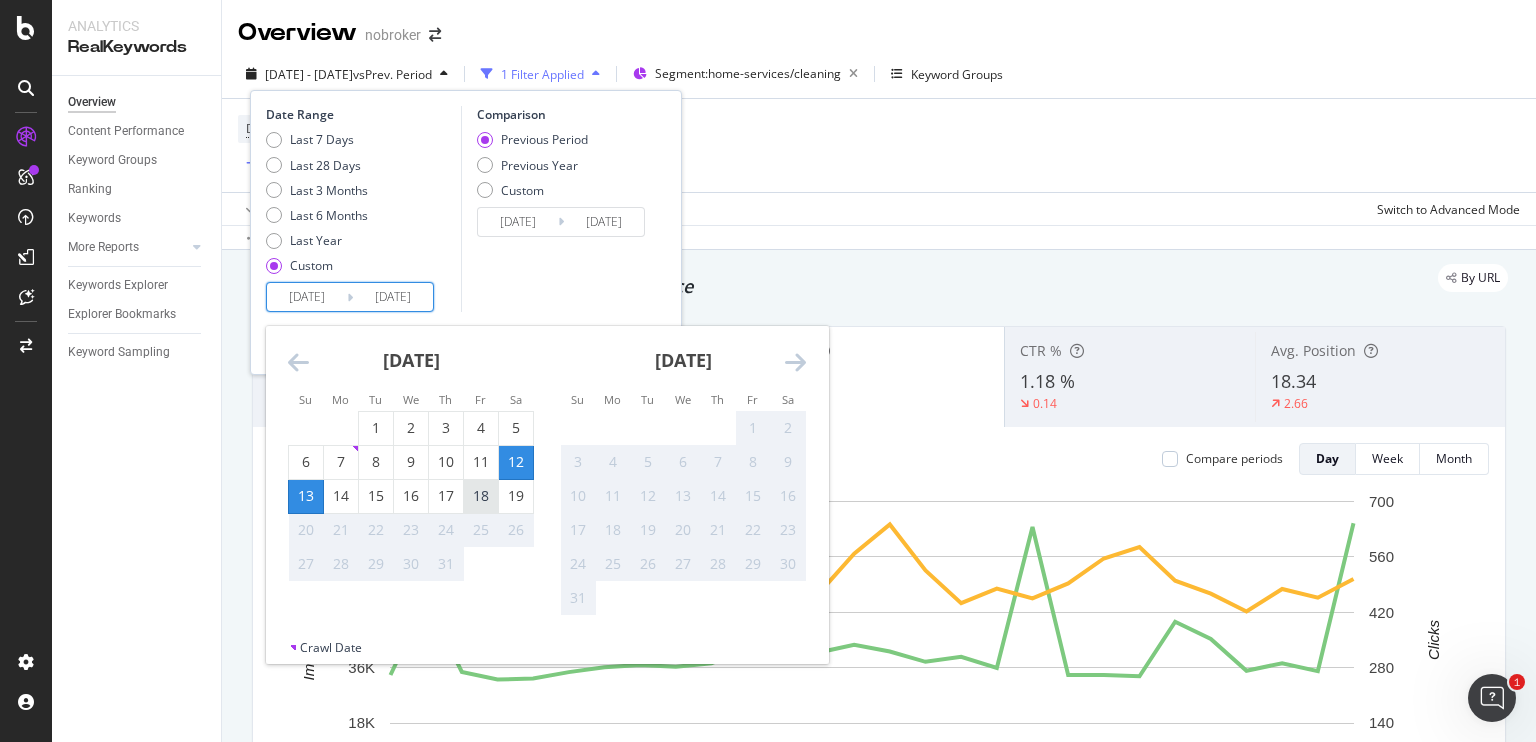 click on "18" at bounding box center [481, 496] 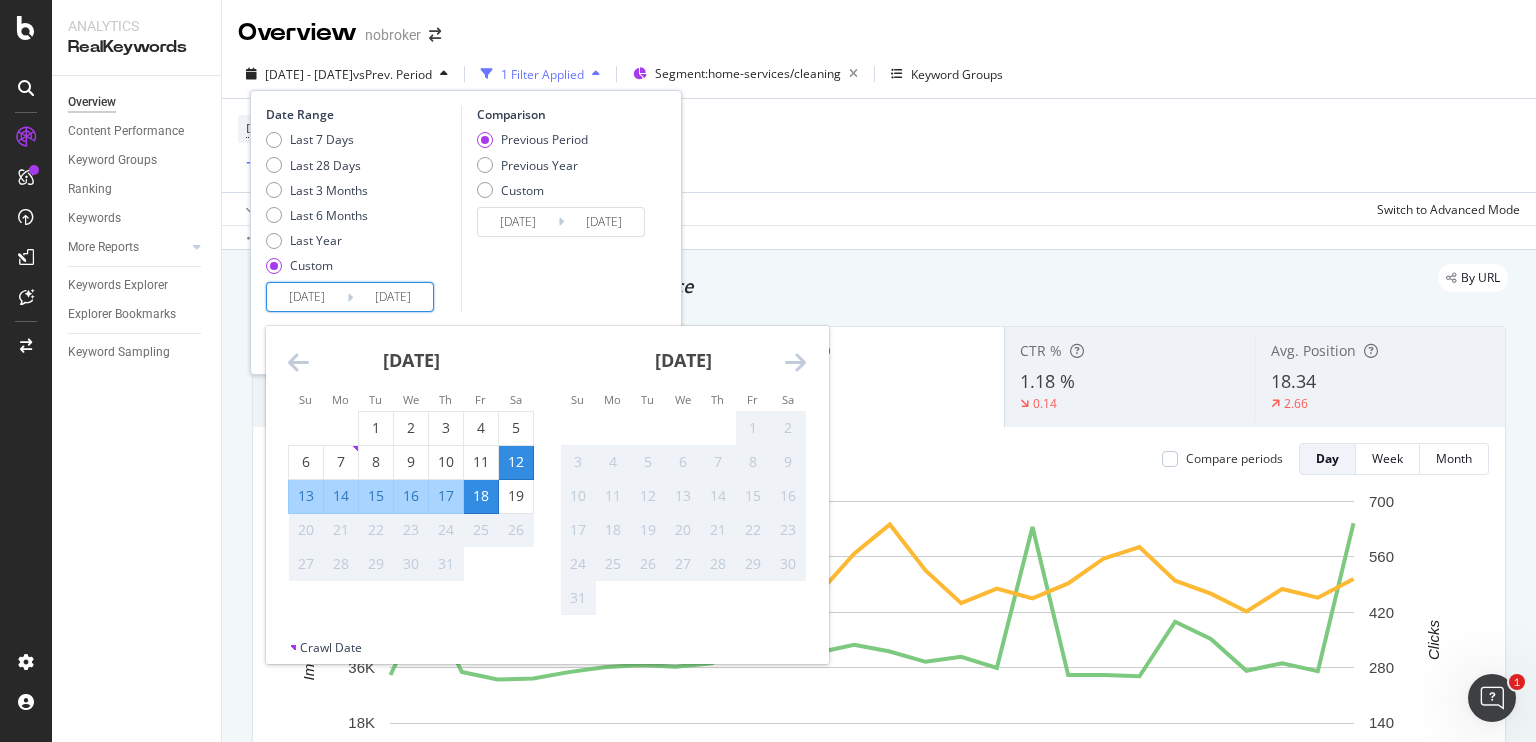 click on "[DATE]" at bounding box center [307, 297] 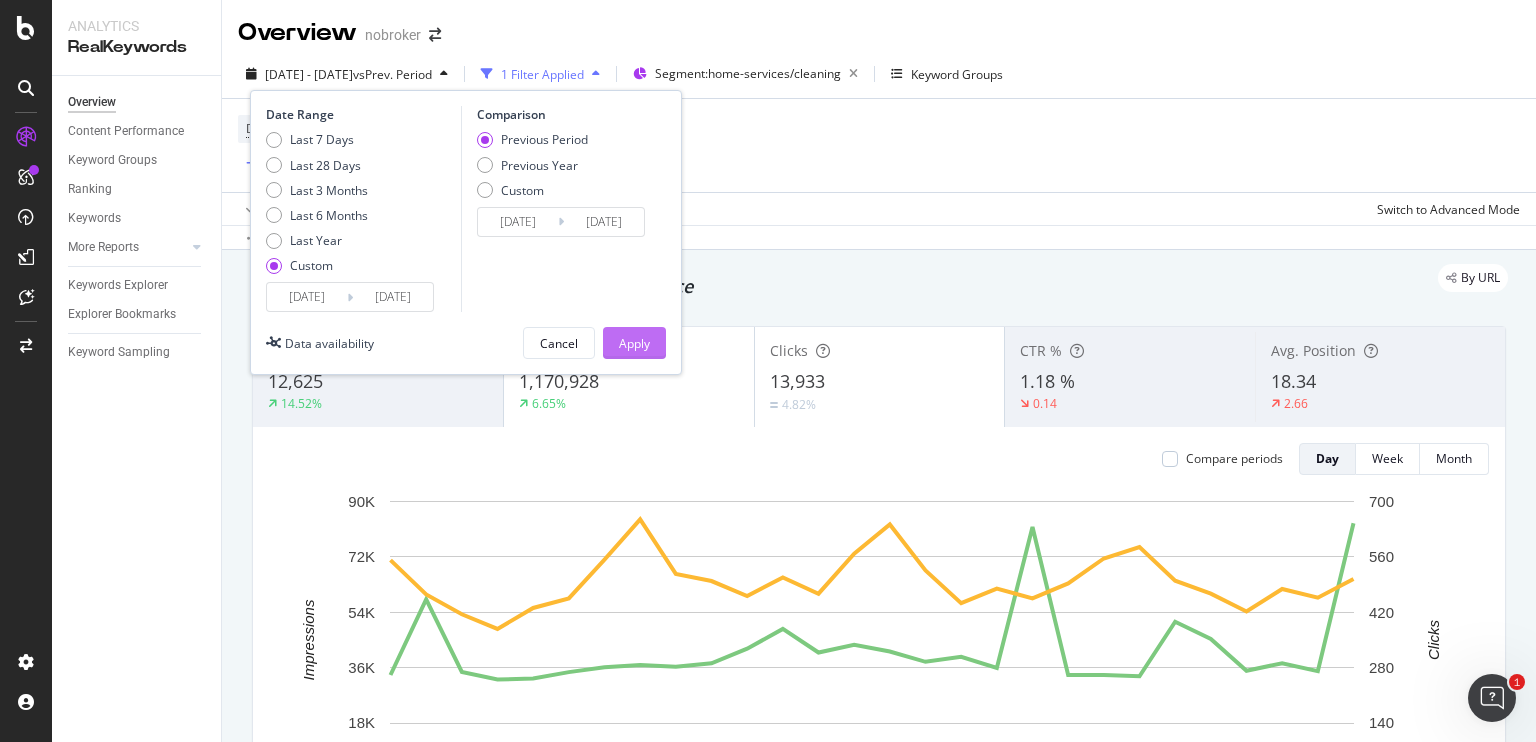 click on "Apply" at bounding box center (634, 343) 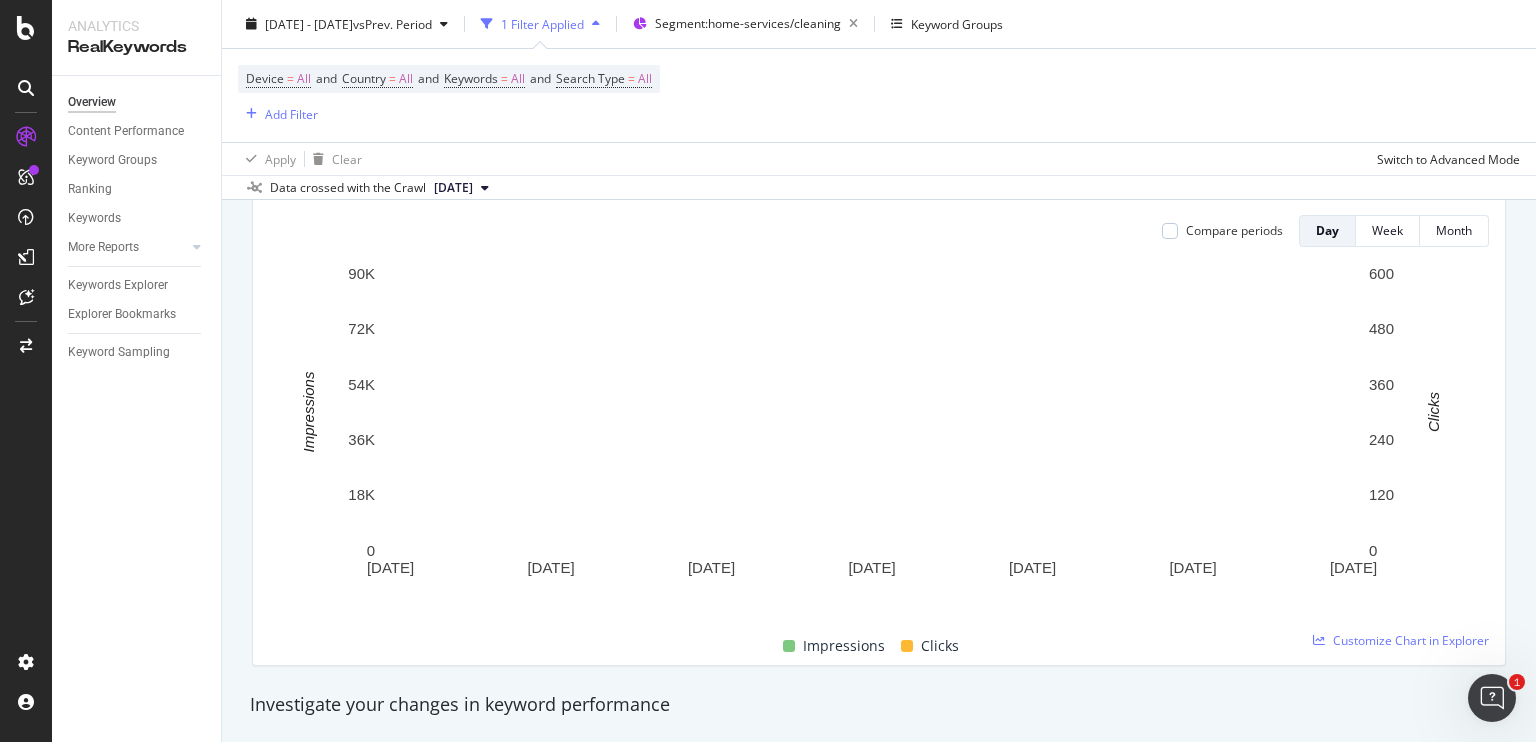 scroll, scrollTop: 0, scrollLeft: 0, axis: both 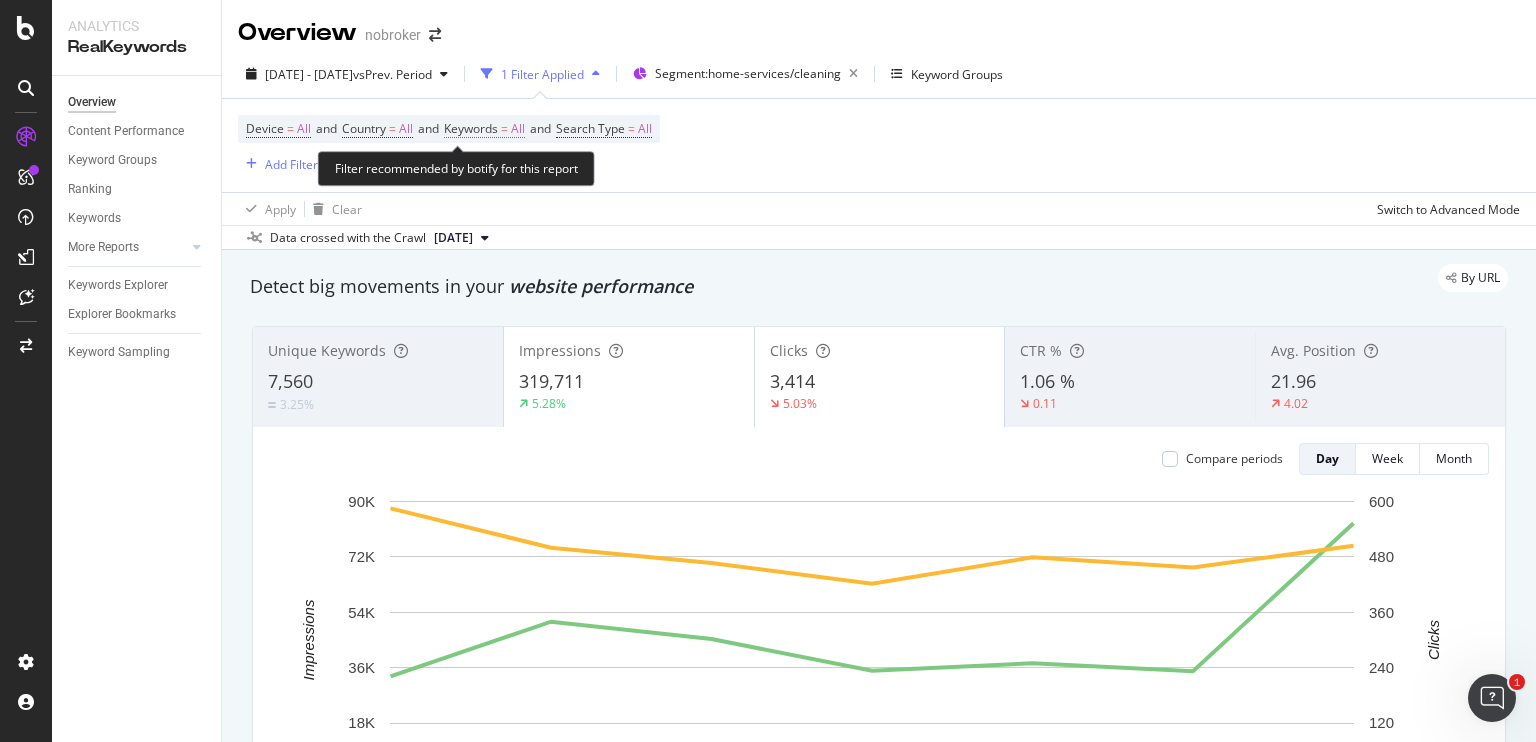click on "All" at bounding box center [518, 129] 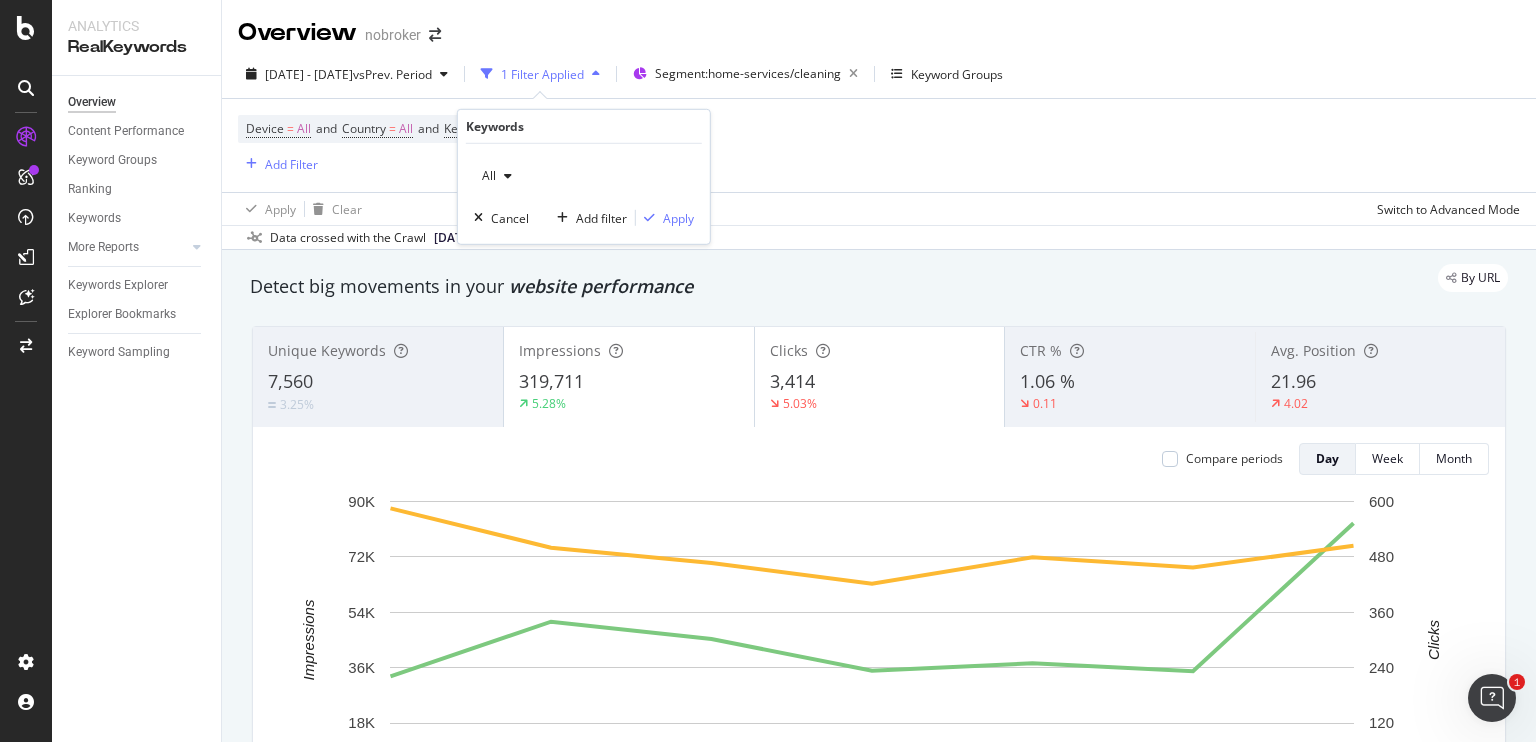 click on "All" at bounding box center [497, 176] 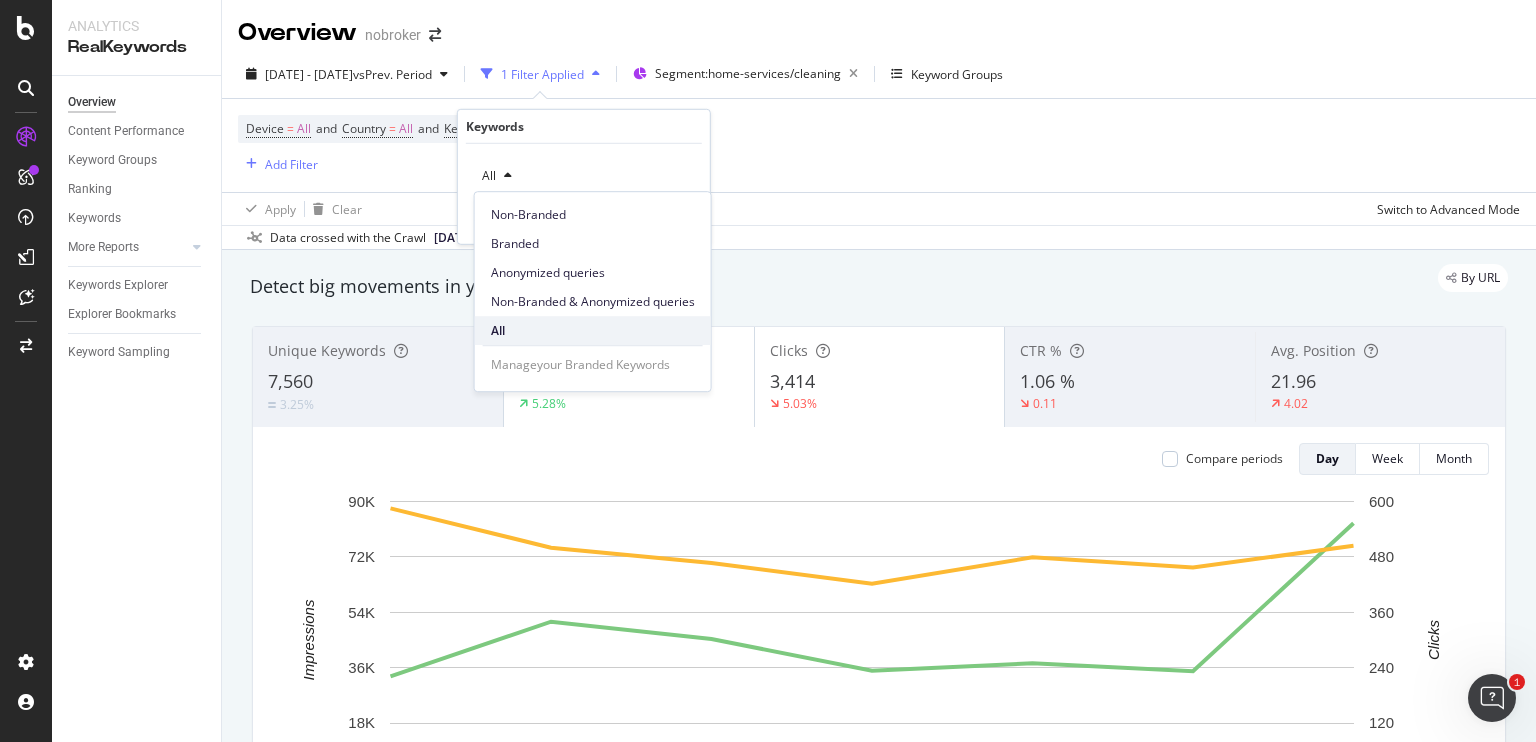 click on "All" at bounding box center (593, 331) 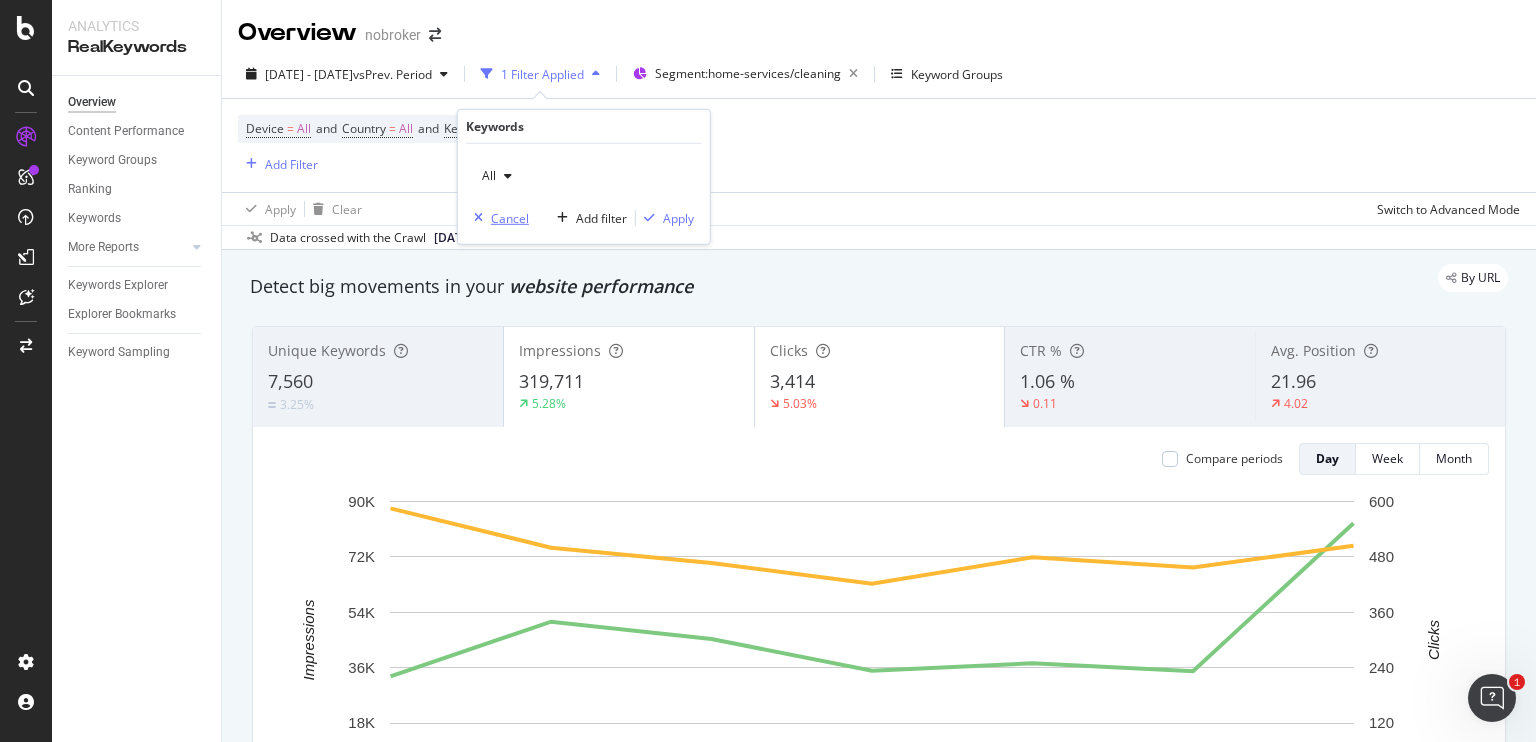 click on "Cancel" at bounding box center [510, 217] 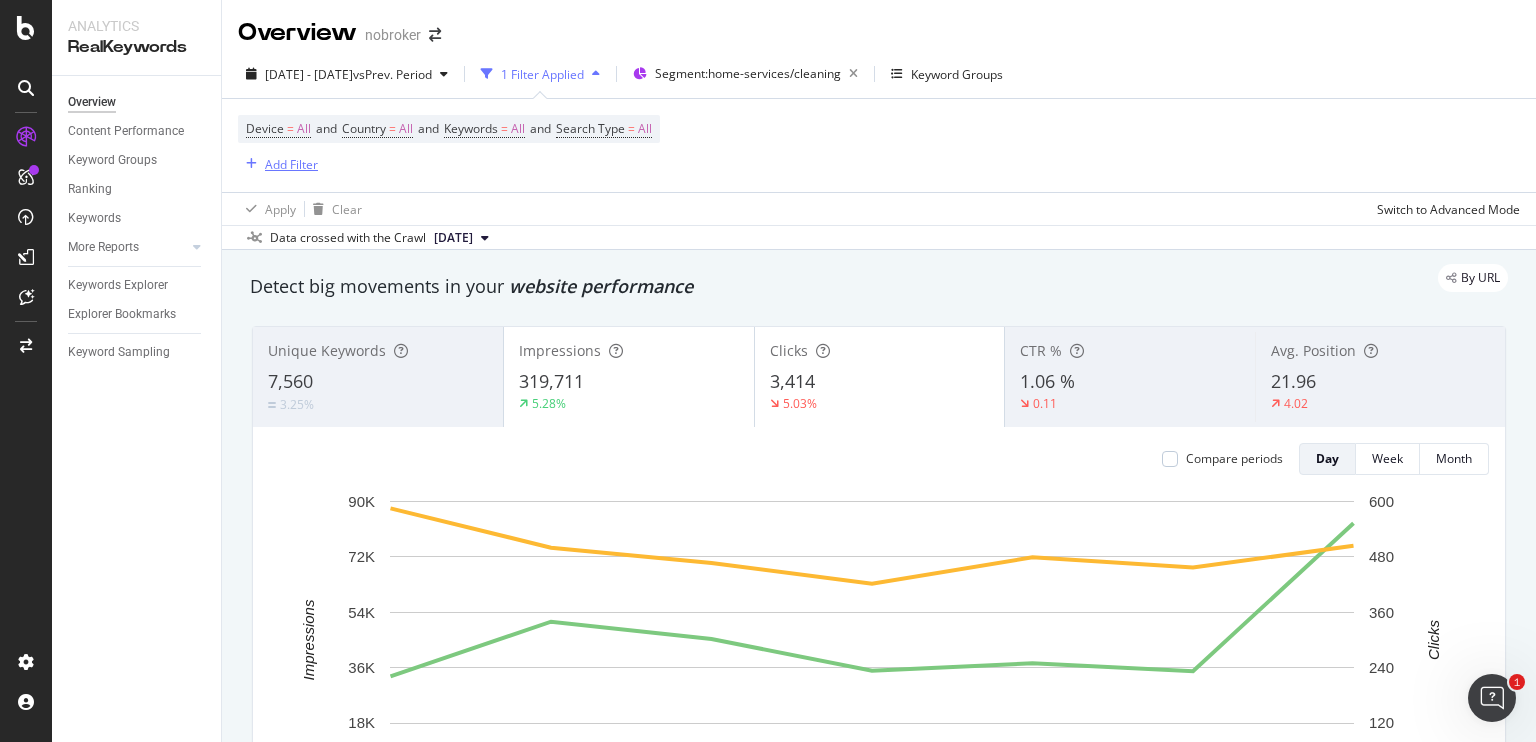 click on "Add Filter" at bounding box center (291, 164) 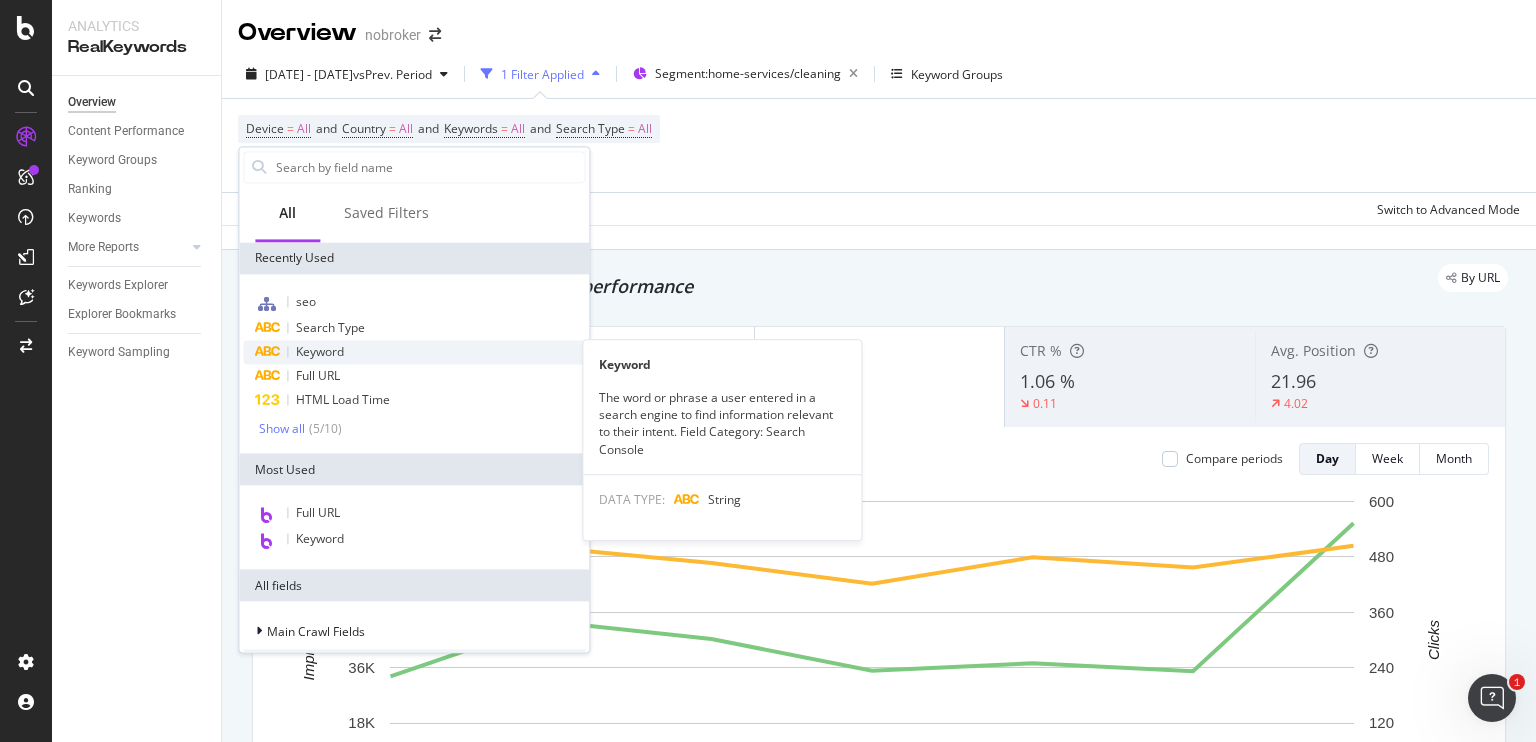 click on "Keyword" at bounding box center (414, 352) 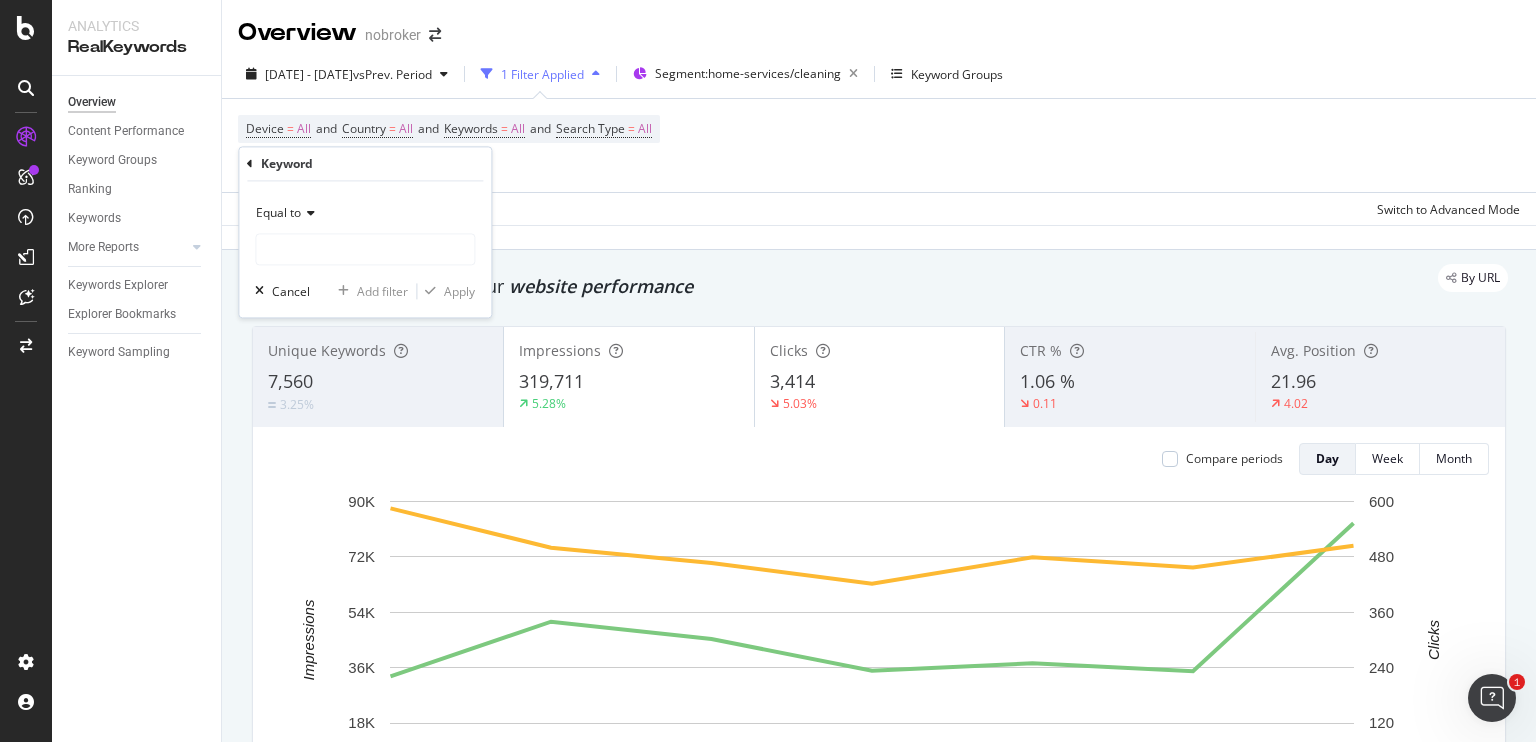 click at bounding box center [308, 214] 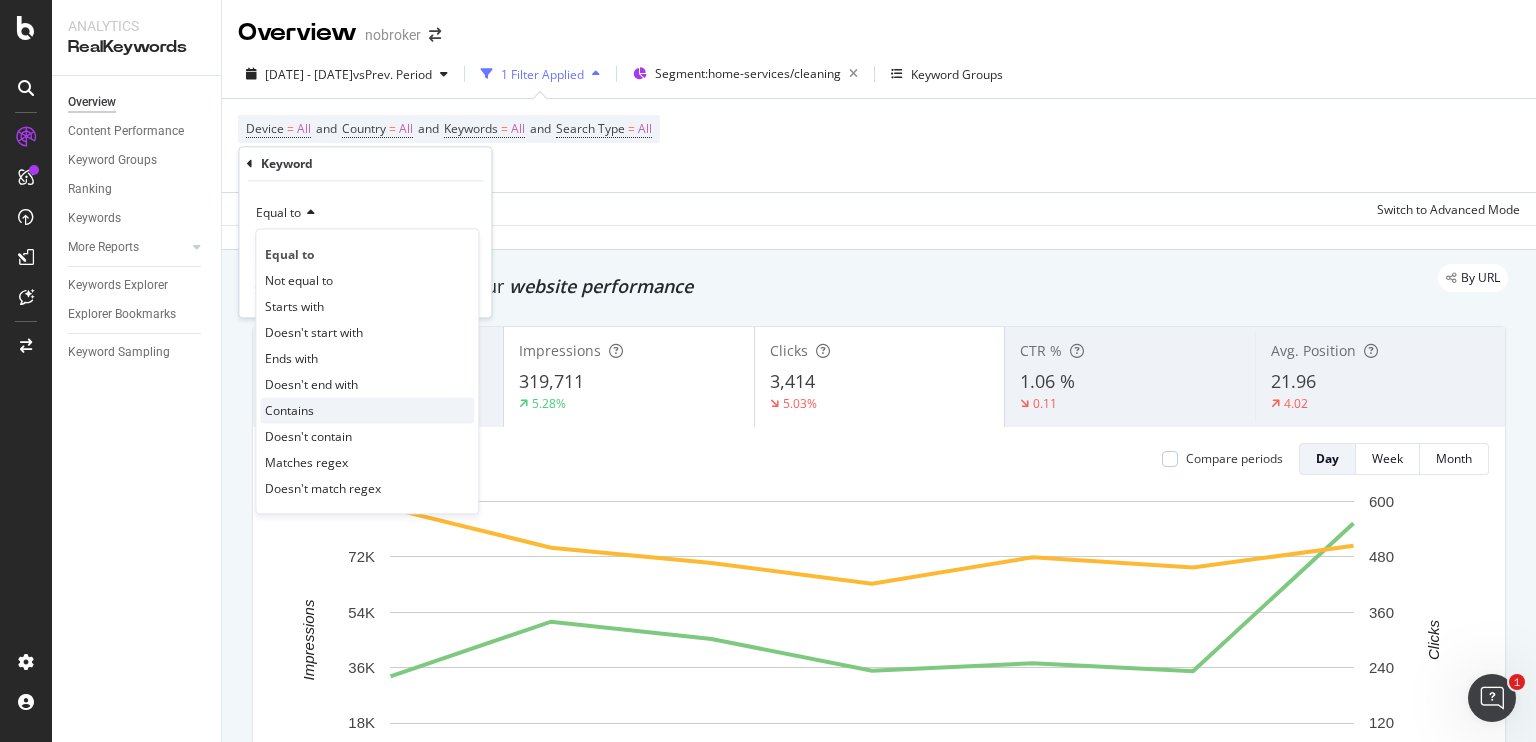 click on "Contains" at bounding box center [289, 410] 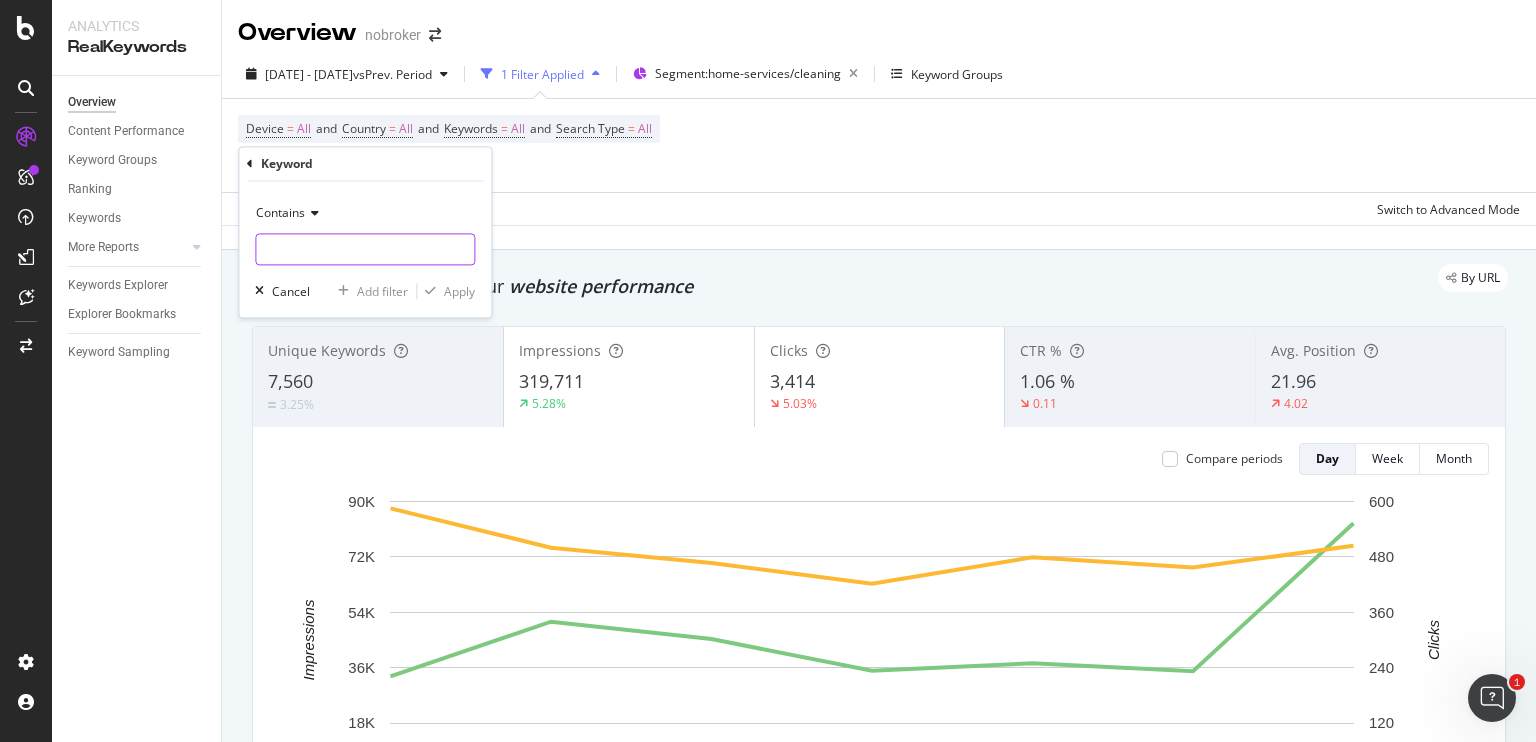click at bounding box center (365, 250) 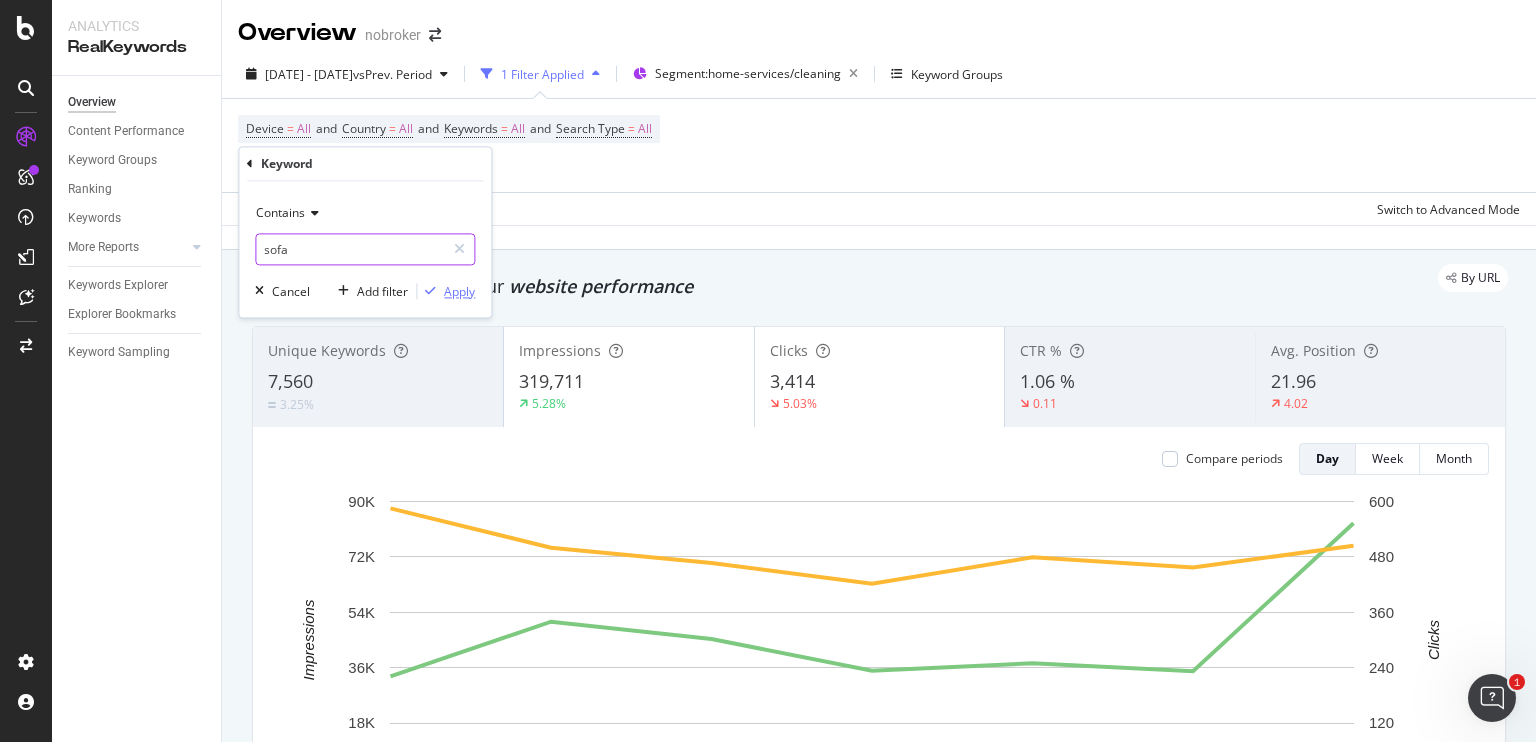 type on "sofa" 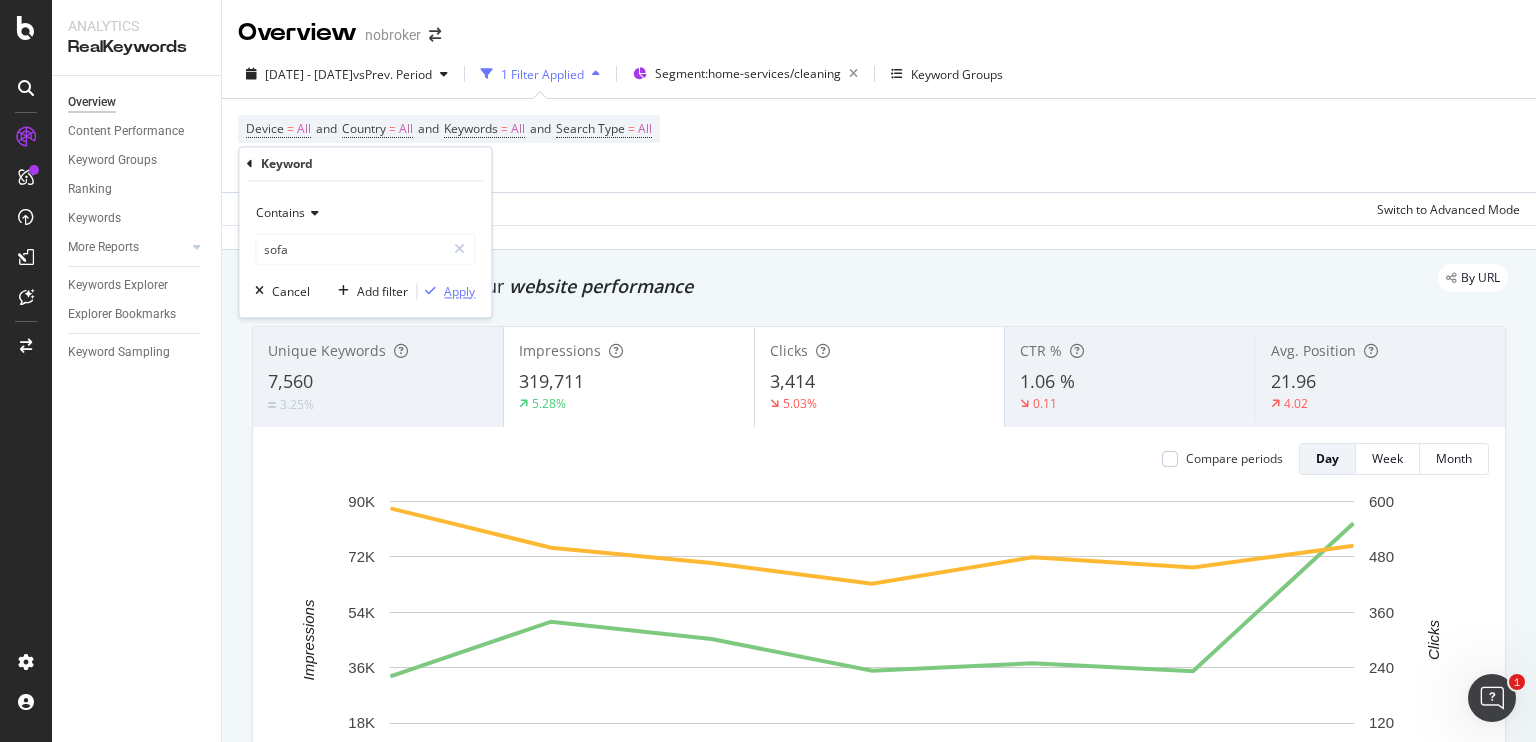click at bounding box center [430, 292] 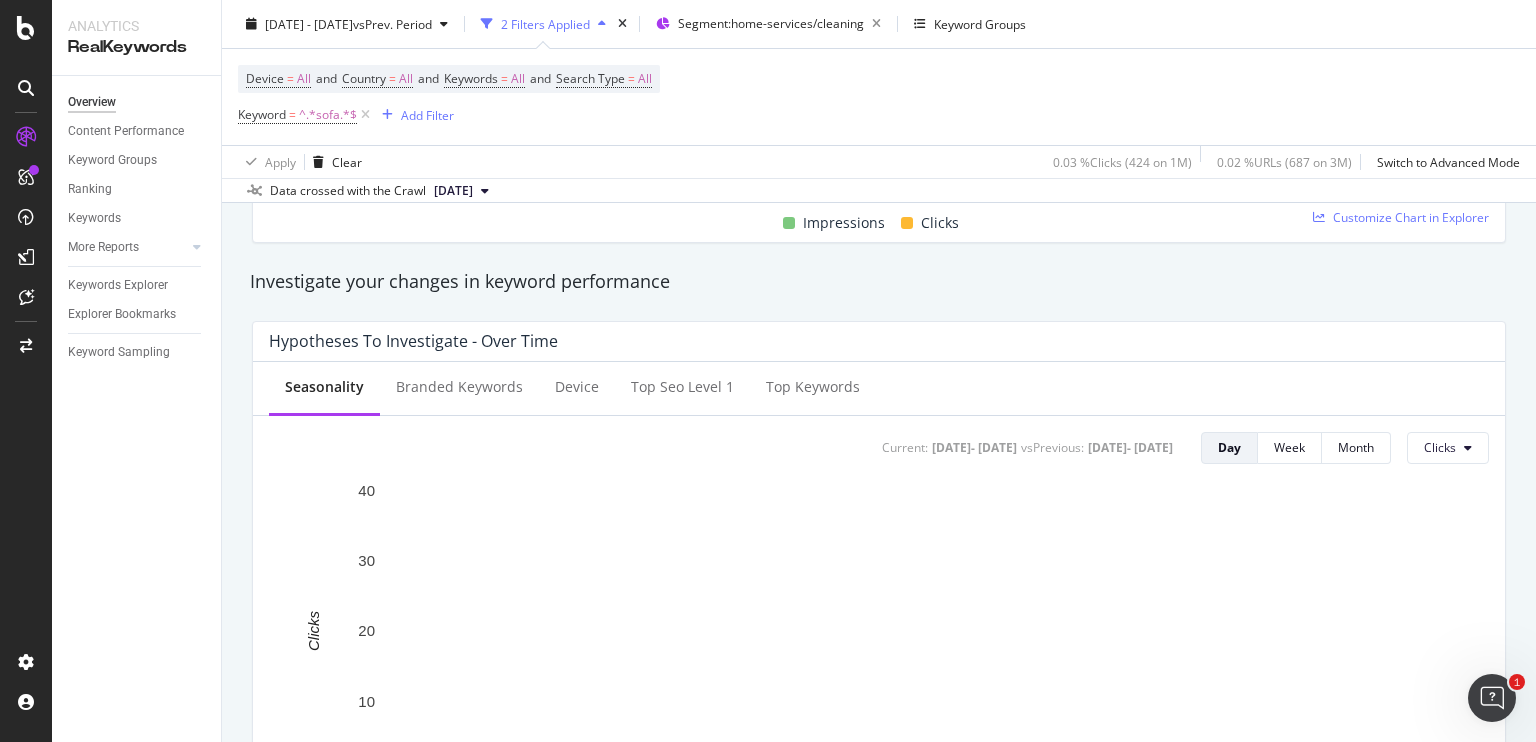 scroll, scrollTop: 578, scrollLeft: 0, axis: vertical 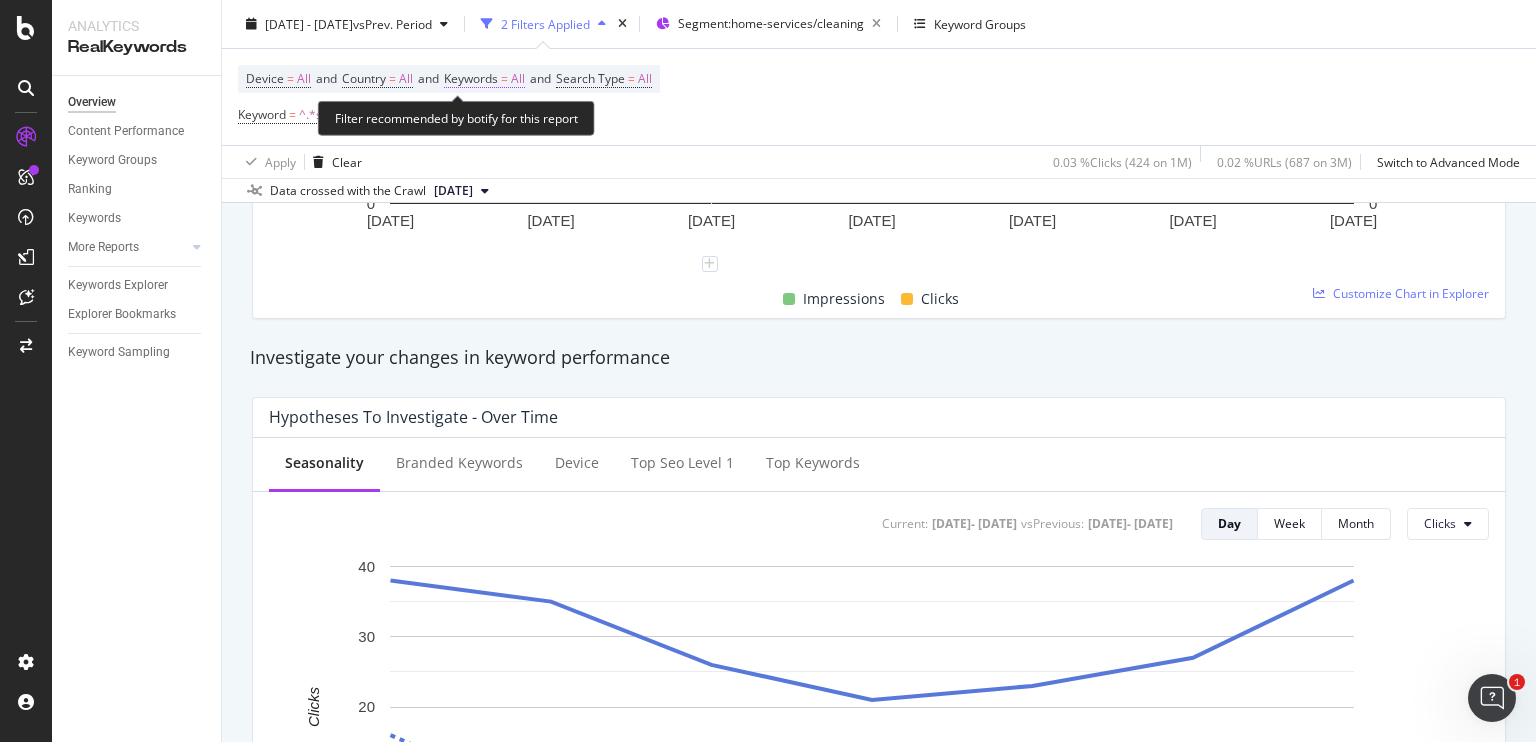 click on "All" at bounding box center (518, 79) 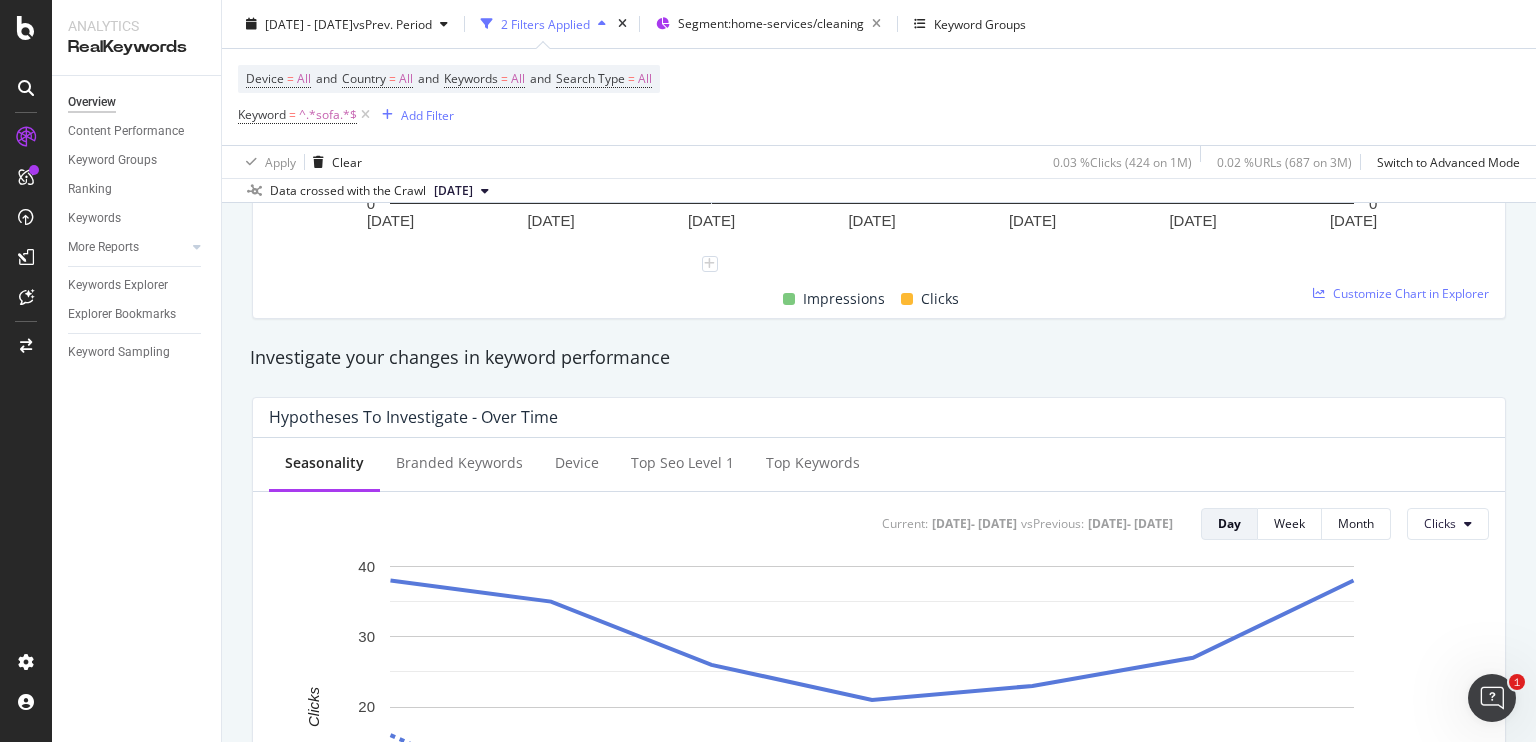 click on "Device   =     All  and  Country   =     All  and  Keywords   =     All  and  Search Type   =     All Keyword   =     ^.*sofa.*$ Add Filter" at bounding box center [879, 97] 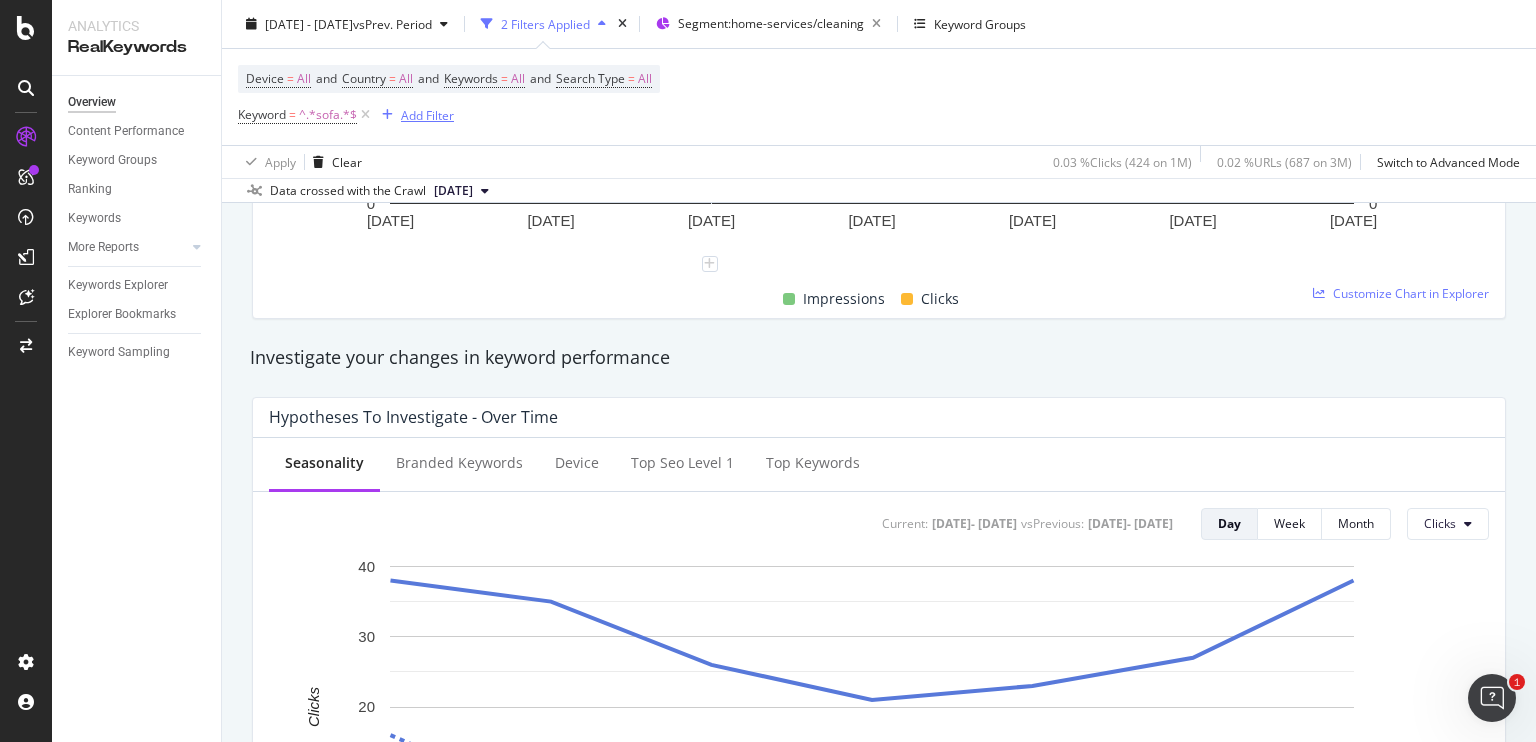 click on "Add Filter" at bounding box center [414, 115] 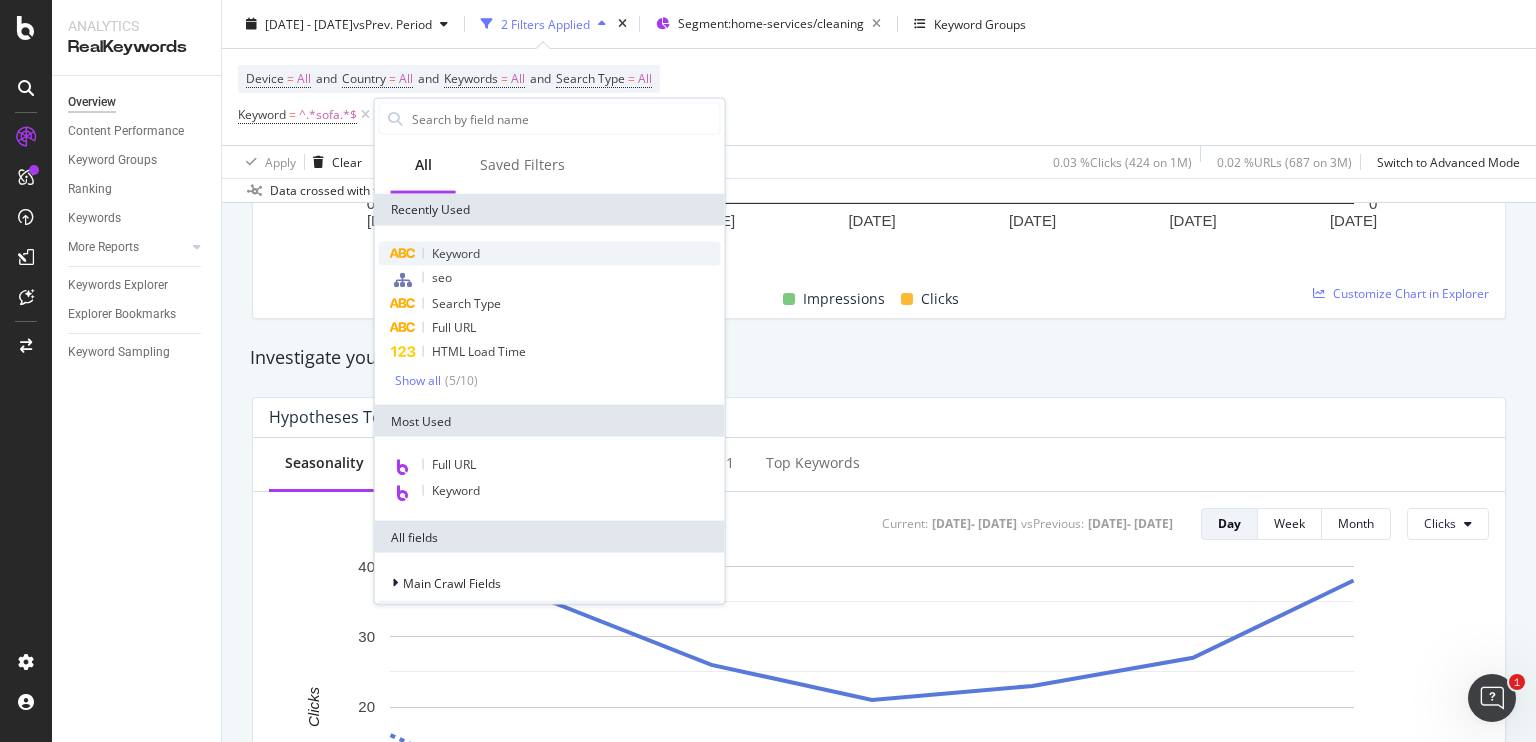 click on "Keyword" at bounding box center [456, 253] 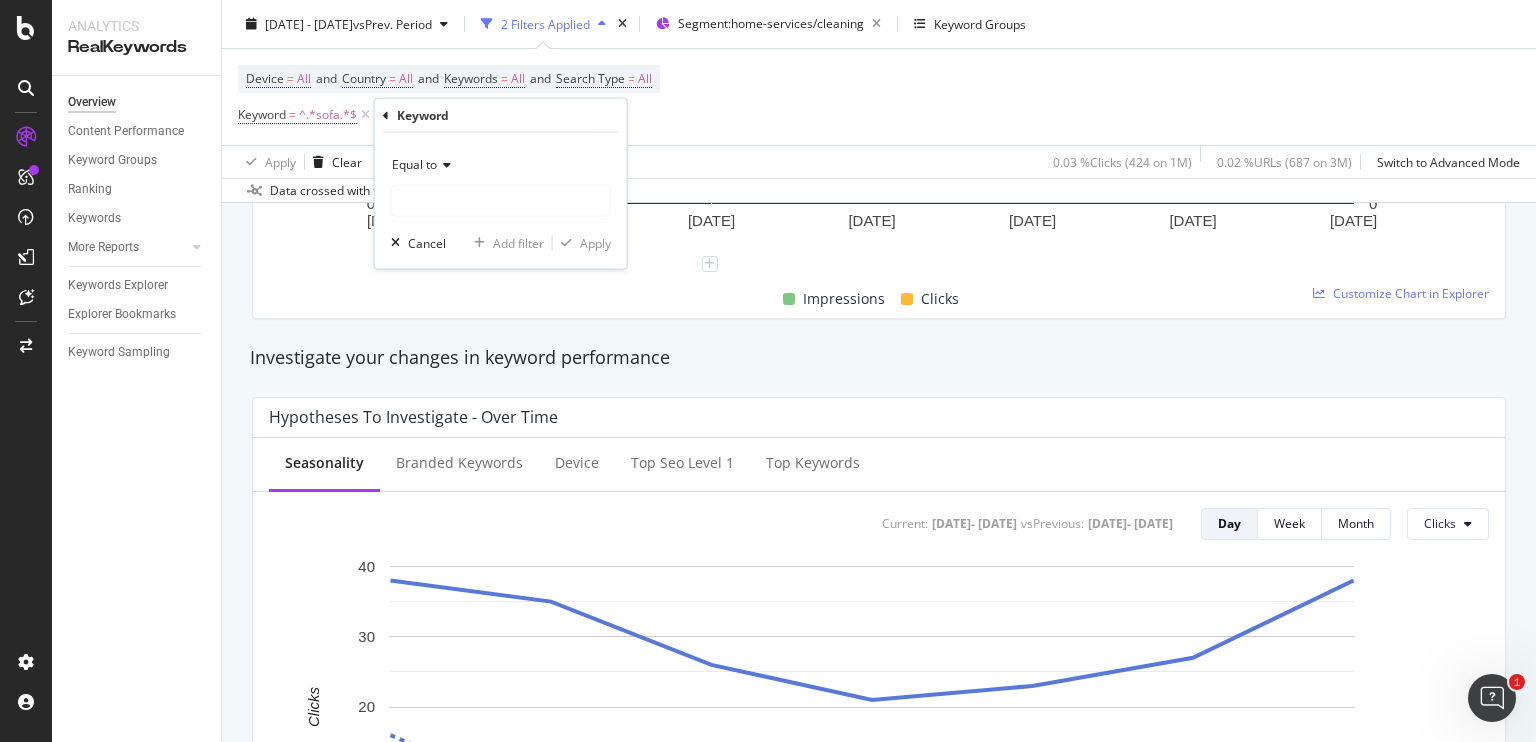 click on "Equal to" at bounding box center (501, 165) 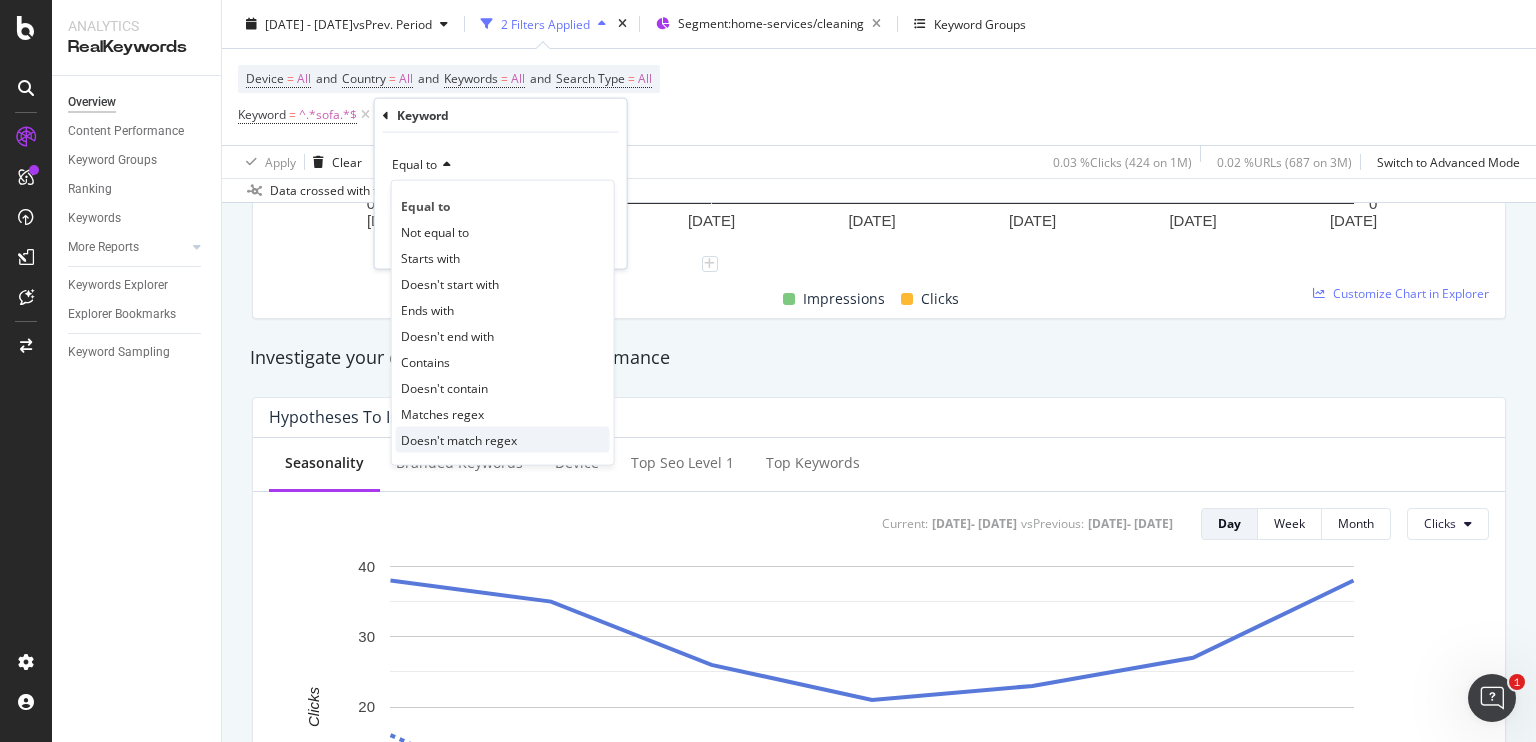 click on "Doesn't match regex" at bounding box center (459, 439) 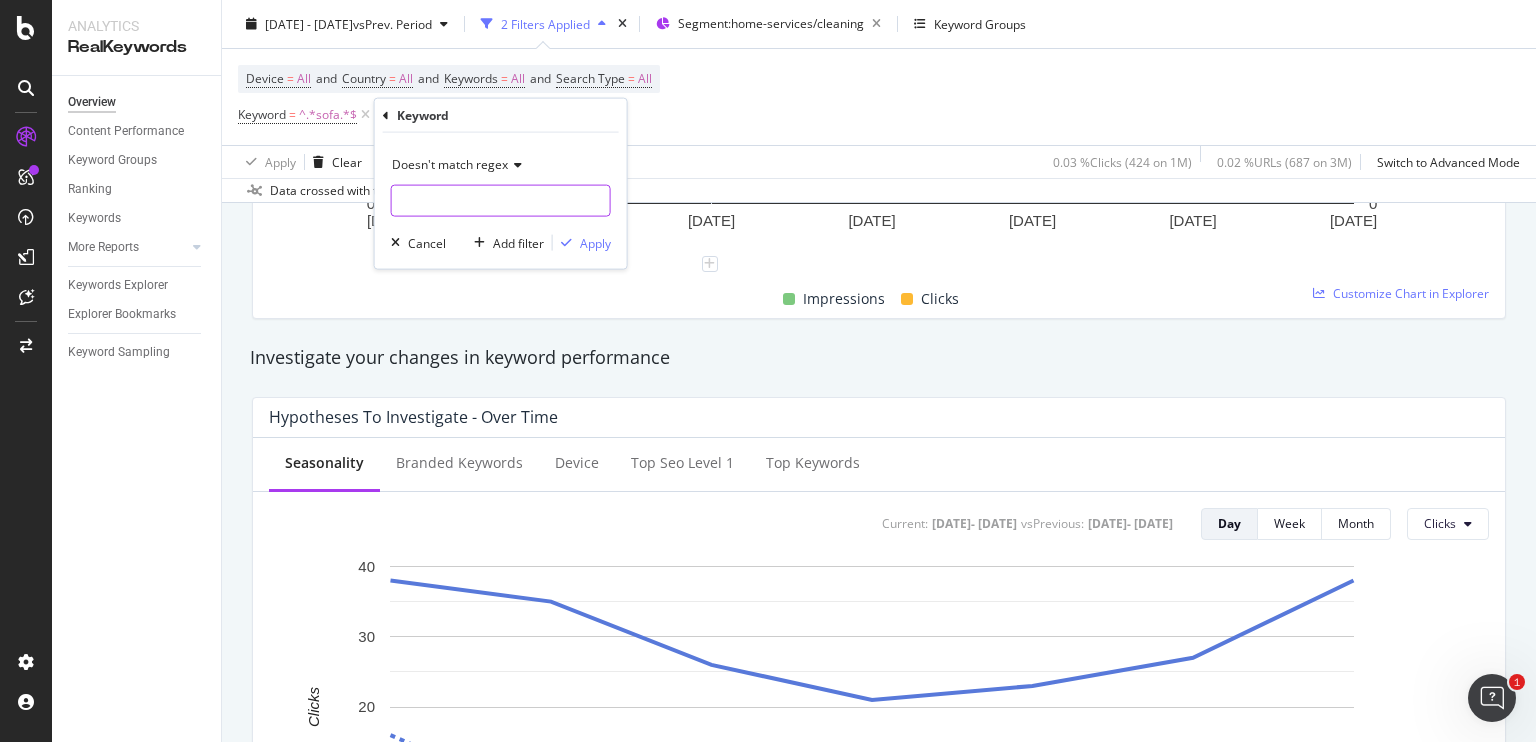 click at bounding box center (501, 201) 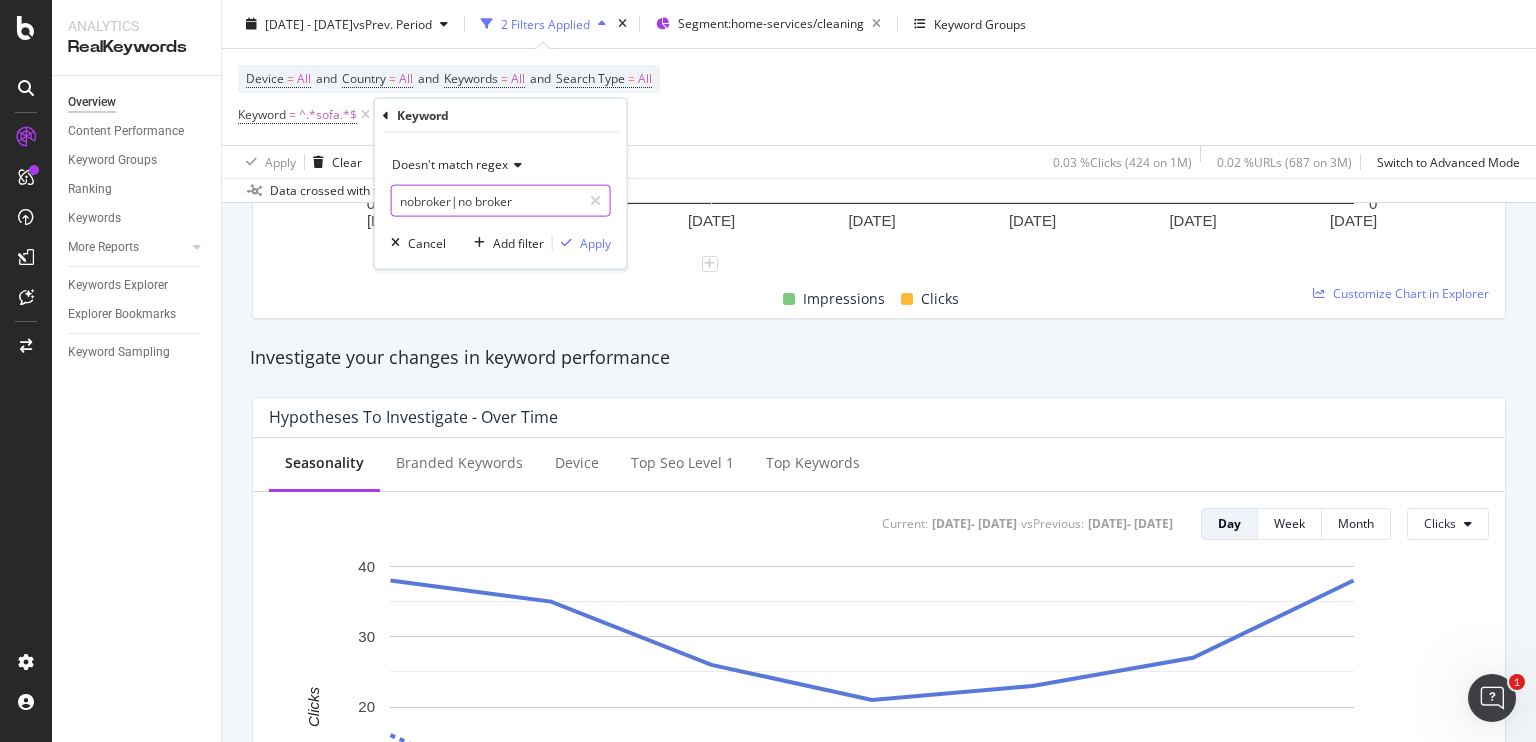 type on "nobroker|no broker" 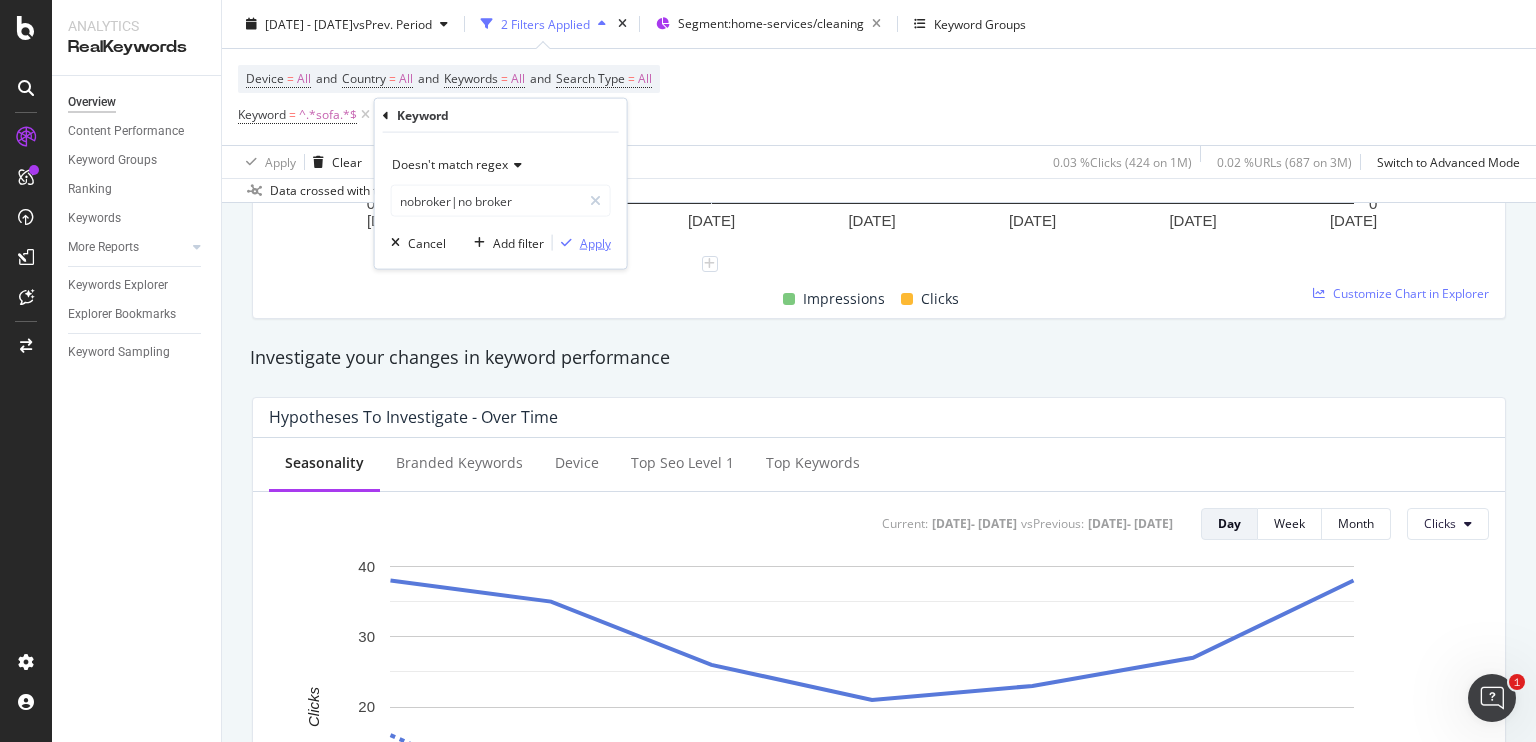 click on "Apply" at bounding box center (595, 242) 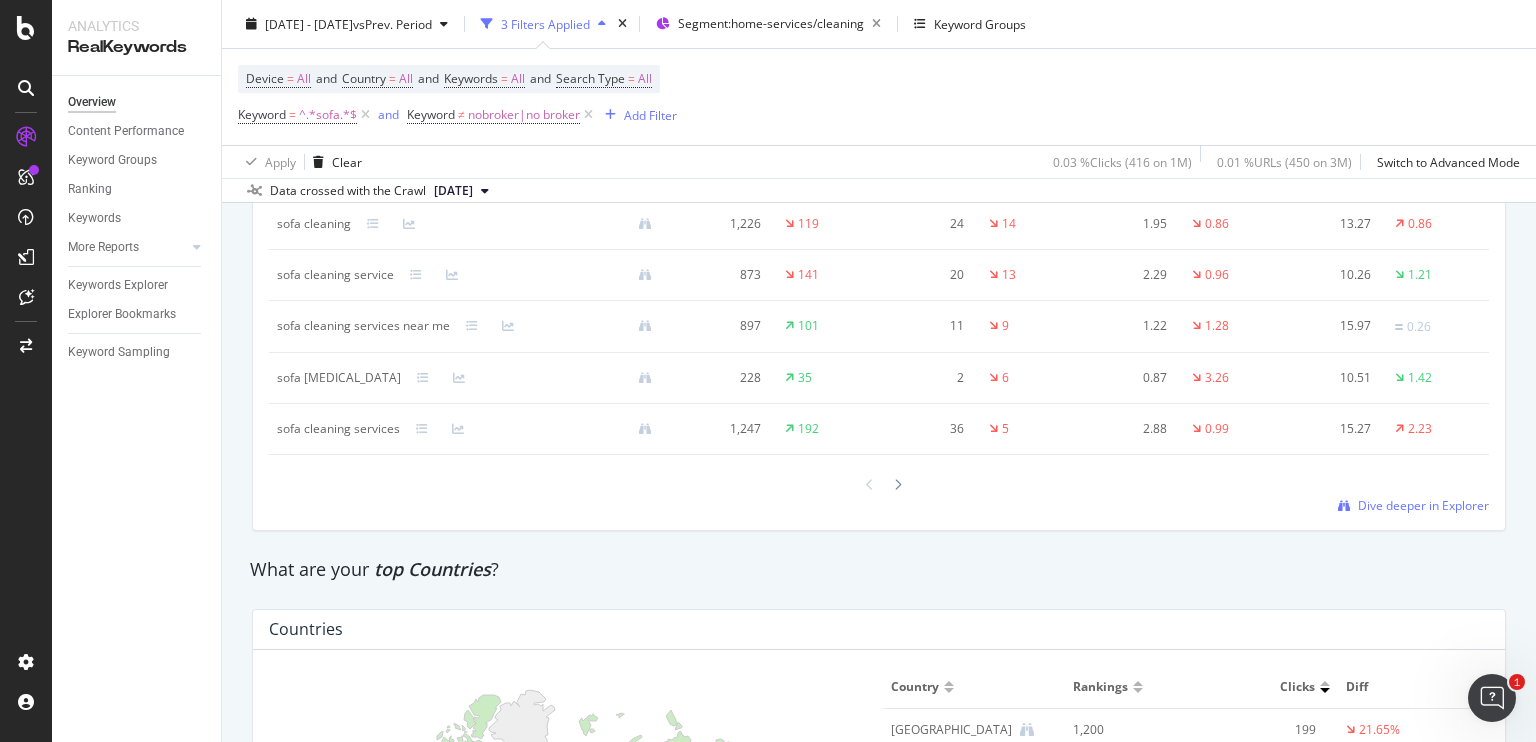 scroll, scrollTop: 2552, scrollLeft: 0, axis: vertical 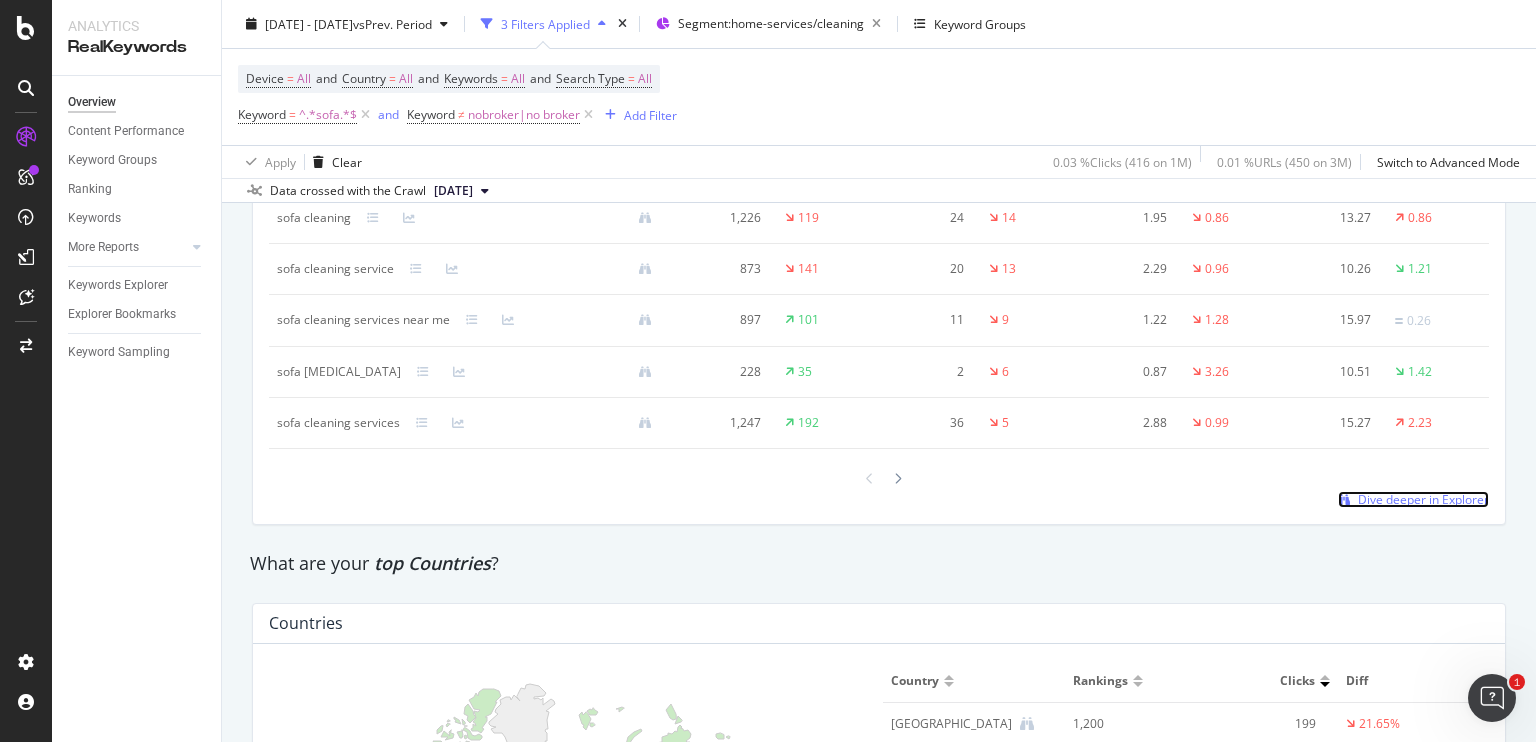 click on "Dive deeper in Explorer" at bounding box center [1413, 499] 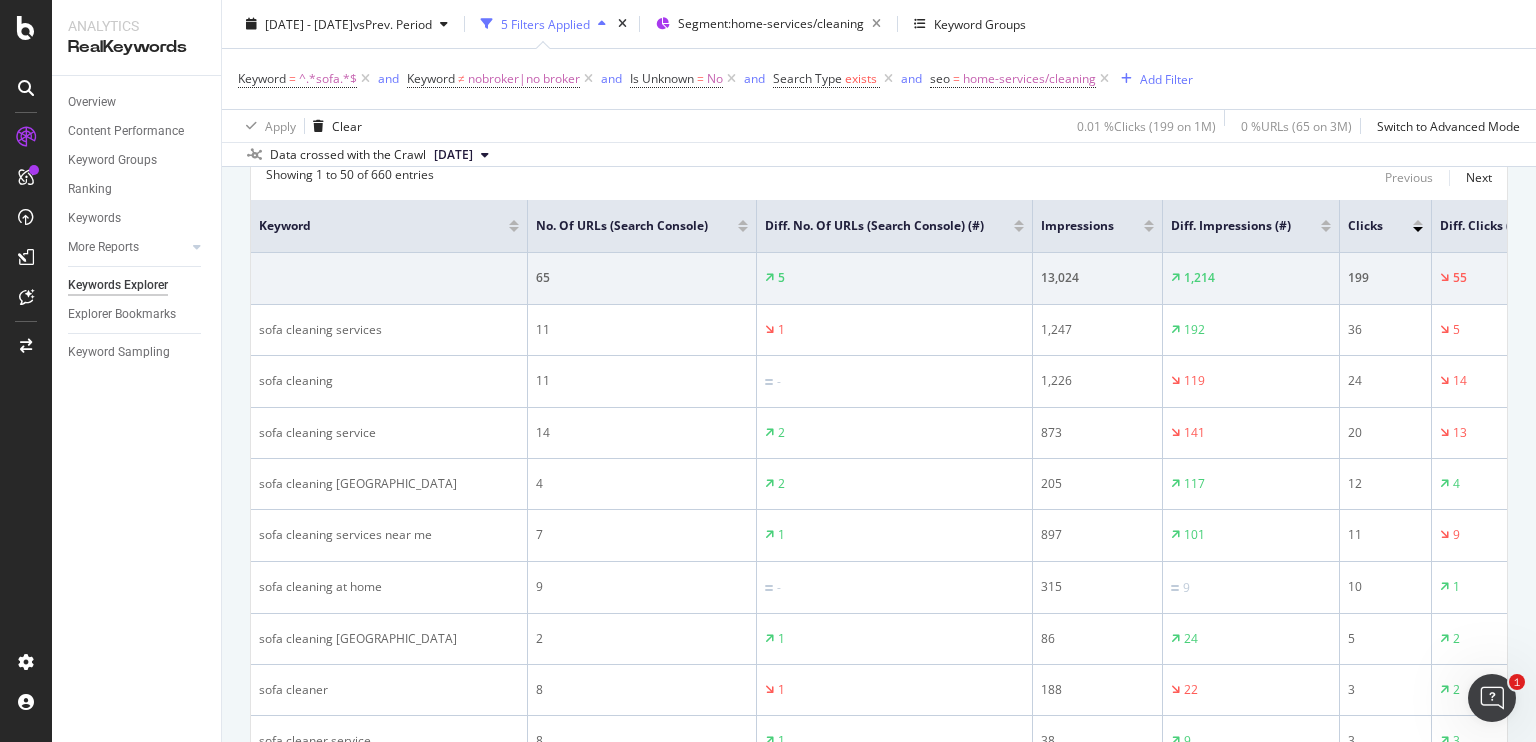scroll, scrollTop: 670, scrollLeft: 0, axis: vertical 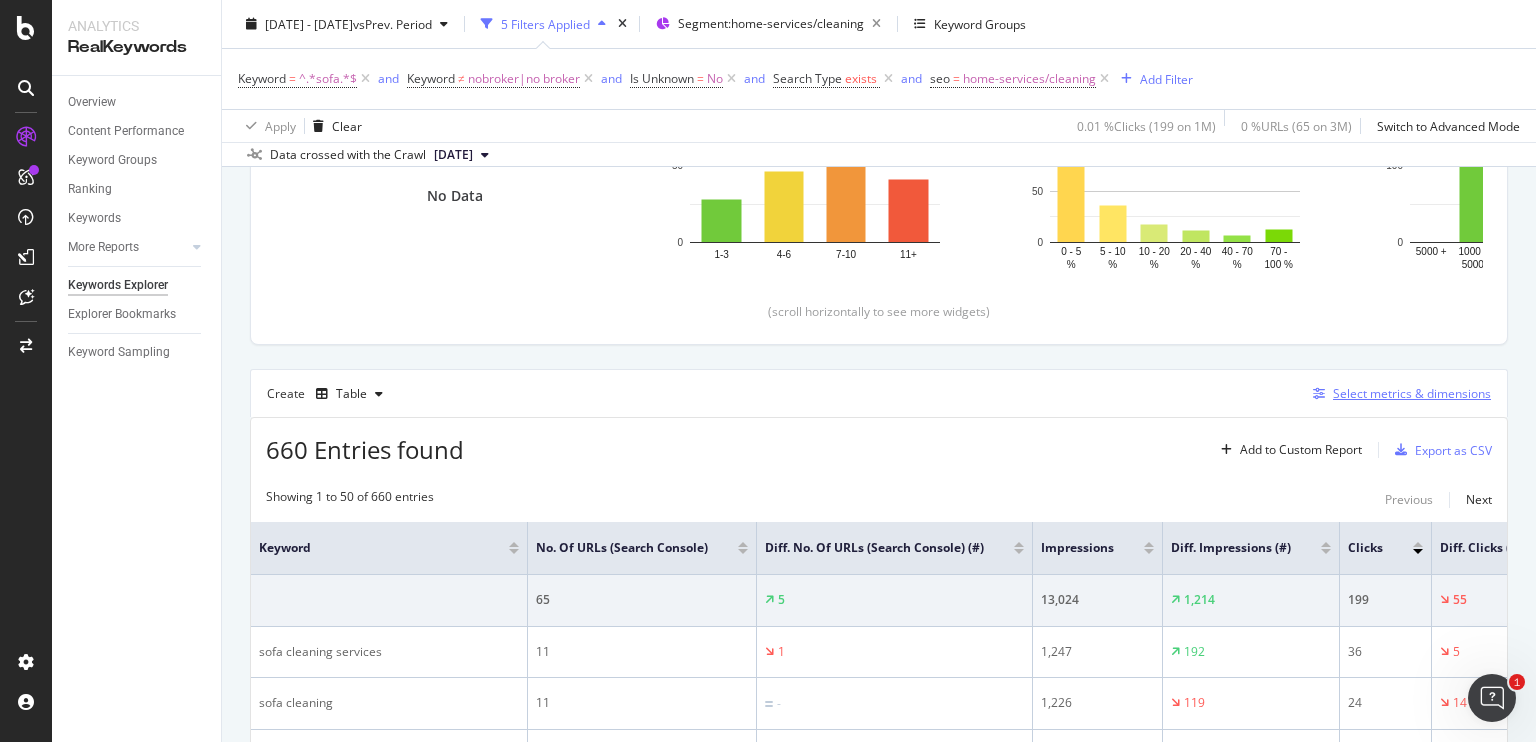 click on "Select metrics & dimensions" at bounding box center (1412, 393) 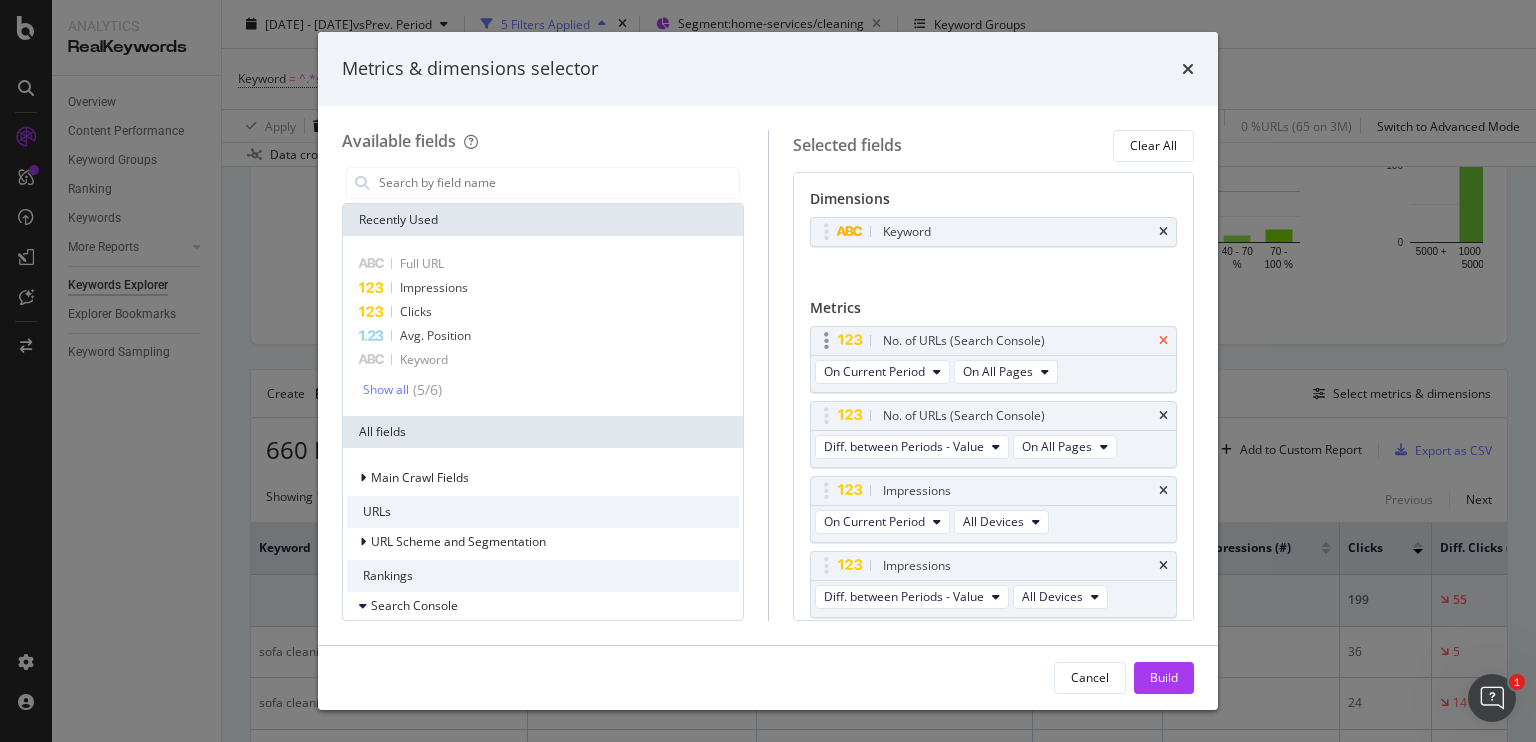 click at bounding box center (1163, 341) 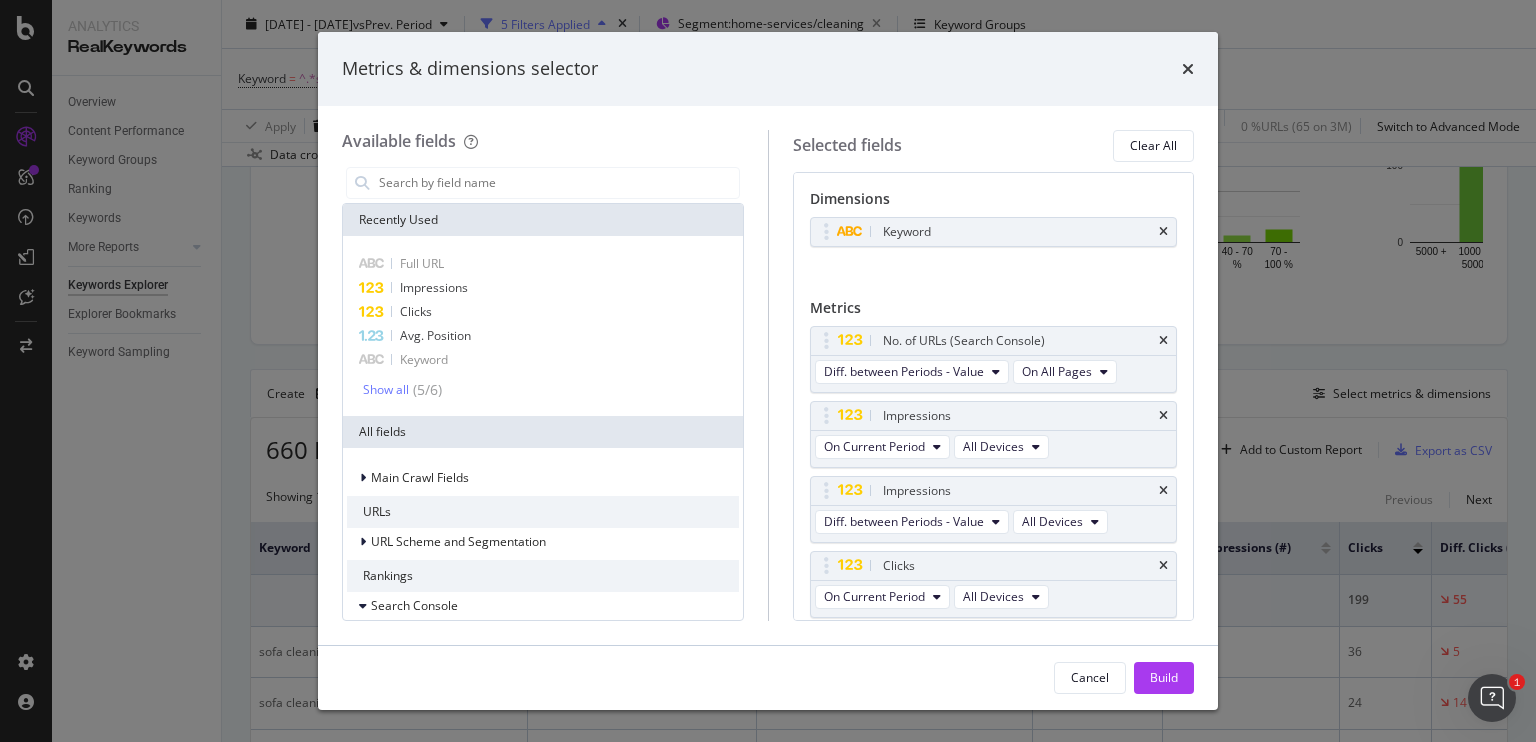 click at bounding box center (1163, 341) 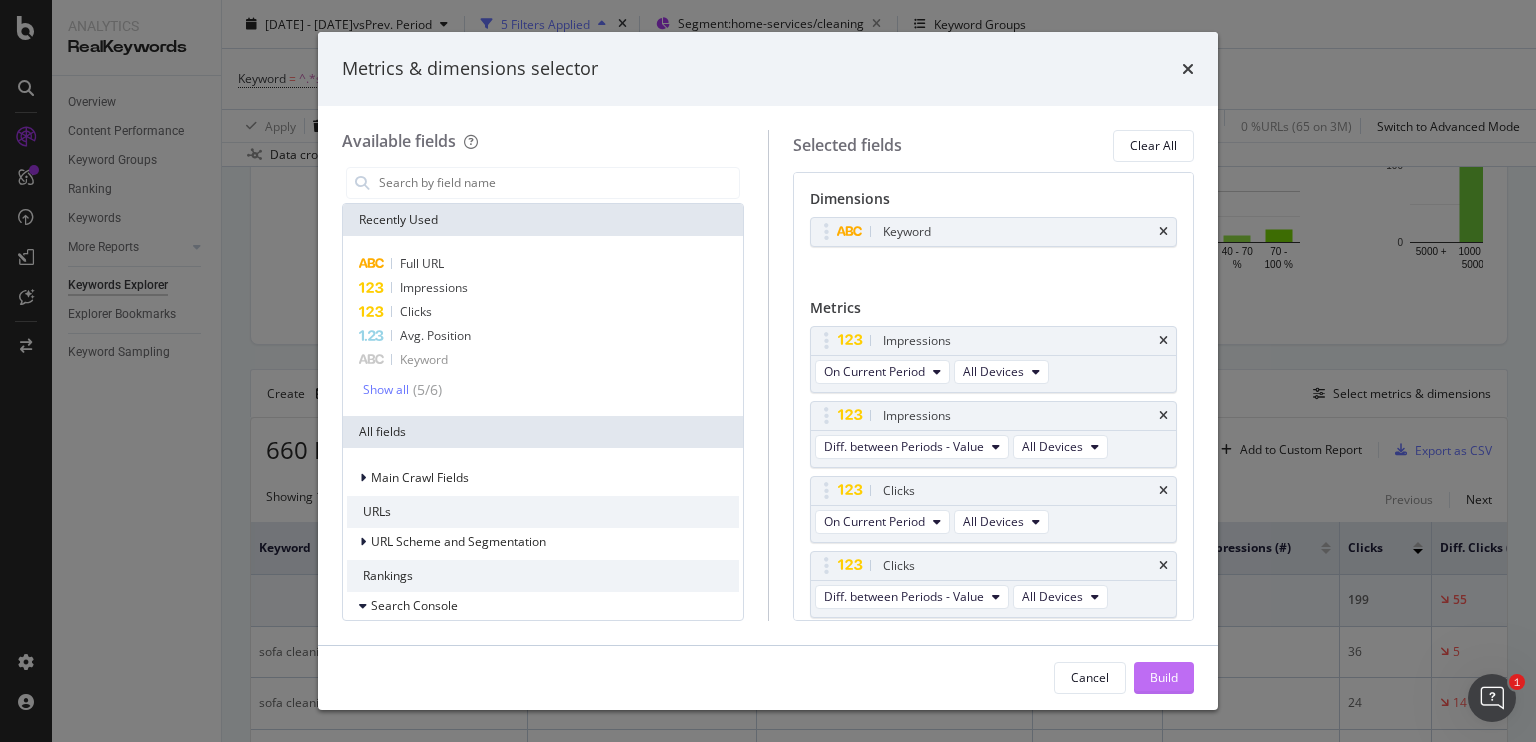 click on "Build" at bounding box center [1164, 678] 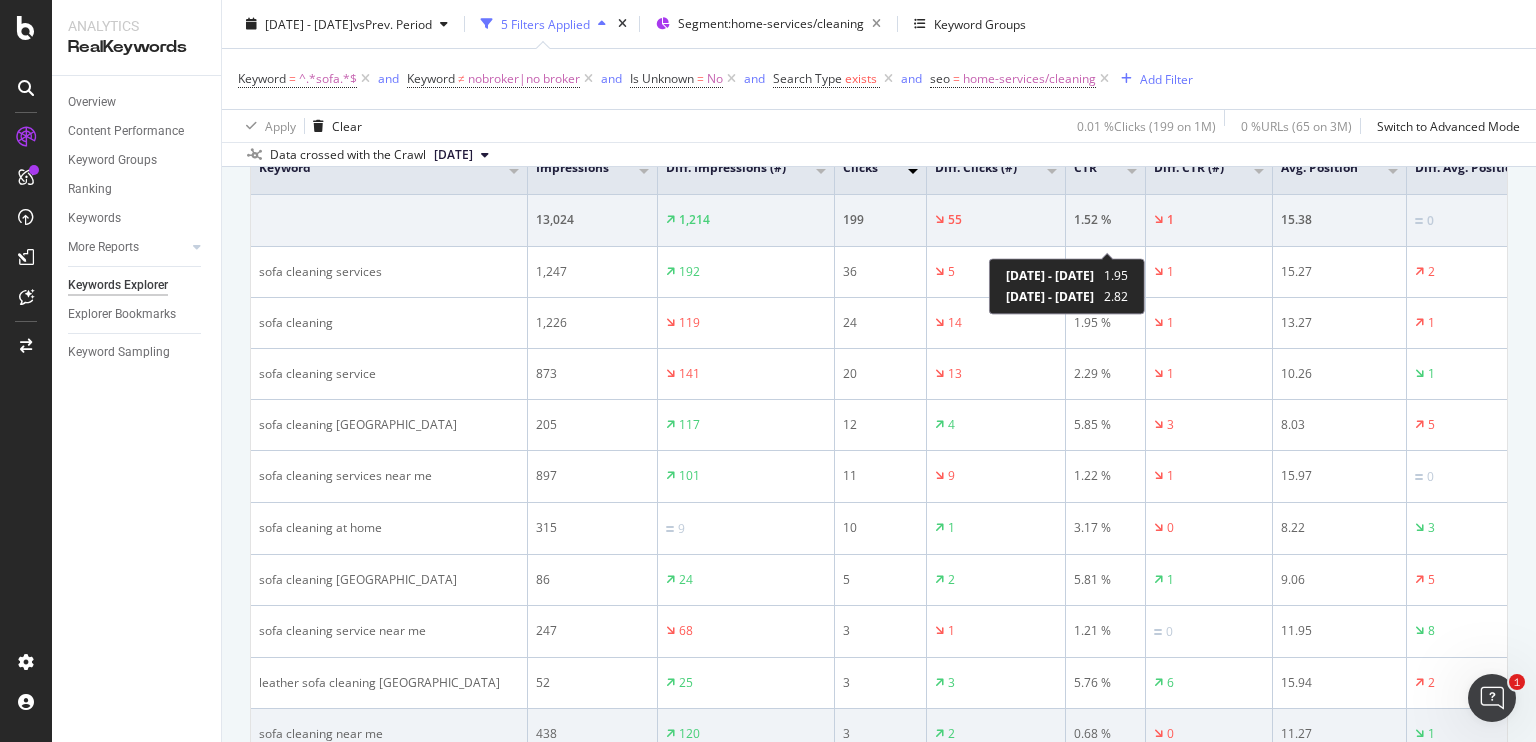 scroll, scrollTop: 823, scrollLeft: 0, axis: vertical 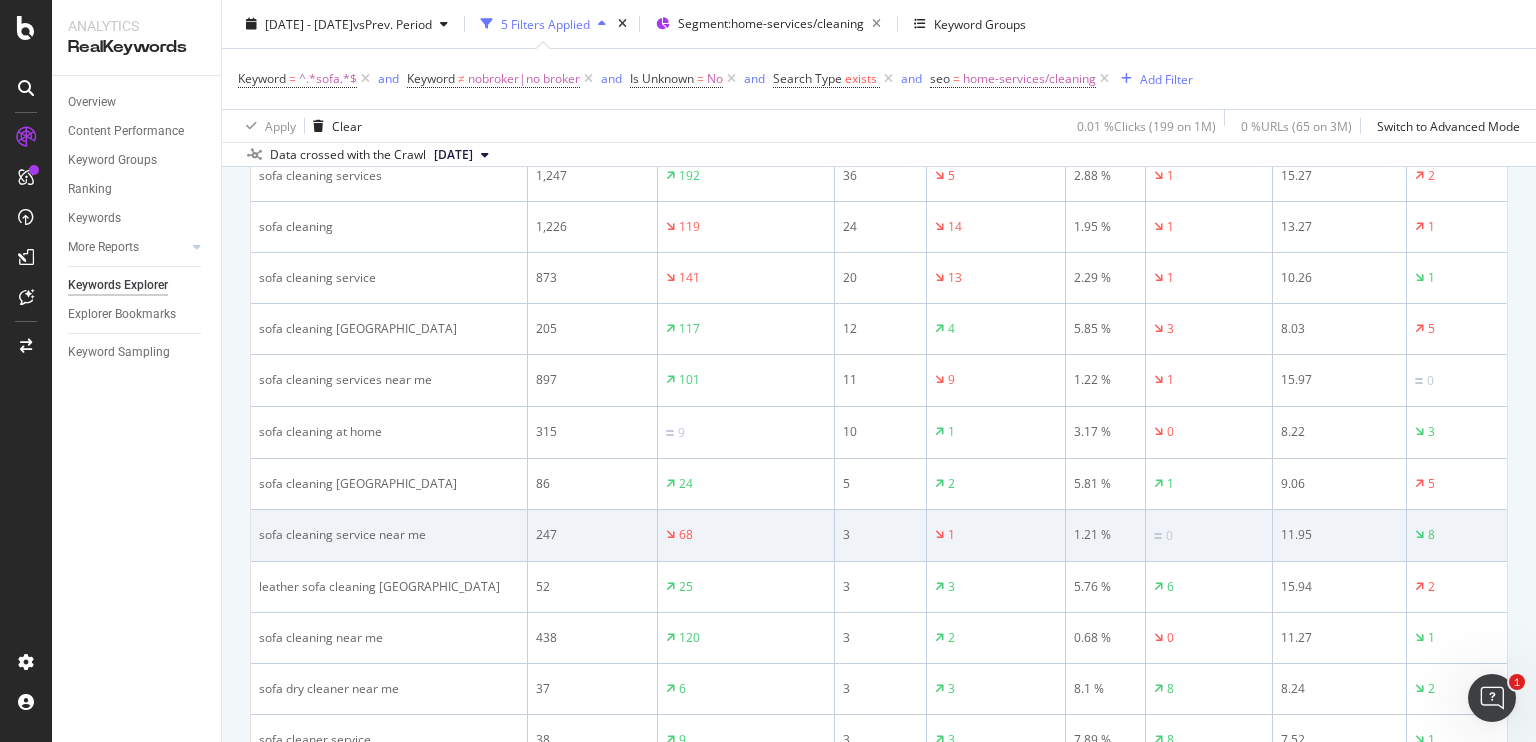 click on "sofa cleaning service near me" at bounding box center [389, 535] 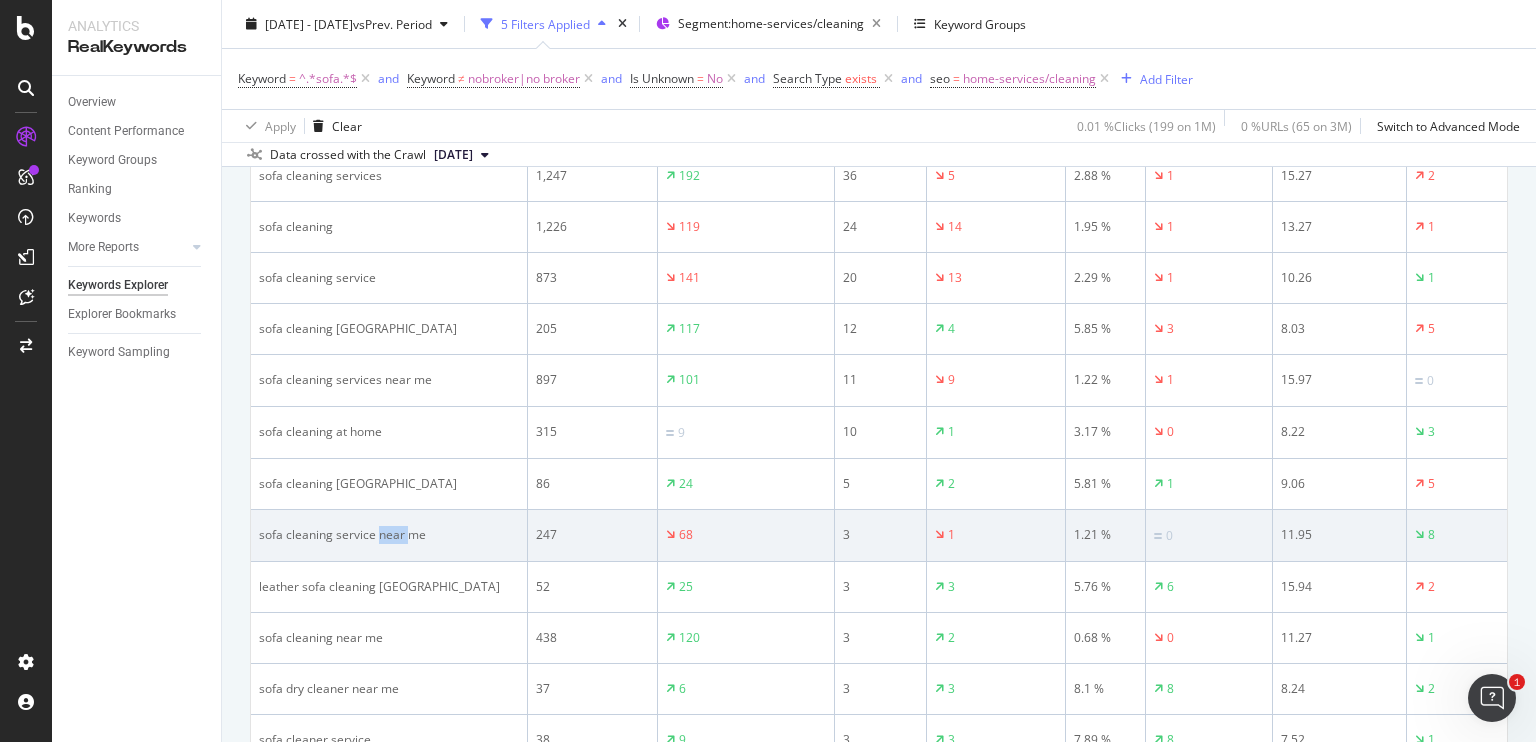 click on "sofa cleaning service near me" at bounding box center [389, 535] 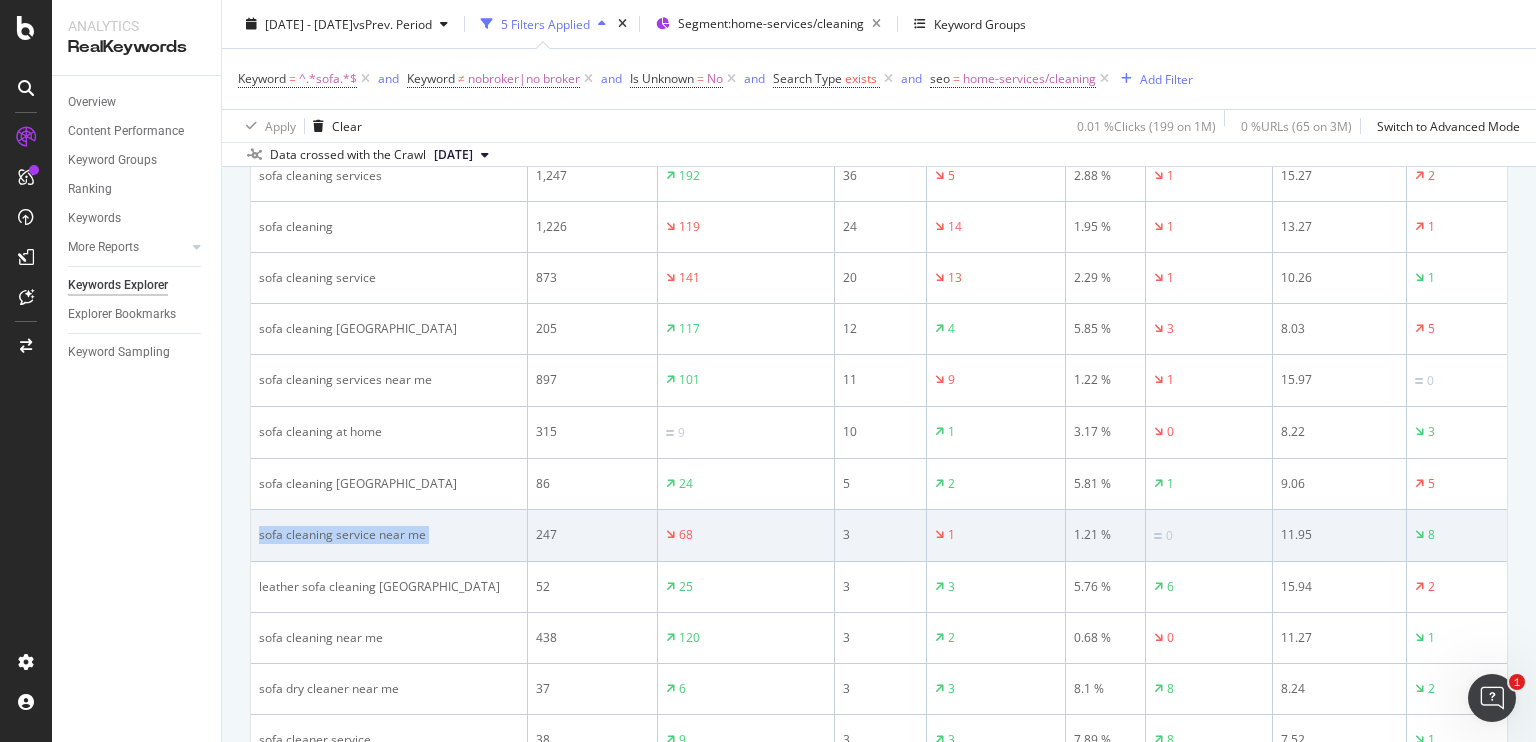 click on "sofa cleaning service near me" at bounding box center (389, 535) 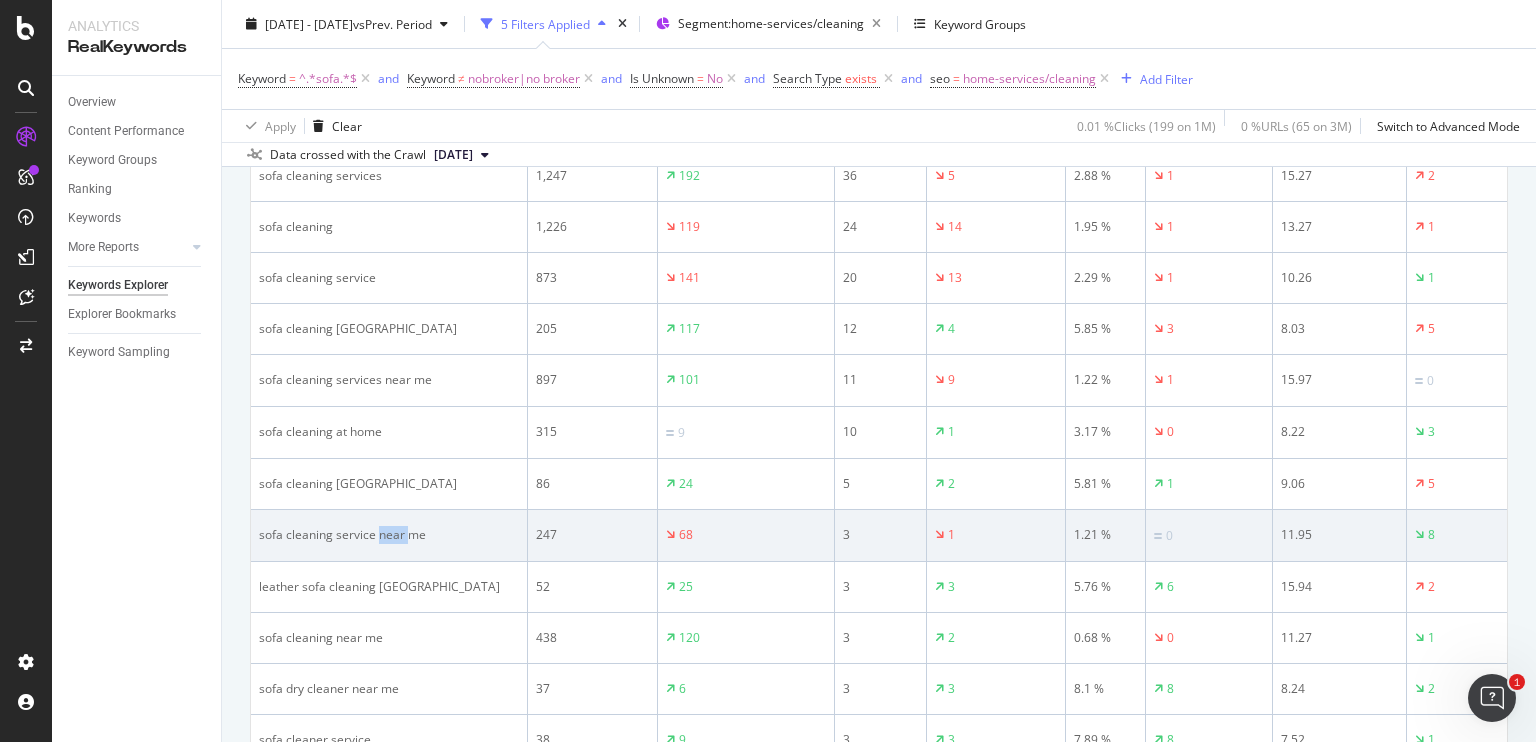 click on "sofa cleaning service near me" at bounding box center (389, 535) 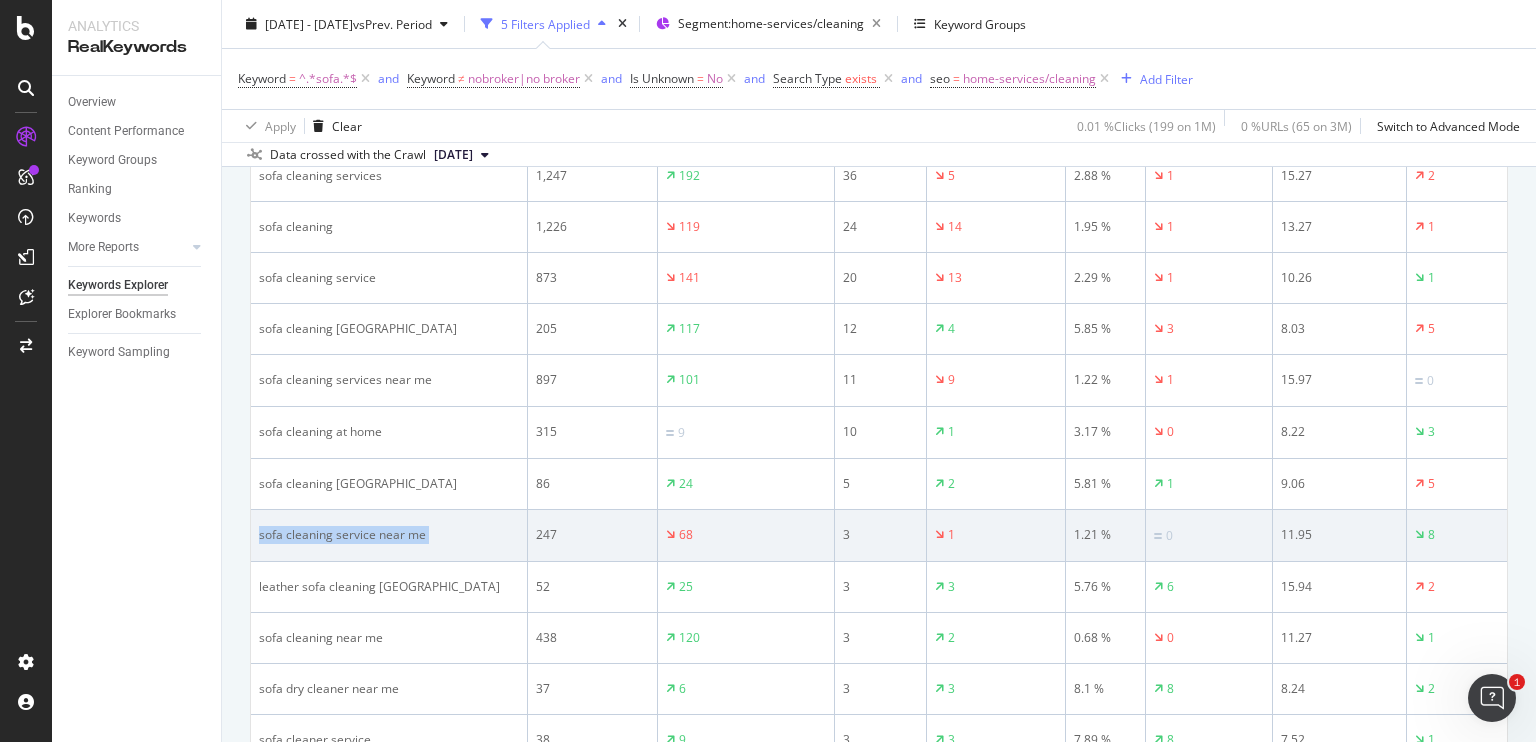 click on "sofa cleaning service near me" at bounding box center [389, 535] 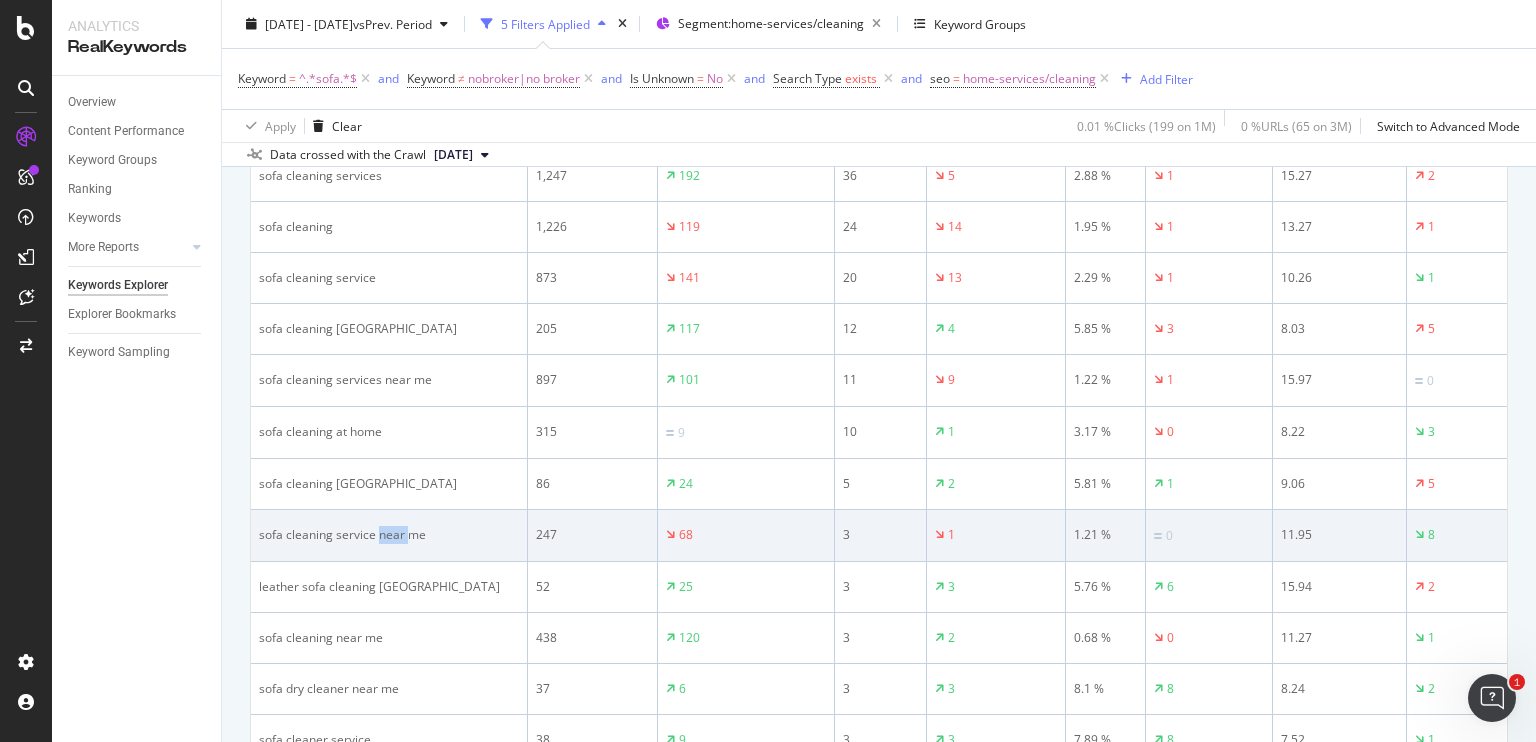 click on "sofa cleaning service near me" at bounding box center [389, 535] 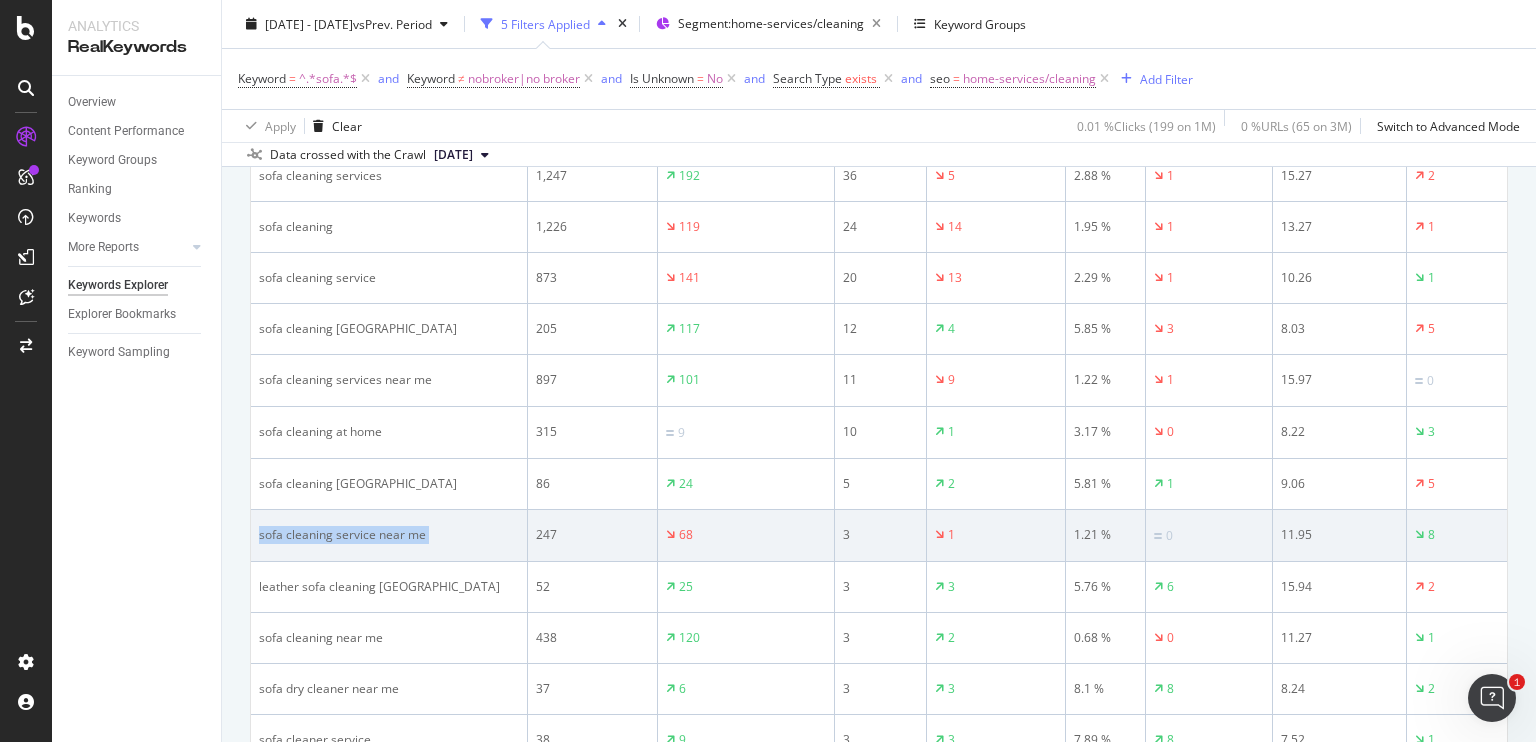 click on "sofa cleaning service near me" at bounding box center (389, 535) 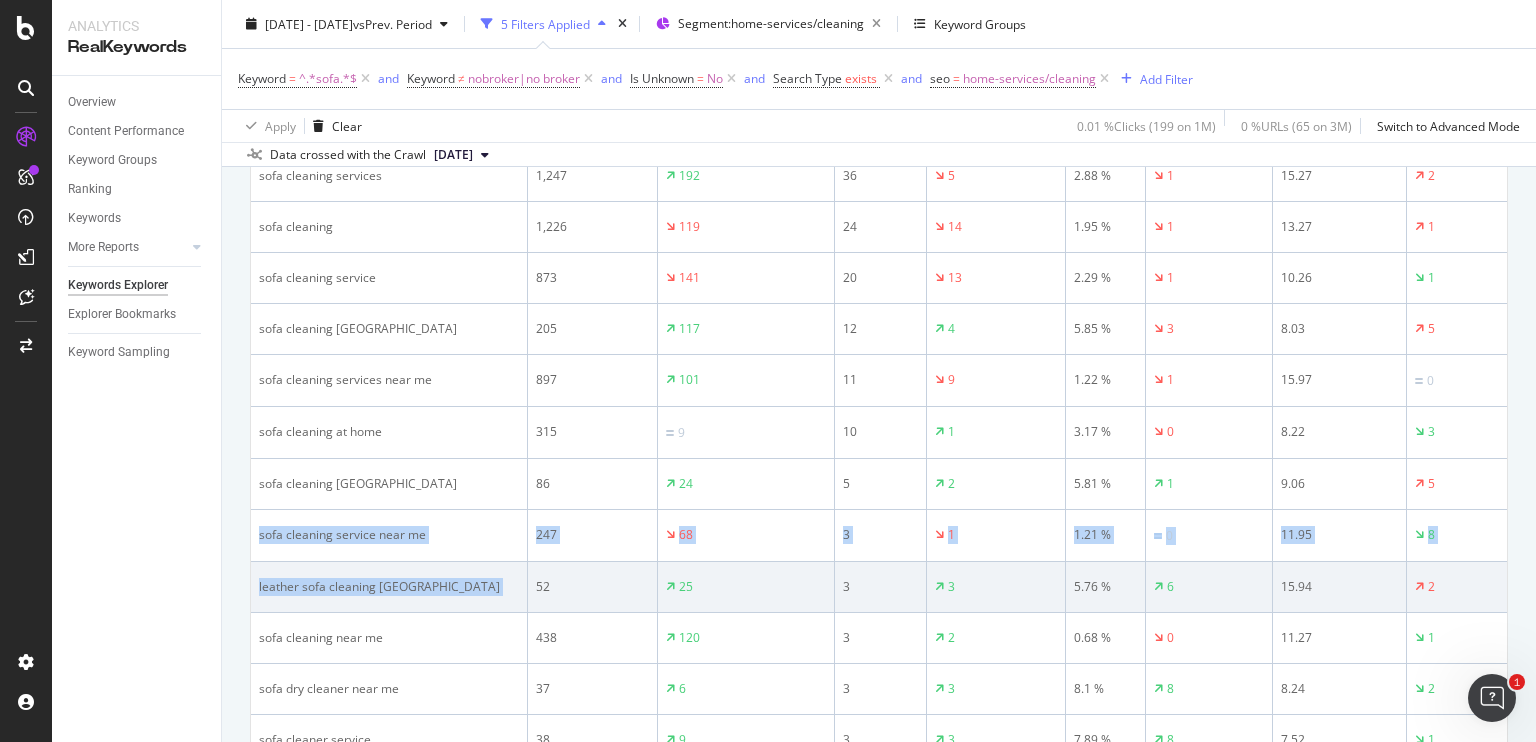 drag, startPoint x: 396, startPoint y: 535, endPoint x: 418, endPoint y: 561, distance: 34.058773 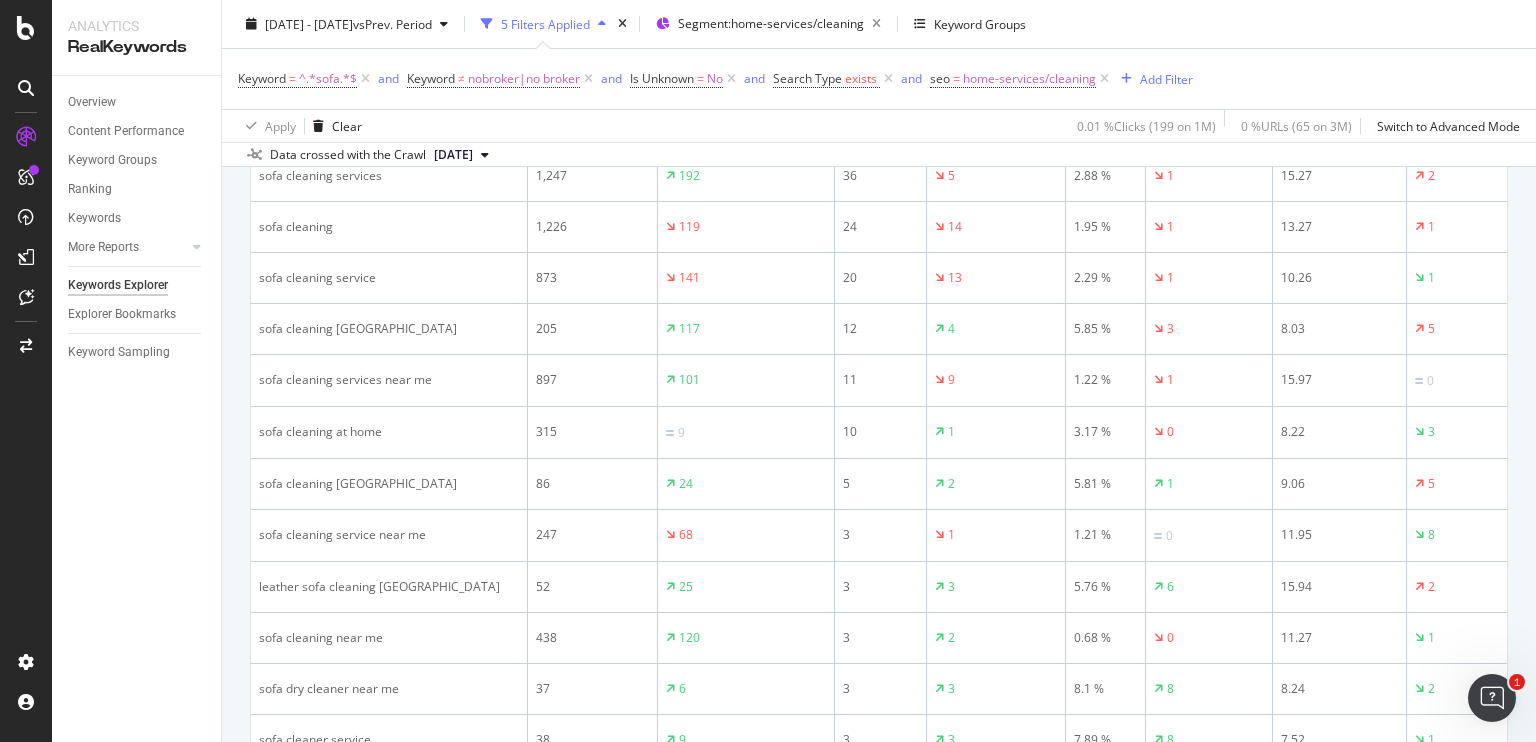 click on "Overview Content Performance Keyword Groups Ranking Keywords More Reports Countries Devices Content Structure Keywords Explorer Explorer Bookmarks Keyword Sampling" at bounding box center [136, 409] 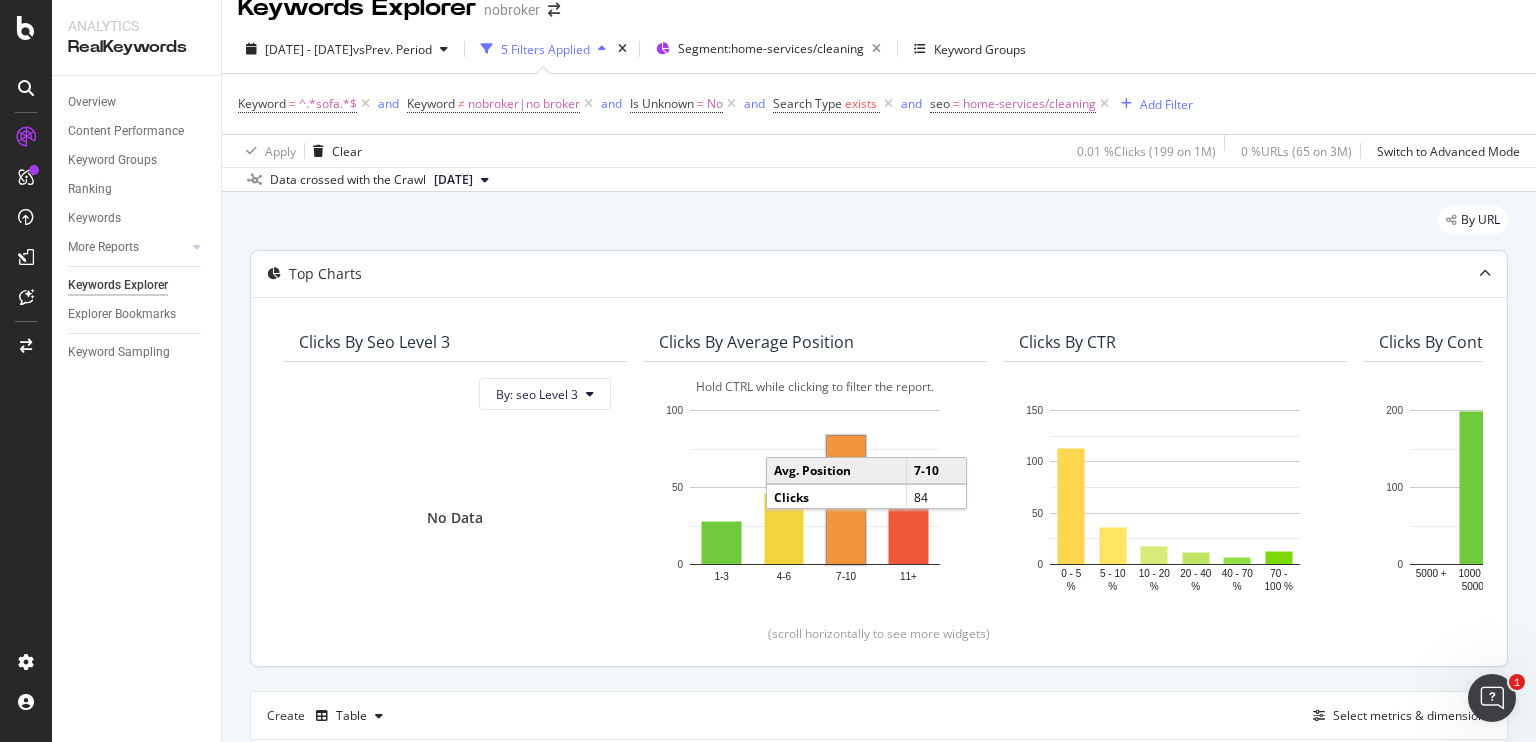 scroll, scrollTop: 0, scrollLeft: 0, axis: both 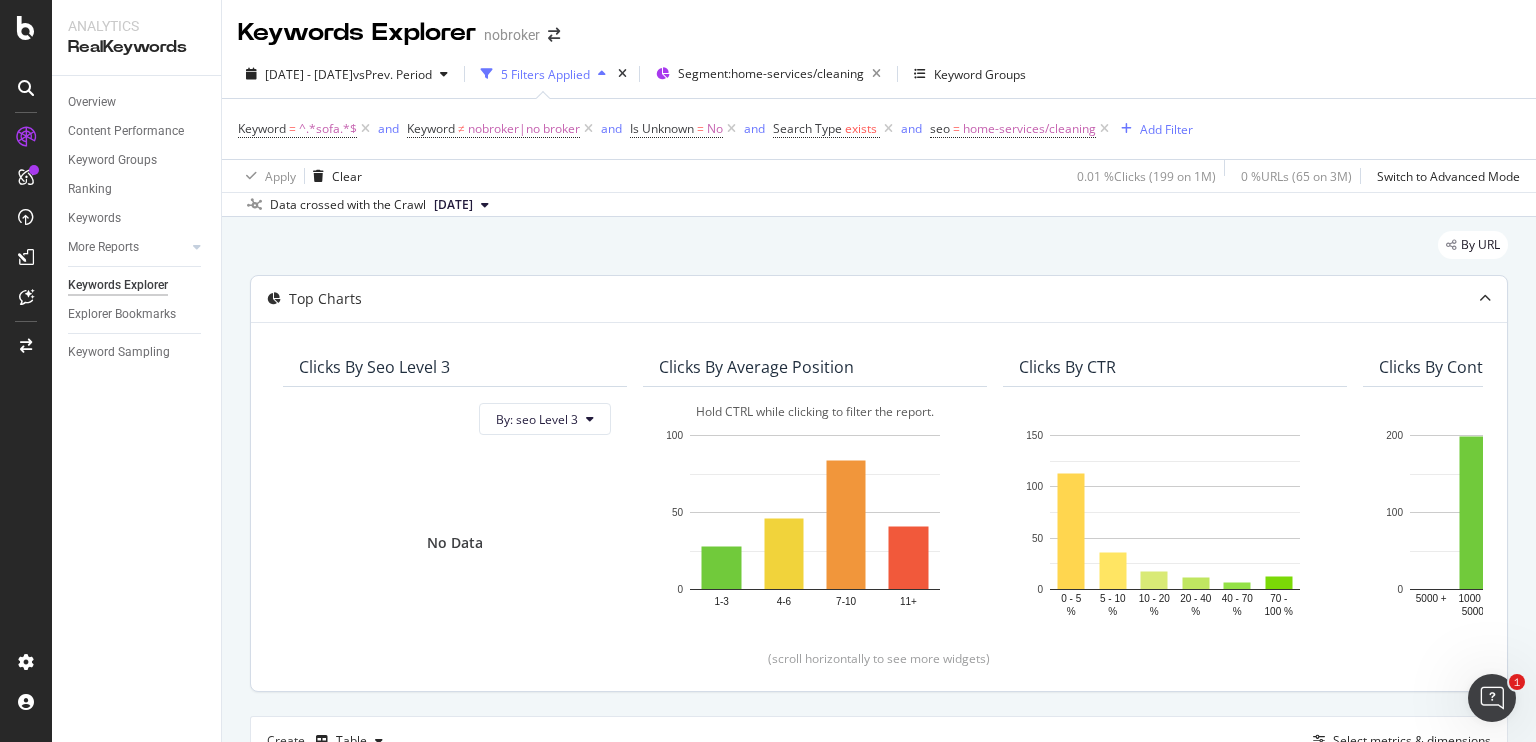 click on "Clicks By Average Position" at bounding box center [756, 367] 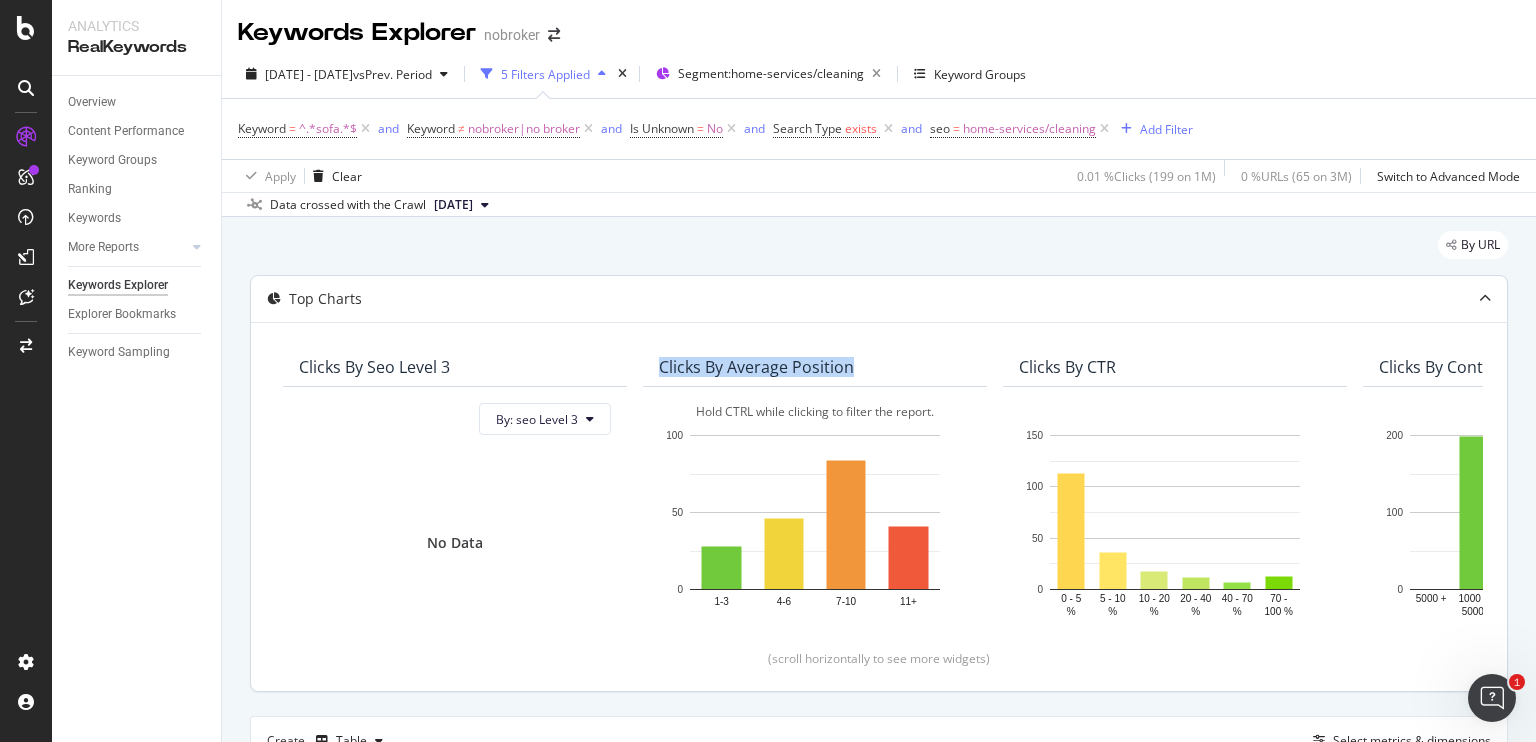 drag, startPoint x: 693, startPoint y: 368, endPoint x: 834, endPoint y: 364, distance: 141.05673 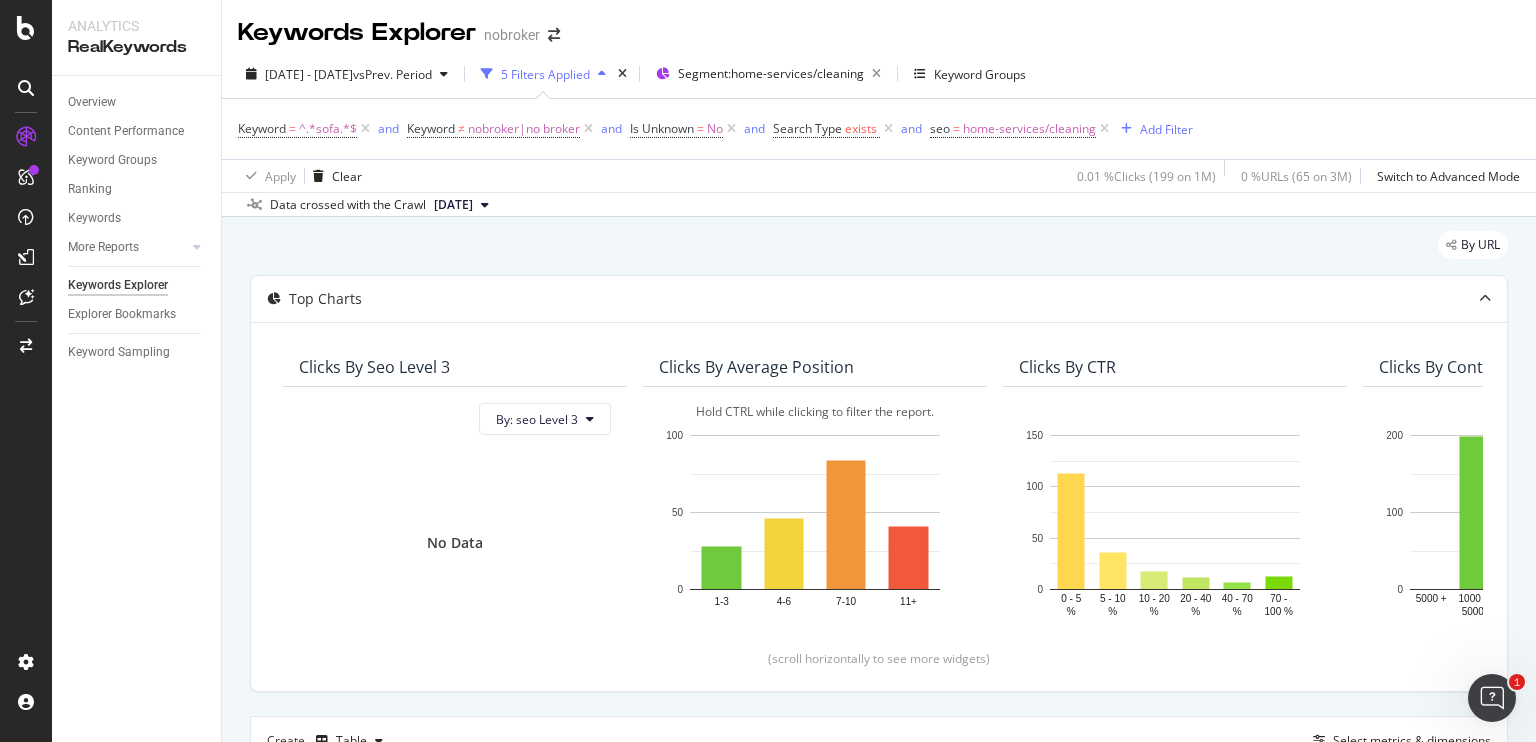 click on "By URL" at bounding box center [879, 253] 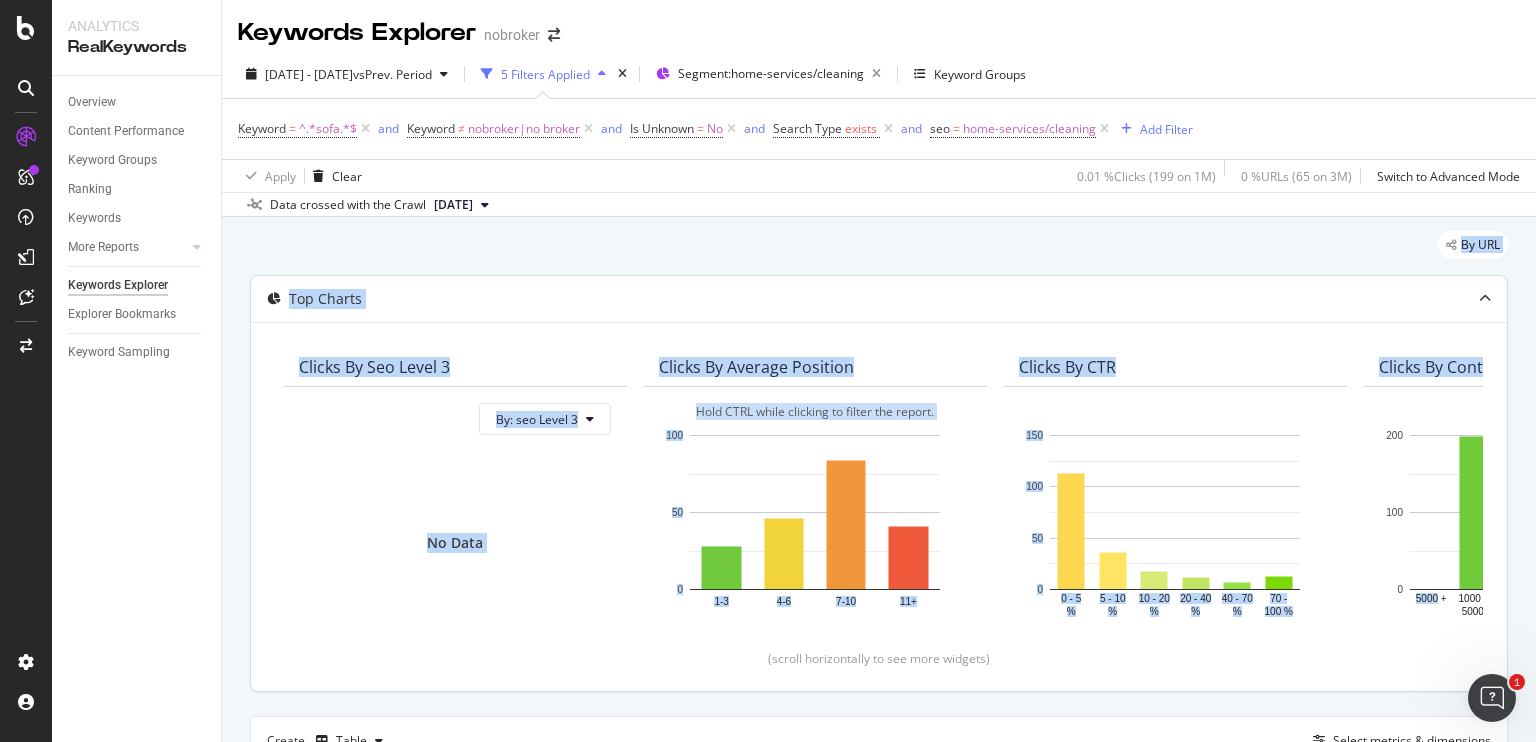 drag, startPoint x: 1269, startPoint y: 251, endPoint x: 1376, endPoint y: 549, distance: 316.62753 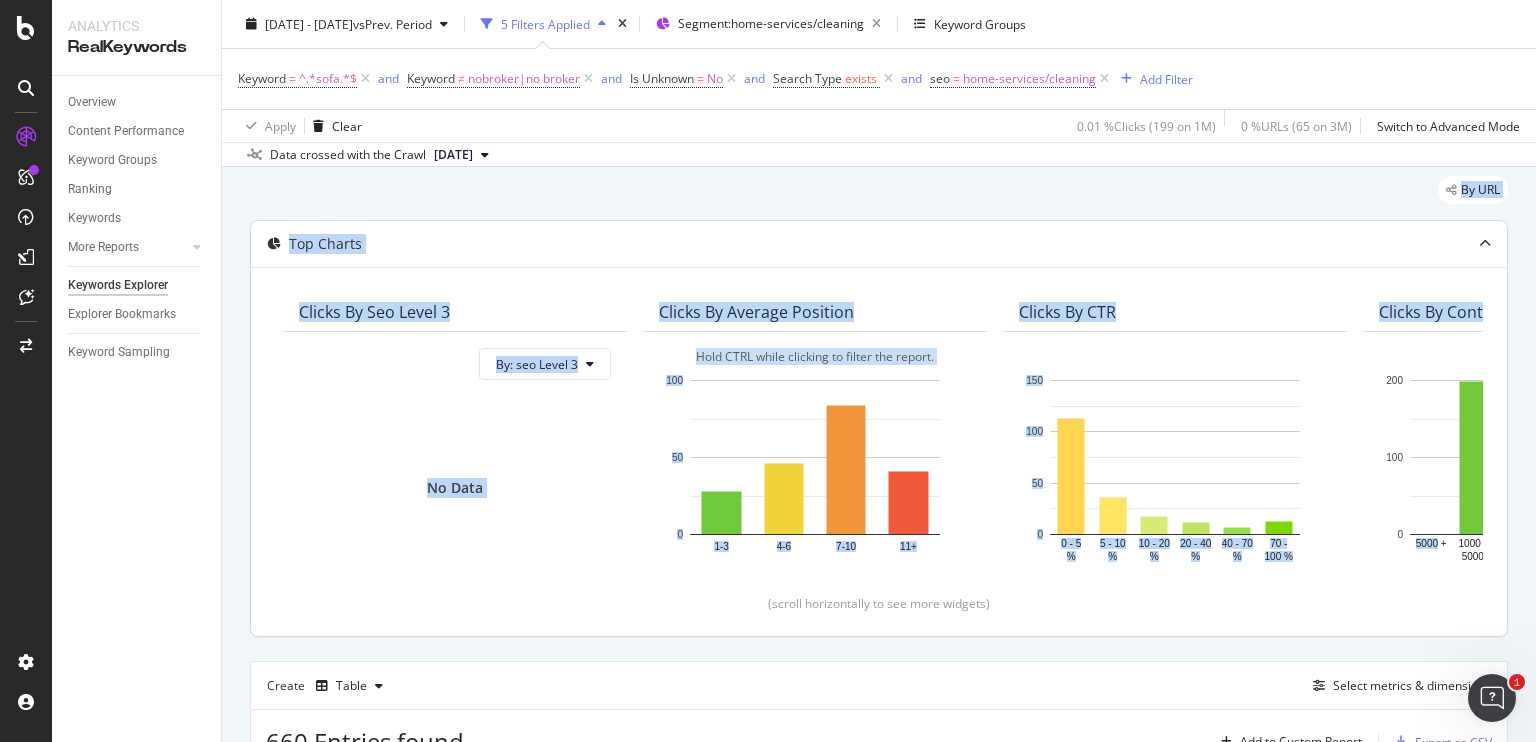 scroll, scrollTop: 56, scrollLeft: 0, axis: vertical 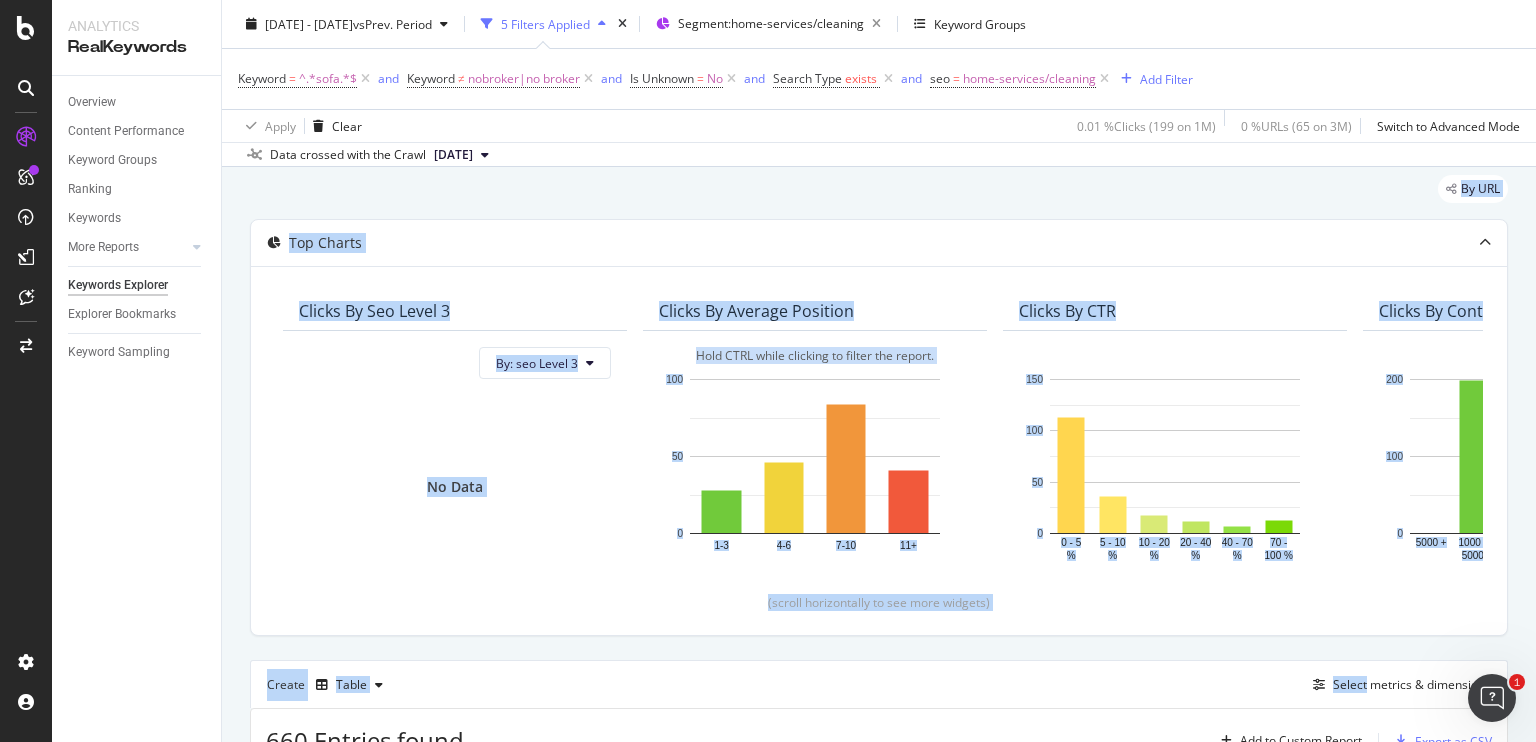 click on "Top Charts Clicks By seo Level 3 By: seo Level 3 No Data Clicks By Average Position Hold CTRL while clicking to filter the report. 1-3 4-6 7-10 11+ 0 50 100 Avg. Position Clicks 1-3 28 4-6 46 7-10 84 11+ 41 100 Clicks By CTR Hold CTRL while clicking to filter the report. 0 - 5 % 5 - 10 % 10 - 20 % 20 - 40 % 40 - 70 % 70 - 100 % 0 50 100 150 CTR Clicks 0 - 5 % 113 5 - 10 % 36 10 - 20 % 18 20 - 40 % 12 40 - 70 % 7 70 - 100 % 13 150 Clicks By Content Size Hold CTRL while clicking to filter the report. 5000 + 1000 - 5000 500 - 1000 250 - 500 100 - 250 0 - 100 0 100 200 No. of Words (Content) Clicks 5000 + 1000 - 5000 199 500 - 1000 250 - 500 0 100 - 250 0 0 - 100 200 Clicks By Inlinks Hold CTRL while clicking to filter the report. 101+ [PHONE_NUMBER] 6-15 2-5 1 0 50 100 150 No. of Unique Follow Inlinks Clicks 101+ 7 51-100 16-50 117 6-15 75 2-5 1 150 Impressions By Average Position Hold CTRL while clicking to filter the report. 1-3 4-6 7-10 11+ 0 5K 10K Avg. Position Impressions 1-3 707 4-6 2,029 7-10 3,689 11+ 10K" at bounding box center (879, 1871) 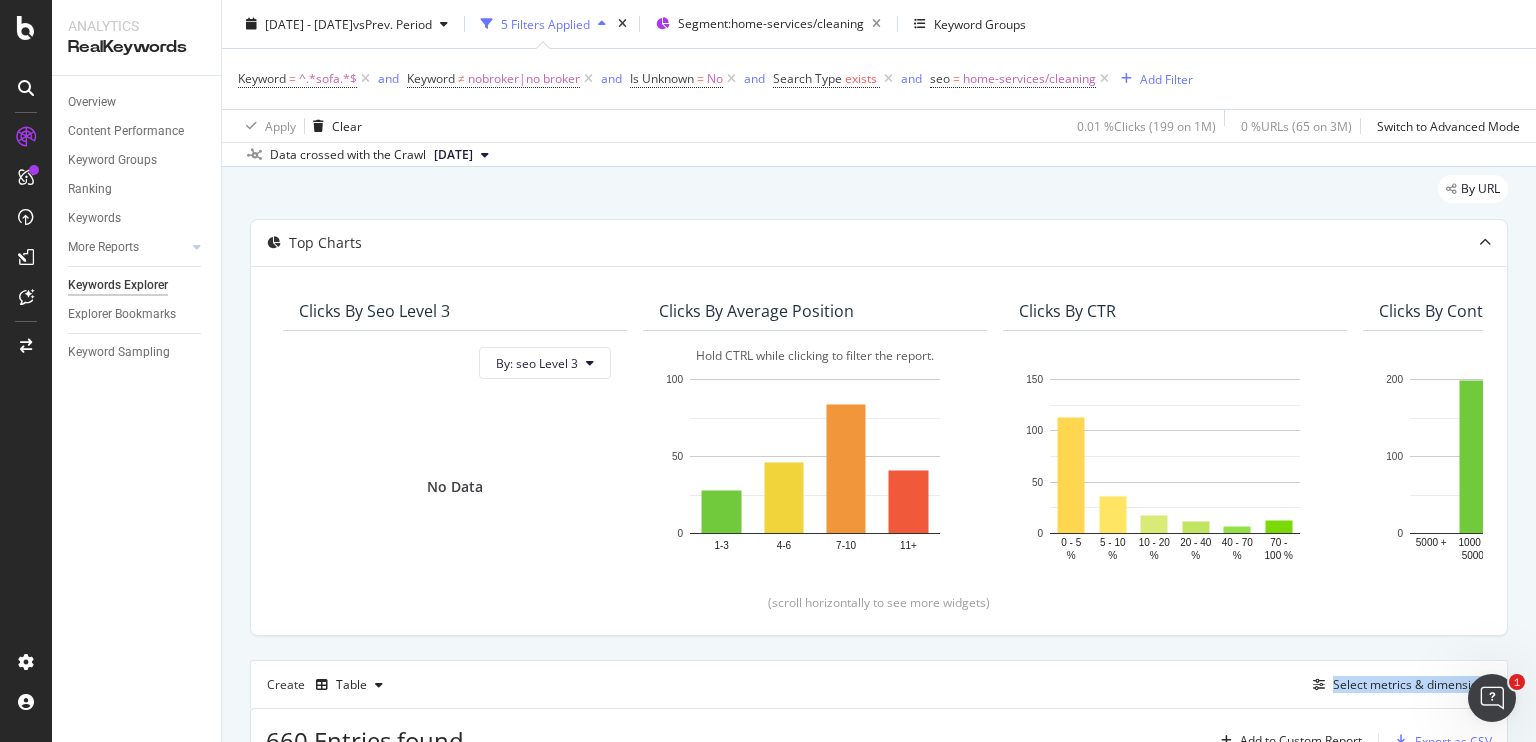 click on "Top Charts Clicks By seo Level 3 By: seo Level 3 No Data Clicks By Average Position Hold CTRL while clicking to filter the report. 1-3 4-6 7-10 11+ 0 50 100 Avg. Position Clicks 1-3 28 4-6 46 7-10 84 11+ 41 100 Clicks By CTR Hold CTRL while clicking to filter the report. 0 - 5 % 5 - 10 % 10 - 20 % 20 - 40 % 40 - 70 % 70 - 100 % 0 50 100 150 CTR Clicks 0 - 5 % 113 5 - 10 % 36 10 - 20 % 18 20 - 40 % 12 40 - 70 % 7 70 - 100 % 13 150 Clicks By Content Size Hold CTRL while clicking to filter the report. 5000 + 1000 - 5000 500 - 1000 250 - 500 100 - 250 0 - 100 0 100 200 No. of Words (Content) Clicks 5000 + 1000 - 5000 199 500 - 1000 250 - 500 0 100 - 250 0 0 - 100 200 Clicks By Inlinks Hold CTRL while clicking to filter the report. 101+ [PHONE_NUMBER] 6-15 2-5 1 0 50 100 150 No. of Unique Follow Inlinks Clicks 101+ 7 51-100 16-50 117 6-15 75 2-5 1 150 Impressions By Average Position Hold CTRL while clicking to filter the report. 1-3 4-6 7-10 11+ 0 5K 10K Avg. Position Impressions 1-3 707 4-6 2,029 7-10 3,689 11+ 10K" at bounding box center (879, 1871) 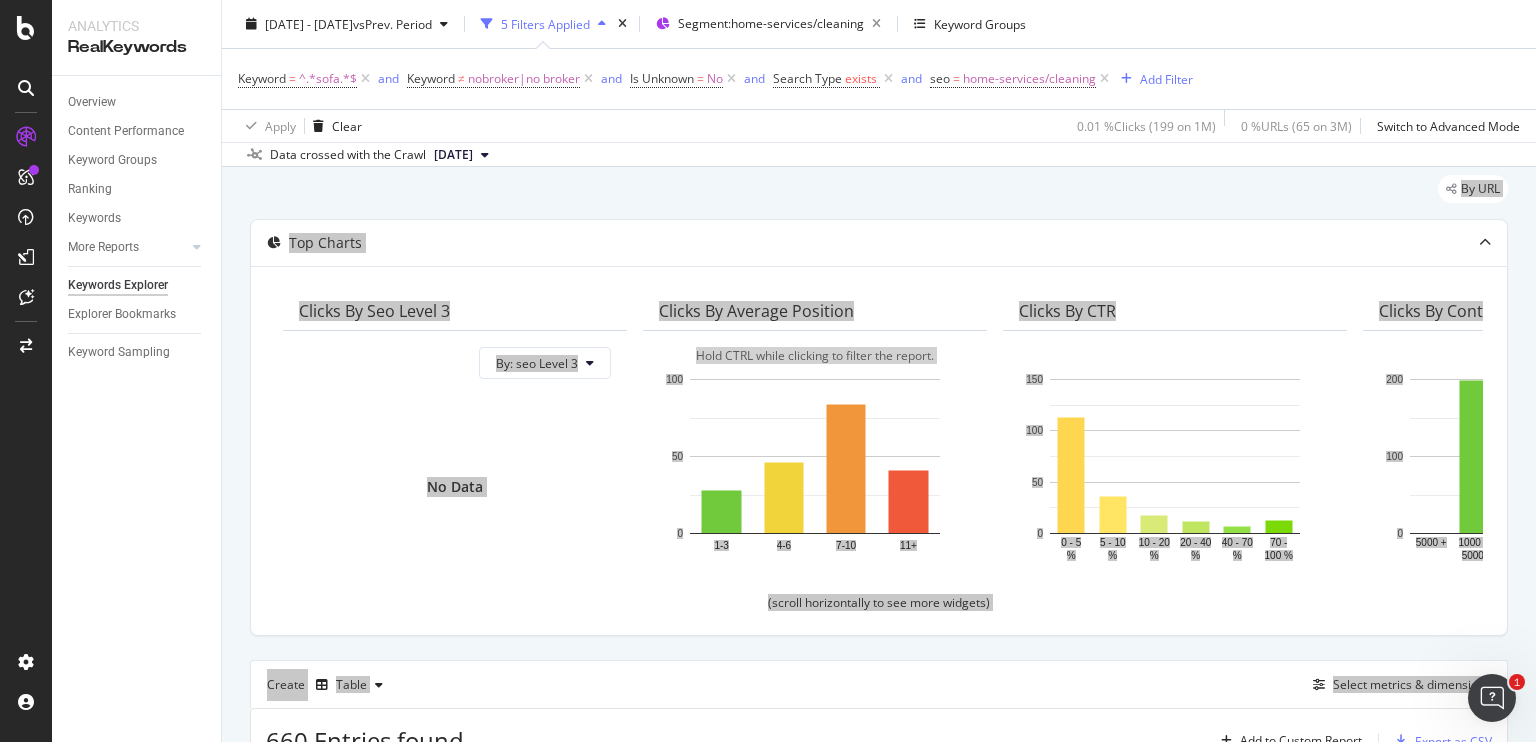 click on "By URL" at bounding box center (879, 197) 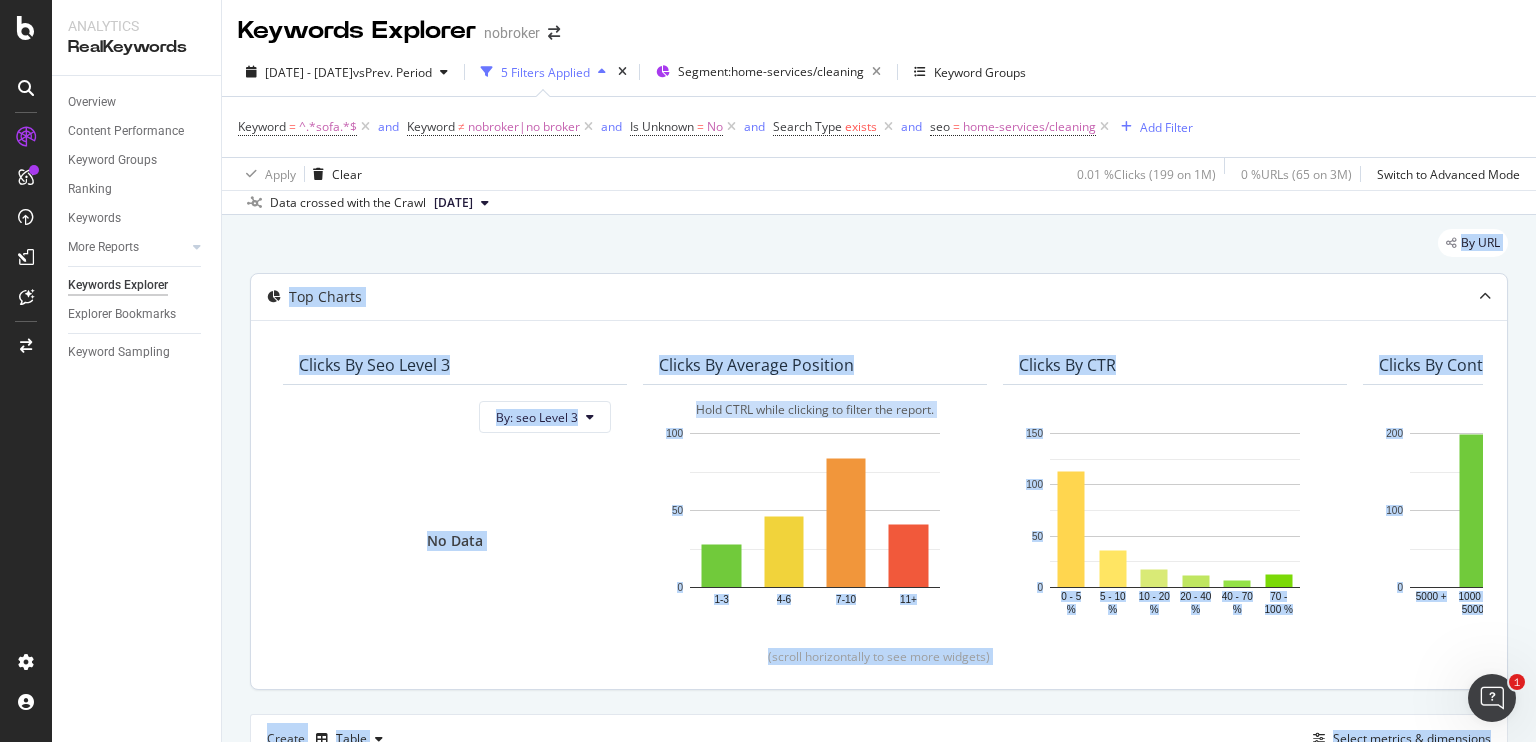 scroll, scrollTop: 0, scrollLeft: 0, axis: both 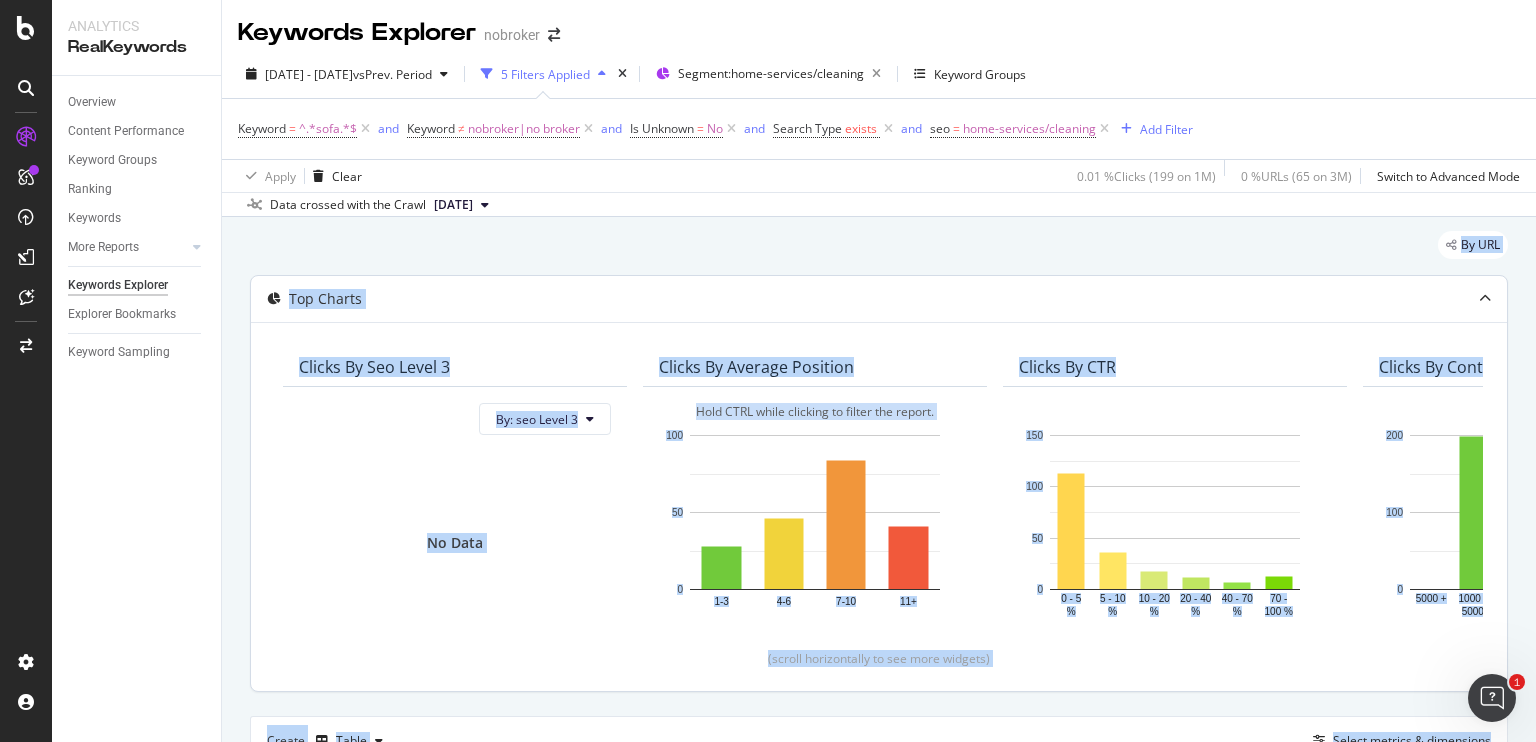 click on "Top Charts" at bounding box center [879, 299] 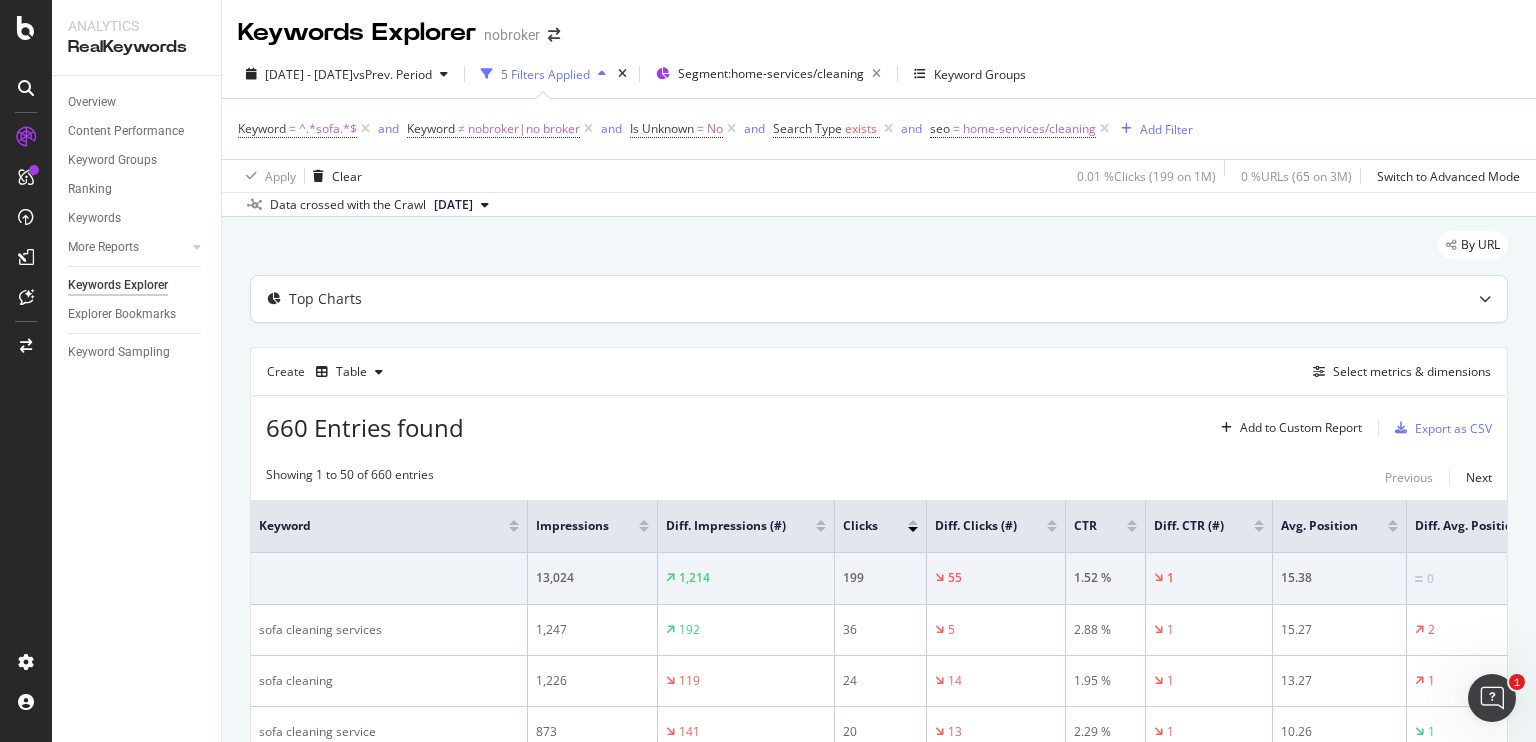 click on "Top Charts" at bounding box center [879, 299] 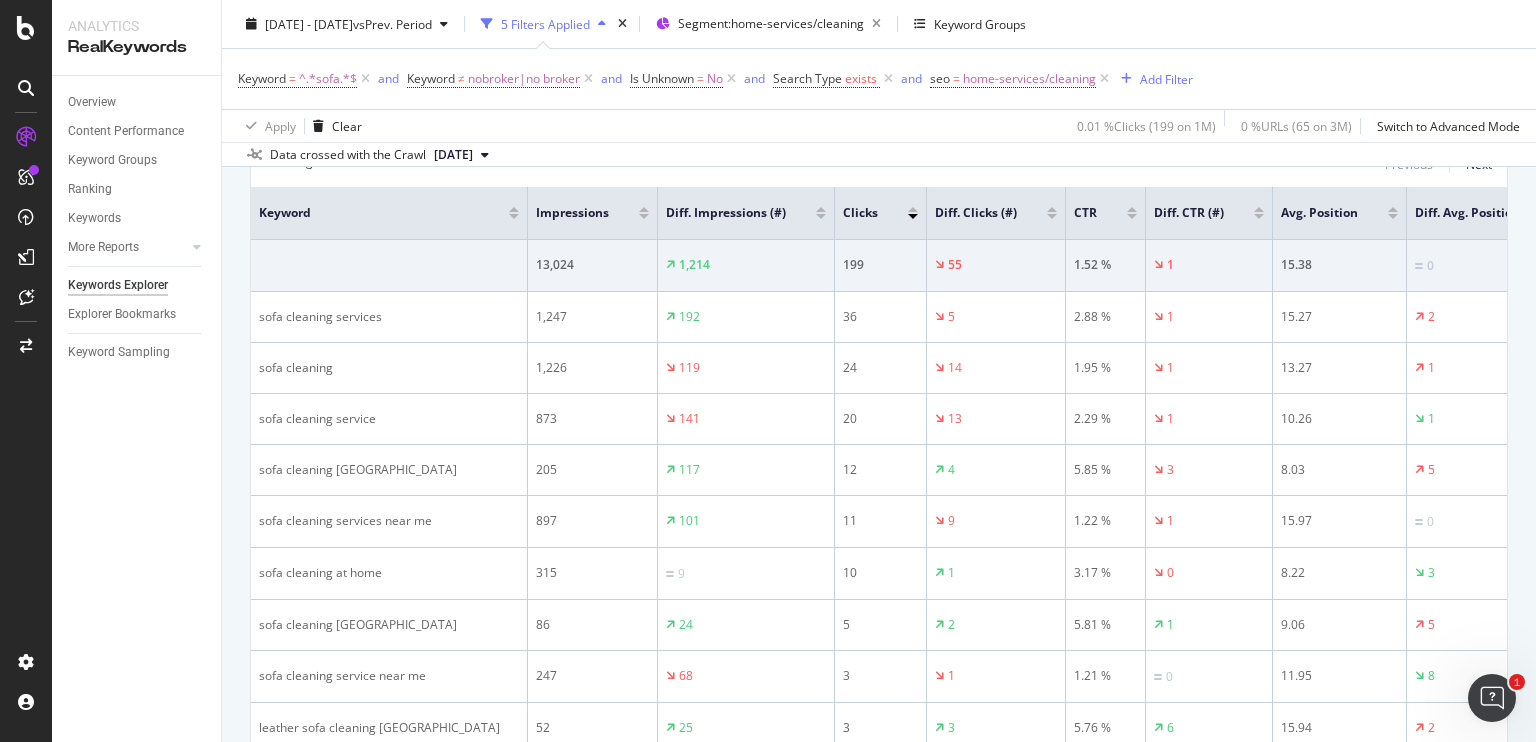 scroll, scrollTop: 680, scrollLeft: 0, axis: vertical 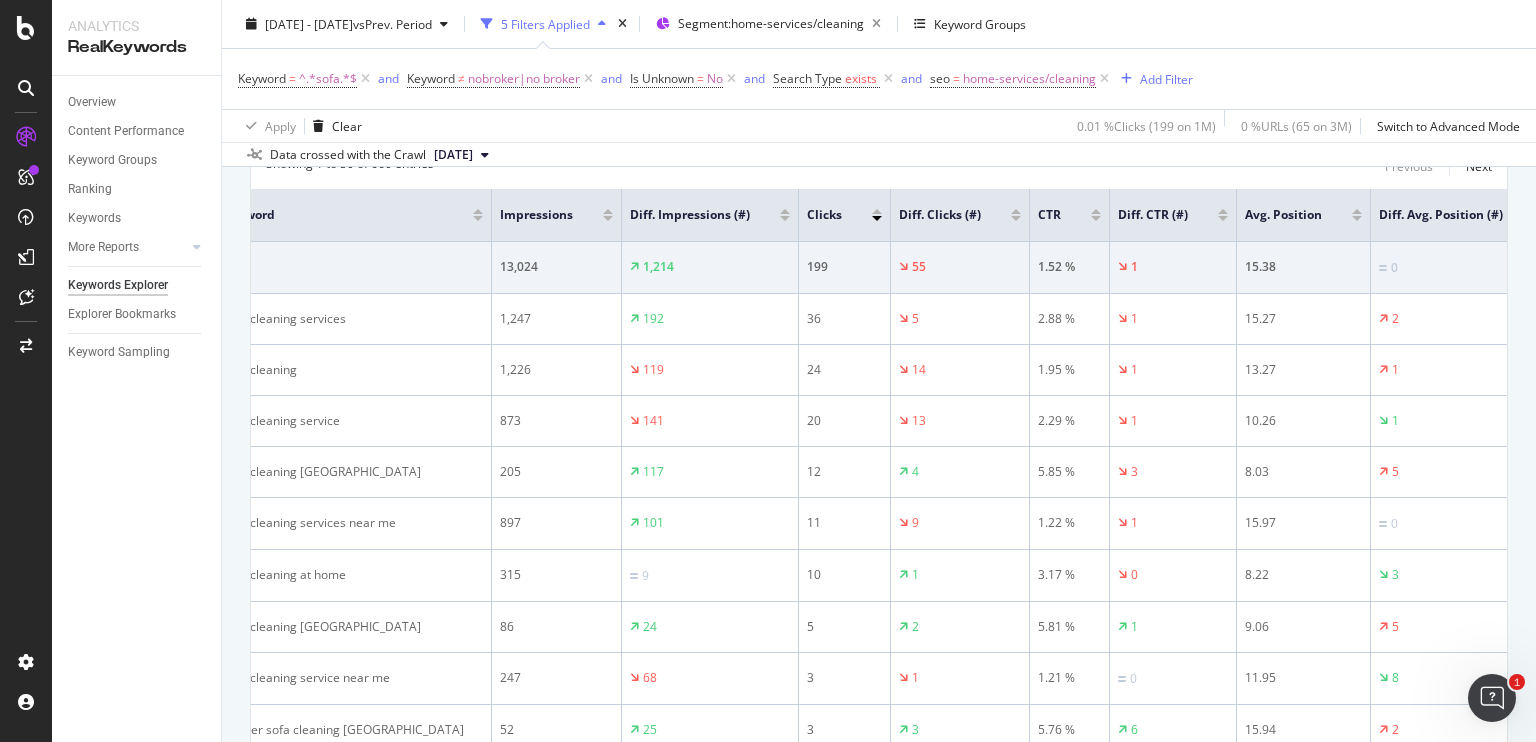 click at bounding box center [1538, 218] 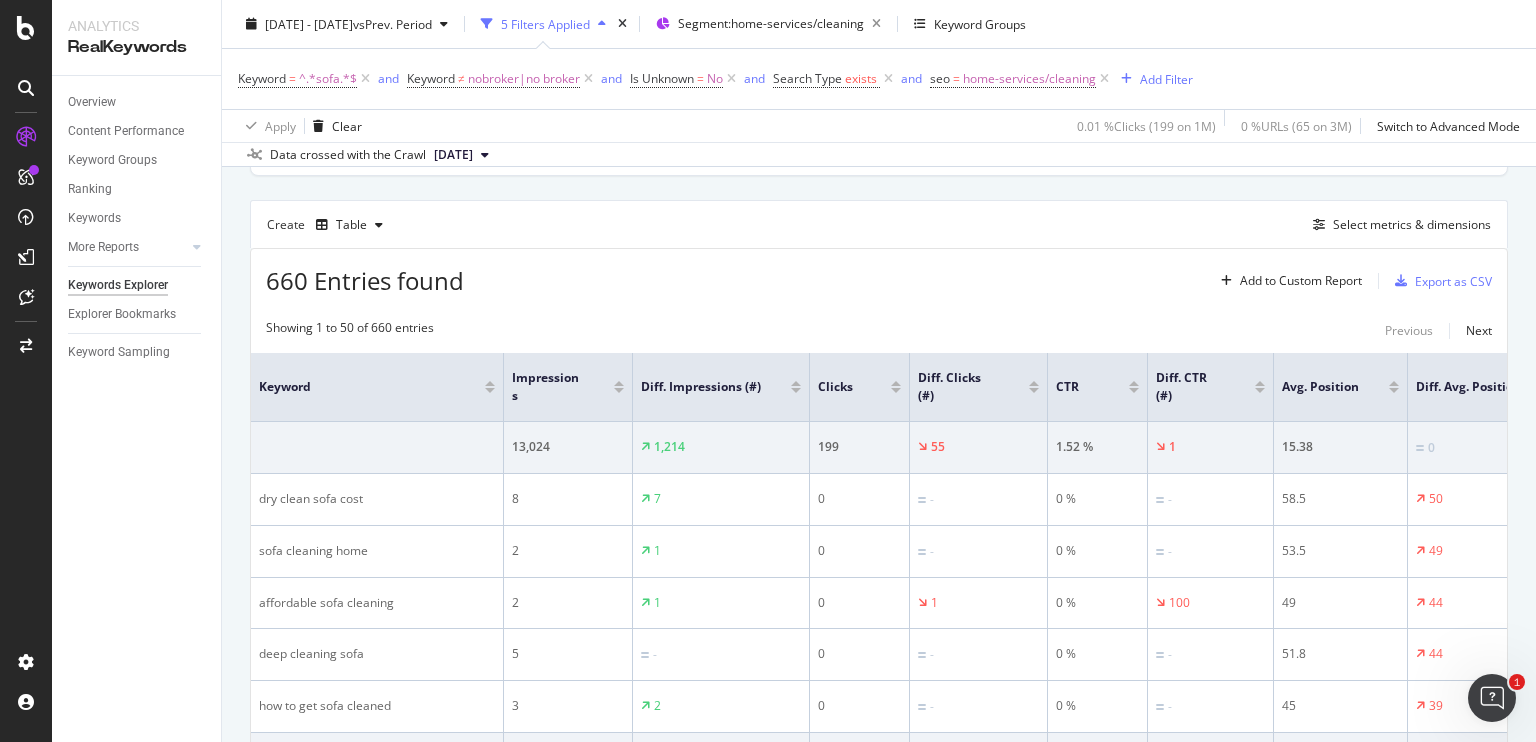 scroll, scrollTop: 431, scrollLeft: 0, axis: vertical 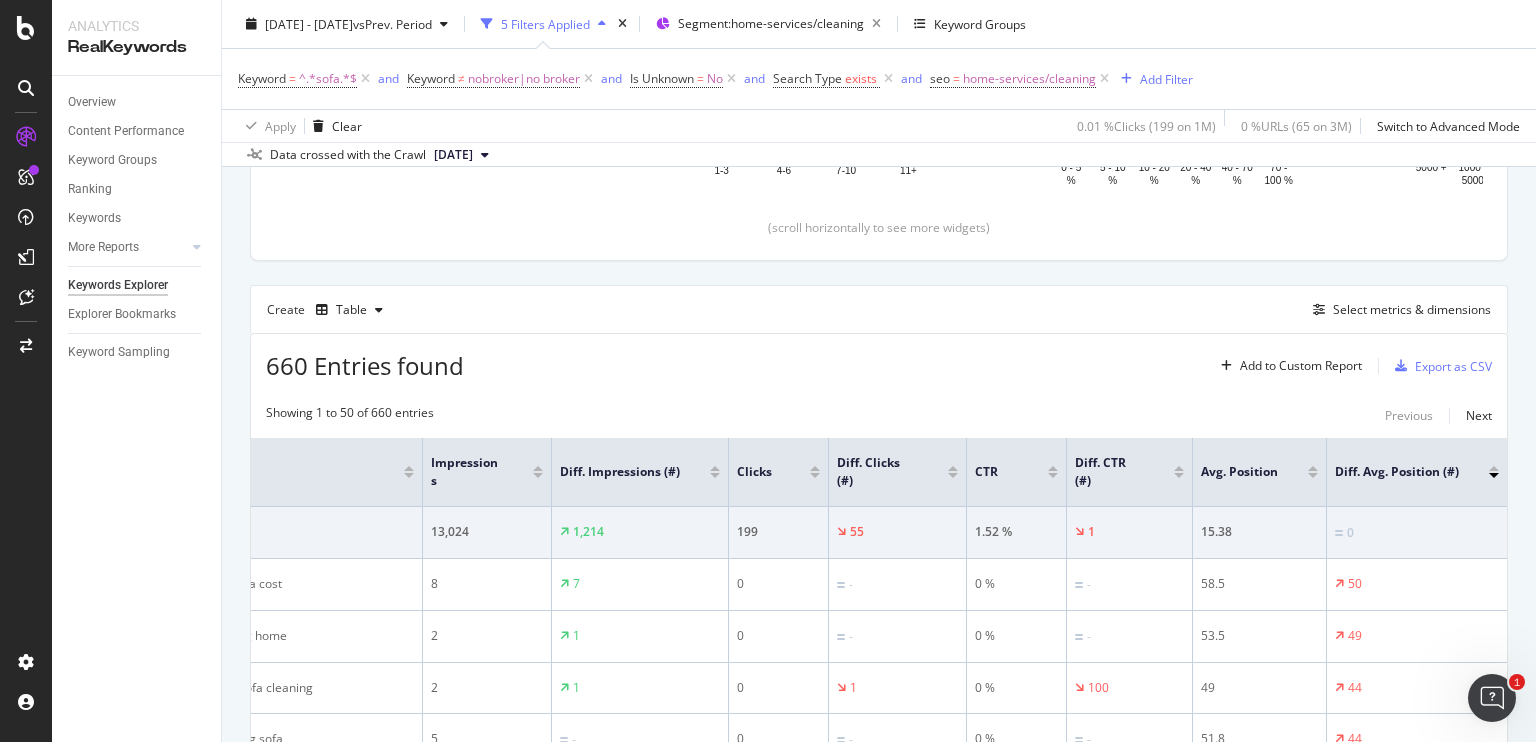 click at bounding box center (1494, 468) 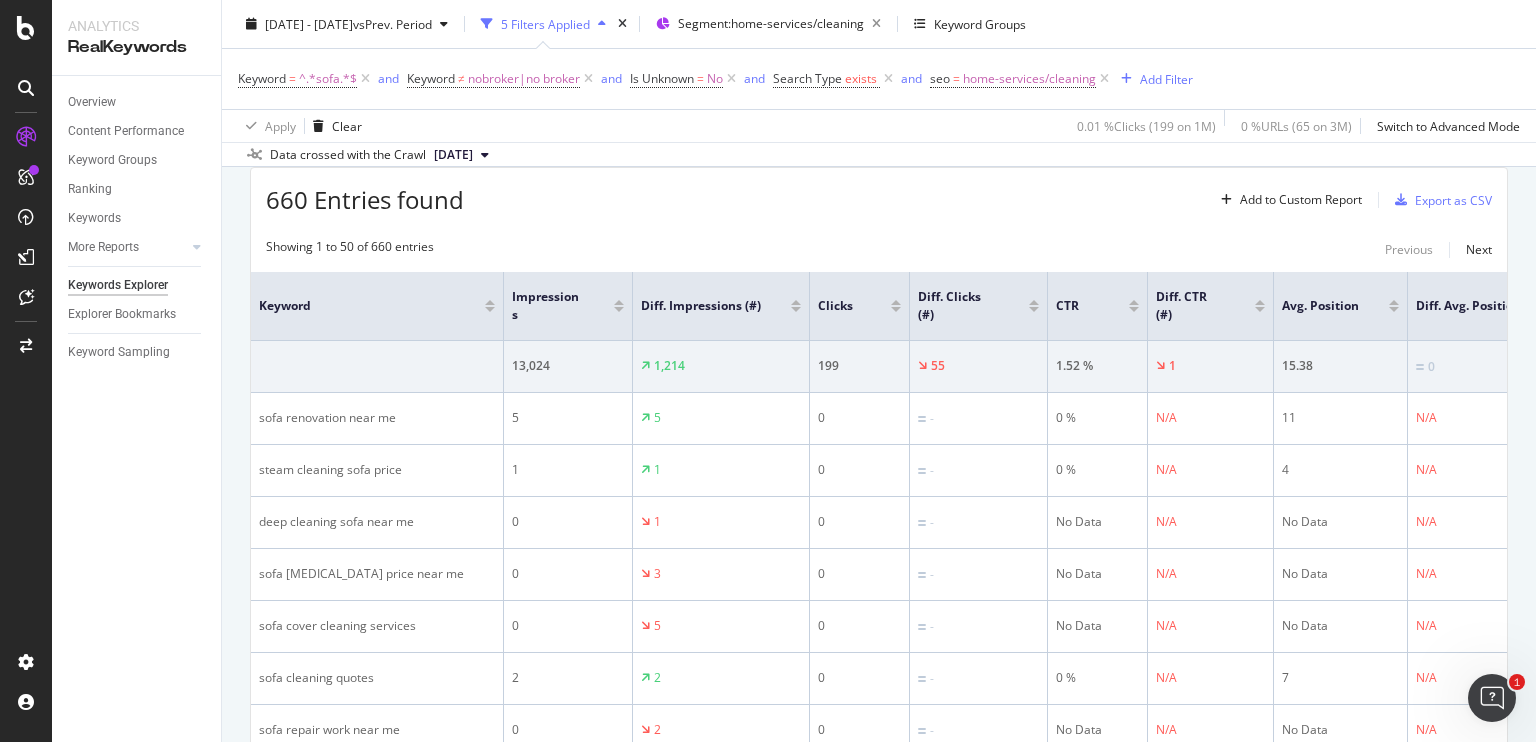 scroll, scrollTop: 640, scrollLeft: 0, axis: vertical 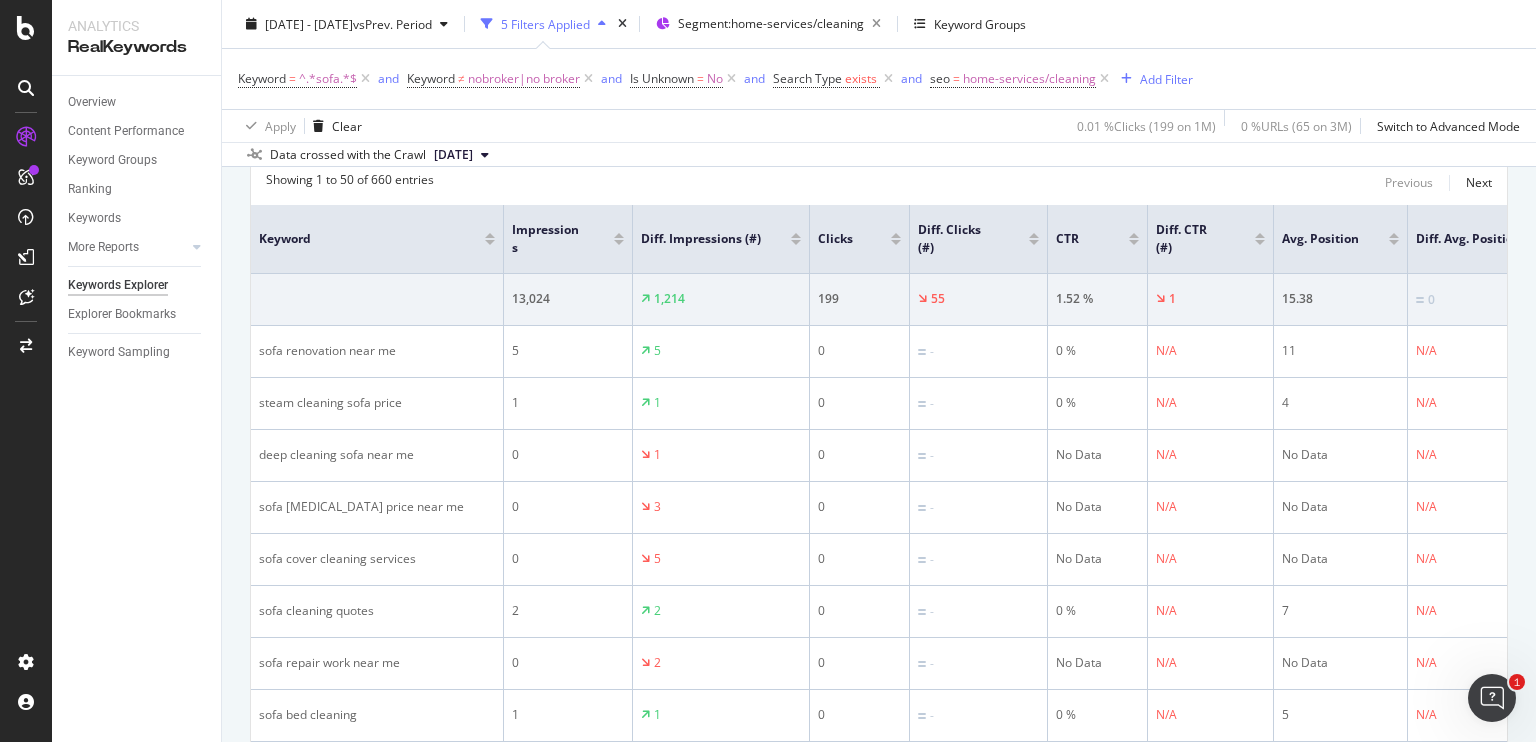 click at bounding box center (896, 239) 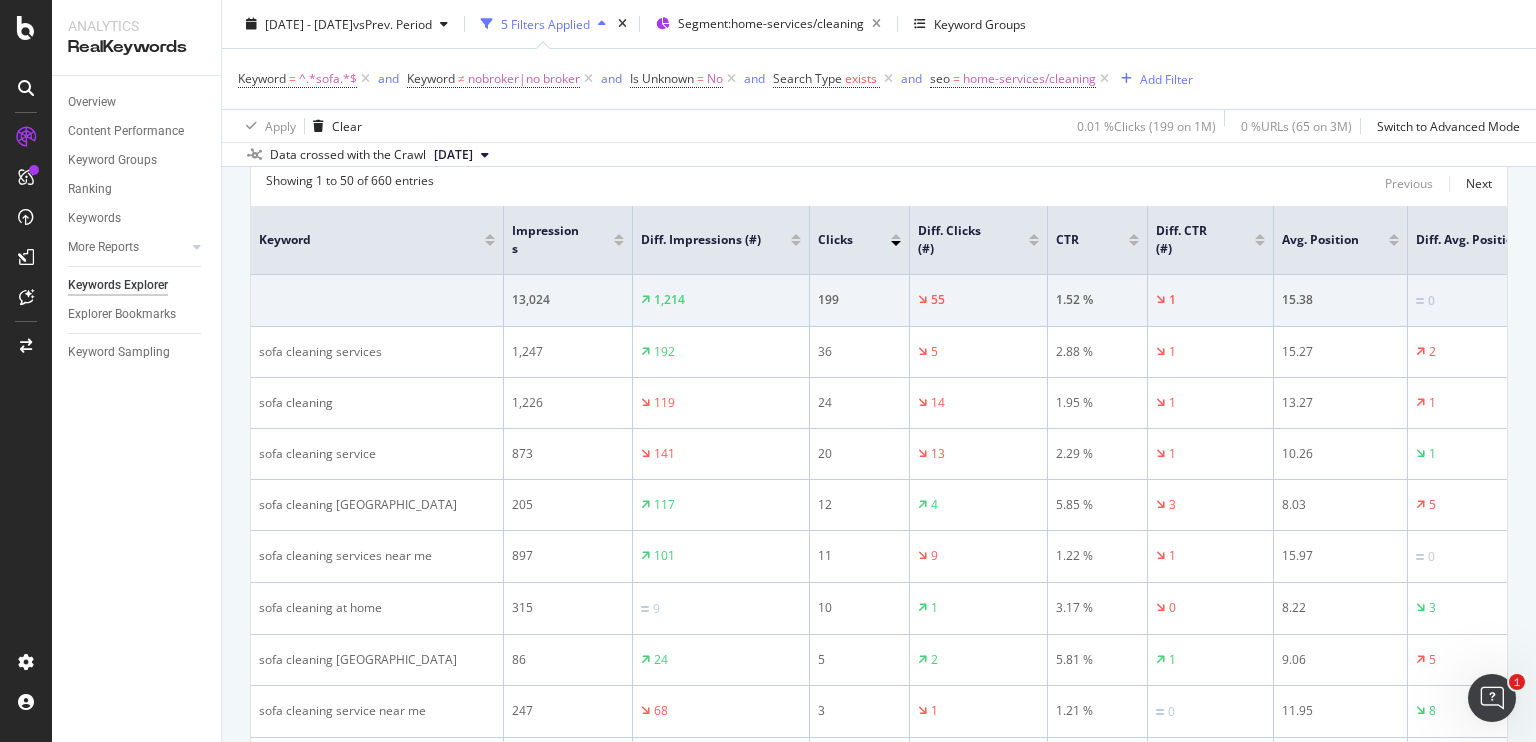 scroll, scrollTop: 662, scrollLeft: 0, axis: vertical 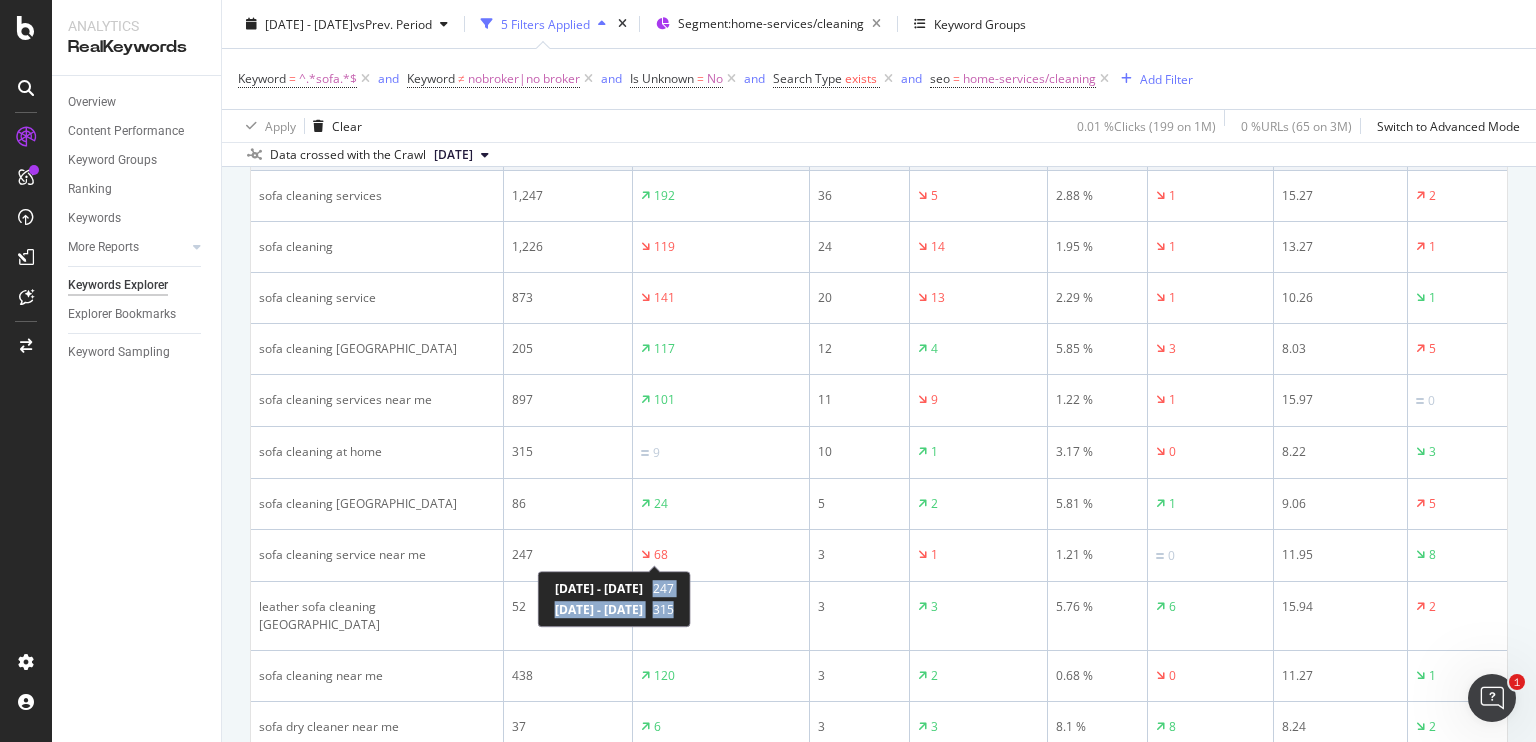 drag, startPoint x: 734, startPoint y: 589, endPoint x: 756, endPoint y: 607, distance: 28.42534 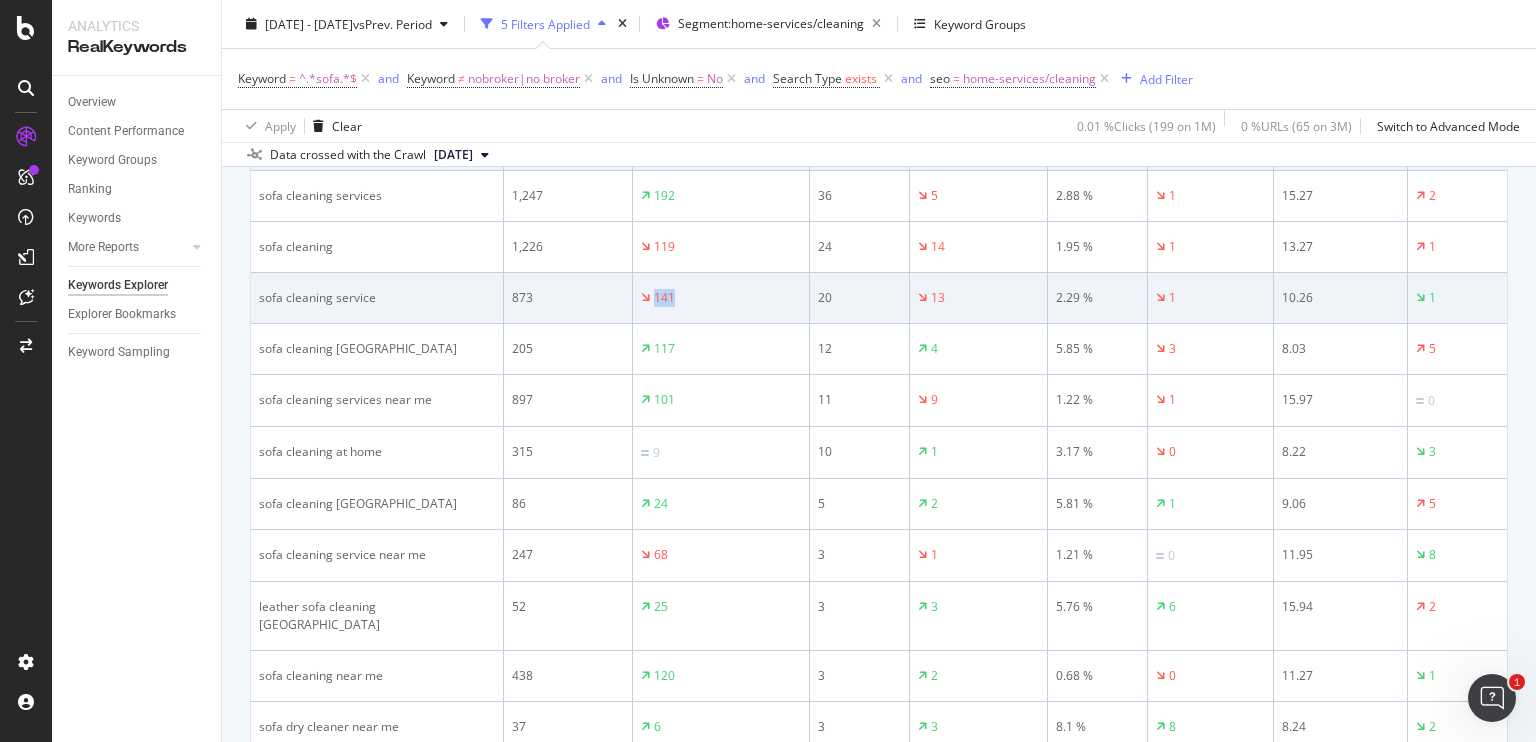 drag, startPoint x: 650, startPoint y: 299, endPoint x: 676, endPoint y: 296, distance: 26.172504 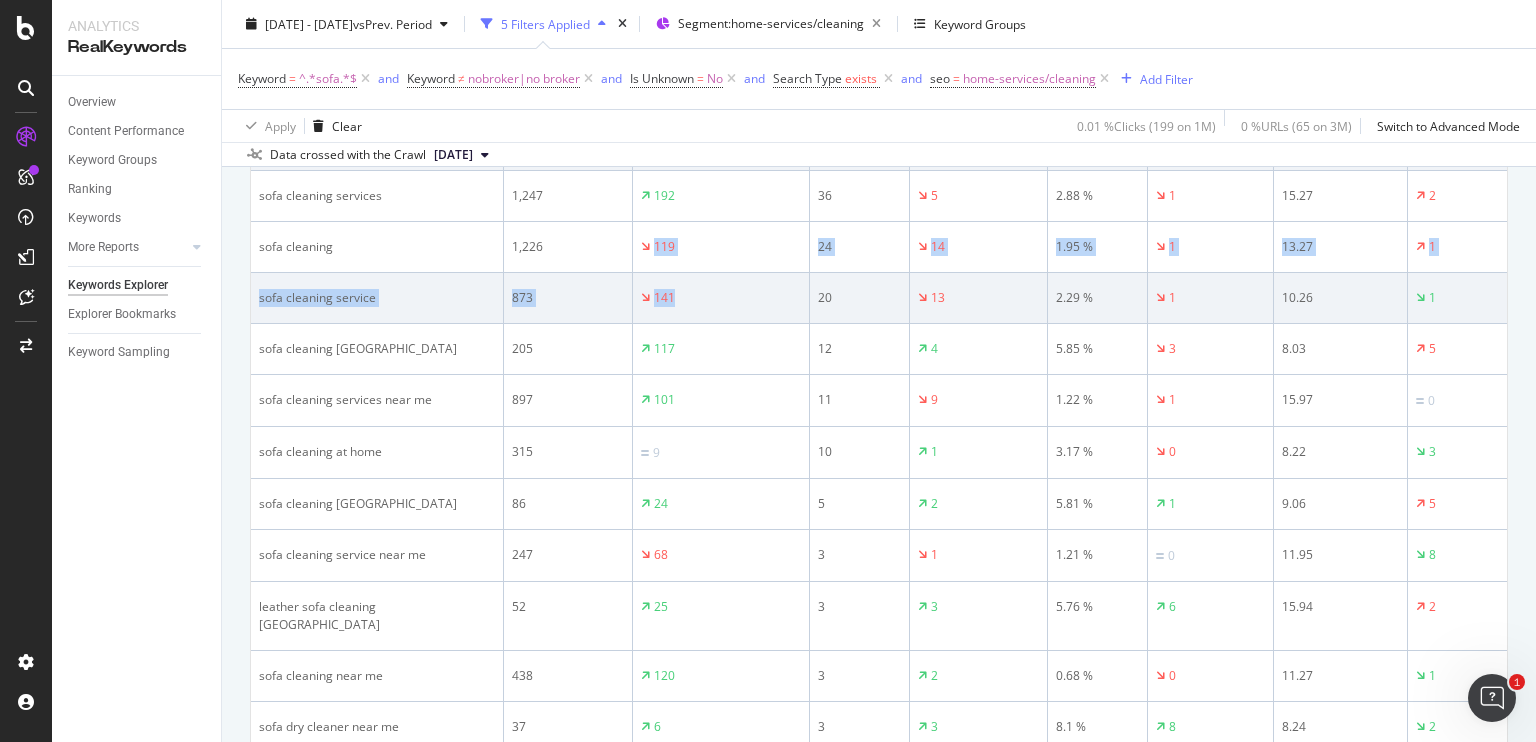 drag, startPoint x: 653, startPoint y: 237, endPoint x: 679, endPoint y: 305, distance: 72.8011 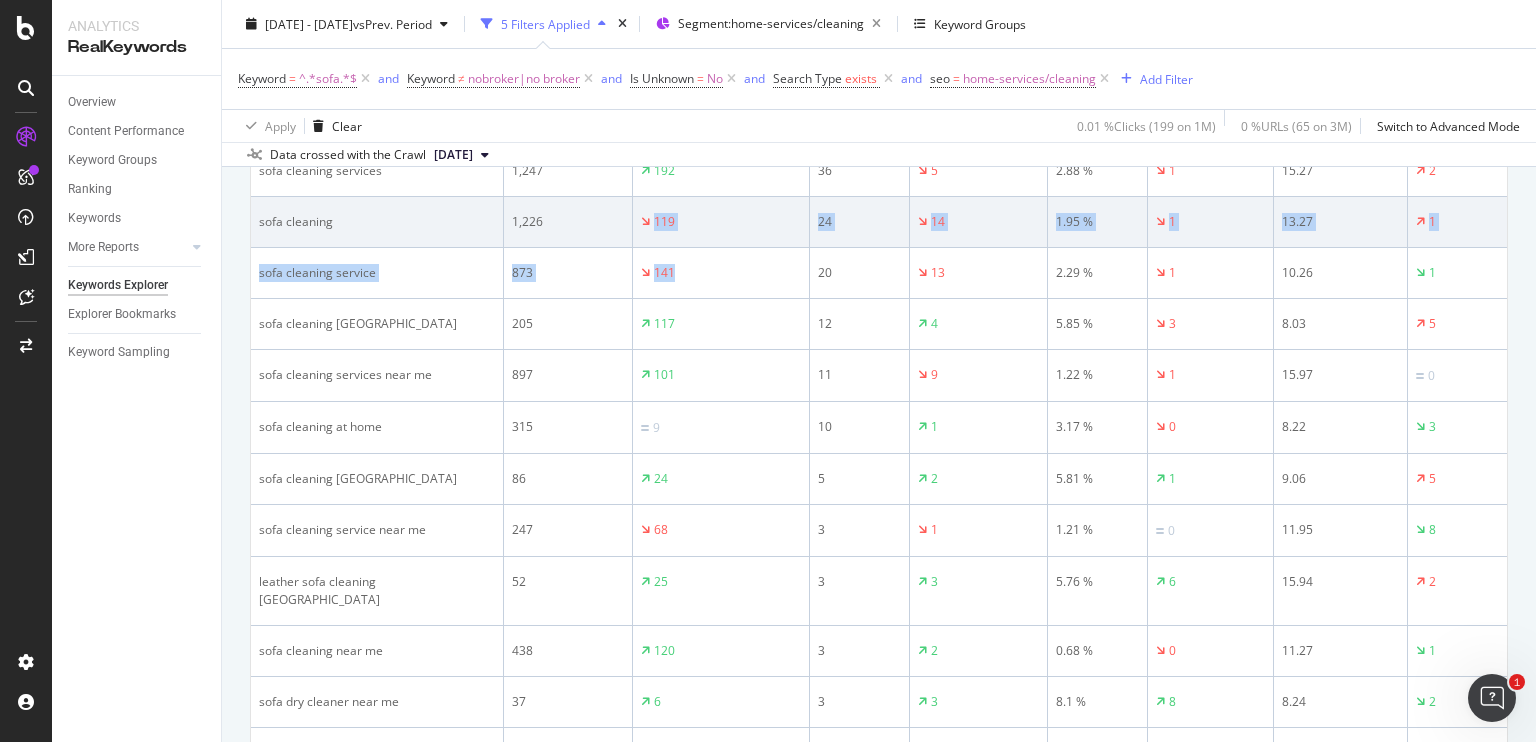 scroll, scrollTop: 844, scrollLeft: 0, axis: vertical 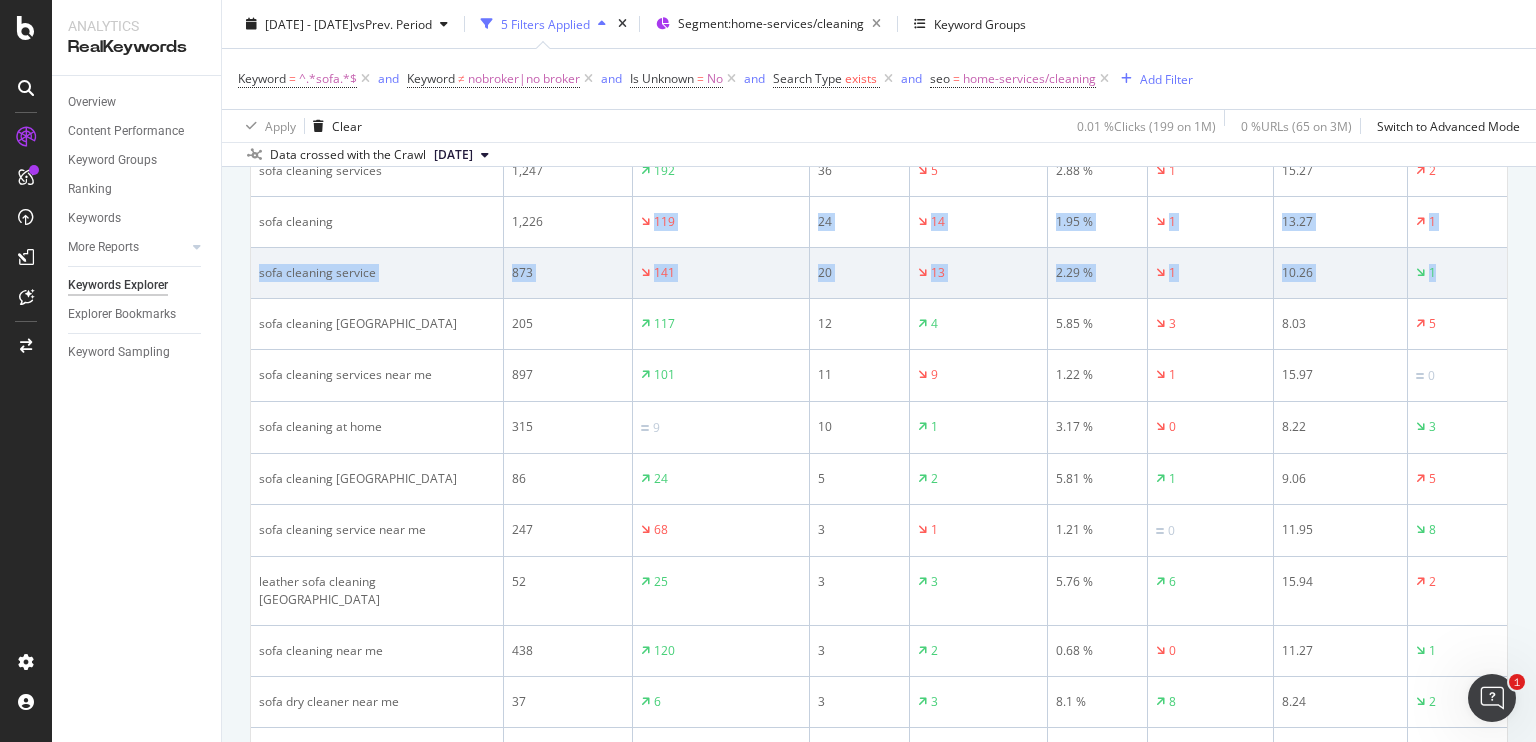 click on "1" at bounding box center [1498, 273] 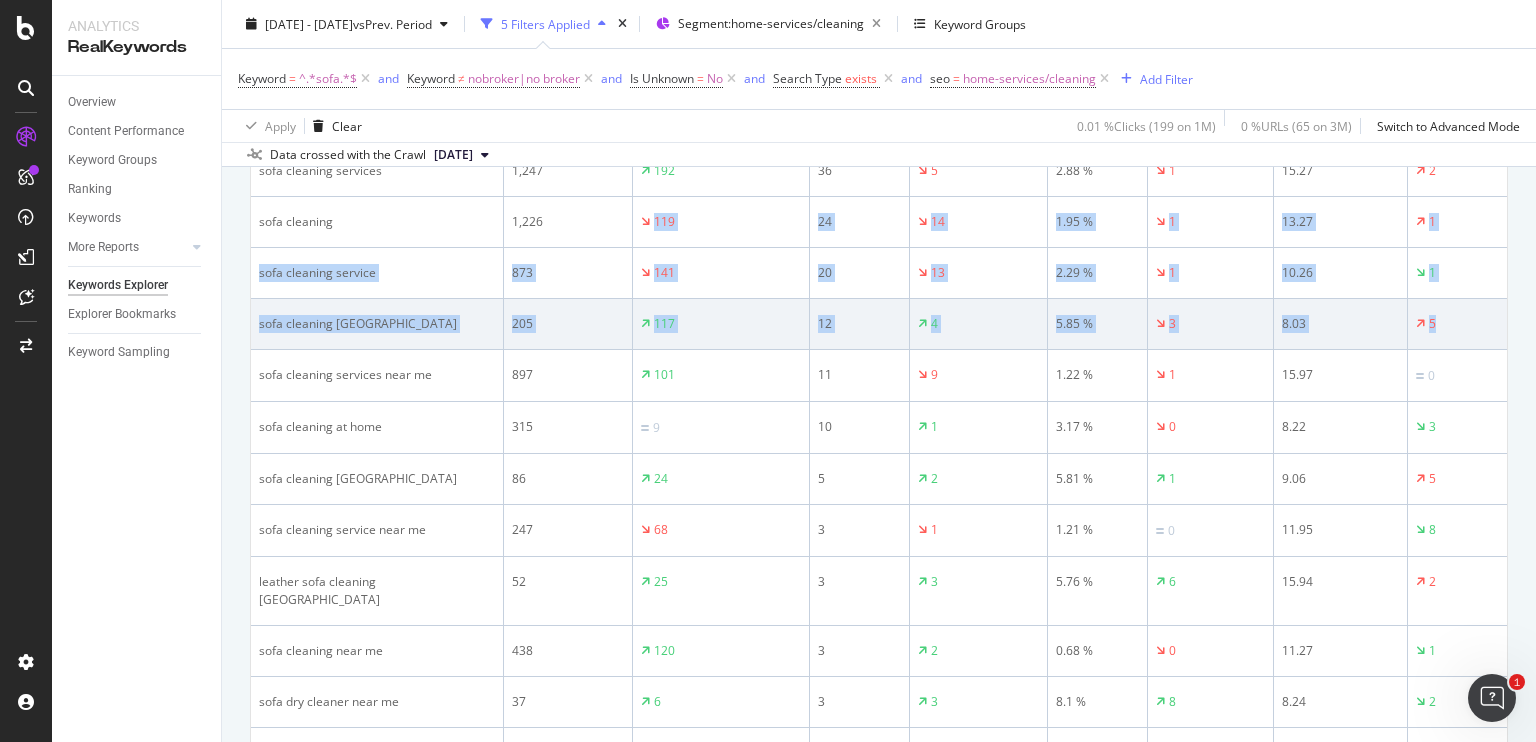 click on "5" at bounding box center [1498, 324] 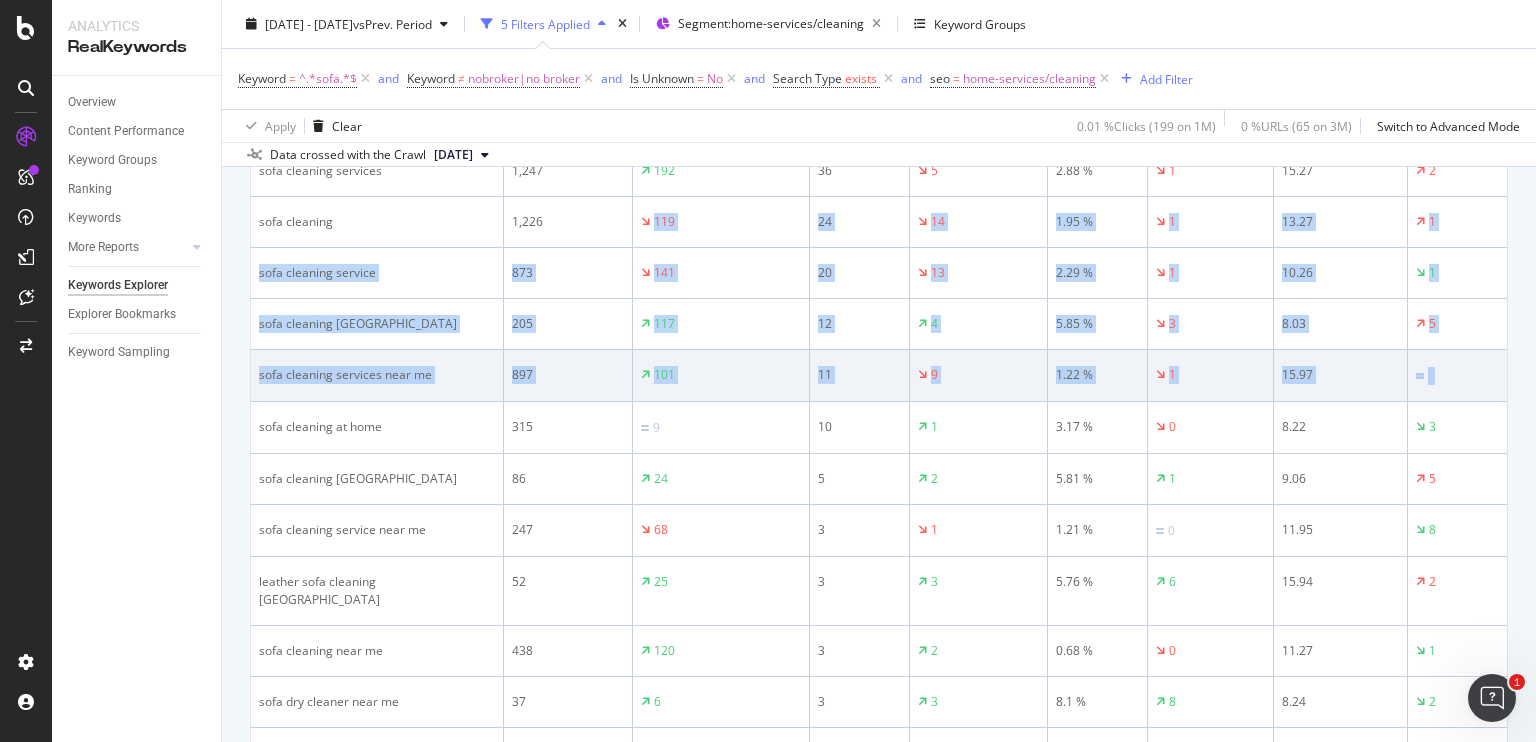 click on "0" at bounding box center [1498, 376] 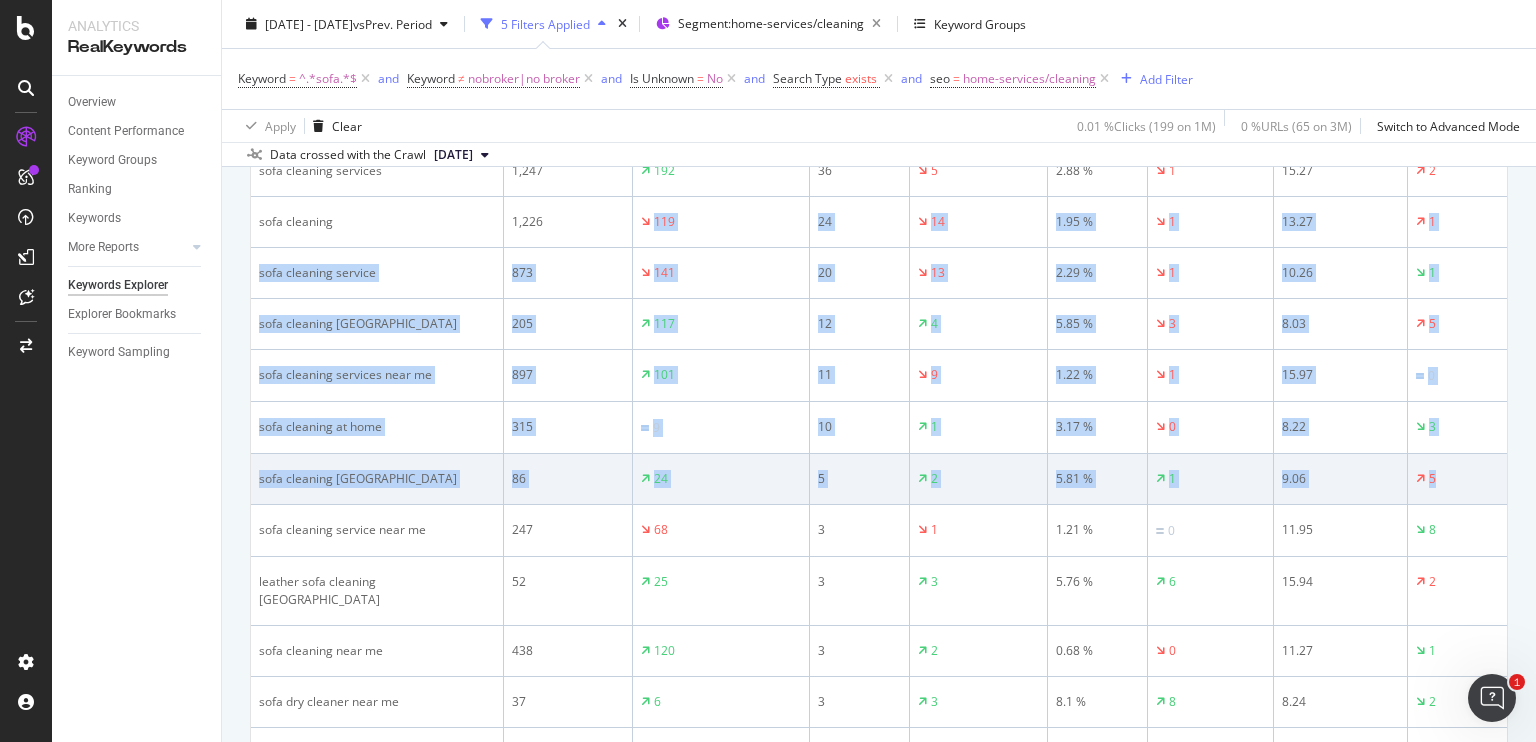 drag, startPoint x: 1453, startPoint y: 427, endPoint x: 1457, endPoint y: 476, distance: 49.162994 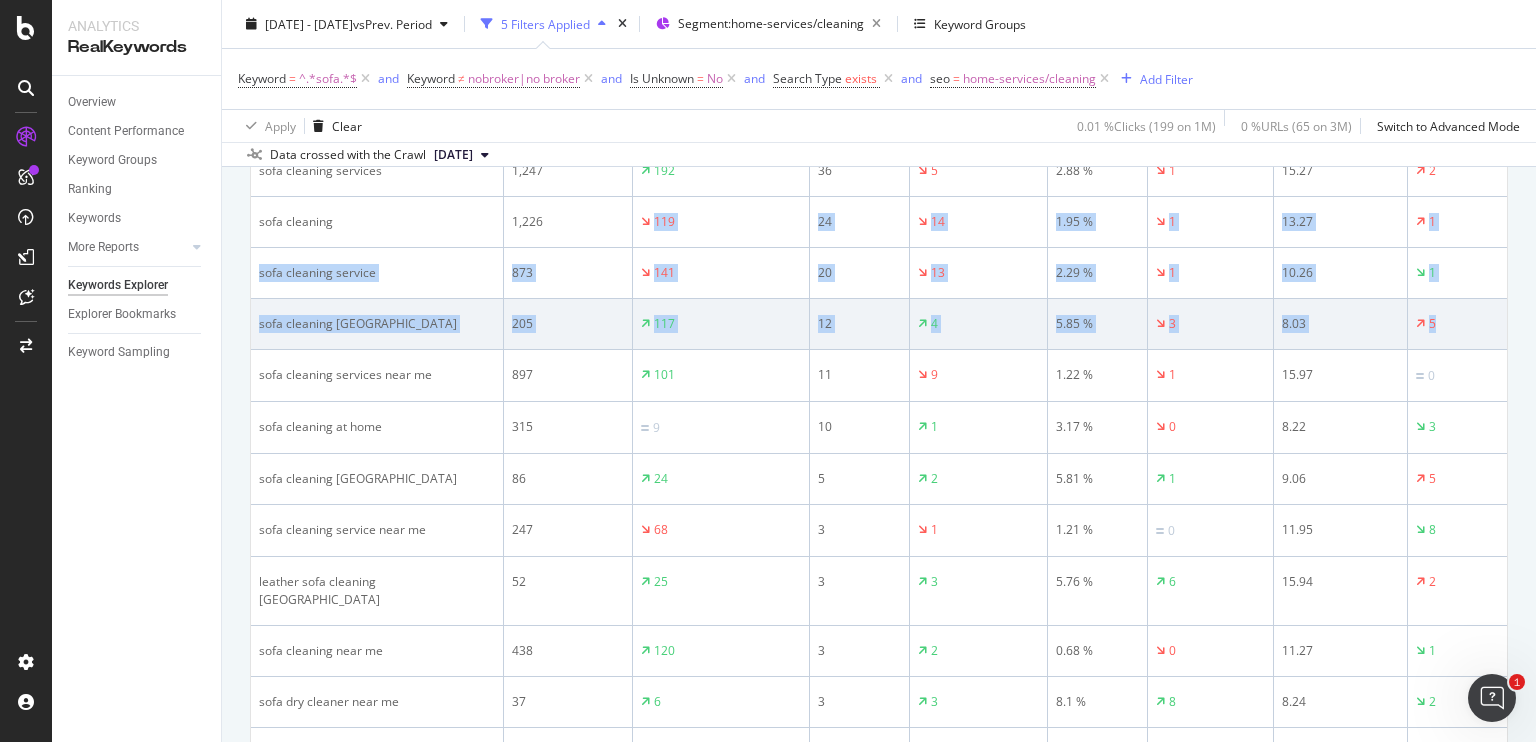click on "5" at bounding box center [1498, 324] 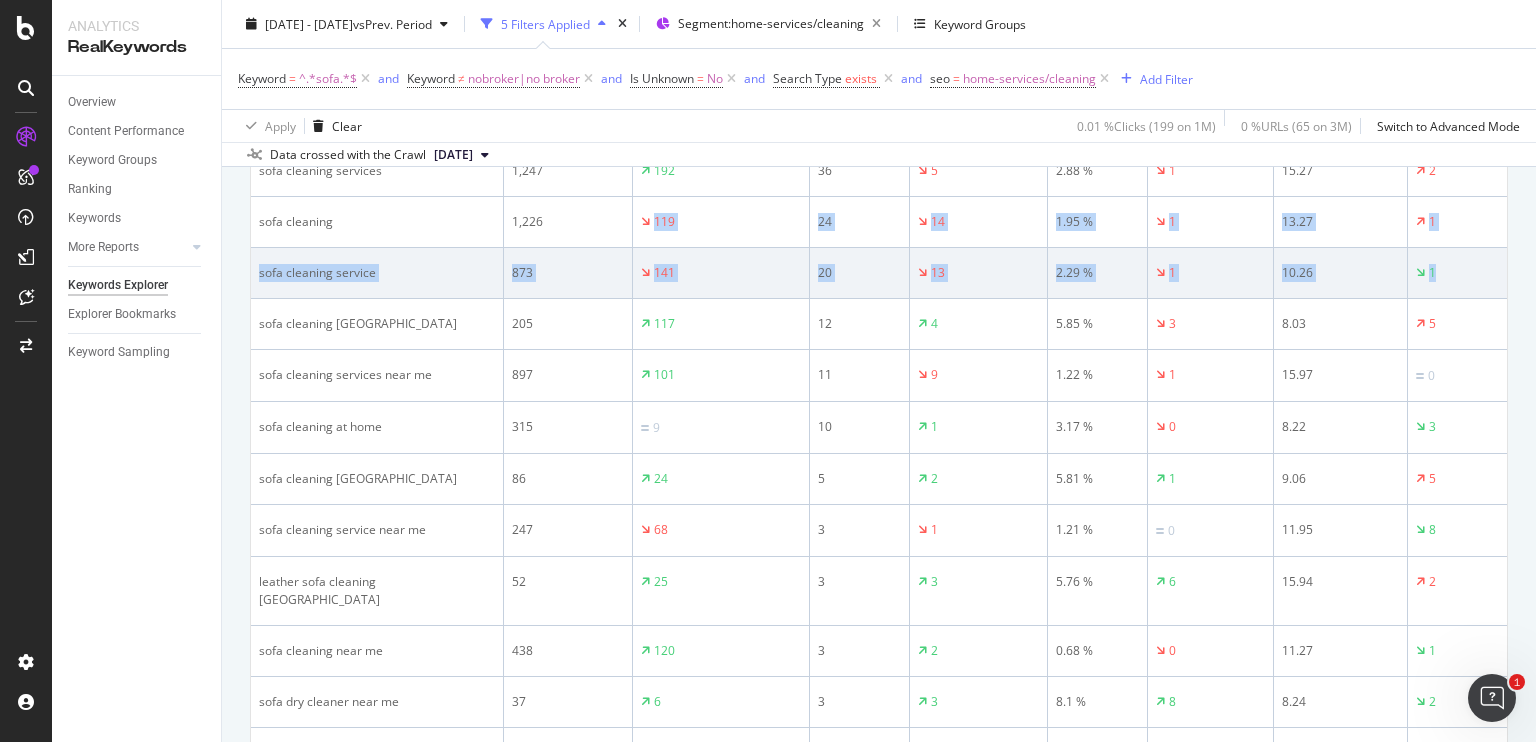 click on "1" at bounding box center (1498, 273) 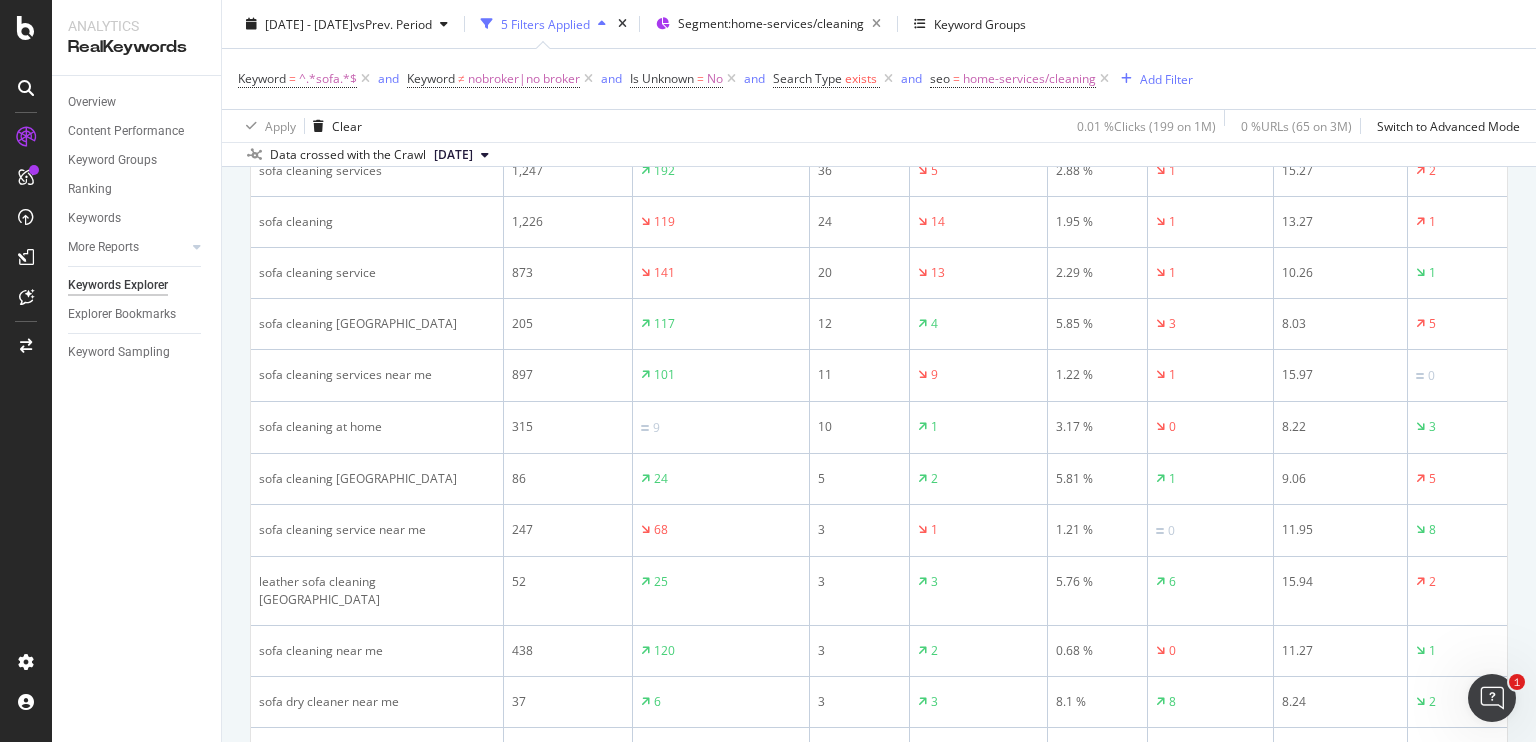 click on "By URL Top Charts Clicks By seo Level 3 By: seo Level 3 No Data Clicks By Average Position Hold CTRL while clicking to filter the report. 1-3 4-6 7-10 11+ 0 50 100 Avg. Position Clicks 1-3 28 4-6 46 7-10 84 11+ 41 100 Clicks By CTR Hold CTRL while clicking to filter the report. 0 - 5 % 5 - 10 % 10 - 20 % 20 - 40 % 40 - 70 % 70 - 100 % 0 50 100 150 CTR Clicks 0 - 5 % 113 5 - 10 % 36 10 - 20 % 18 20 - 40 % 12 40 - 70 % 7 70 - 100 % 13 150 Clicks By Content Size Hold CTRL while clicking to filter the report. 5000 + 1000 - 5000 500 - 1000 250 - 500 100 - 250 0 - 100 0 100 200 No. of Words (Content) Clicks 5000 + 1000 - 5000 199 500 - 1000 250 - 500 0 100 - 250 0 0 - 100 200 Clicks By Inlinks Hold CTRL while clicking to filter the report. 101+ [PHONE_NUMBER] 6-15 2-5 1 0 50 100 150 No. of Unique Follow Inlinks Clicks 101+ 7 51-100 16-50 117 6-15 75 2-5 1 150 Impressions By Average Position Hold CTRL while clicking to filter the report. 1-3 4-6 7-10 11+ 0 5K 10K Avg. Position Impressions 1-3 707 4-6 2,029 7-10 3,689" at bounding box center (879, 1149) 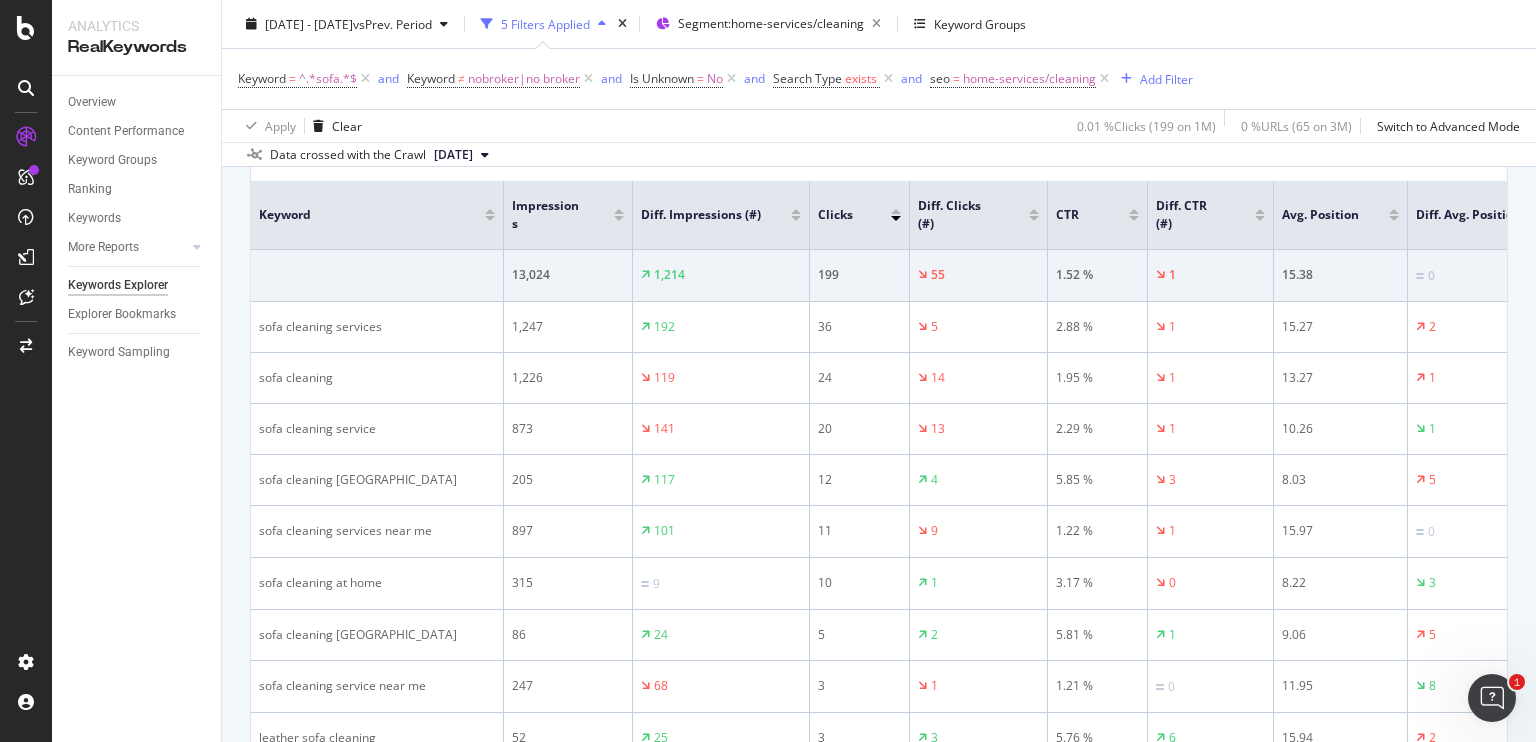 scroll, scrollTop: 676, scrollLeft: 0, axis: vertical 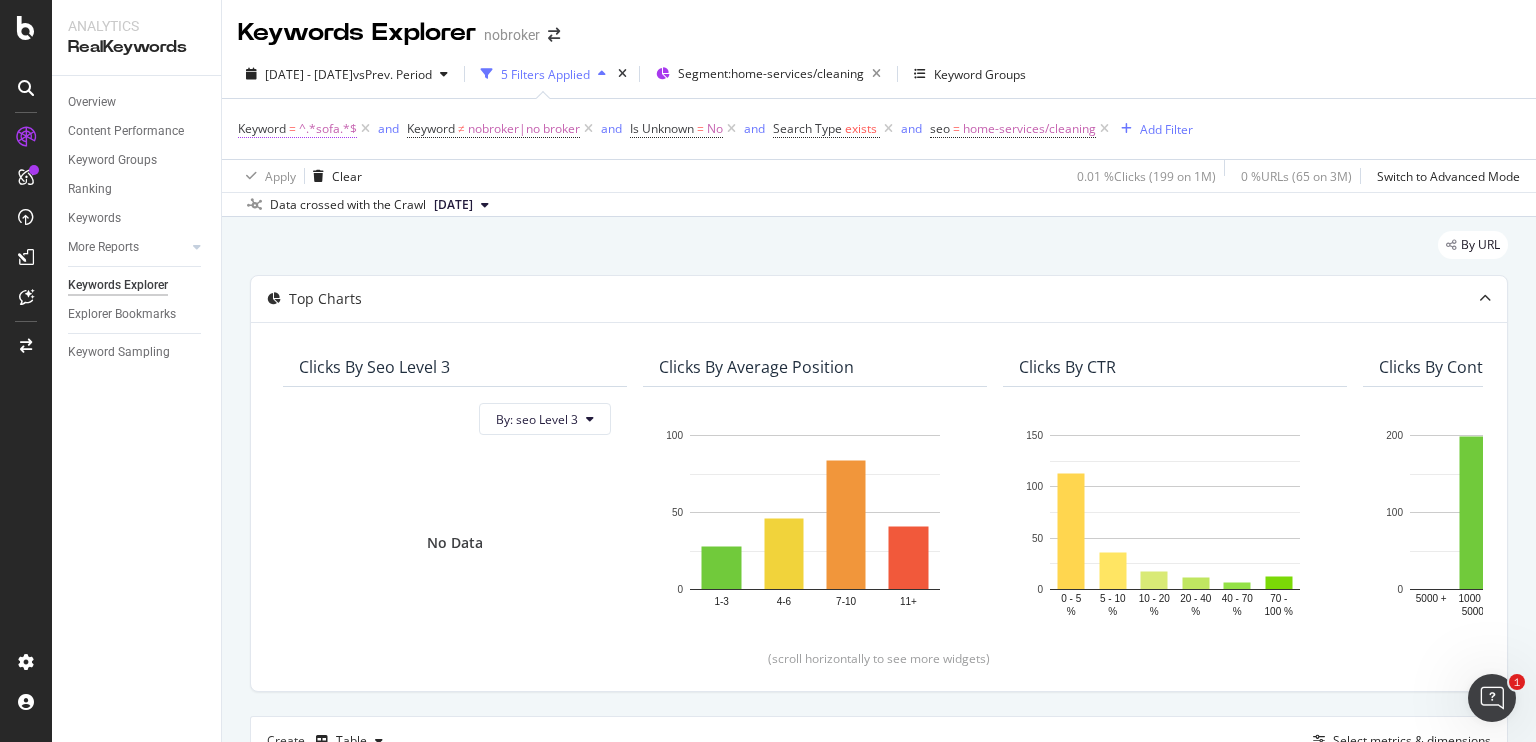 click on "^.*sofa.*$" at bounding box center (328, 129) 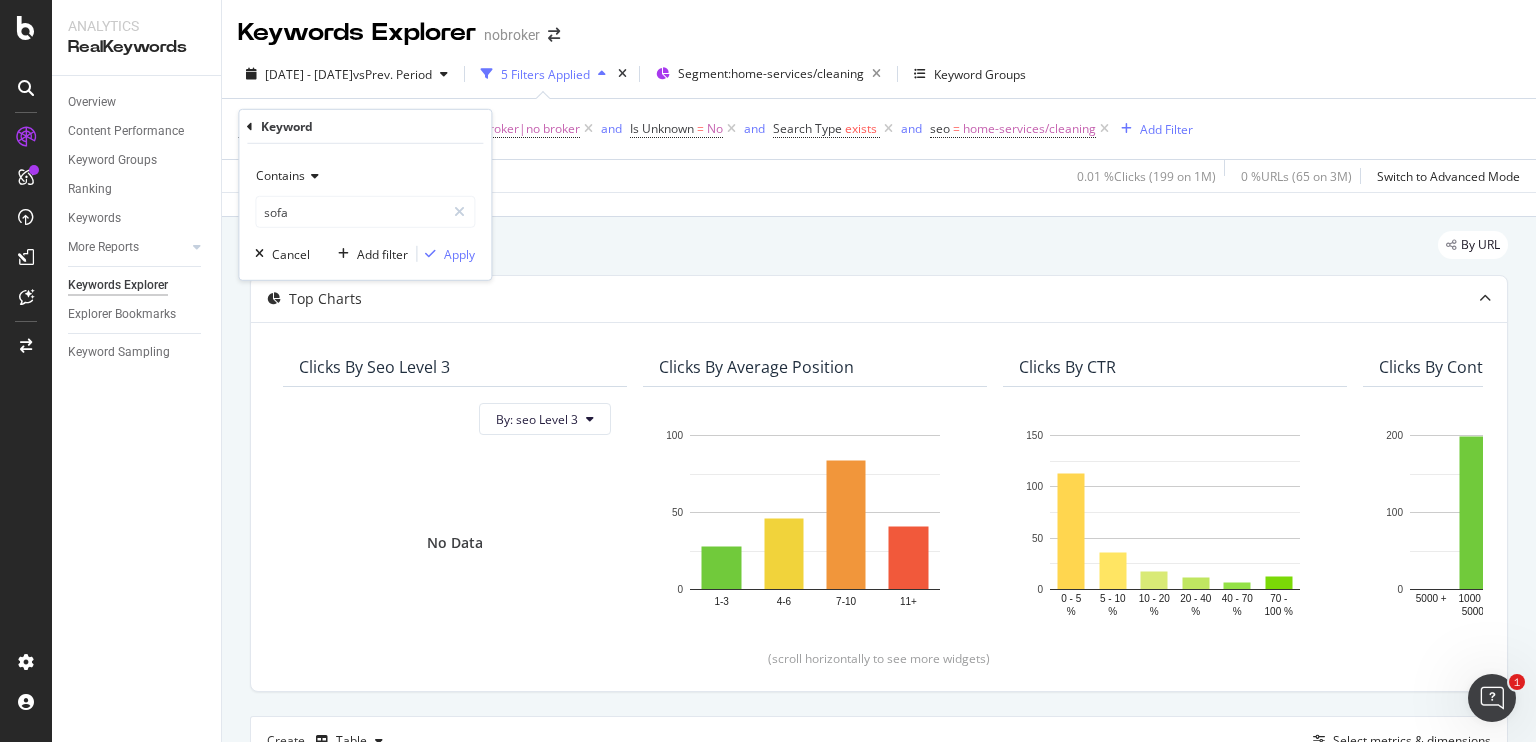 click on "Contains" at bounding box center [365, 176] 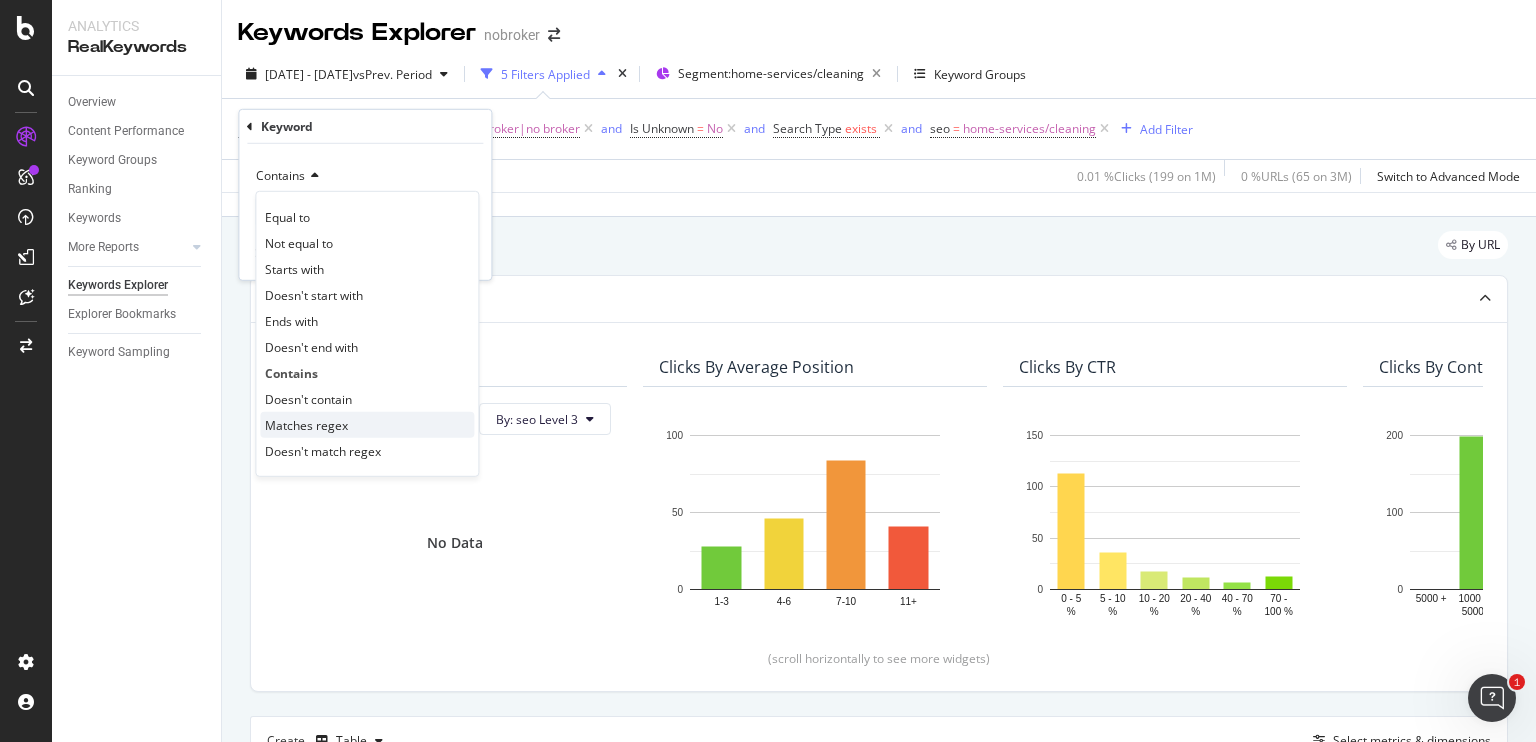 click on "Matches regex" at bounding box center [306, 424] 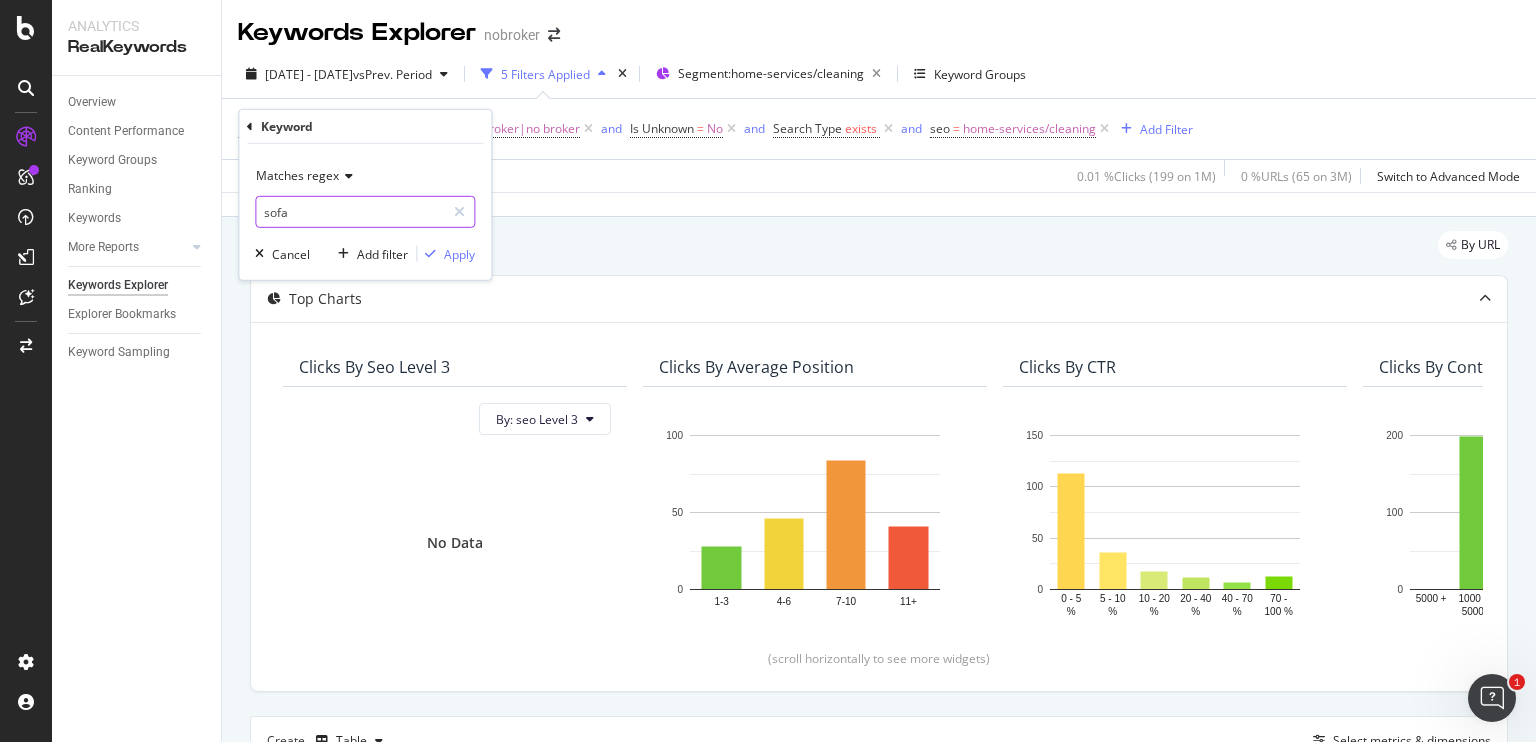 click on "sofa" at bounding box center [350, 212] 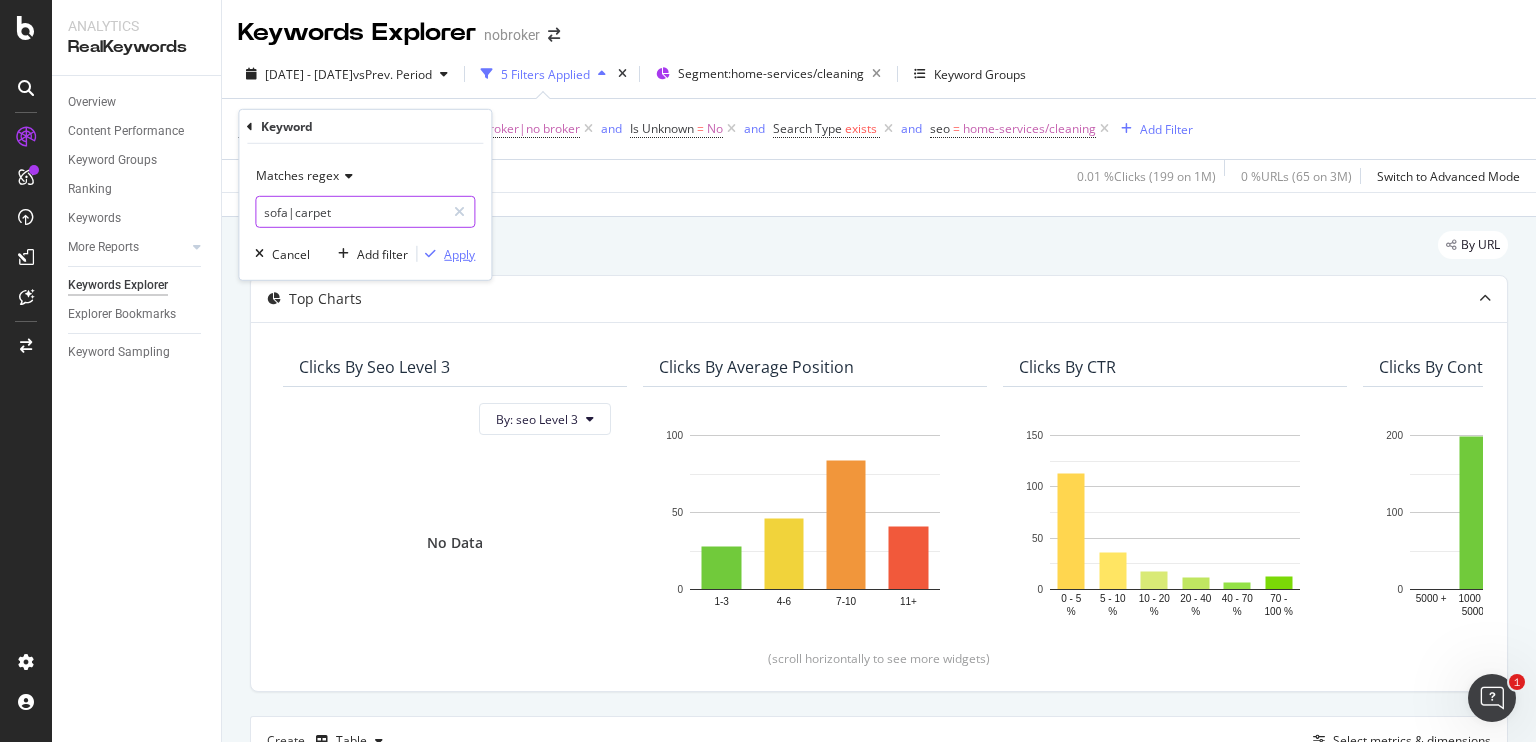 type on "sofa|carpet" 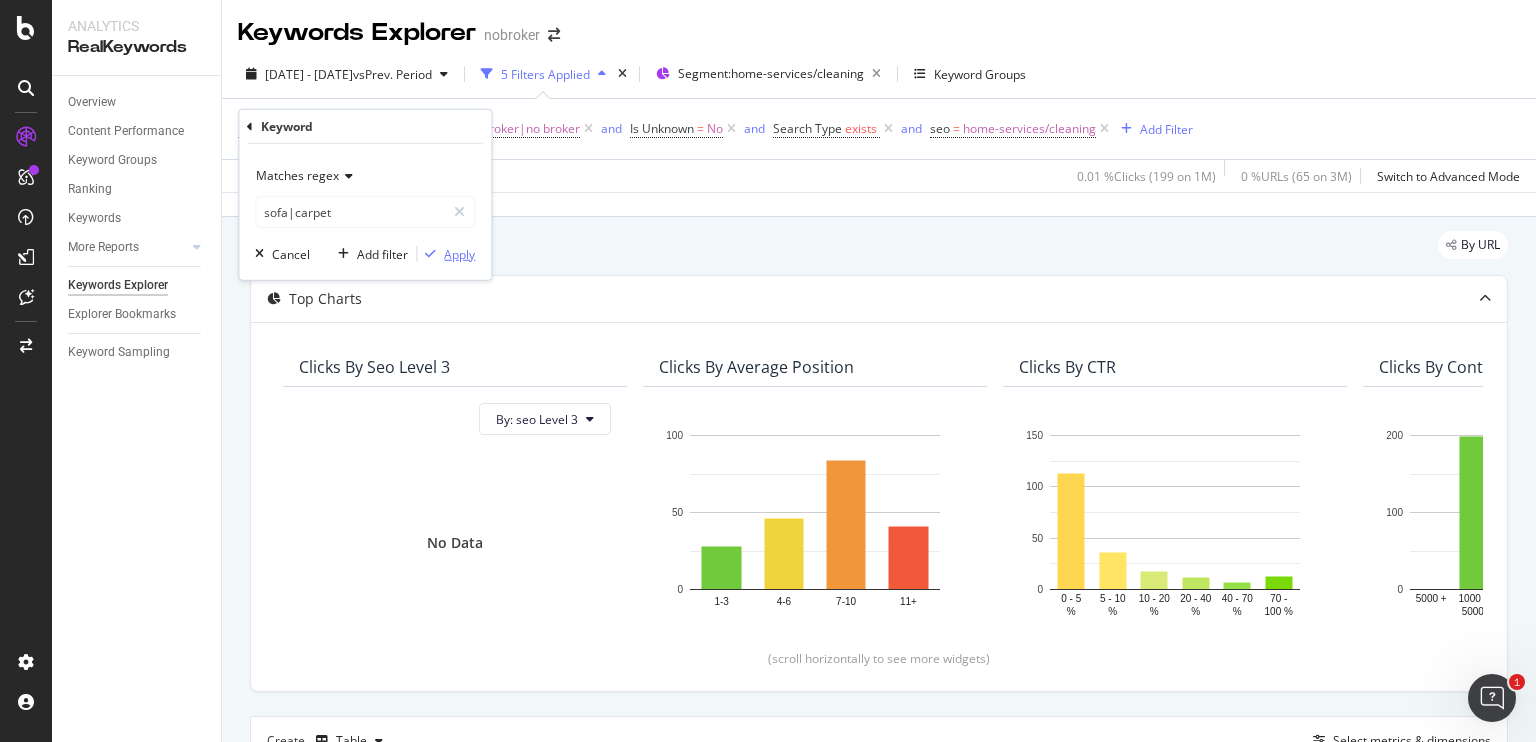 click on "Apply" at bounding box center [459, 253] 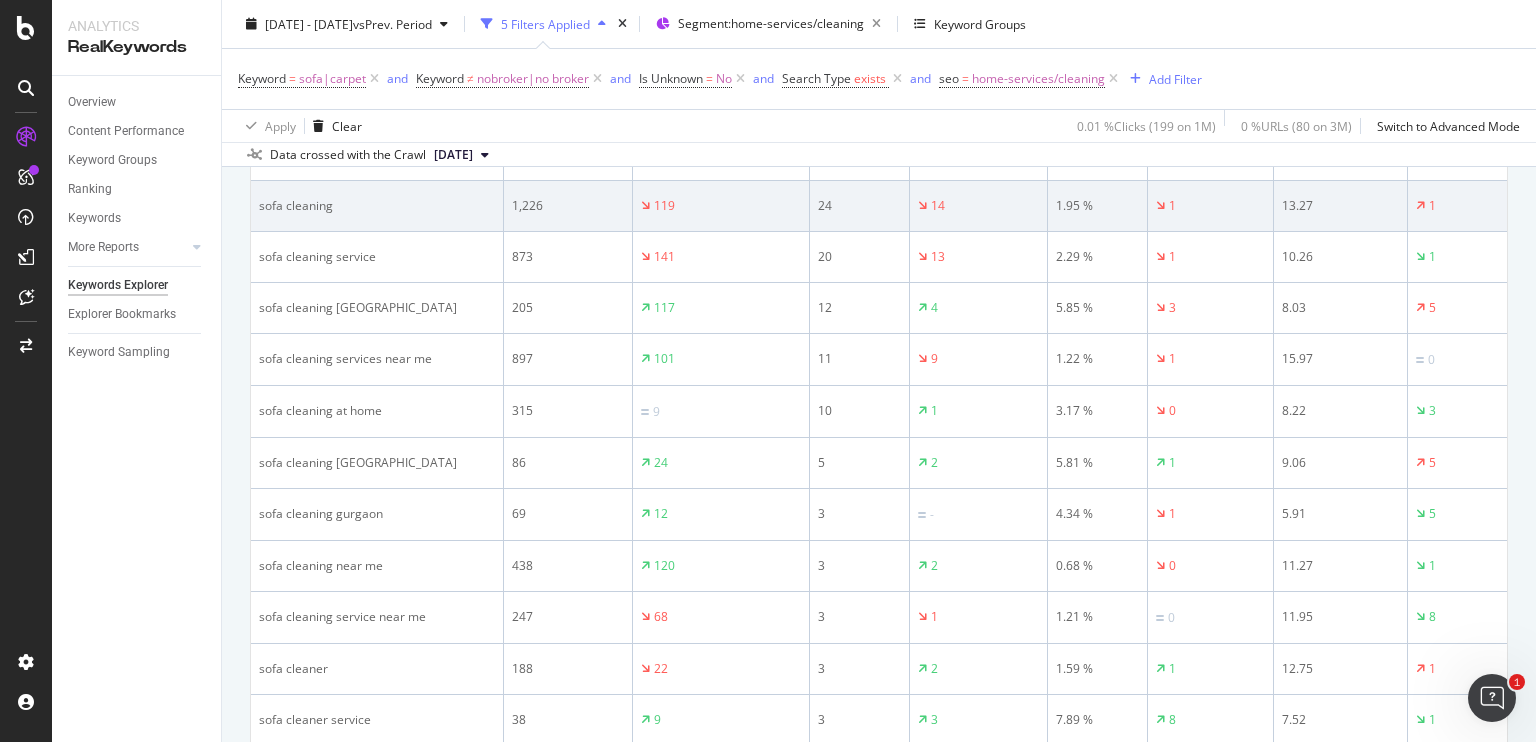 scroll, scrollTop: 861, scrollLeft: 0, axis: vertical 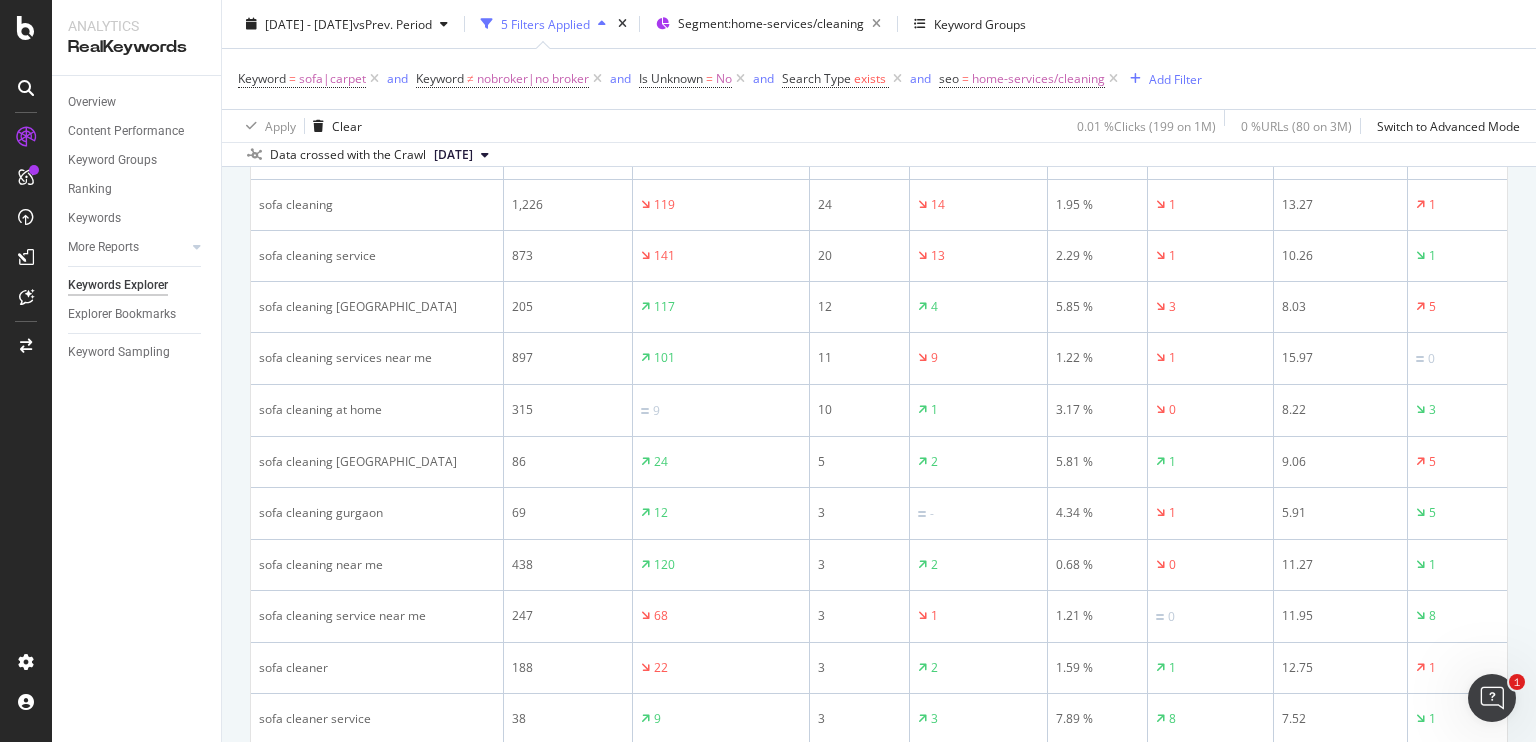 click on "By URL Top Charts Clicks By seo Level 3 By: seo Level 3 No Data Clicks By Average Position Hold CTRL while clicking to filter the report. 1-3 4-6 7-10 11+ 0 50 100 Avg. Position Clicks 1-3 28 4-6 46 7-10 84 11+ 41 100 Clicks By CTR Hold CTRL while clicking to filter the report. 0 - 5 % 5 - 10 % 10 - 20 % 20 - 40 % 40 - 70 % 70 - 100 % 0 50 100 150 CTR Clicks 0 - 5 % 113 5 - 10 % 36 10 - 20 % 18 20 - 40 % 12 40 - 70 % 7 70 - 100 % 13 150 Clicks By Content Size Hold CTRL while clicking to filter the report. 5000 + 1000 - 5000 500 - 1000 250 - 500 100 - 250 0 - 100 0 100 200 No. of Words (Content) Clicks 5000 + 1000 - 5000 199 500 - 1000 250 - 500 0 100 - 250 0 0 - 100 200 Clicks By Inlinks Hold CTRL while clicking to filter the report. 101+ [PHONE_NUMBER] 6-15 2-5 1 0 50 100 150 No. of Unique Follow Inlinks Clicks 101+ 7 51-100 16-50 117 6-15 75 2-5 0 1 150 Impressions By Average Position Hold CTRL while clicking to filter the report. 1-3 4-6 7-10 11+ 0 5K 10K Avg. Position Impressions 1-3 711 4-6 2,078 7-10 11+" at bounding box center [879, 1143] 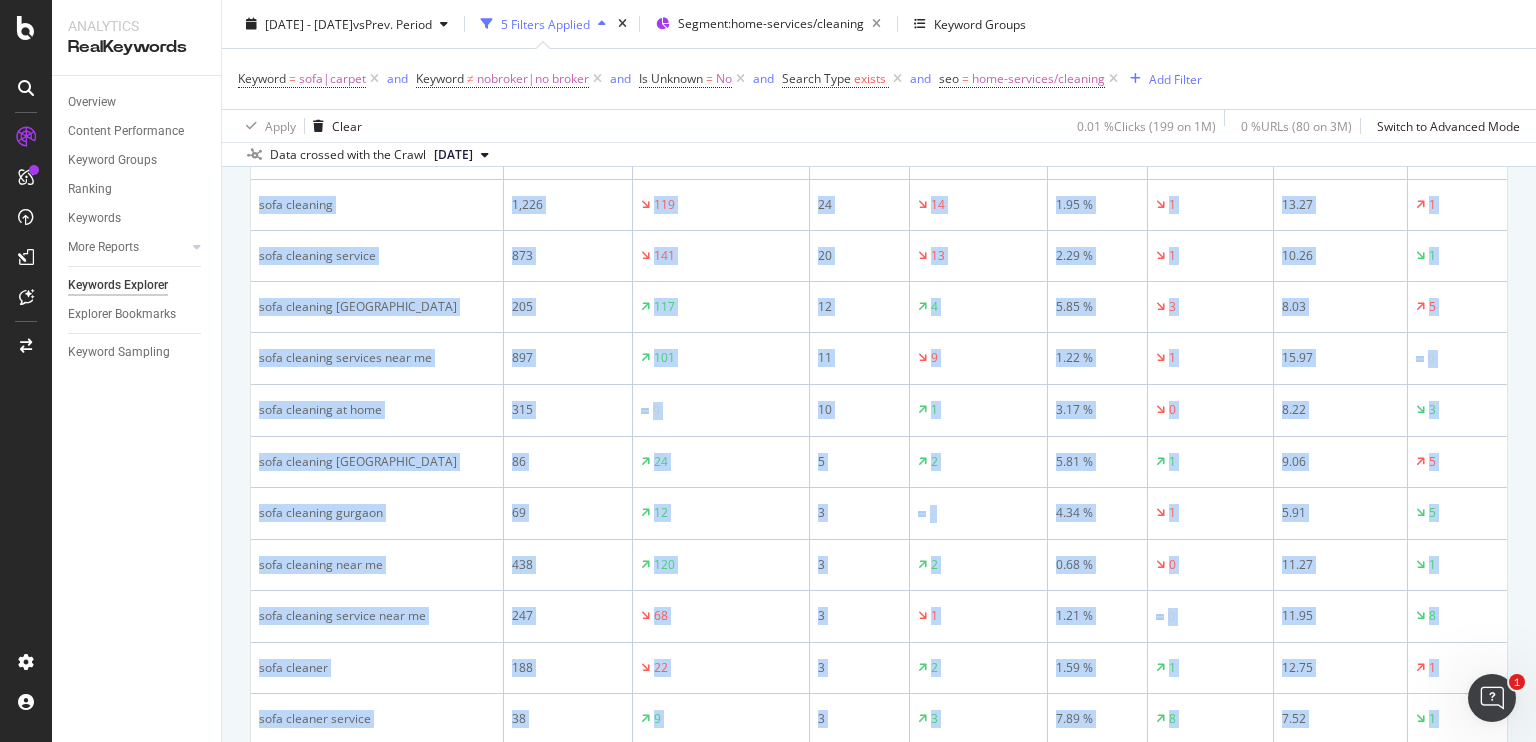 click on "By URL Top Charts Clicks By seo Level 3 By: seo Level 3 No Data Clicks By Average Position Hold CTRL while clicking to filter the report. 1-3 4-6 7-10 11+ 0 50 100 Avg. Position Clicks 1-3 28 4-6 46 7-10 84 11+ 41 100 Clicks By CTR Hold CTRL while clicking to filter the report. 0 - 5 % 5 - 10 % 10 - 20 % 20 - 40 % 40 - 70 % 70 - 100 % 0 50 100 150 CTR Clicks 0 - 5 % 113 5 - 10 % 36 10 - 20 % 18 20 - 40 % 12 40 - 70 % 7 70 - 100 % 13 150 Clicks By Content Size Hold CTRL while clicking to filter the report. 5000 + 1000 - 5000 500 - 1000 250 - 500 100 - 250 0 - 100 0 100 200 No. of Words (Content) Clicks 5000 + 1000 - 5000 199 500 - 1000 250 - 500 0 100 - 250 0 0 - 100 200 Clicks By Inlinks Hold CTRL while clicking to filter the report. 101+ [PHONE_NUMBER] 6-15 2-5 1 0 50 100 150 No. of Unique Follow Inlinks Clicks 101+ 7 51-100 16-50 117 6-15 75 2-5 0 1 150 Impressions By Average Position Hold CTRL while clicking to filter the report. 1-3 4-6 7-10 11+ 0 5K 10K Avg. Position Impressions 1-3 711 4-6 2,078 7-10 11+" at bounding box center [879, 1143] 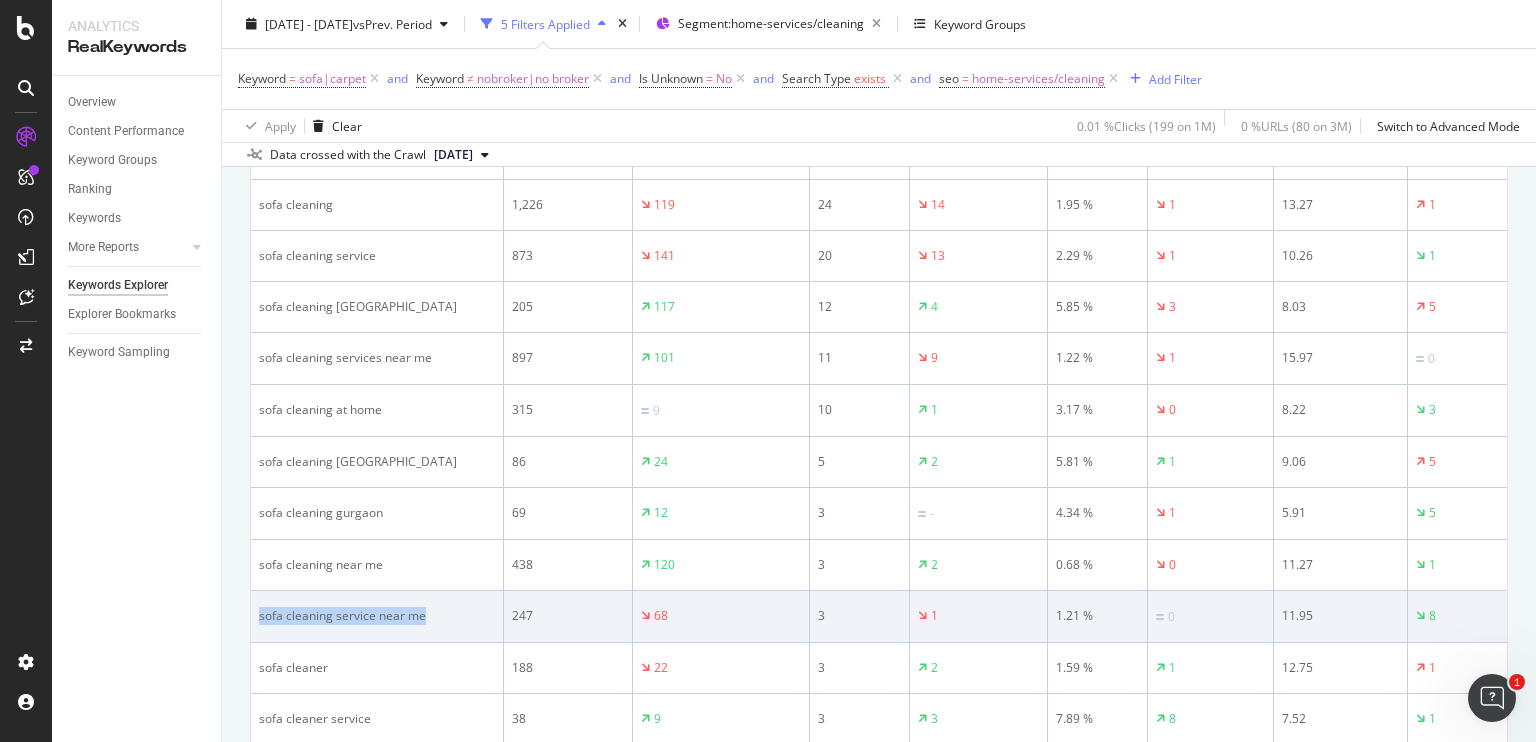 drag, startPoint x: 260, startPoint y: 605, endPoint x: 448, endPoint y: 618, distance: 188.44893 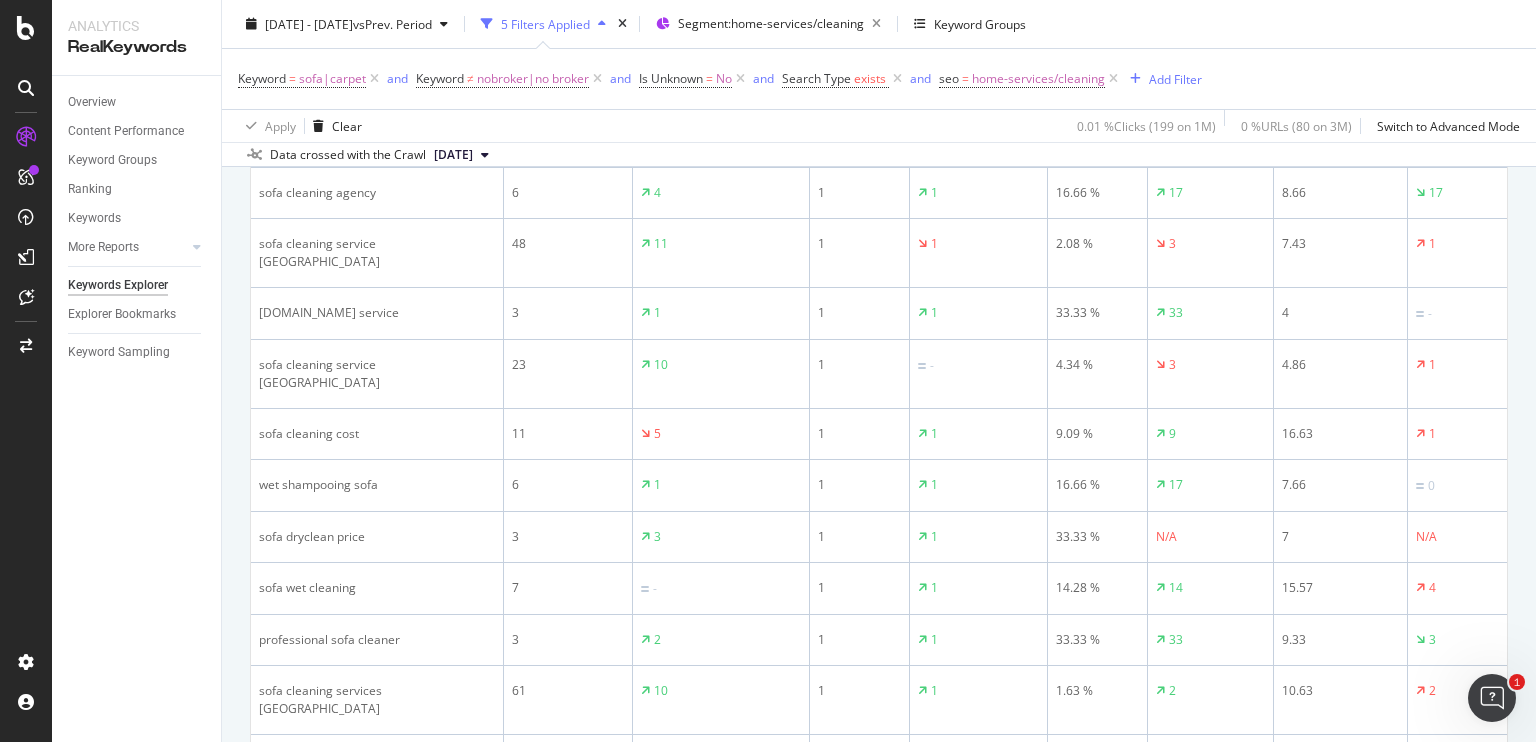 scroll, scrollTop: 2944, scrollLeft: 0, axis: vertical 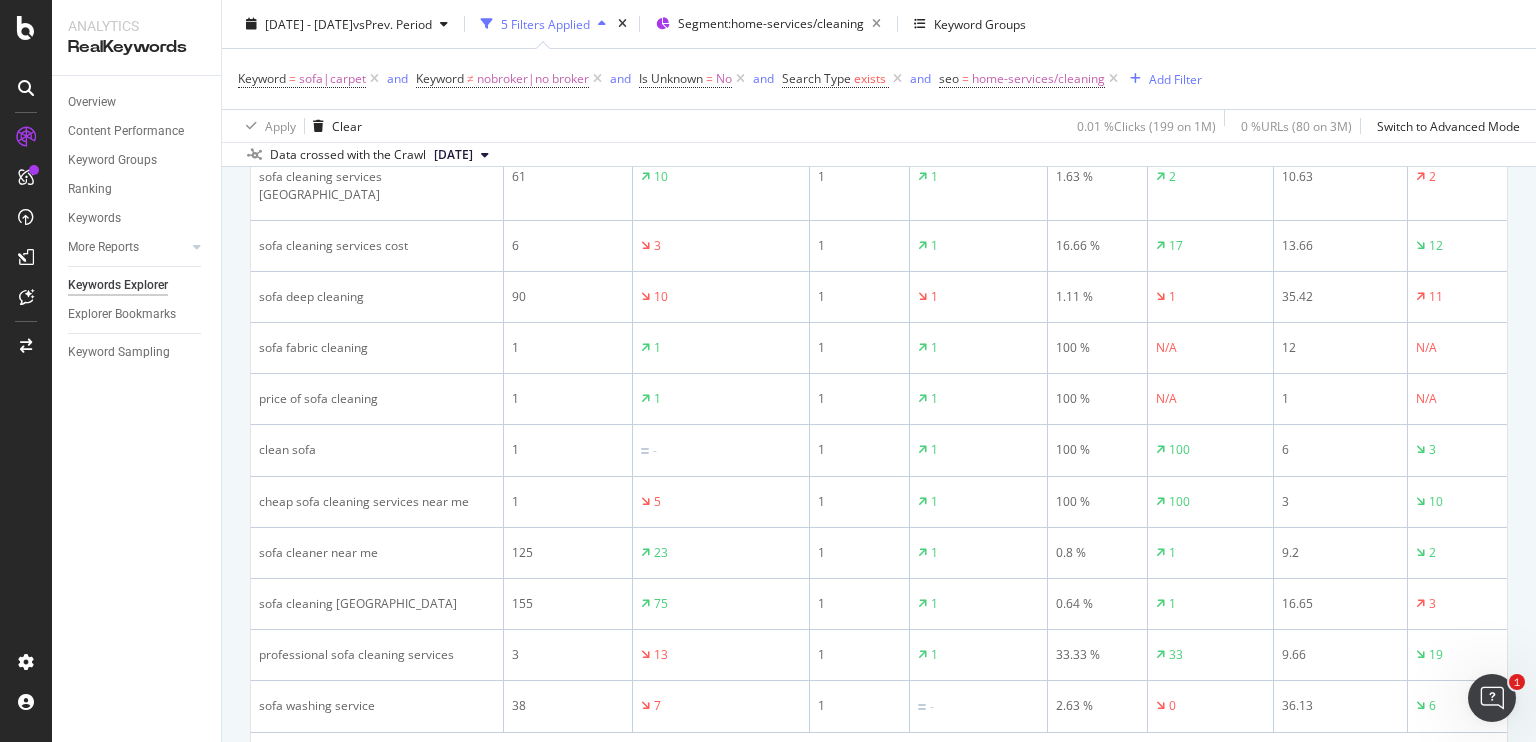 click on "Next" at bounding box center (1479, 754) 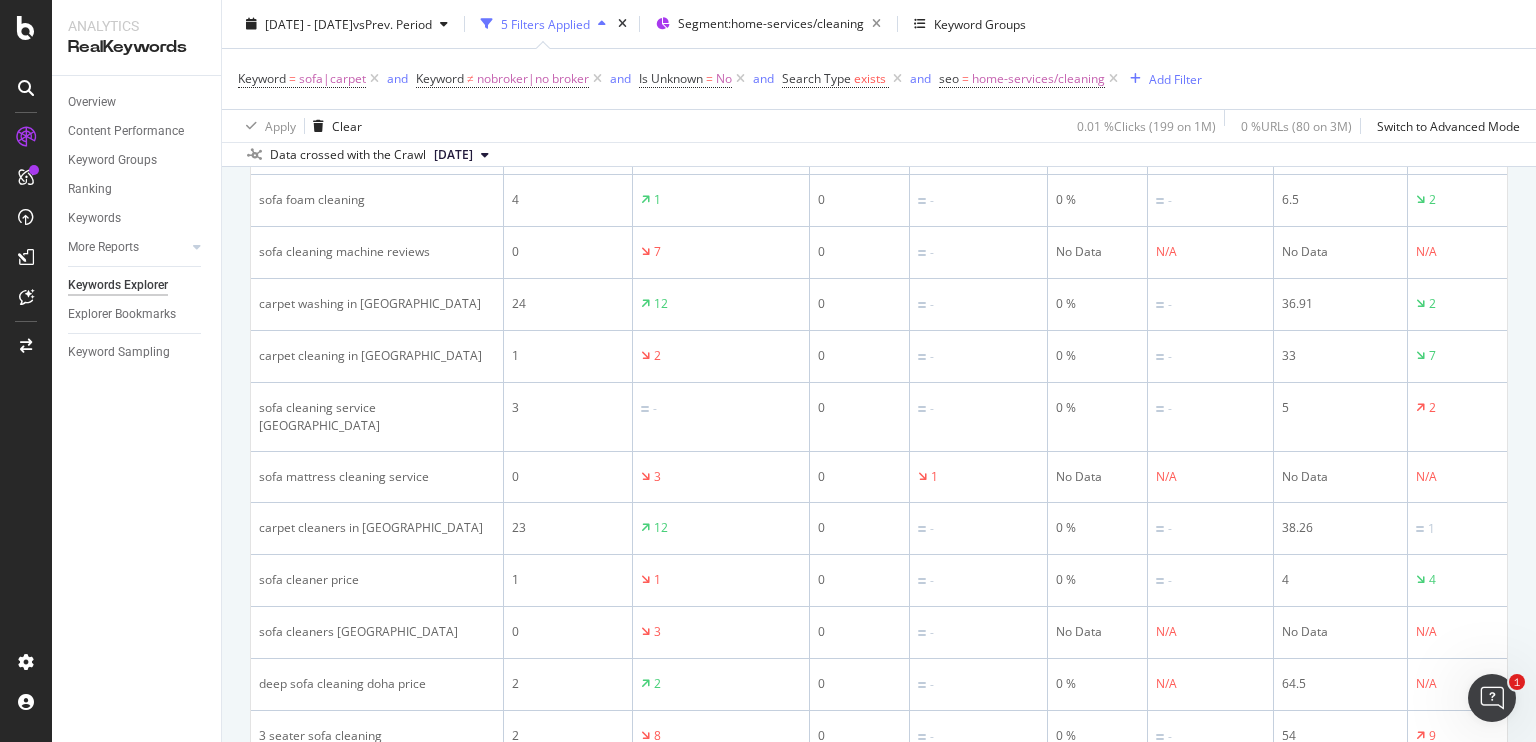 scroll, scrollTop: 2792, scrollLeft: 0, axis: vertical 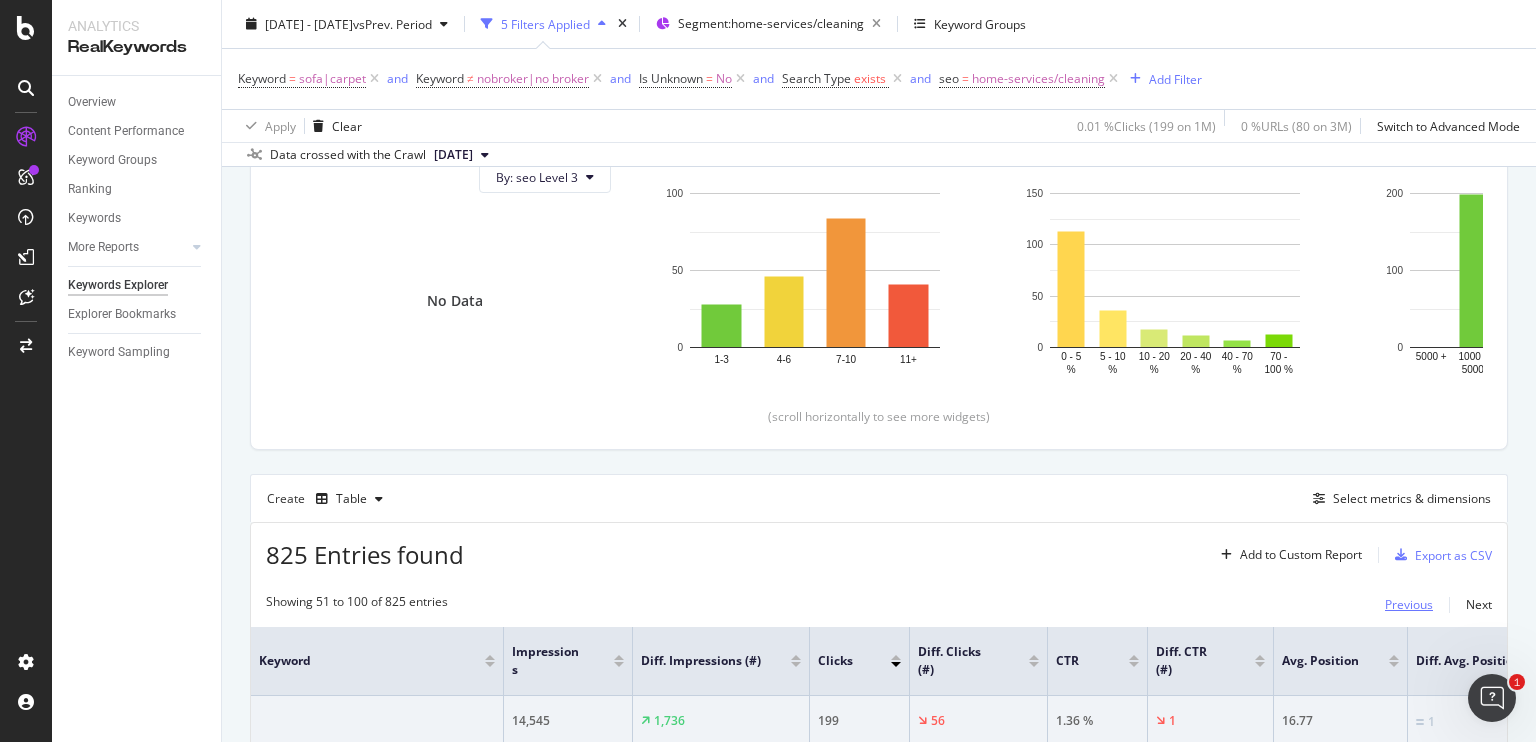 click on "Previous" at bounding box center [1409, 604] 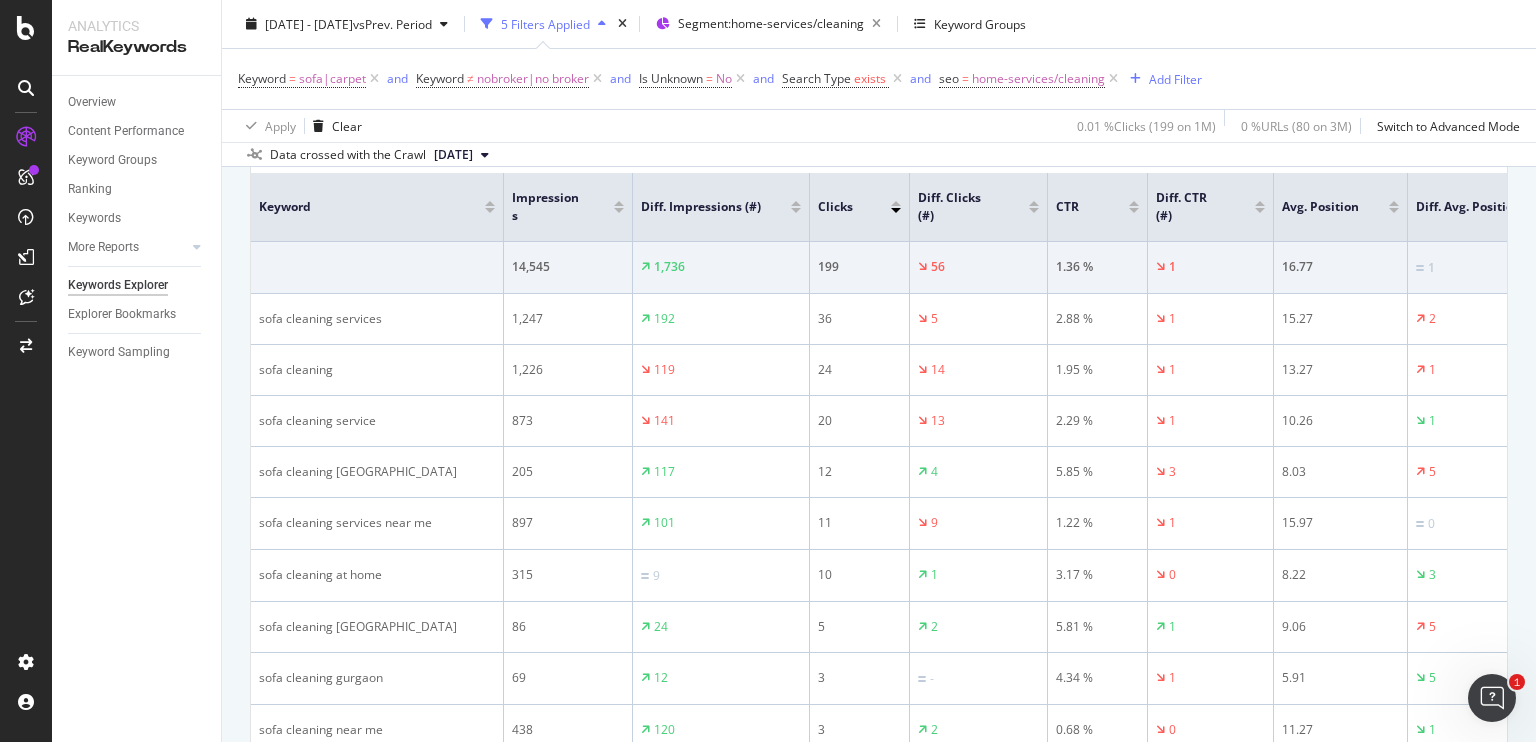 scroll, scrollTop: 697, scrollLeft: 0, axis: vertical 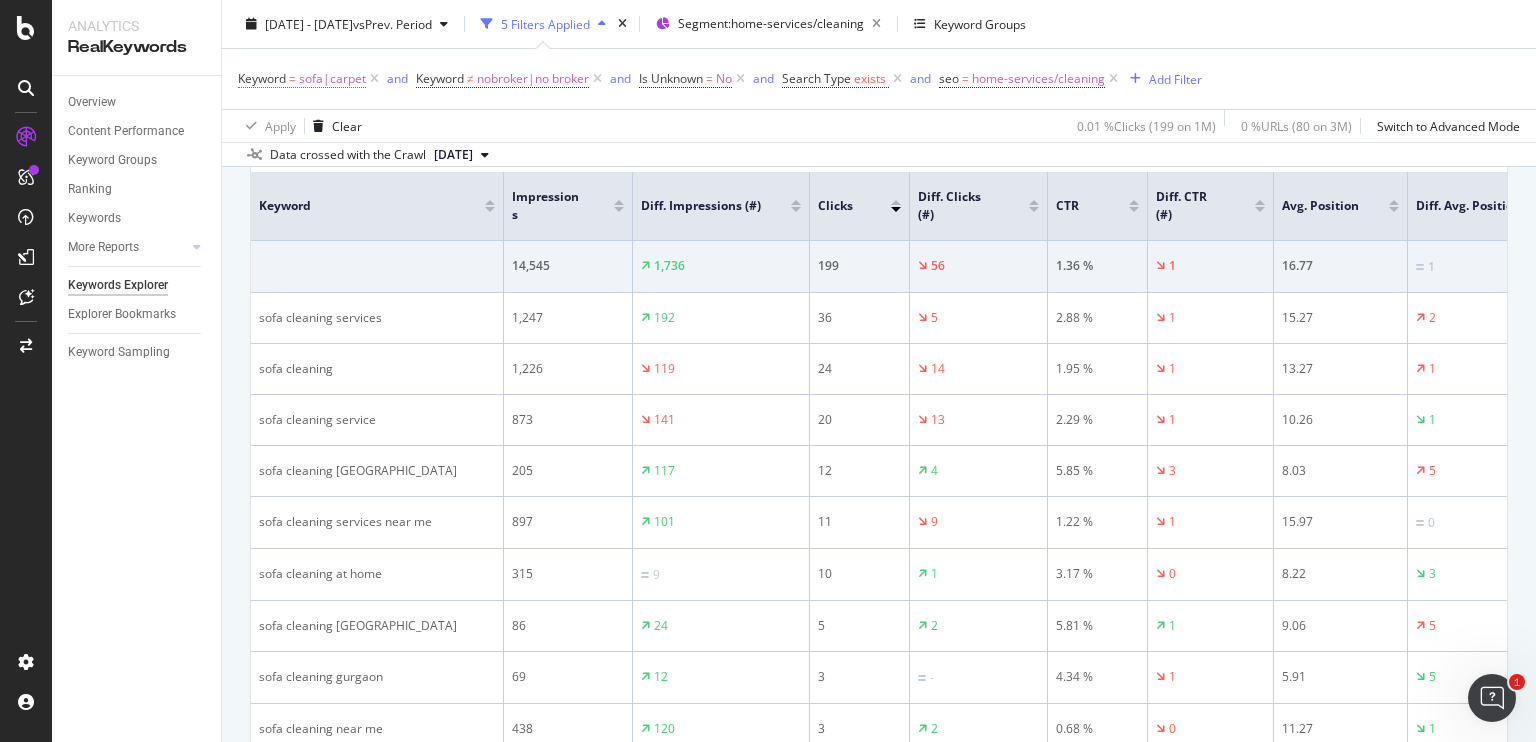 click on "sofa|carpet" at bounding box center [332, 79] 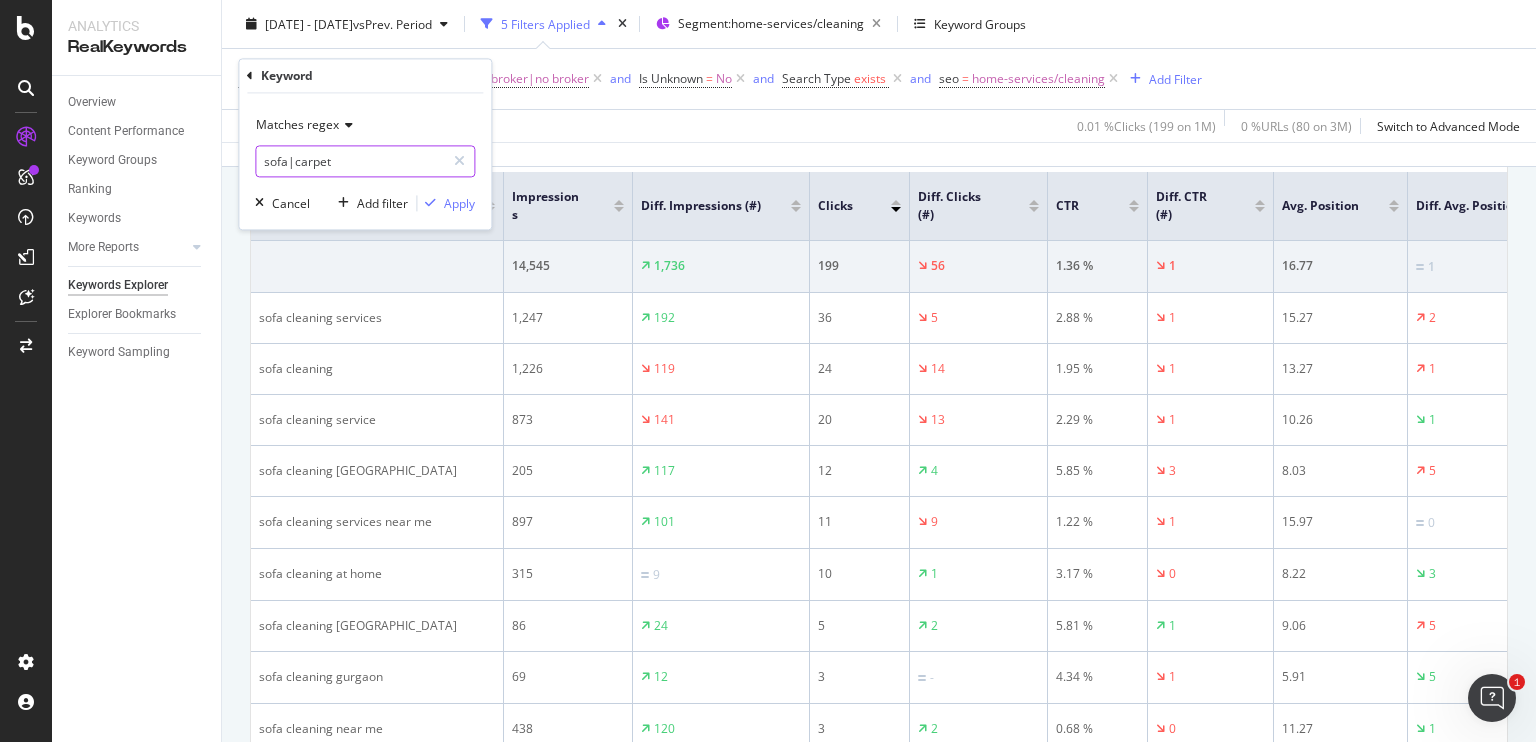 click on "sofa|carpet" at bounding box center (350, 162) 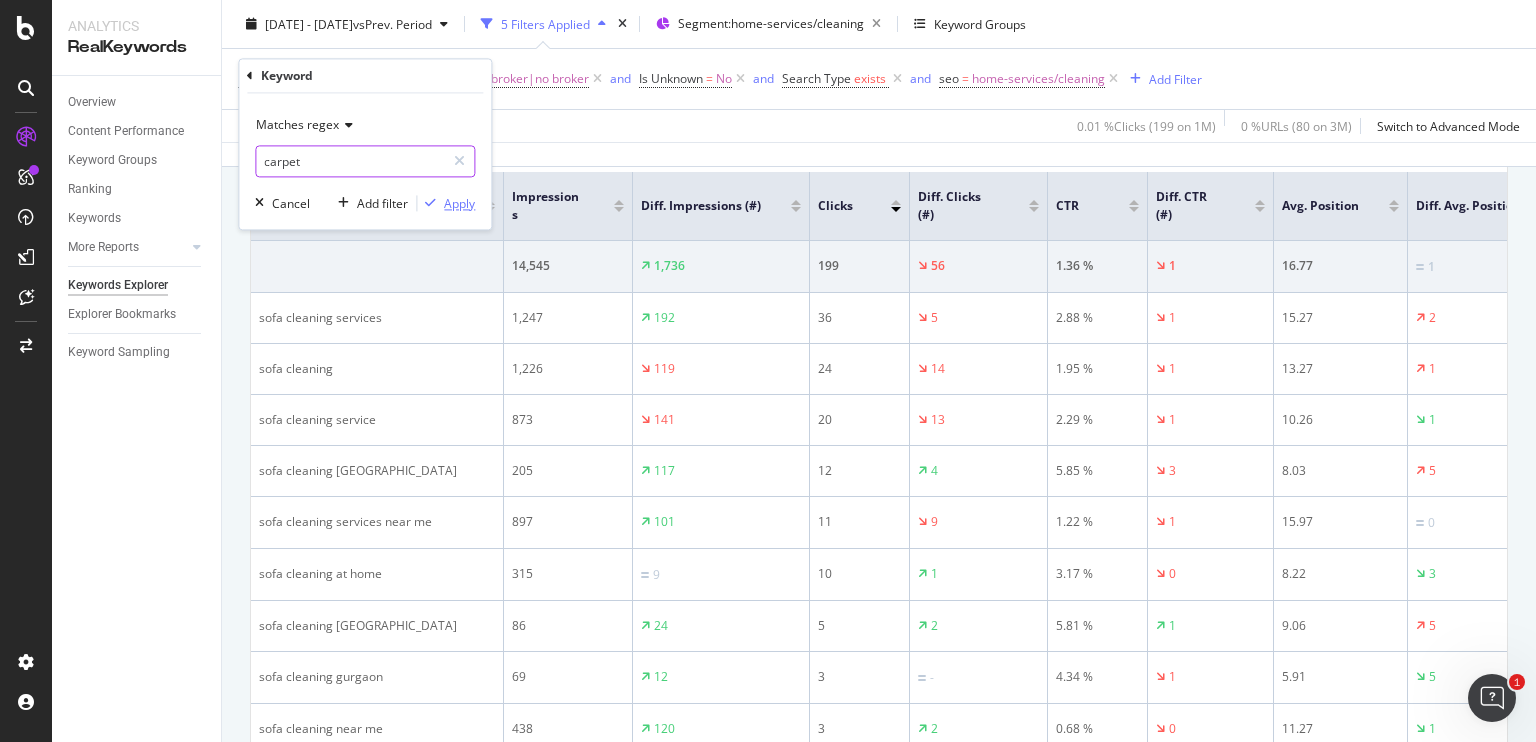 type on "carpet" 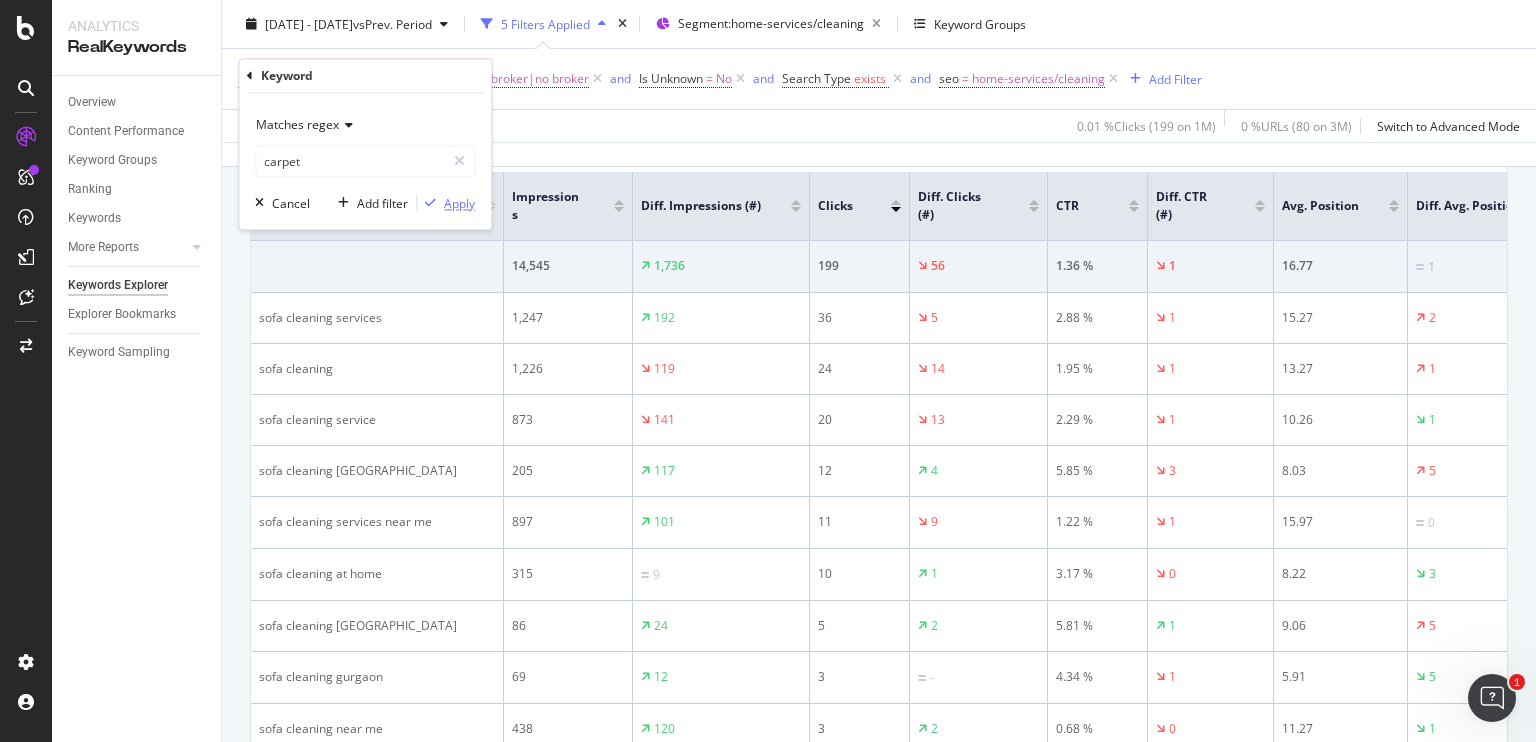 click on "Apply" at bounding box center (459, 203) 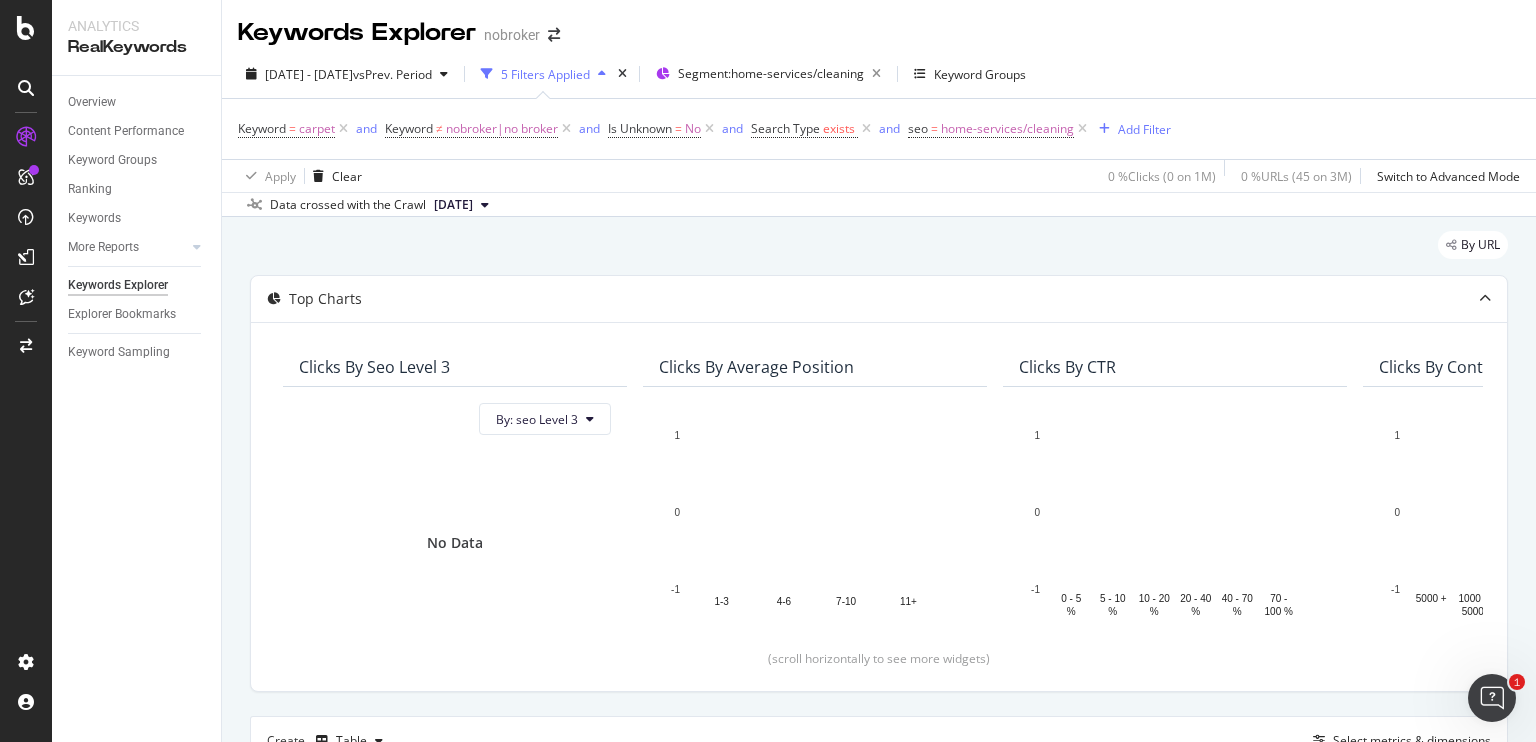 scroll, scrollTop: 0, scrollLeft: 0, axis: both 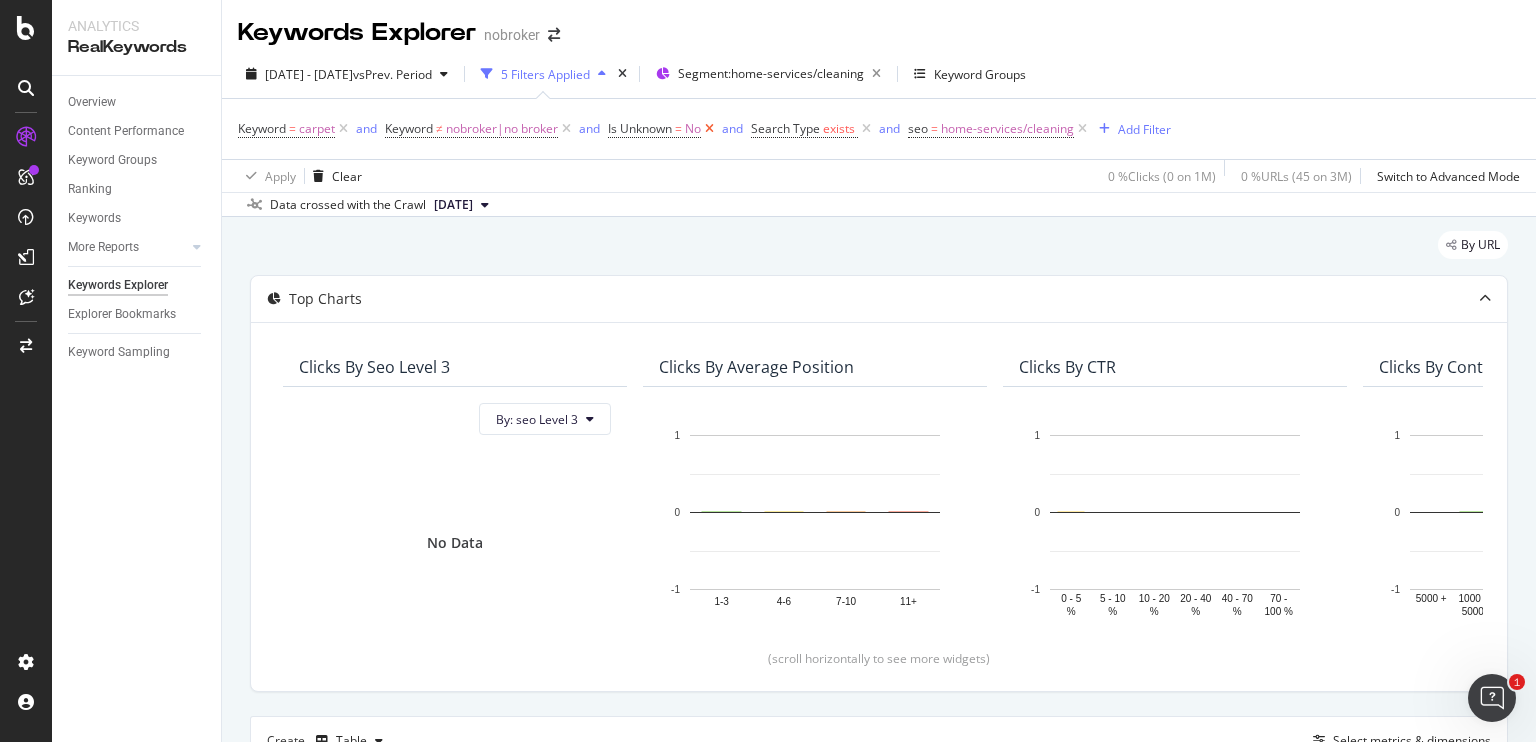 click at bounding box center [709, 129] 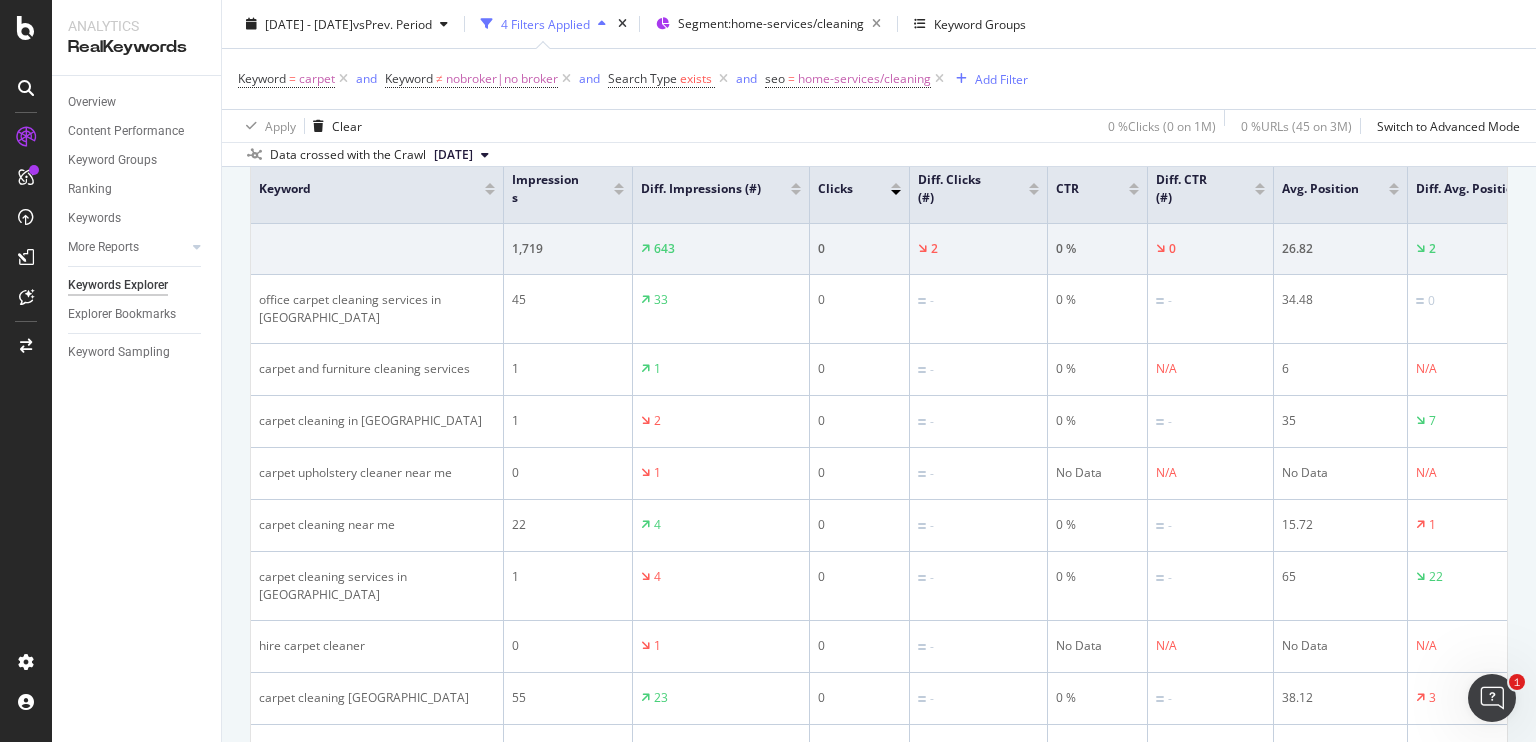 scroll, scrollTop: 715, scrollLeft: 0, axis: vertical 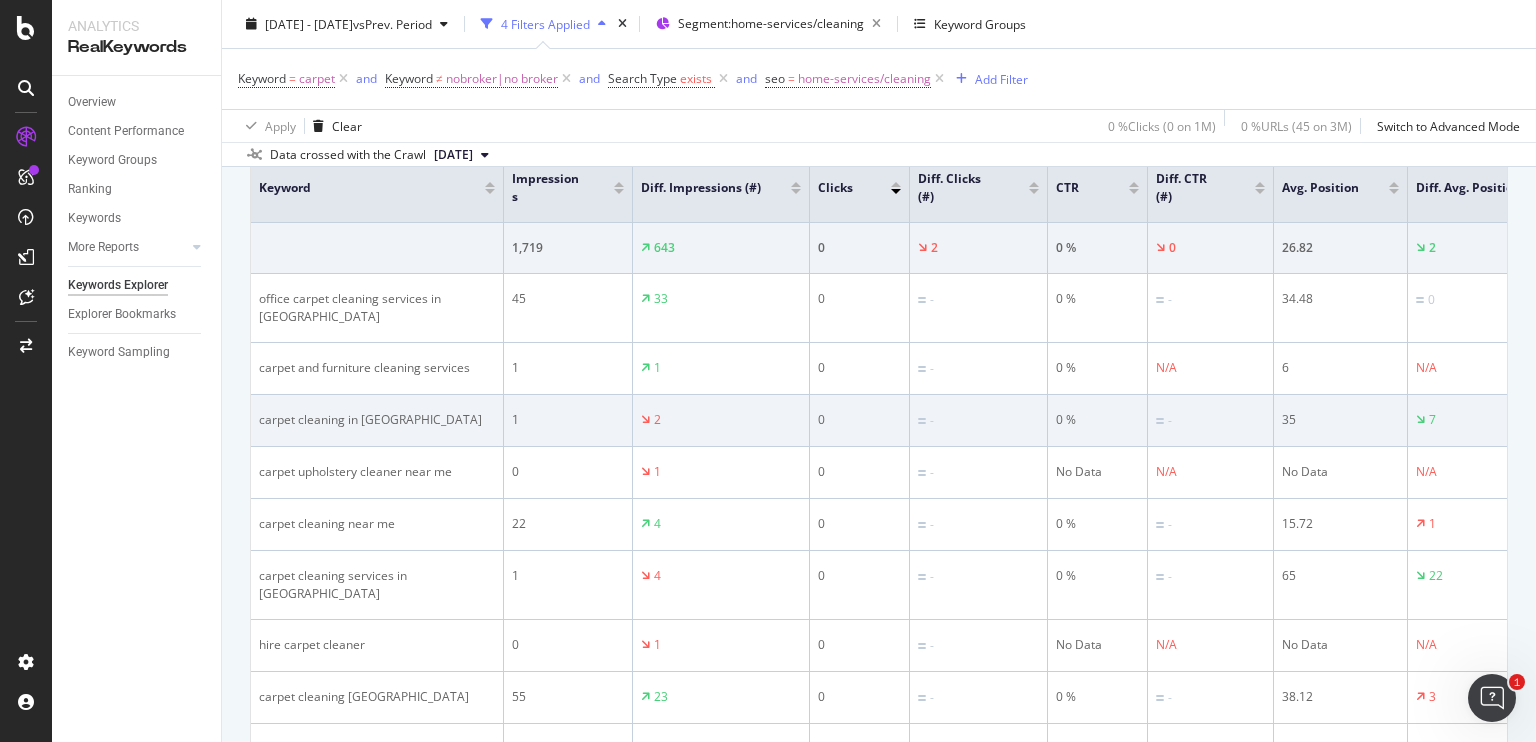 click on "carpet cleaning in [GEOGRAPHIC_DATA]" at bounding box center (377, 420) 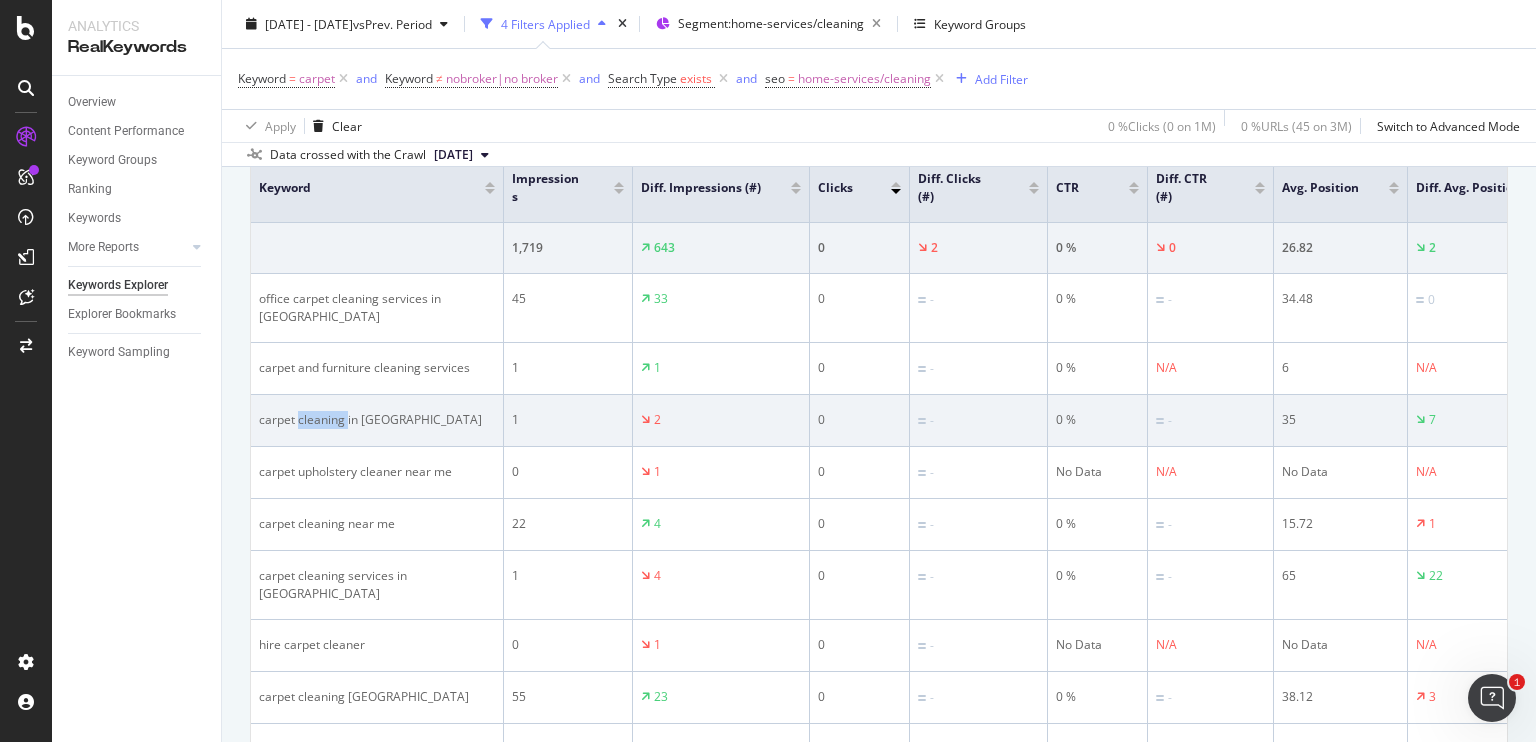 click on "carpet cleaning in [GEOGRAPHIC_DATA]" at bounding box center [377, 420] 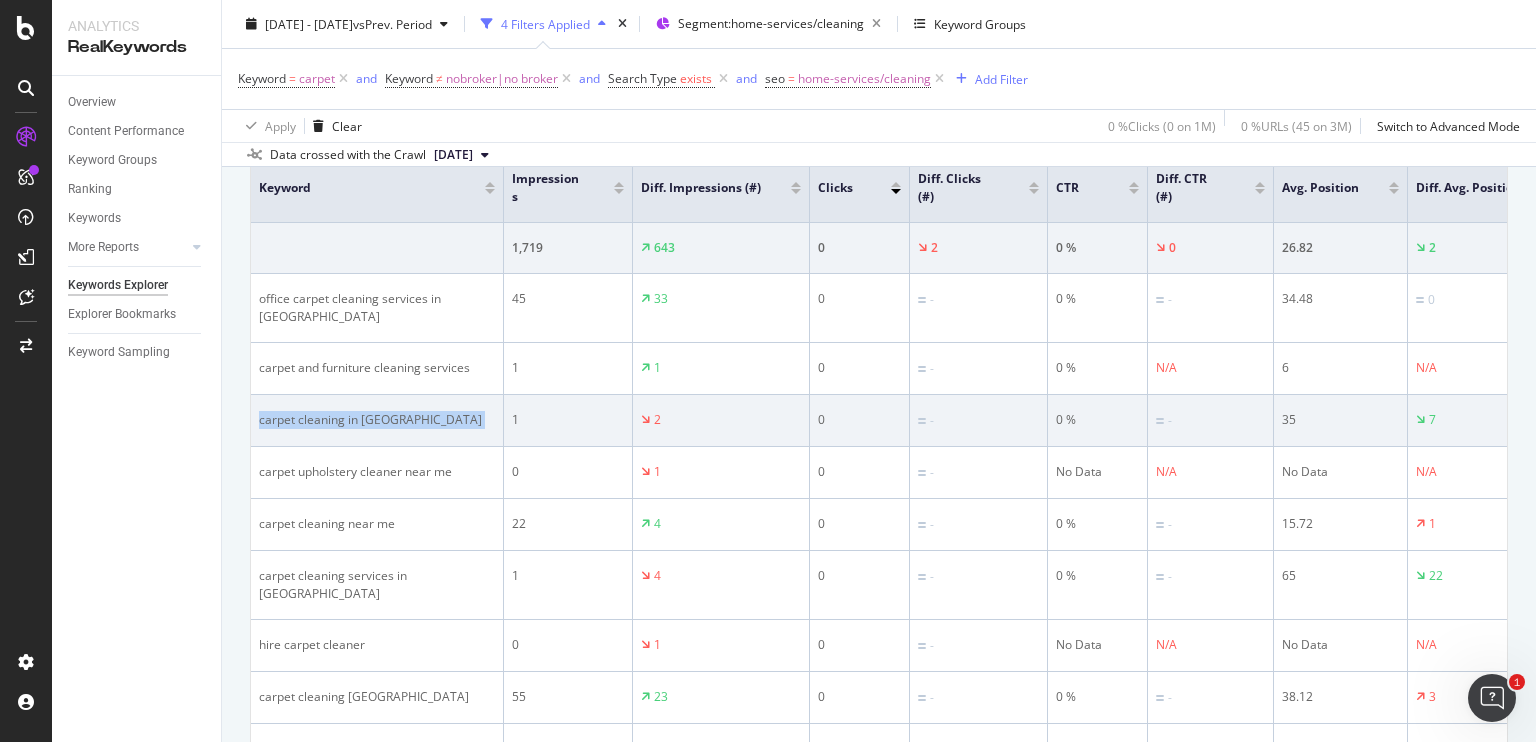 click on "carpet cleaning in [GEOGRAPHIC_DATA]" at bounding box center (377, 420) 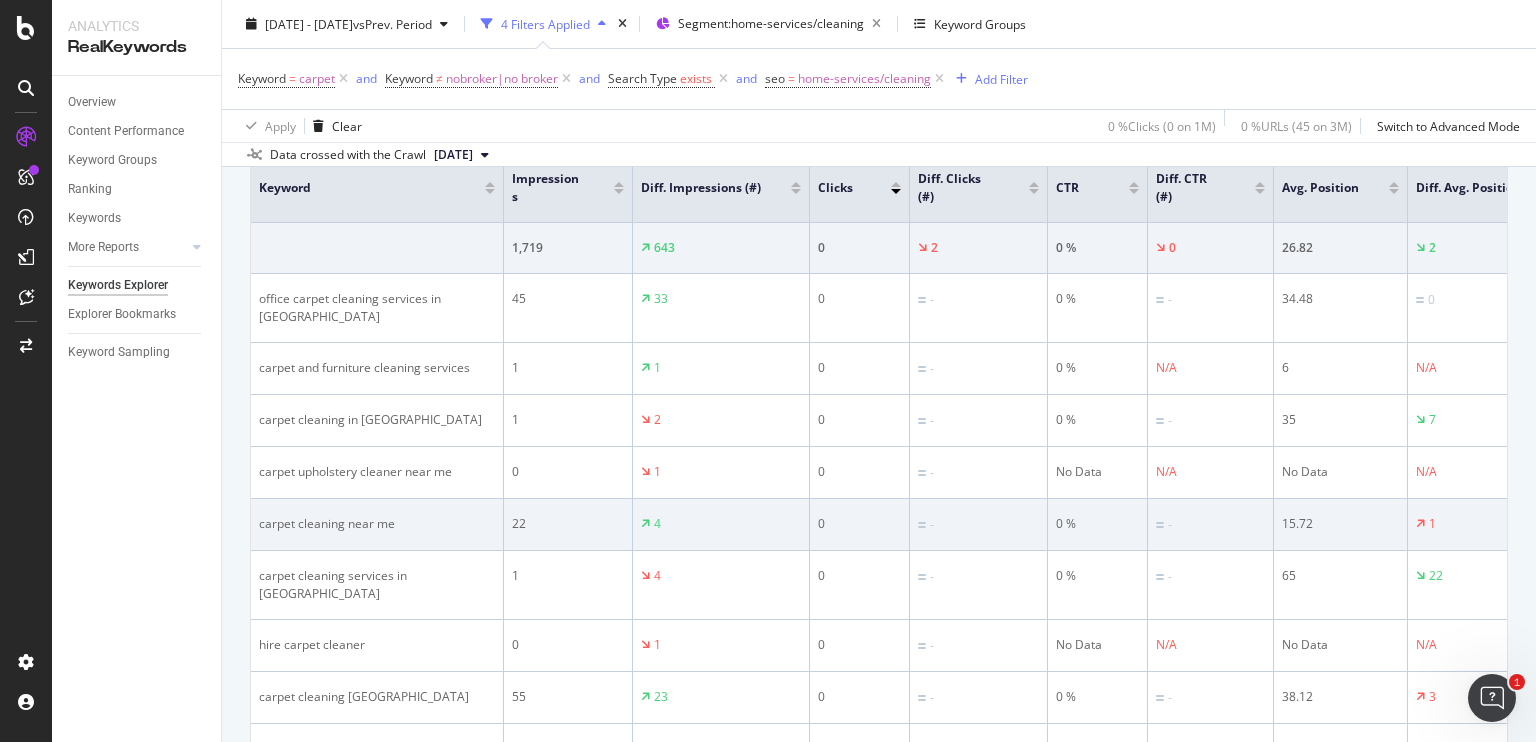 click on "carpet cleaning near me" at bounding box center (377, 524) 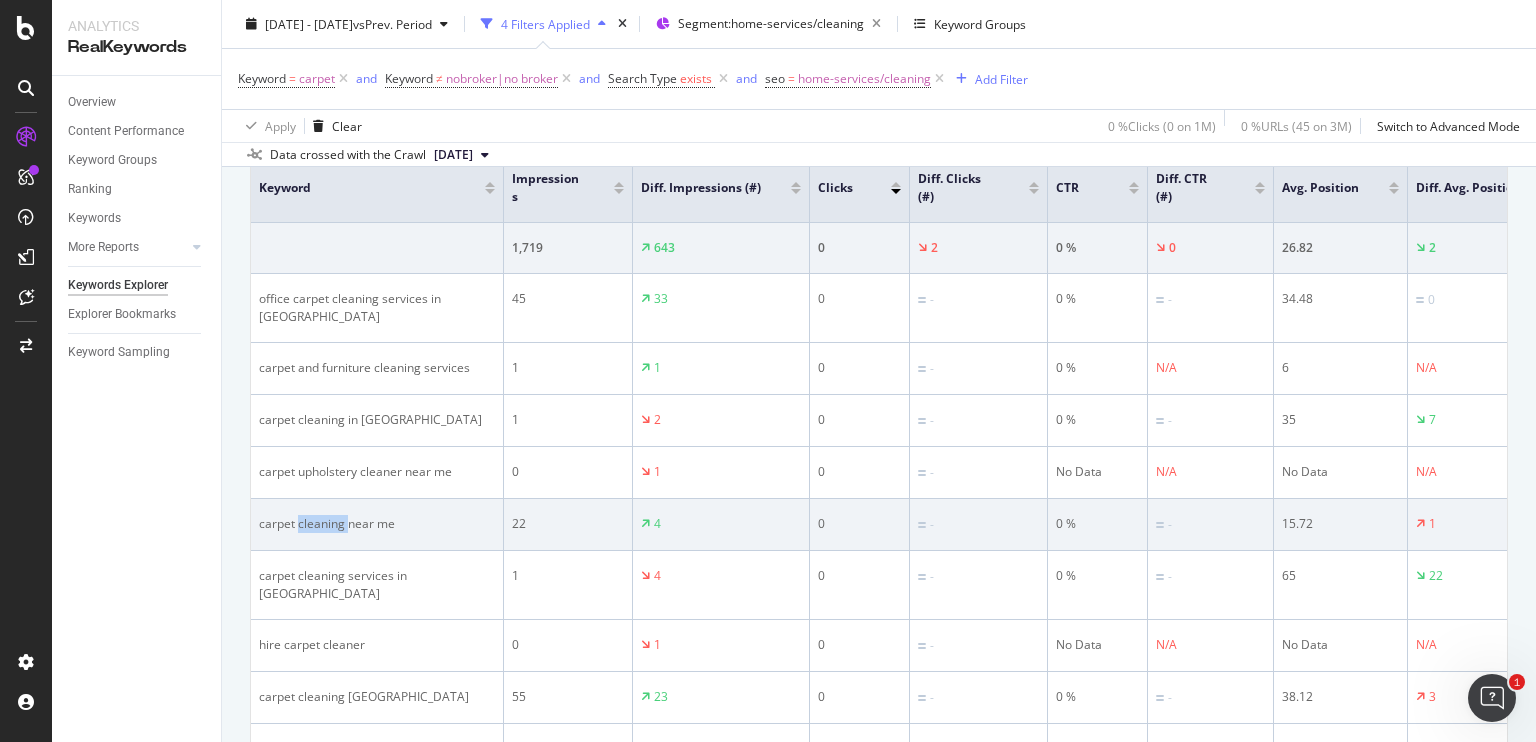 click on "carpet cleaning near me" at bounding box center [377, 524] 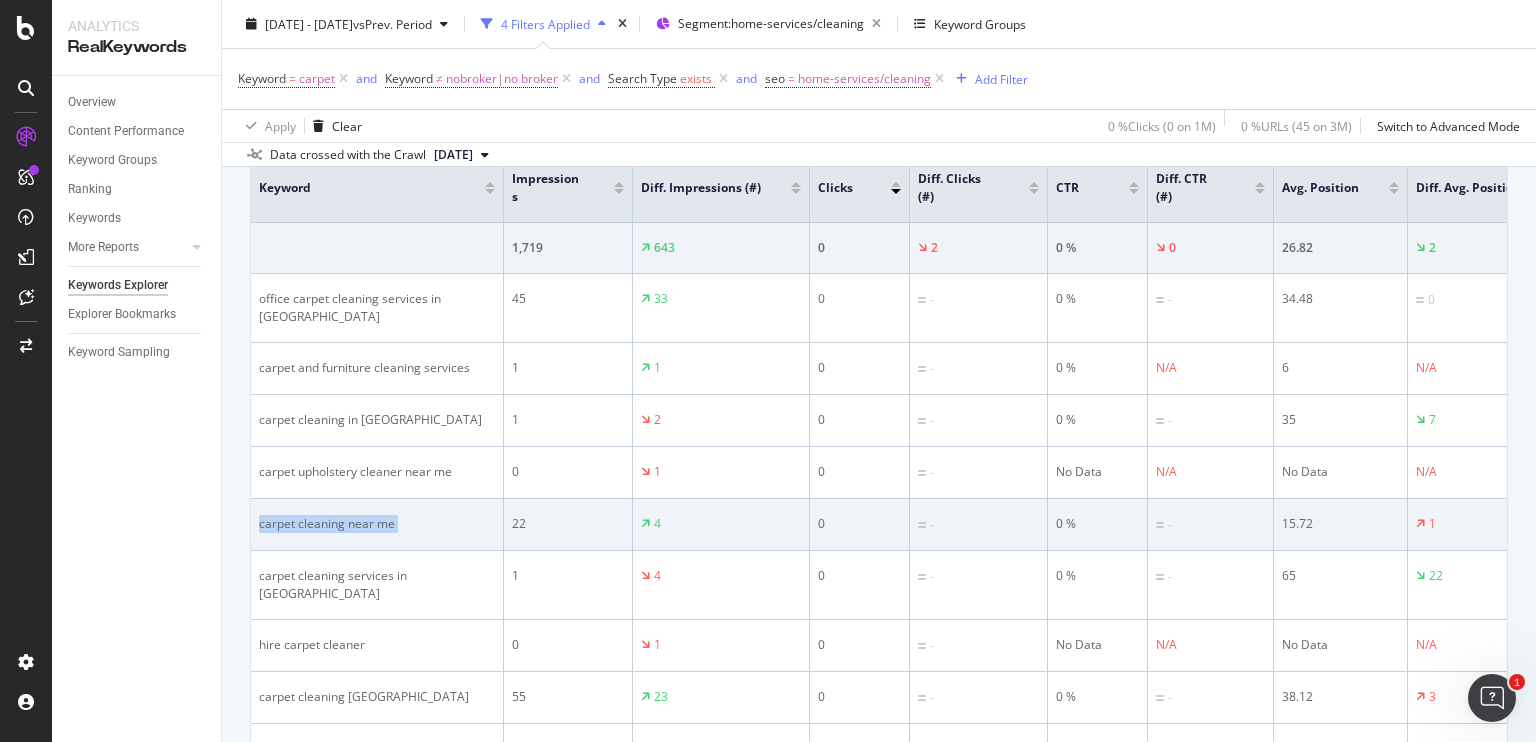click on "carpet cleaning near me" at bounding box center (377, 524) 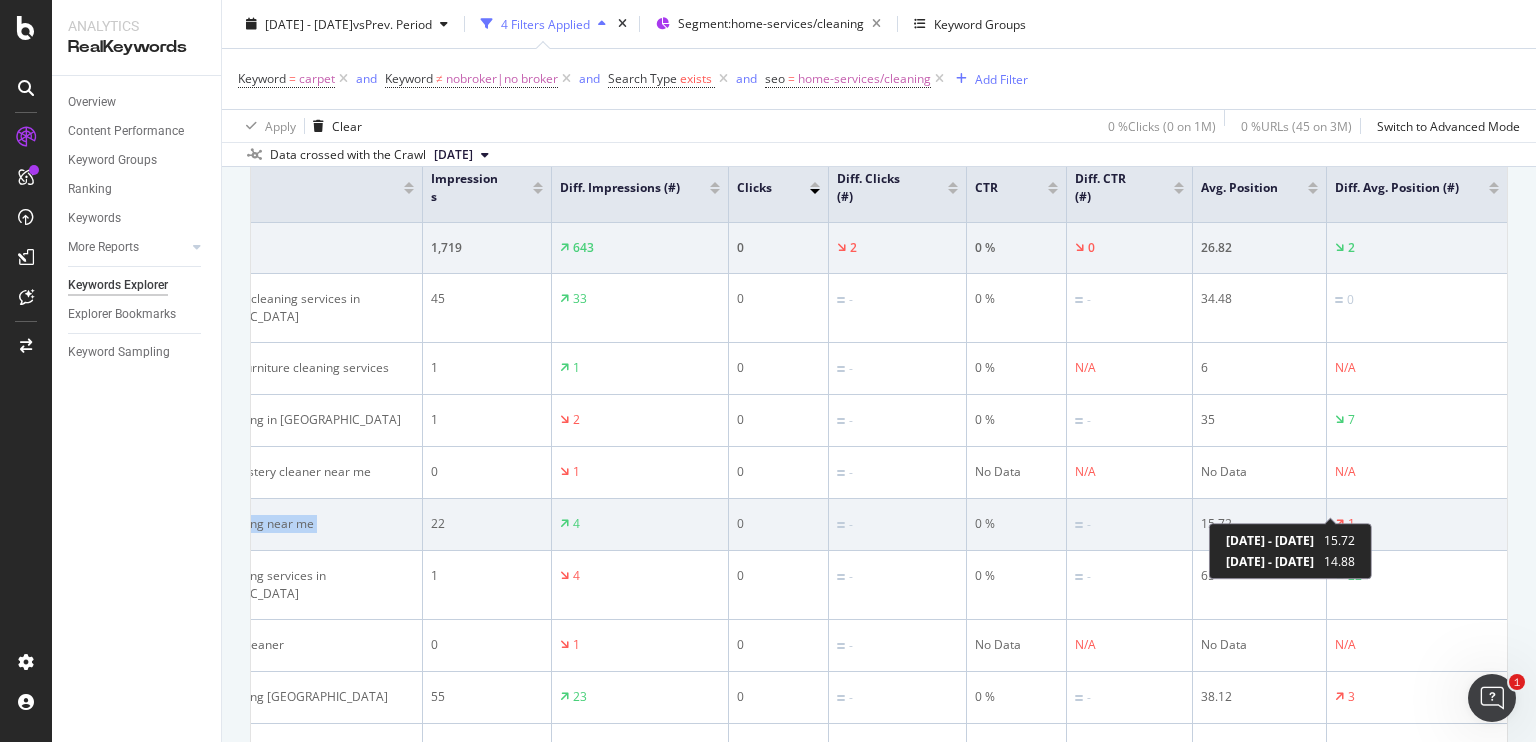 scroll, scrollTop: 0, scrollLeft: 0, axis: both 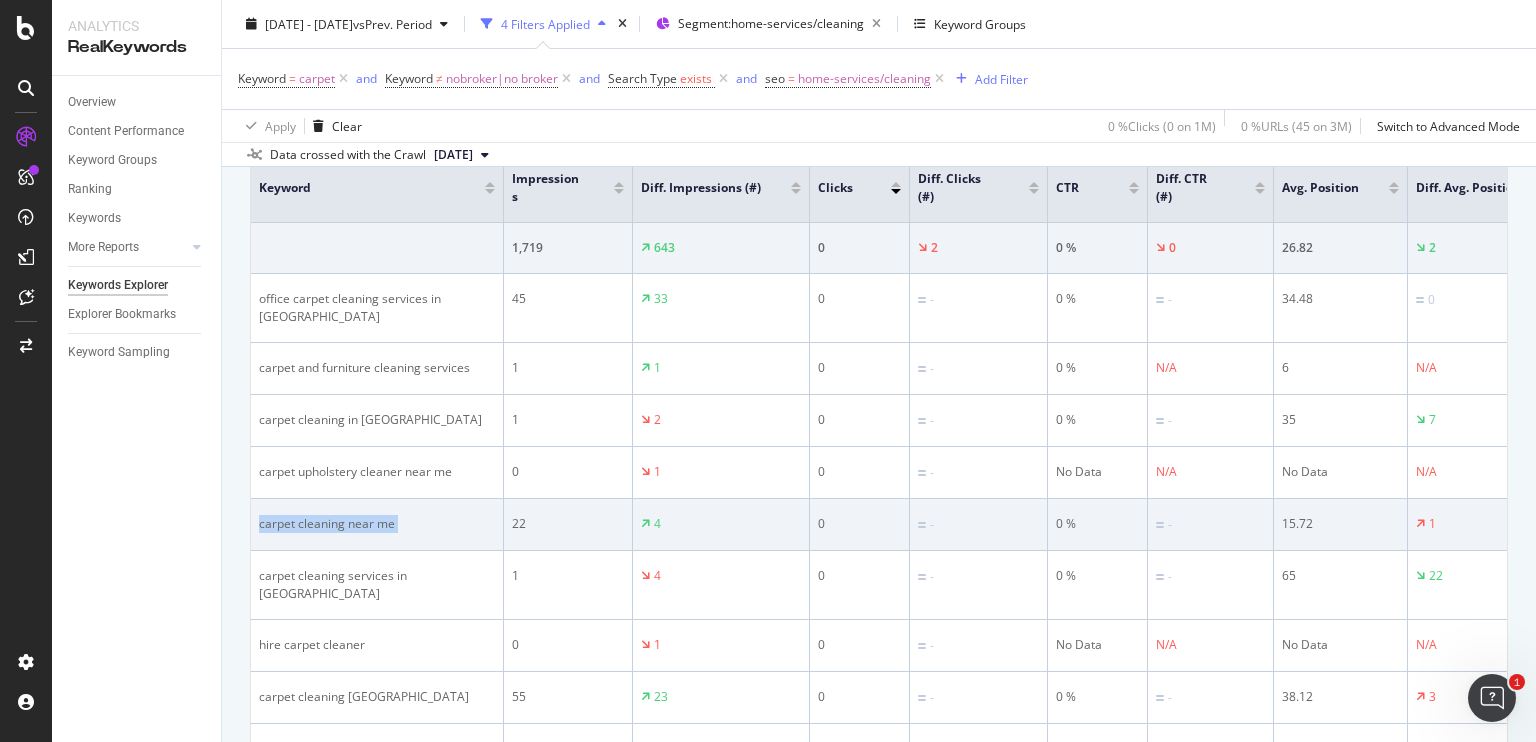click on "carpet cleaning near me" at bounding box center [377, 524] 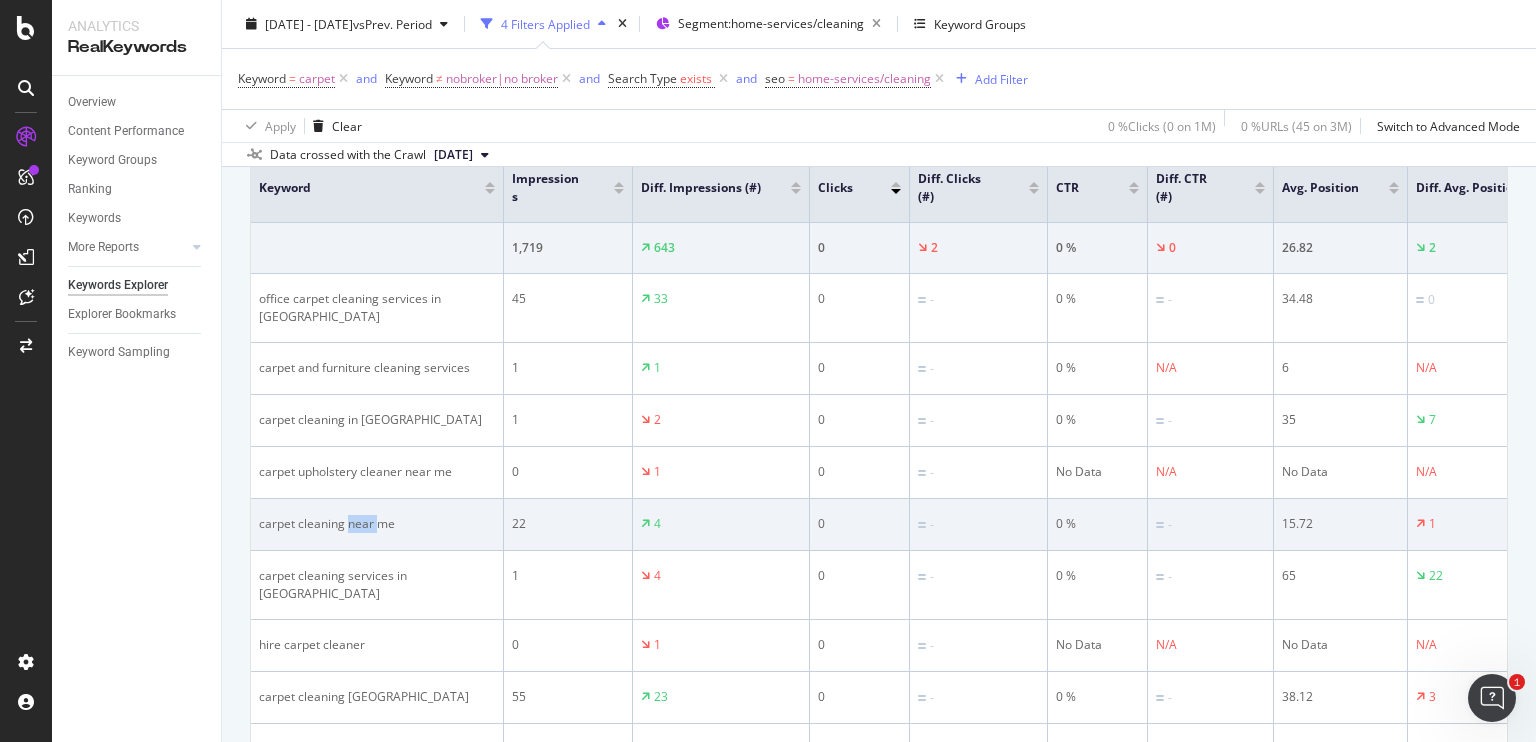 click on "carpet cleaning near me" at bounding box center (377, 524) 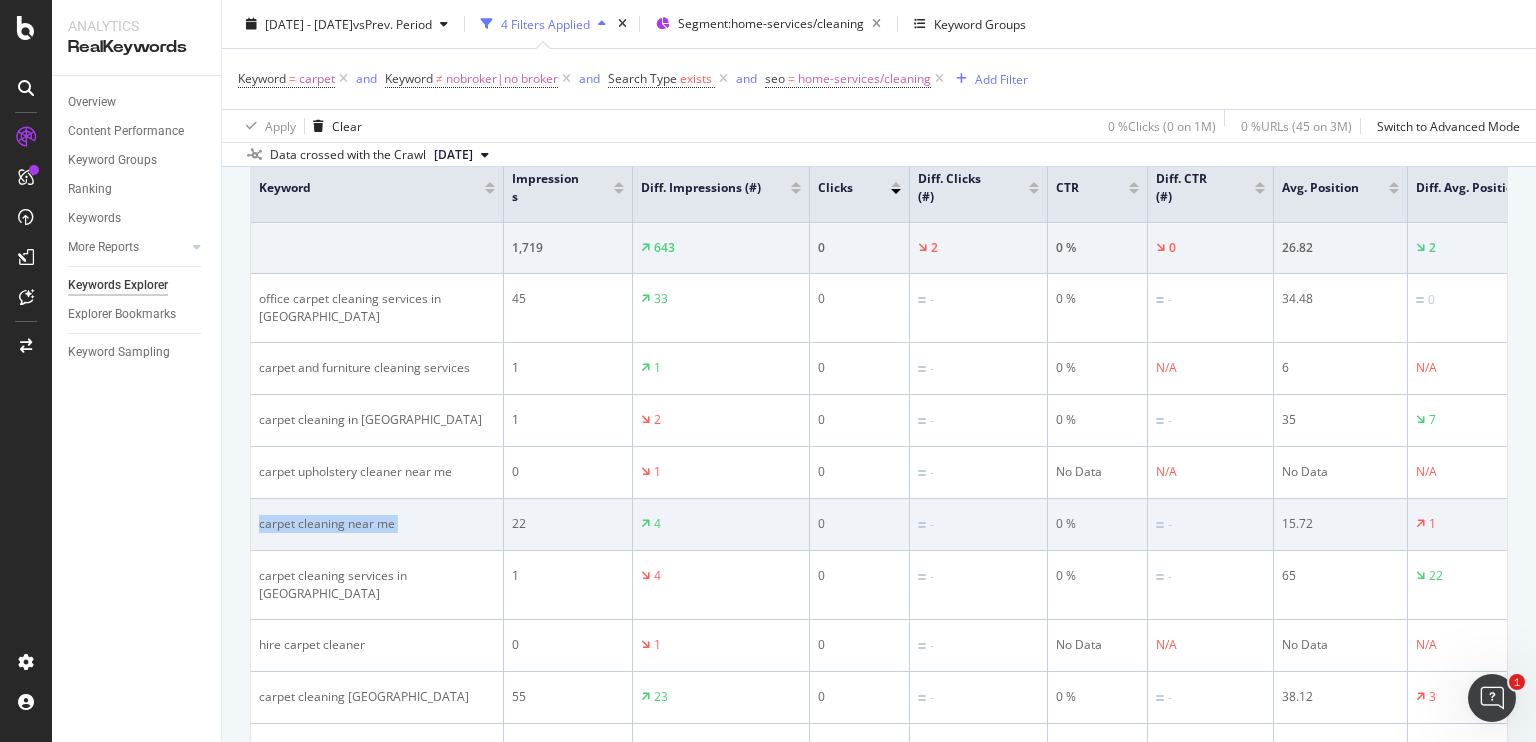 click on "carpet cleaning near me" at bounding box center [377, 524] 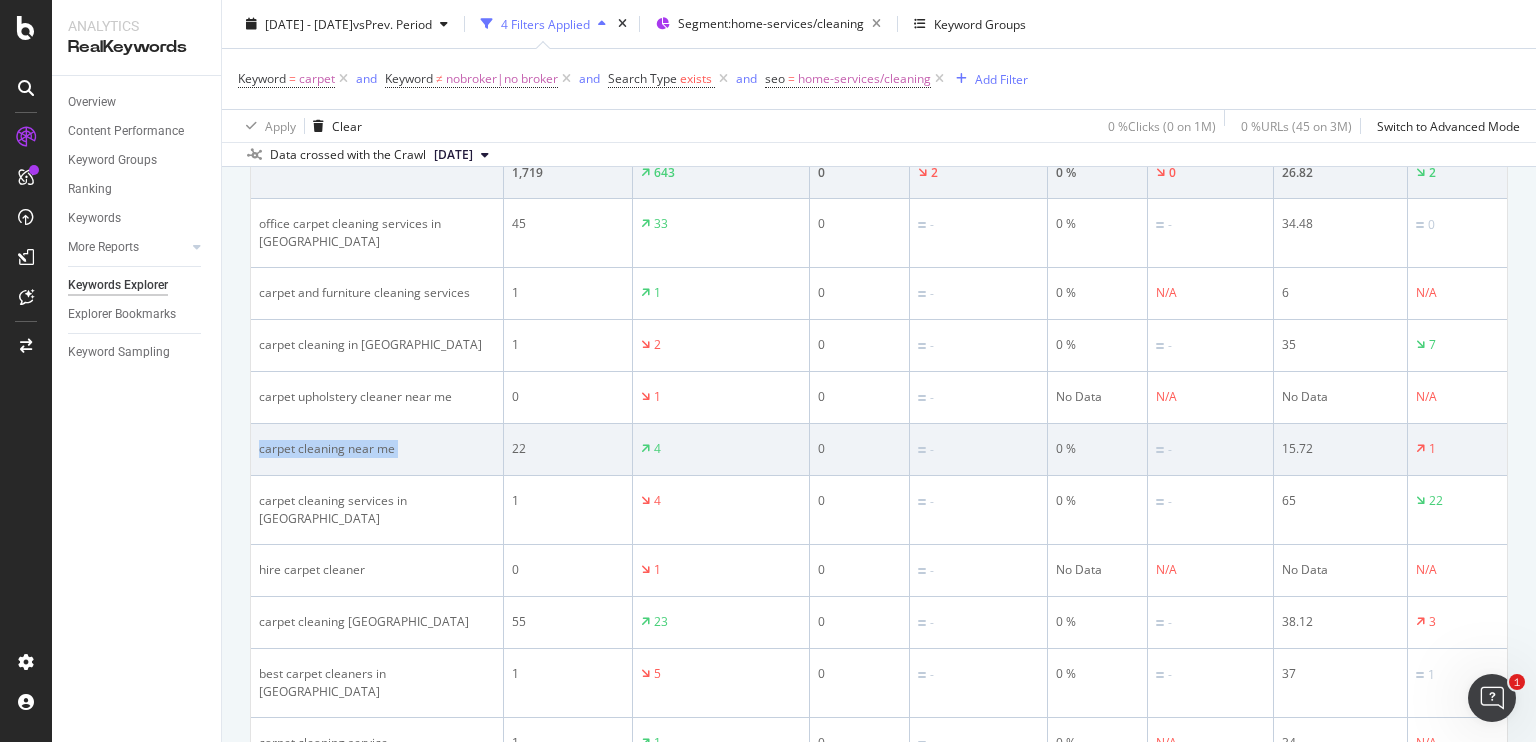 scroll, scrollTop: 711, scrollLeft: 0, axis: vertical 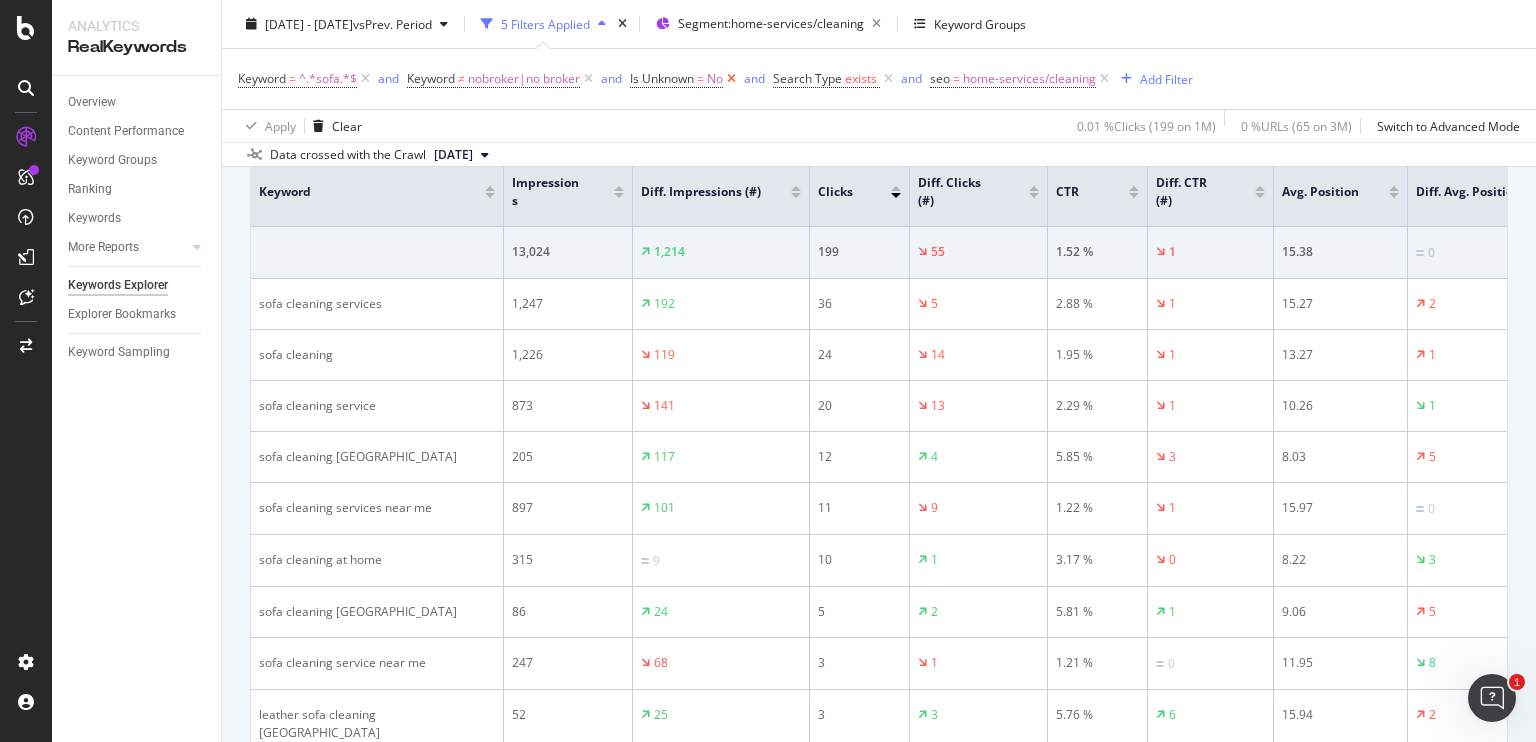 click at bounding box center [731, 79] 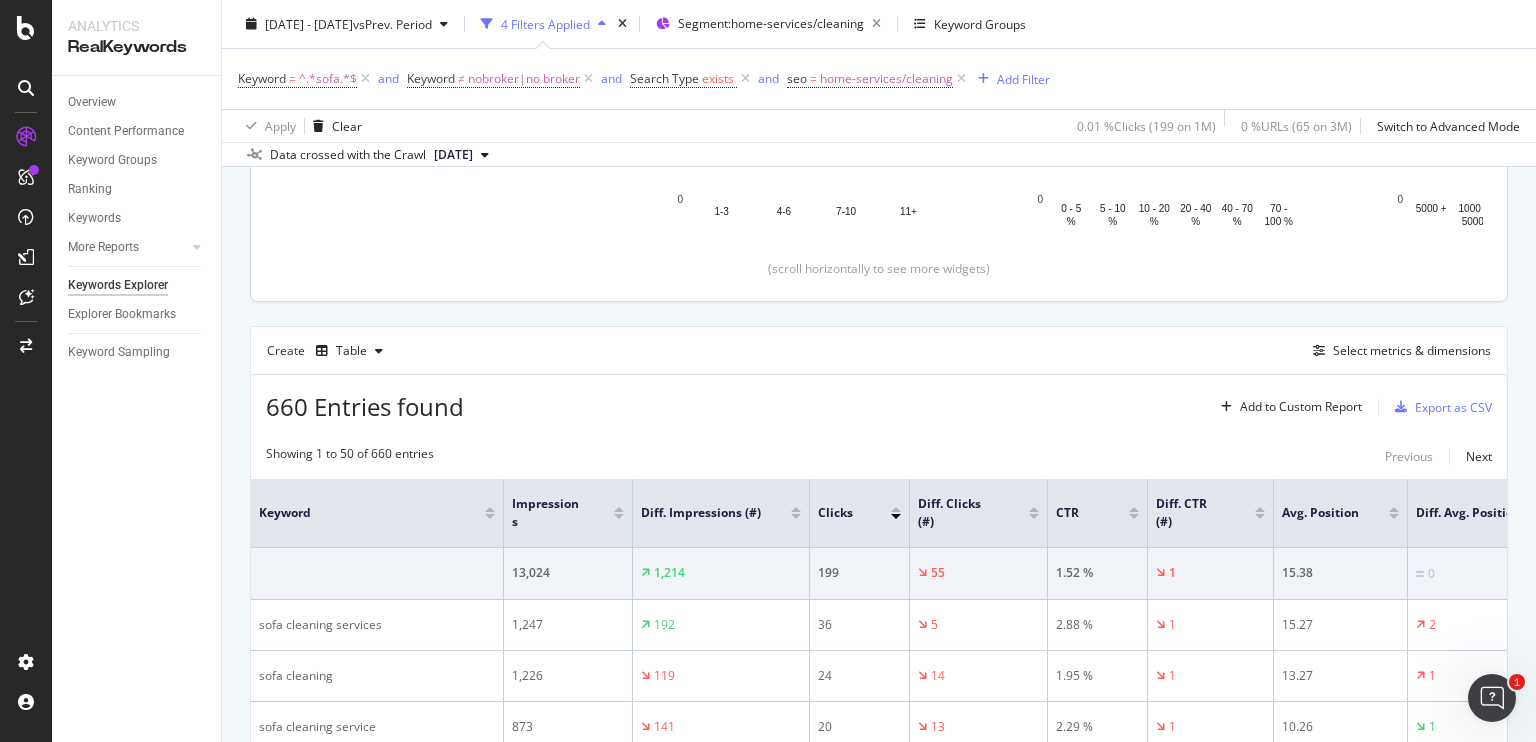 scroll, scrollTop: 711, scrollLeft: 0, axis: vertical 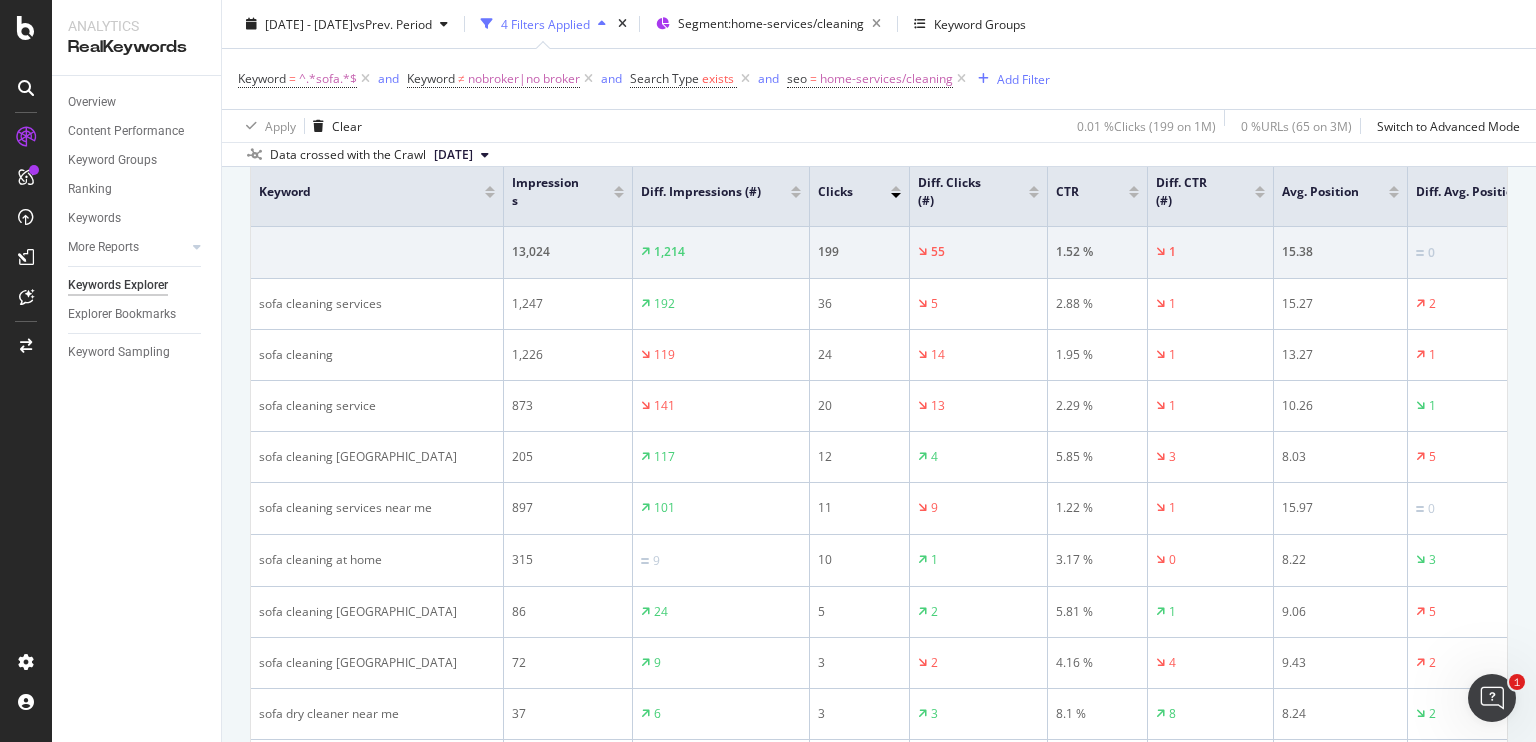 click on "Keyword   =     ^.*sofa.*$ and Keyword   ≠     nobroker|no broker and Search Type   exists   and seo   =     home-services/cleaning Add Filter" at bounding box center [879, 79] 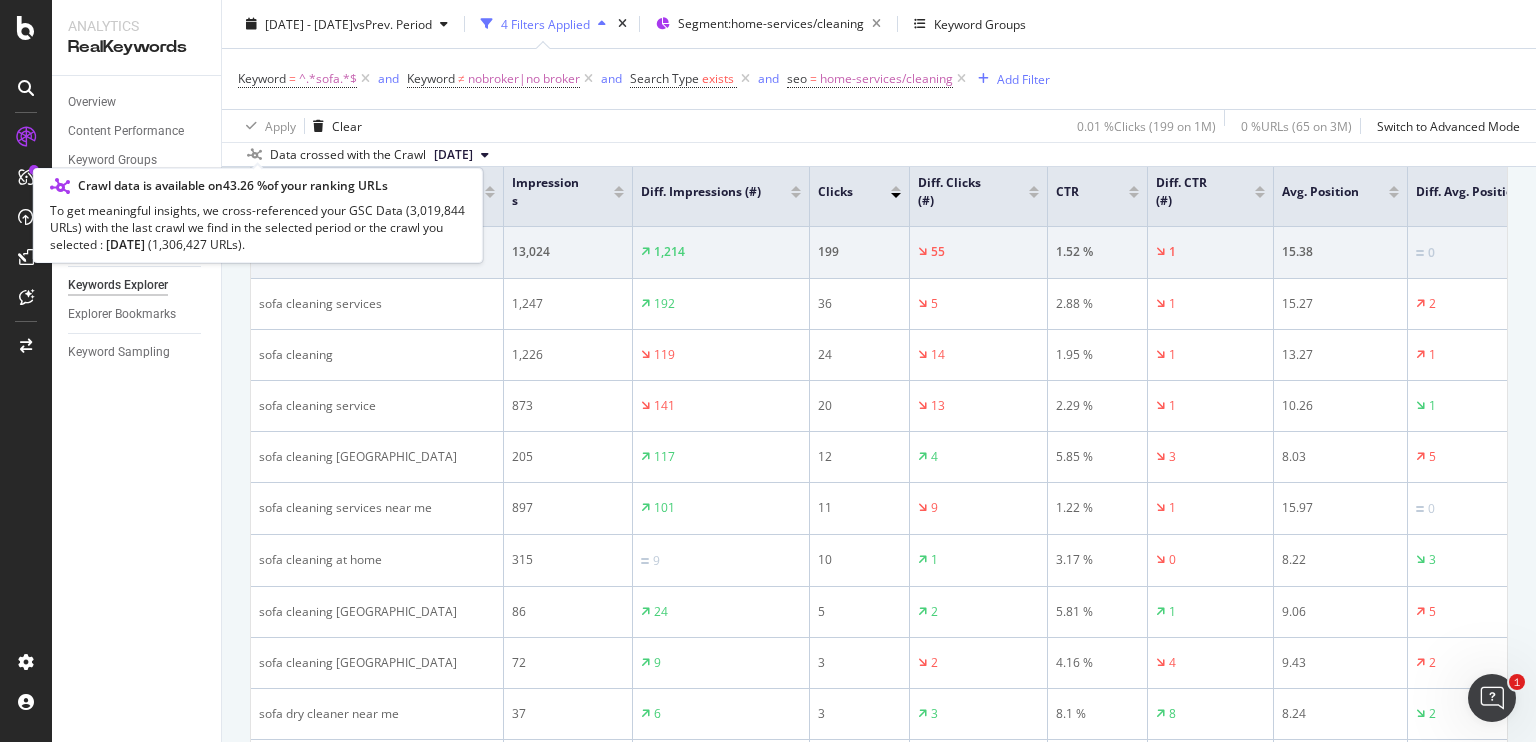 click on "To get meaningful insights, we cross-referenced your GSC Data ( 3,019,844   URLs ) with the last crawl we find in the selected period or the crawl you selected :   [DATE]   ( 1,306,427   URLs )." at bounding box center (258, 227) 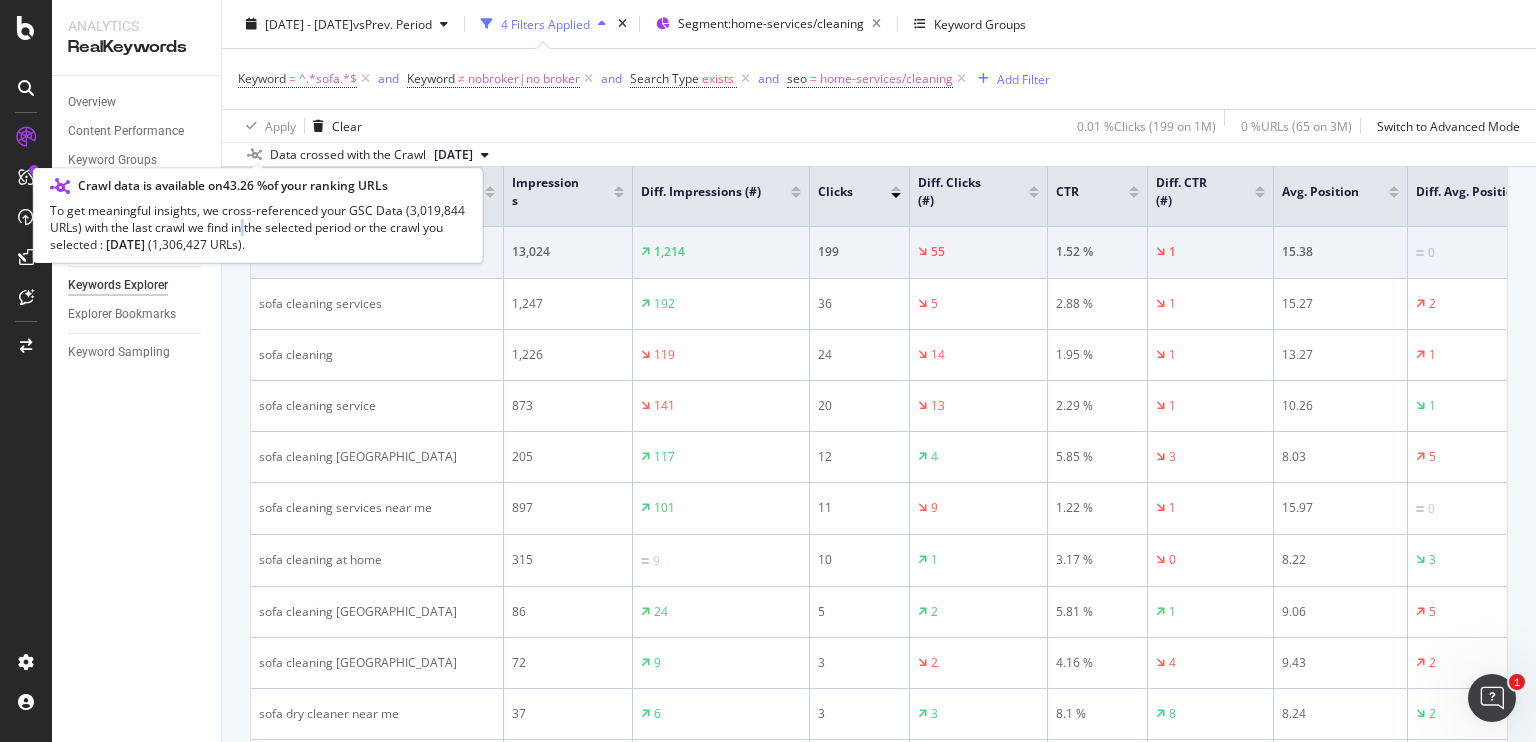 click on "To get meaningful insights, we cross-referenced your GSC Data ( 3,019,844   URLs ) with the last crawl we find in the selected period or the crawl you selected :   [DATE]   ( 1,306,427   URLs )." at bounding box center (258, 227) 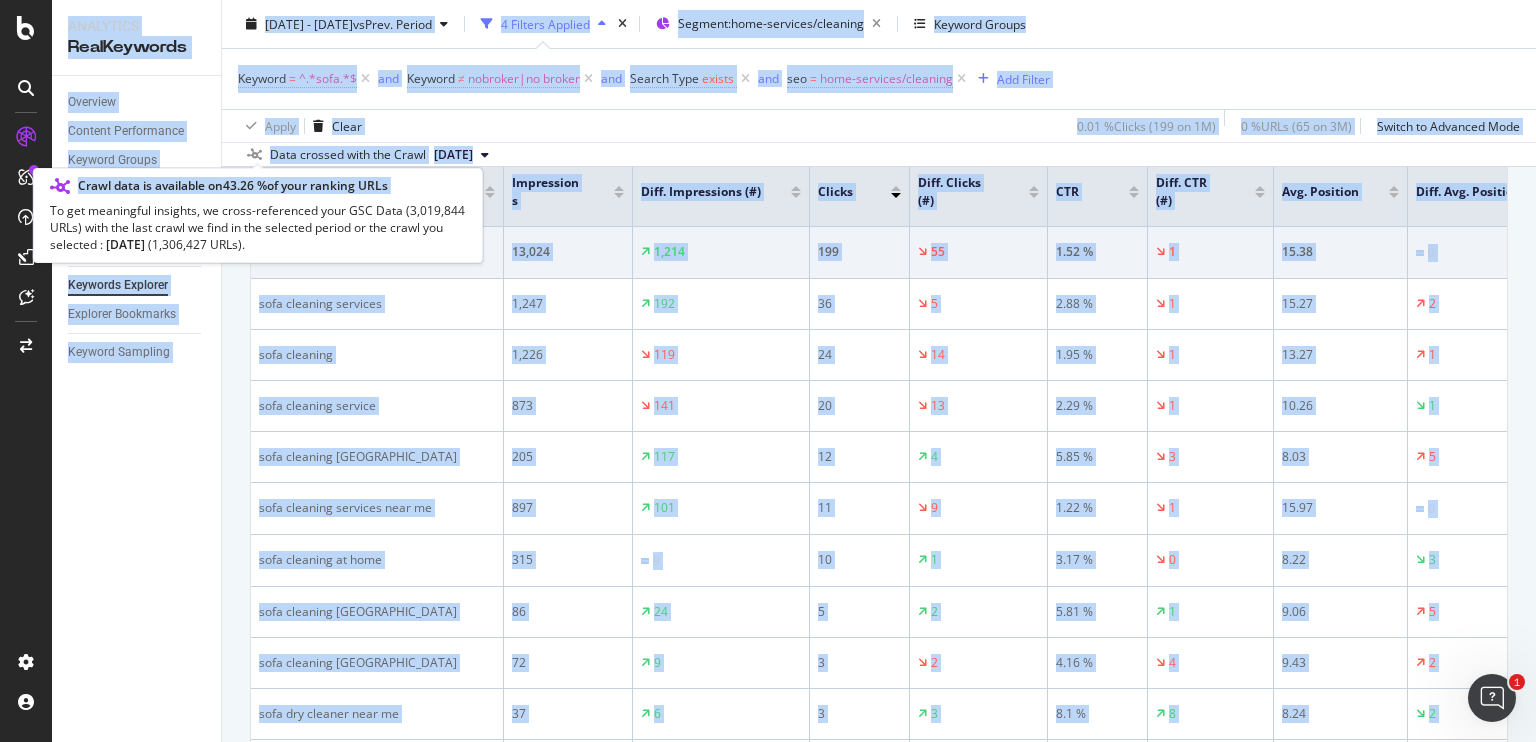 click on "To get meaningful insights, we cross-referenced your GSC Data ( 3,019,844   URLs ) with the last crawl we find in the selected period or the crawl you selected :   [DATE]   ( 1,306,427   URLs )." at bounding box center [258, 227] 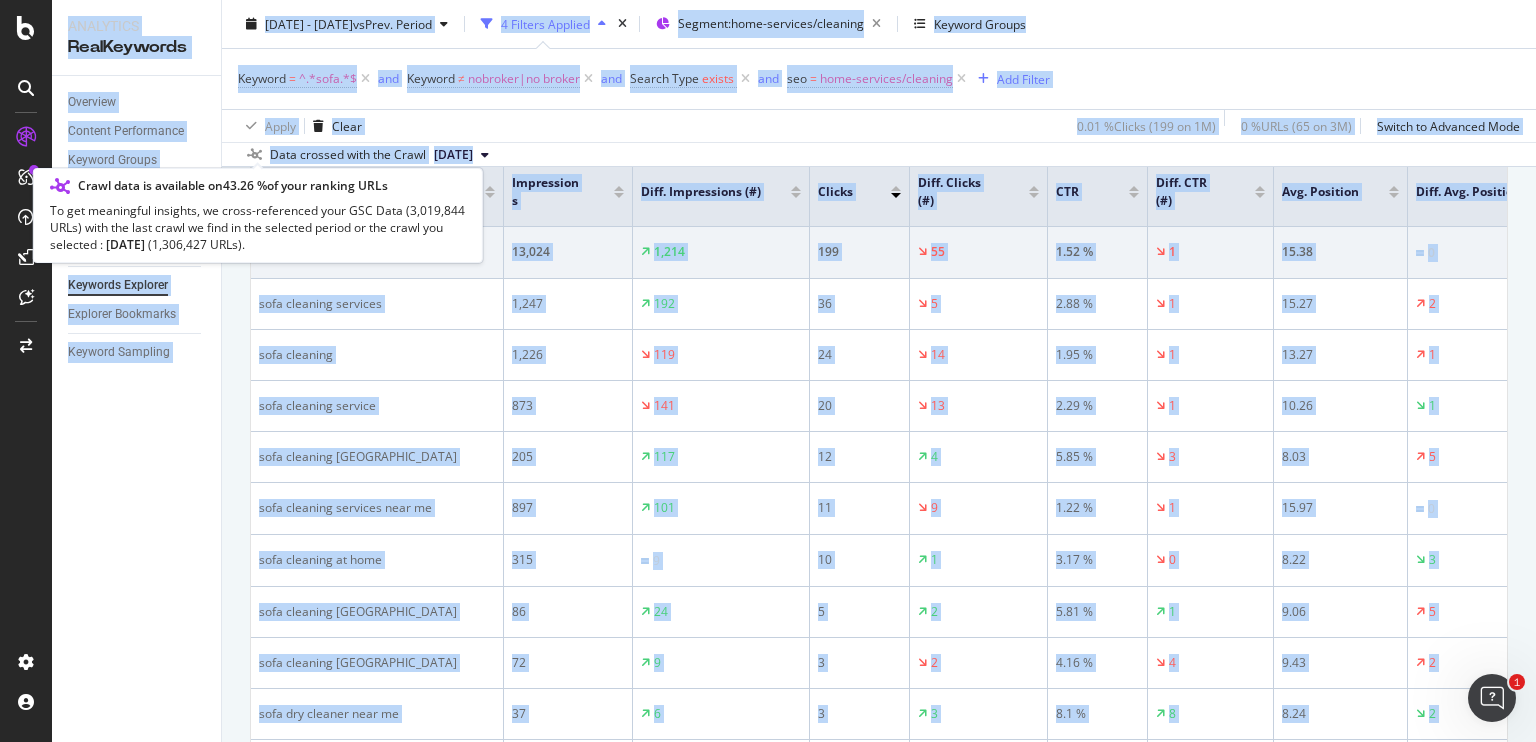 click on "To get meaningful insights, we cross-referenced your GSC Data ( 3,019,844   URLs ) with the last crawl we find in the selected period or the crawl you selected :   [DATE]   ( 1,306,427   URLs )." at bounding box center (258, 227) 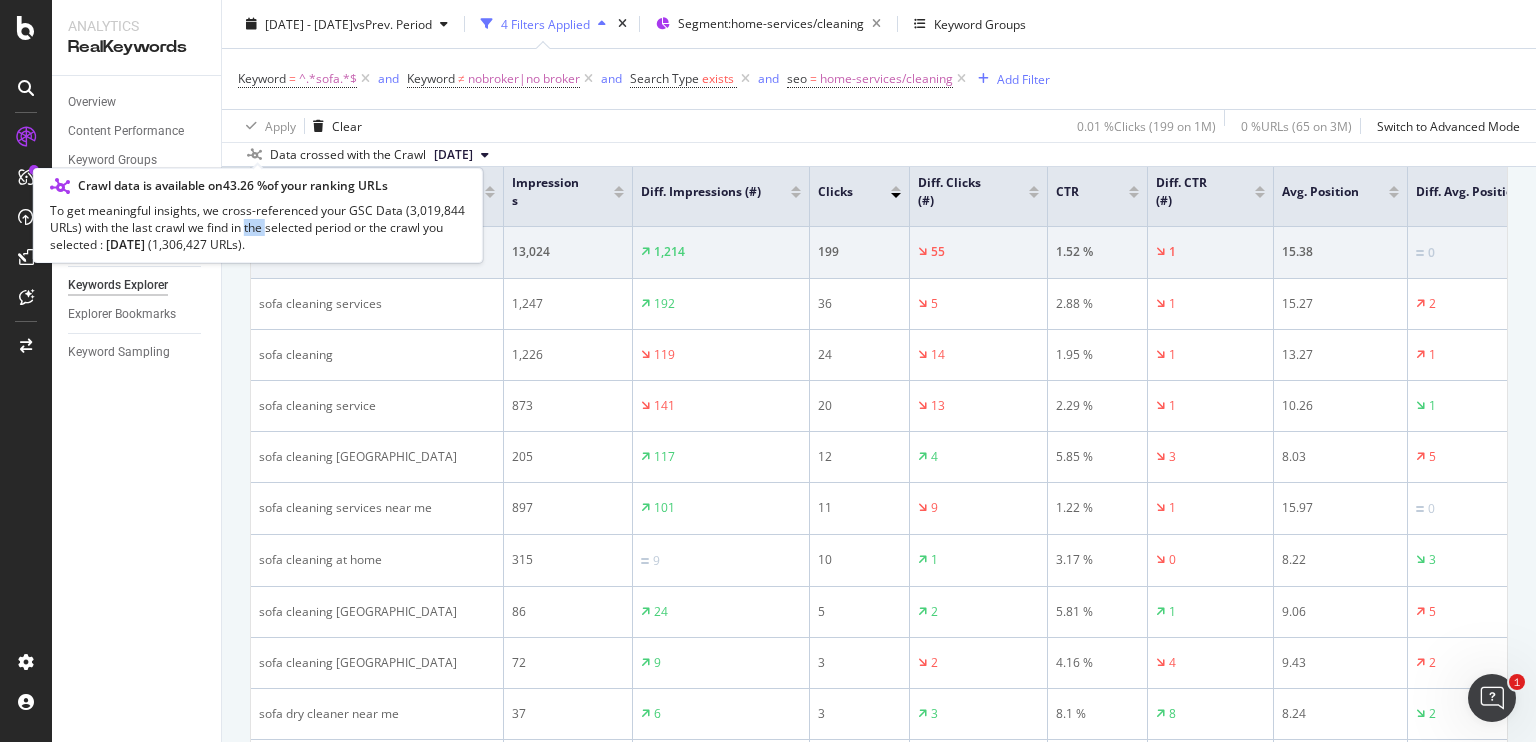 click on "To get meaningful insights, we cross-referenced your GSC Data ( 3,019,844   URLs ) with the last crawl we find in the selected period or the crawl you selected :   [DATE]   ( 1,306,427   URLs )." at bounding box center (258, 227) 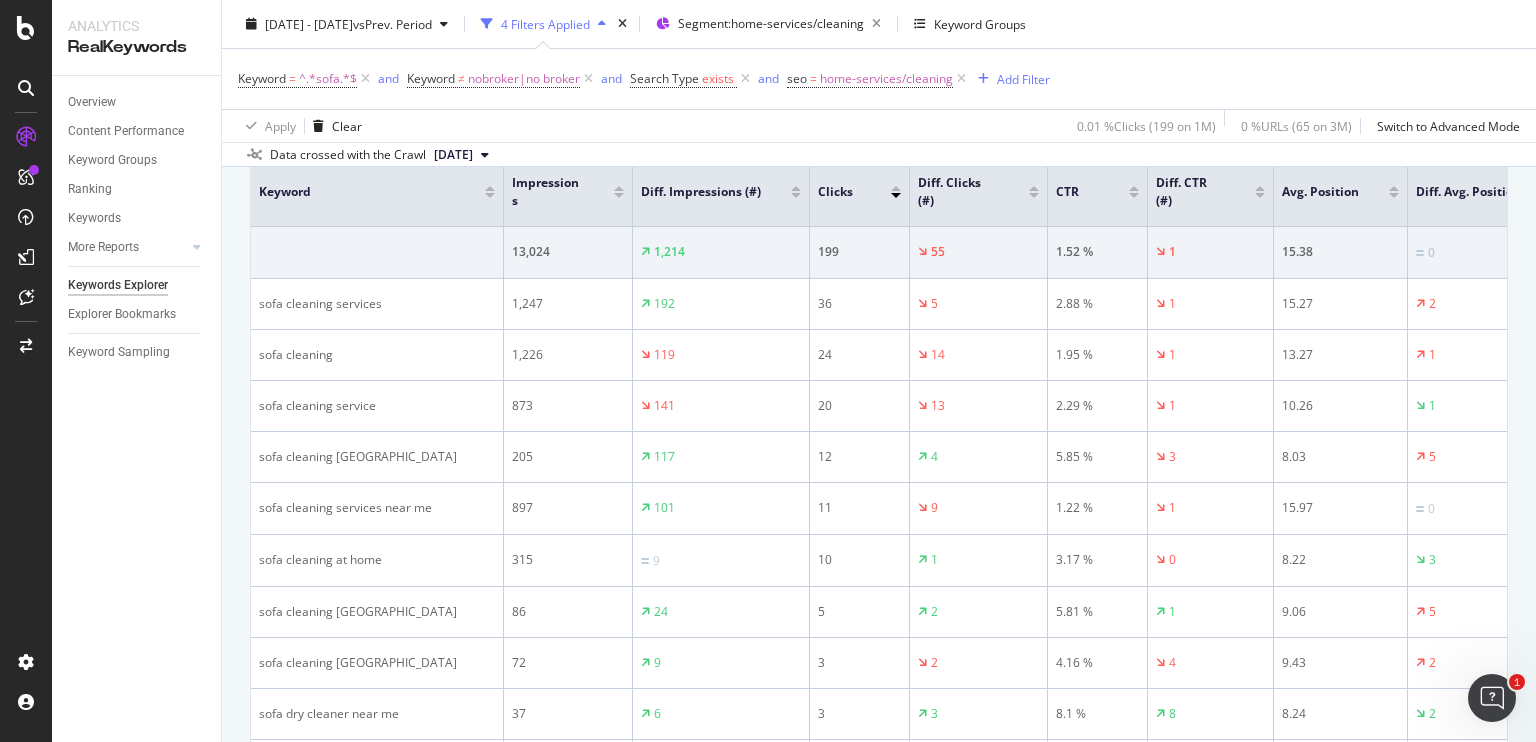 click on "By URL Top Charts Clicks By seo Level 3 By: seo Level 3 No Data Clicks By Average Position Hold CTRL while clicking to filter the report. 1-3 4-6 7-10 11+ 0 50 100 Avg. Position Clicks 1-3 28 4-6 46 7-10 84 11+ 41 100 Clicks By CTR Hold CTRL while clicking to filter the report. 0 - 5 % 5 - 10 % 10 - 20 % 20 - 40 % 40 - 70 % 70 - 100 % 0 50 100 150 CTR Clicks 0 - 5 % 113 5 - 10 % 36 10 - 20 % 18 20 - 40 % 12 40 - 70 % 7 70 - 100 % 13 150 Clicks By Content Size Hold CTRL while clicking to filter the report. 5000 + 1000 - 5000 500 - 1000 250 - 500 100 - 250 0 - 100 0 100 200 No. of Words (Content) Clicks 5000 + 1000 - 5000 199 500 - 1000 250 - 500 0 100 - 250 0 0 - 100 200 Clicks By Inlinks Hold CTRL while clicking to filter the report. 101+ [PHONE_NUMBER] 6-15 2-5 1 0 50 100 150 No. of Unique Follow Inlinks Clicks 101+ 7 51-100 16-50 117 6-15 75 2-5 1 150 Impressions By Average Position Hold CTRL while clicking to filter the report. 1-3 4-6 7-10 11+ 0 5K 10K Avg. Position Impressions 1-3 707 4-6 2,029 7-10 3,689" at bounding box center [879, 1292] 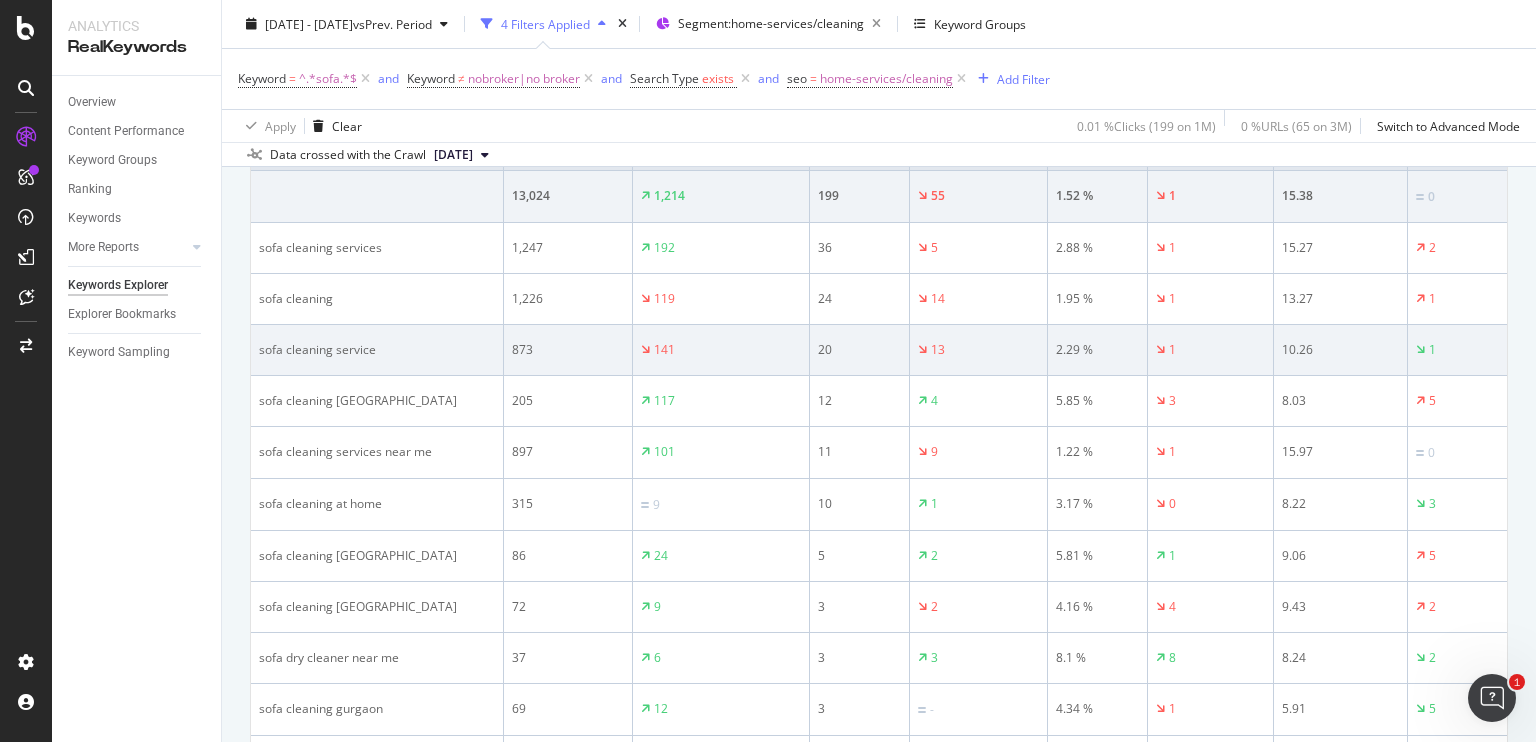 scroll, scrollTop: 0, scrollLeft: 0, axis: both 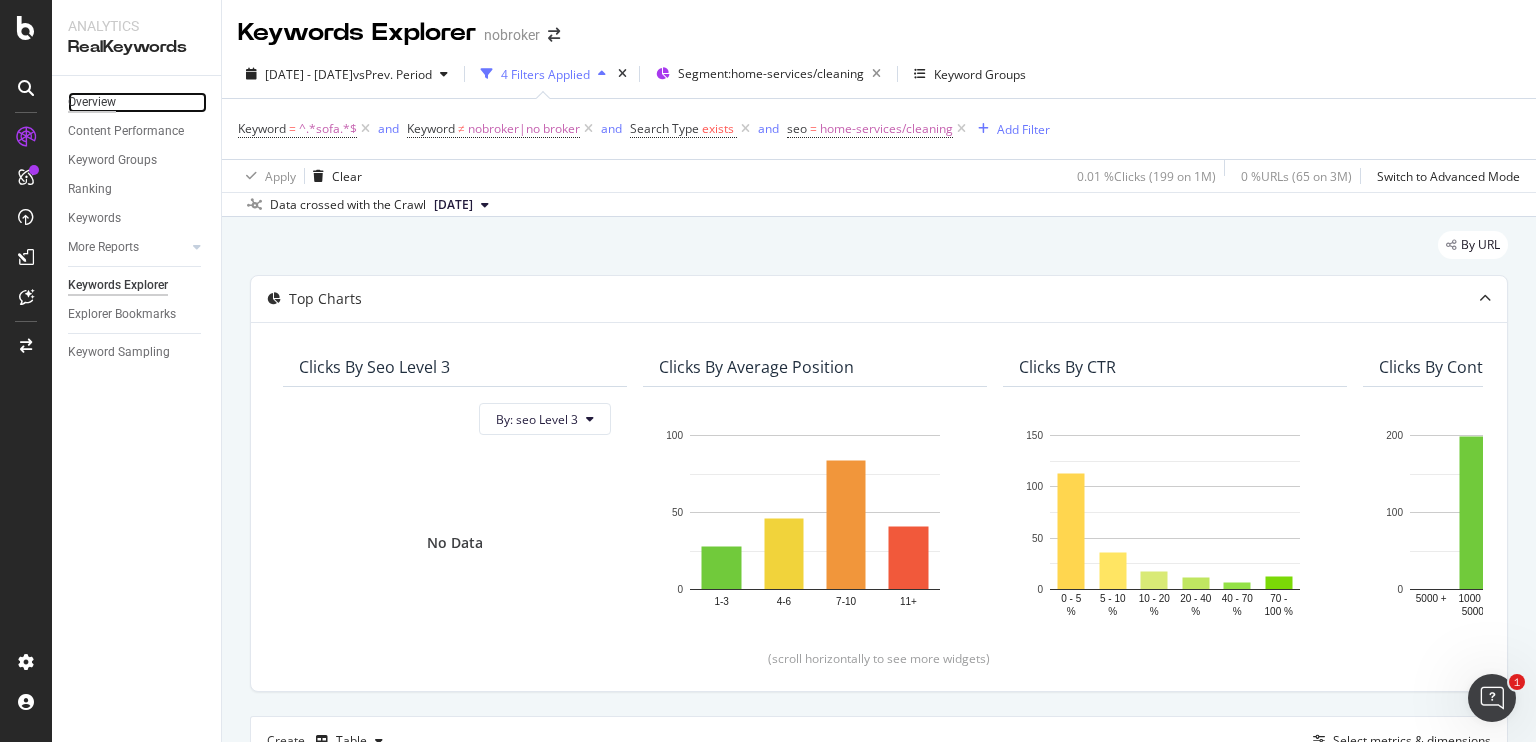 click on "Overview" at bounding box center (92, 102) 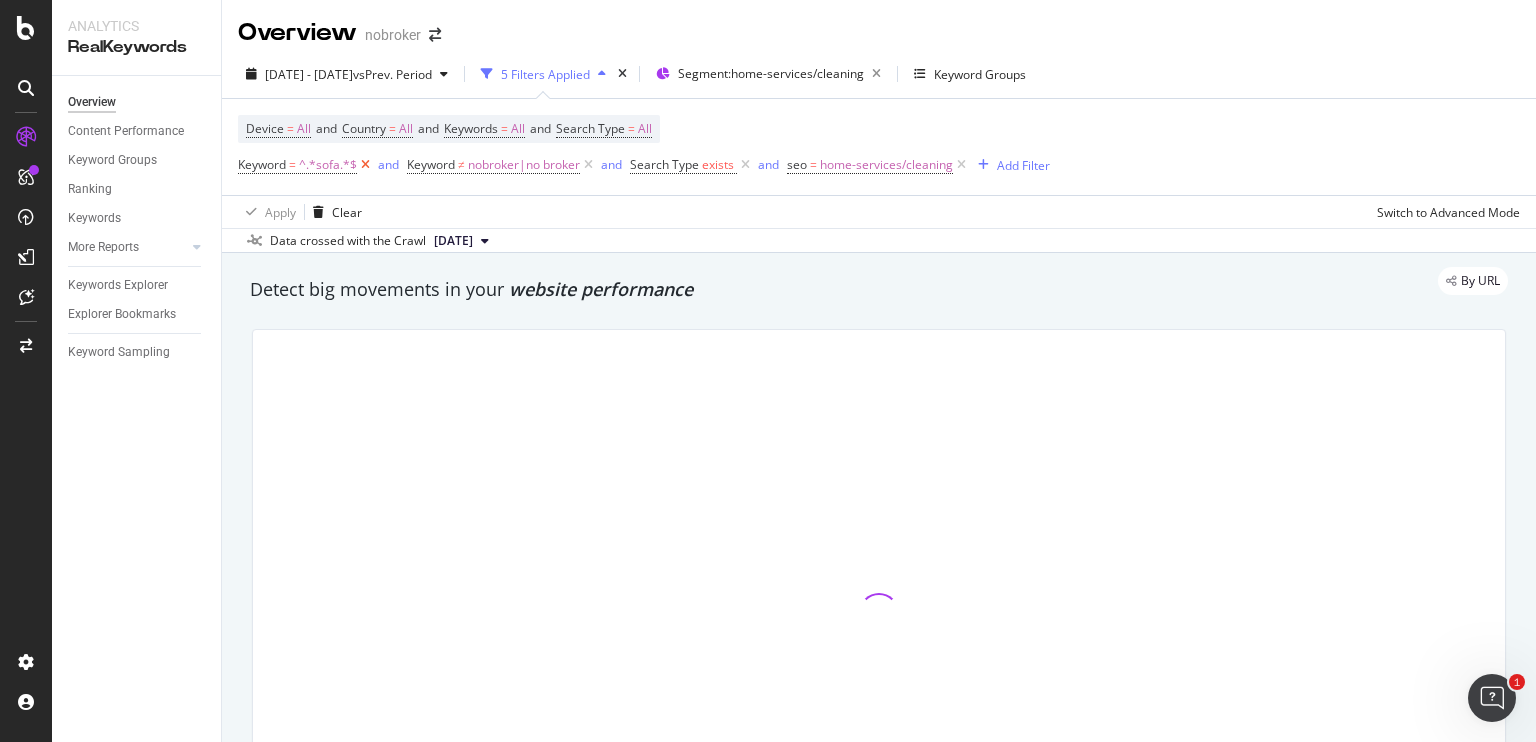 click at bounding box center (365, 165) 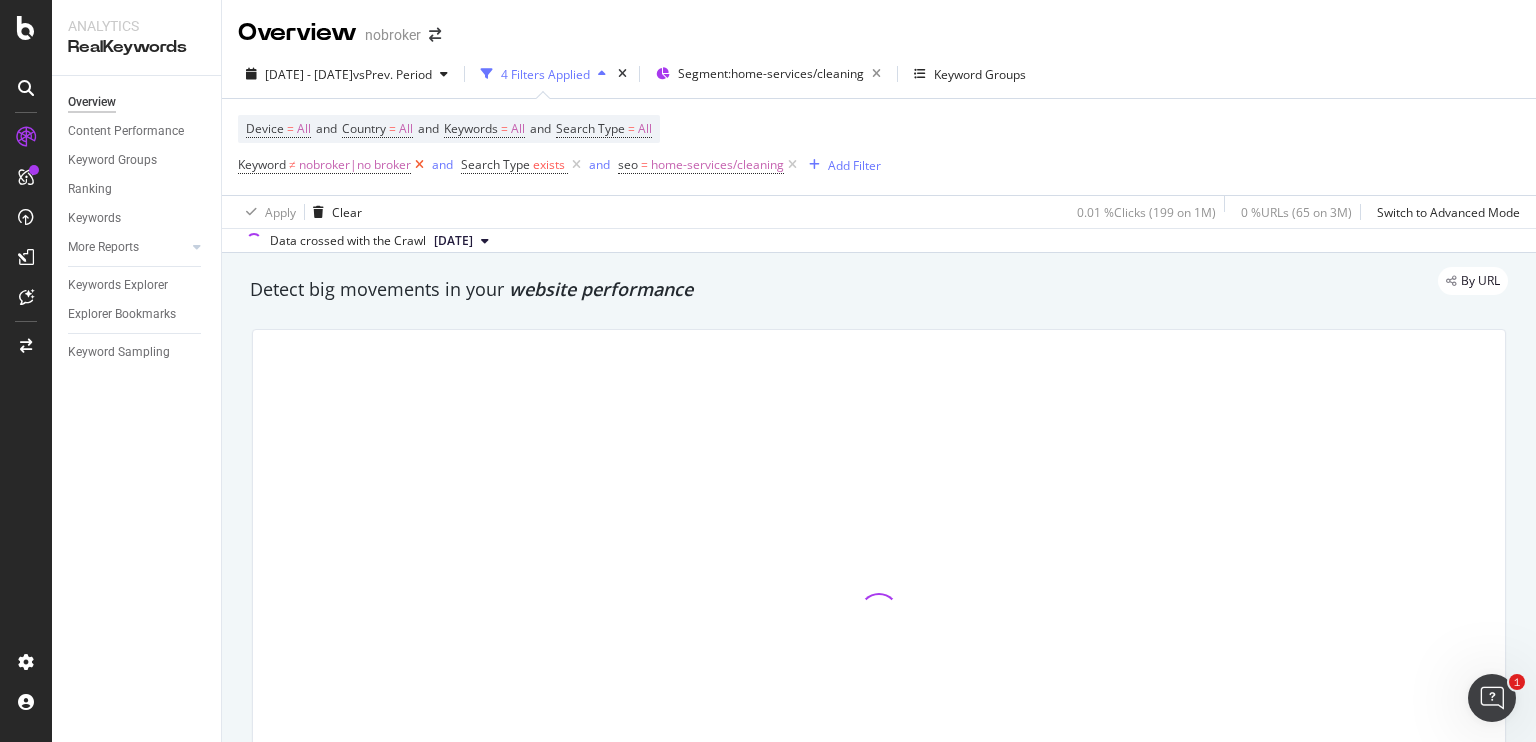 click at bounding box center [419, 165] 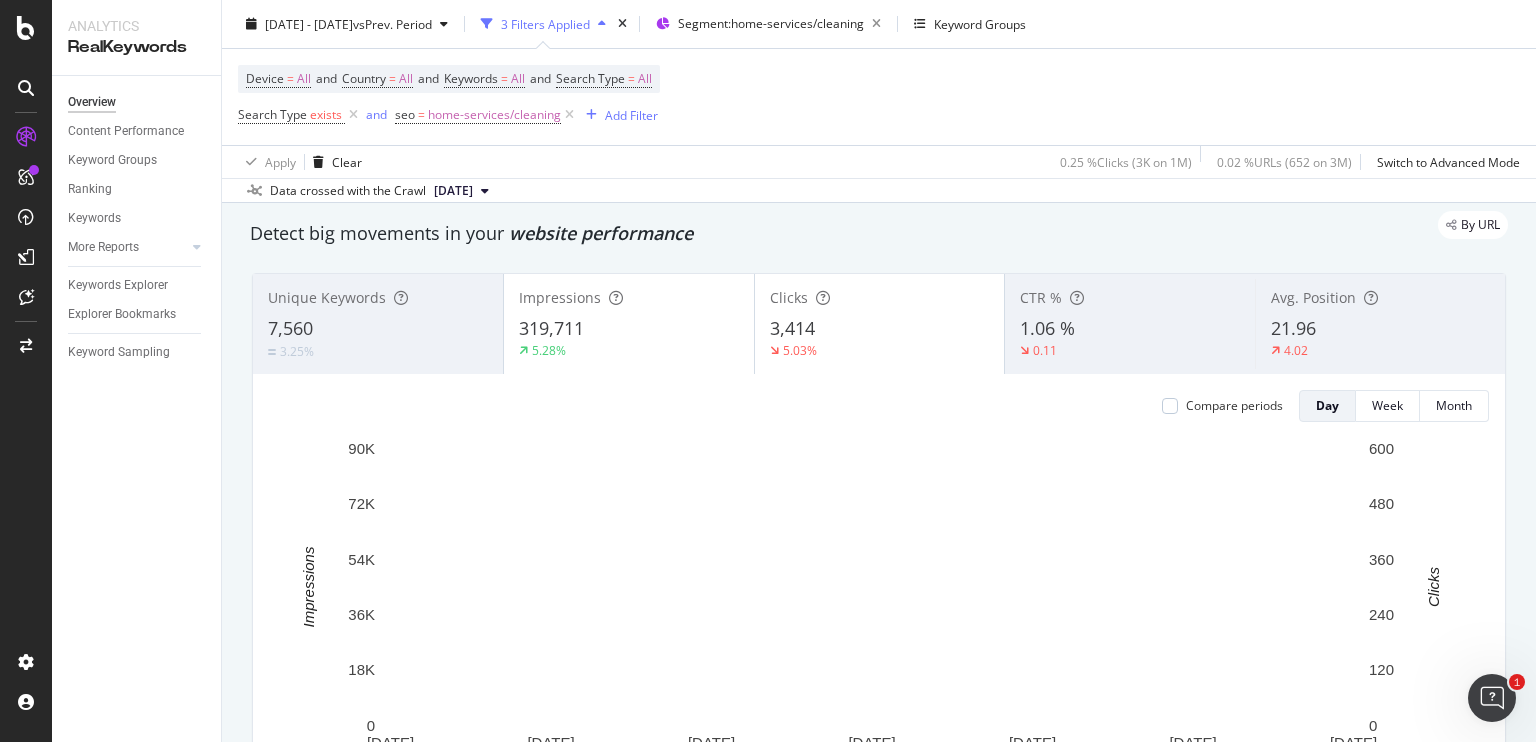 scroll, scrollTop: 58, scrollLeft: 0, axis: vertical 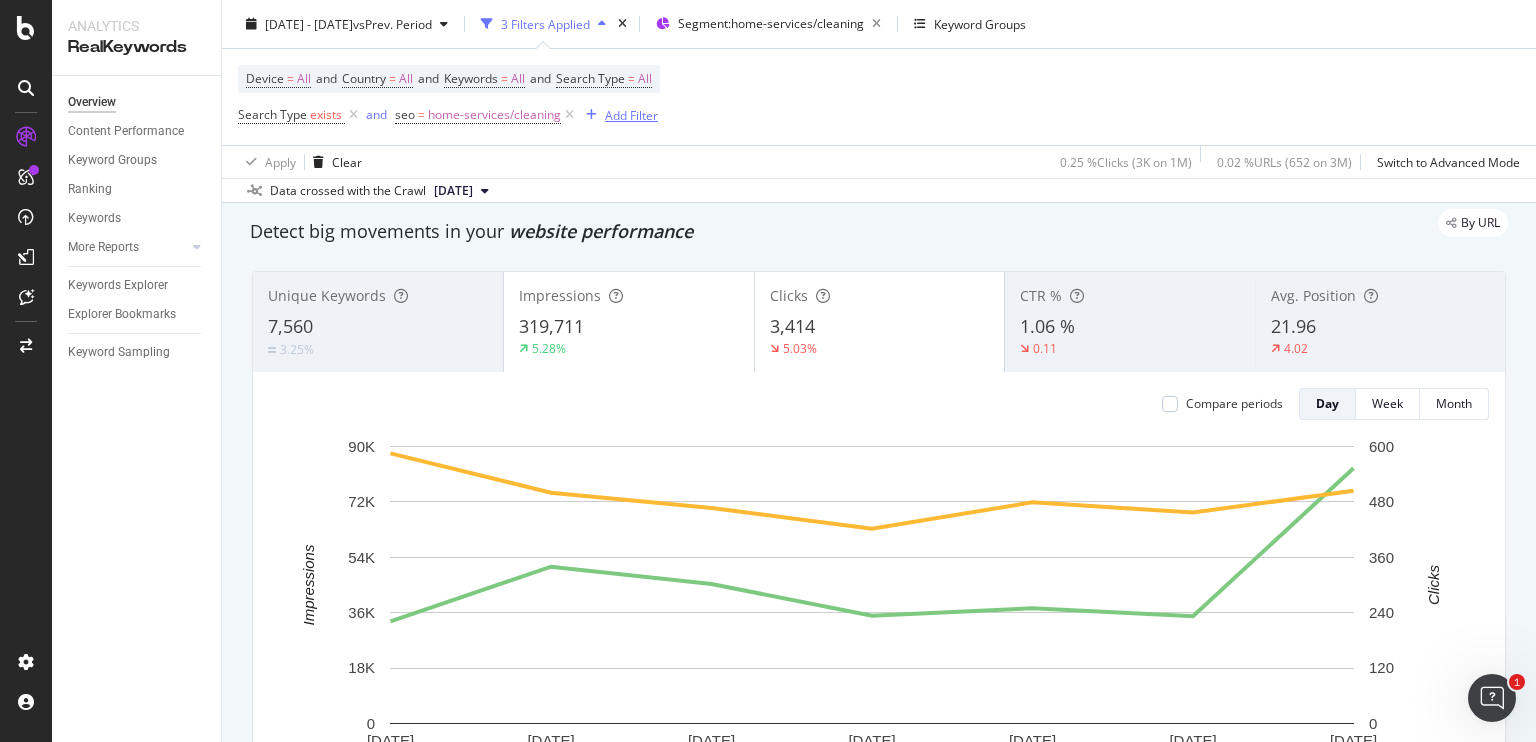click at bounding box center [591, 115] 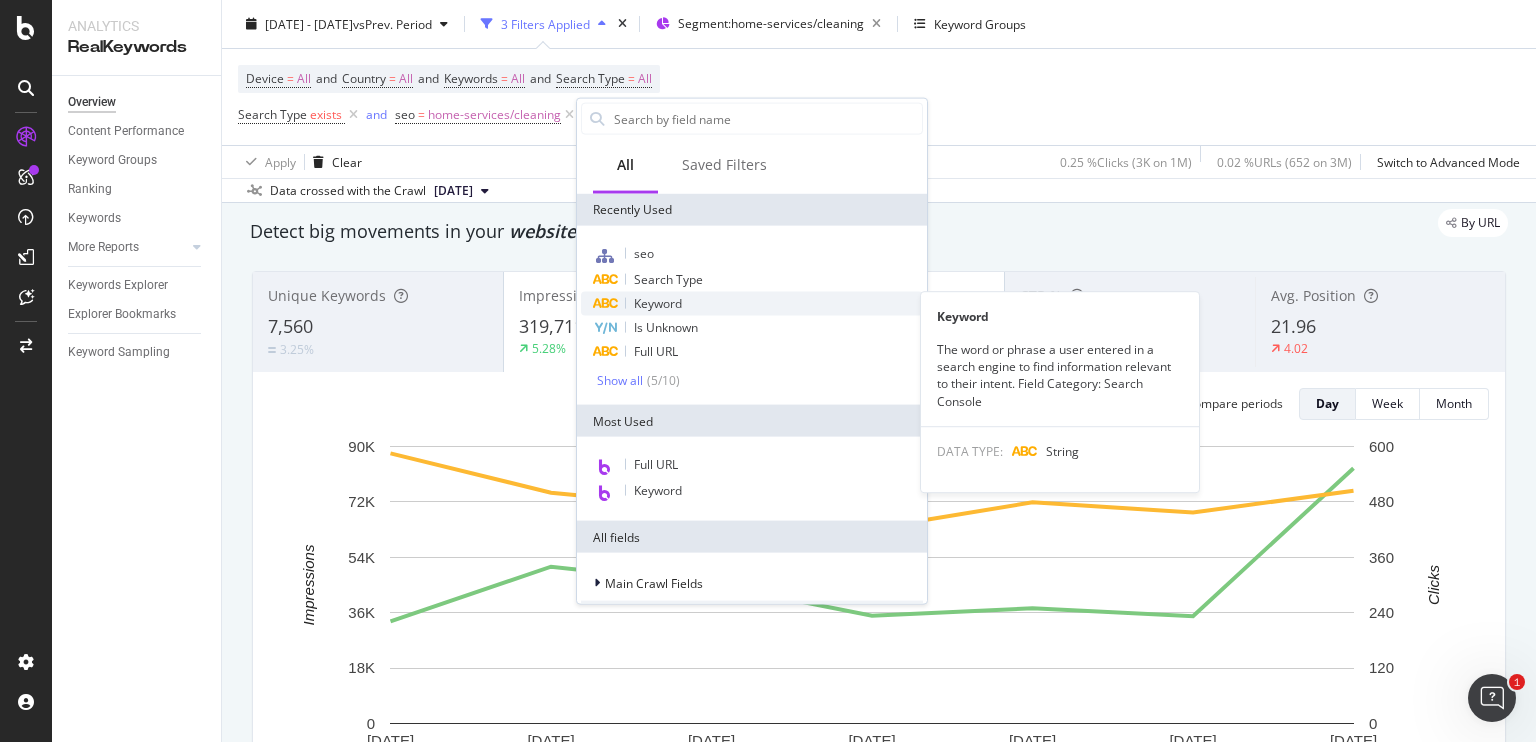 click on "Keyword" at bounding box center (752, 304) 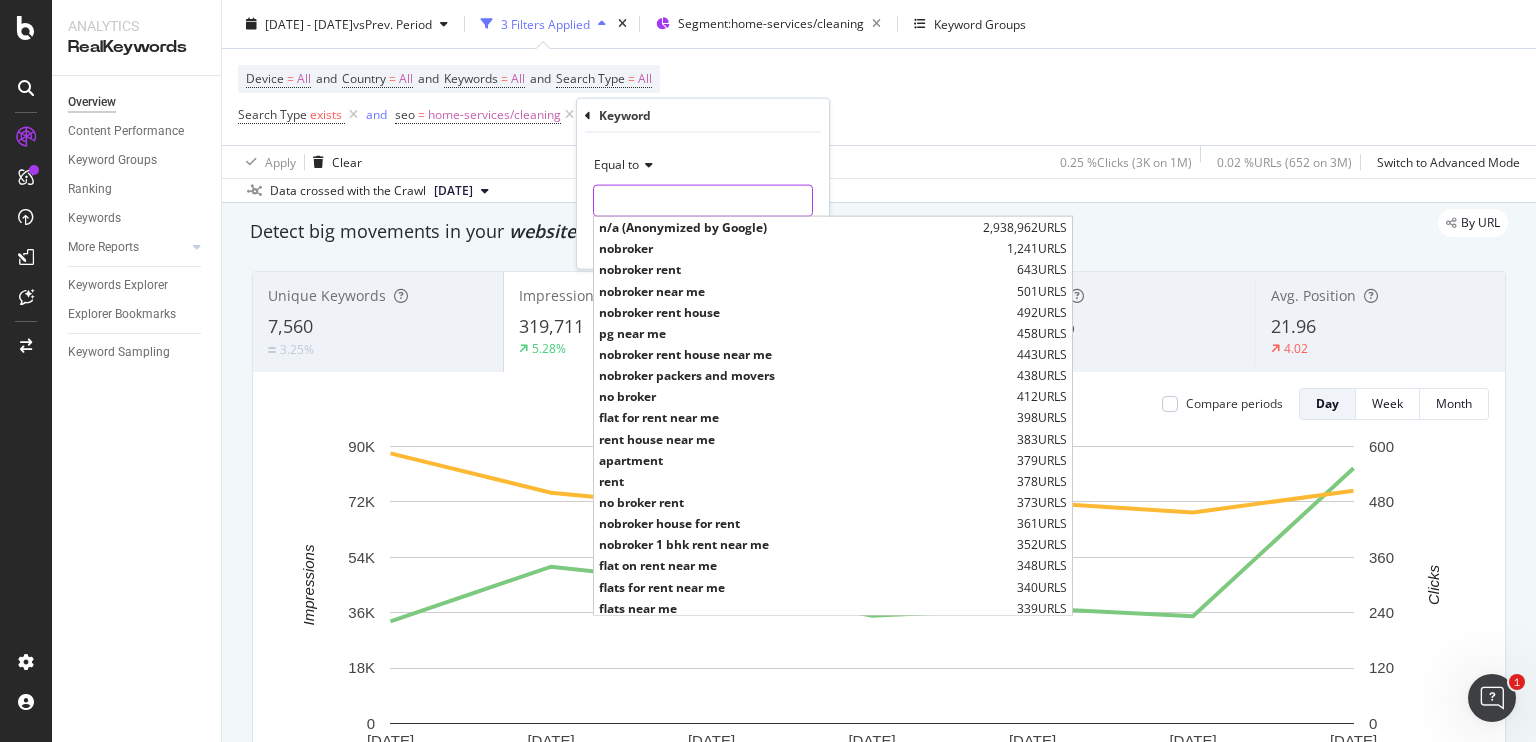 click at bounding box center [703, 201] 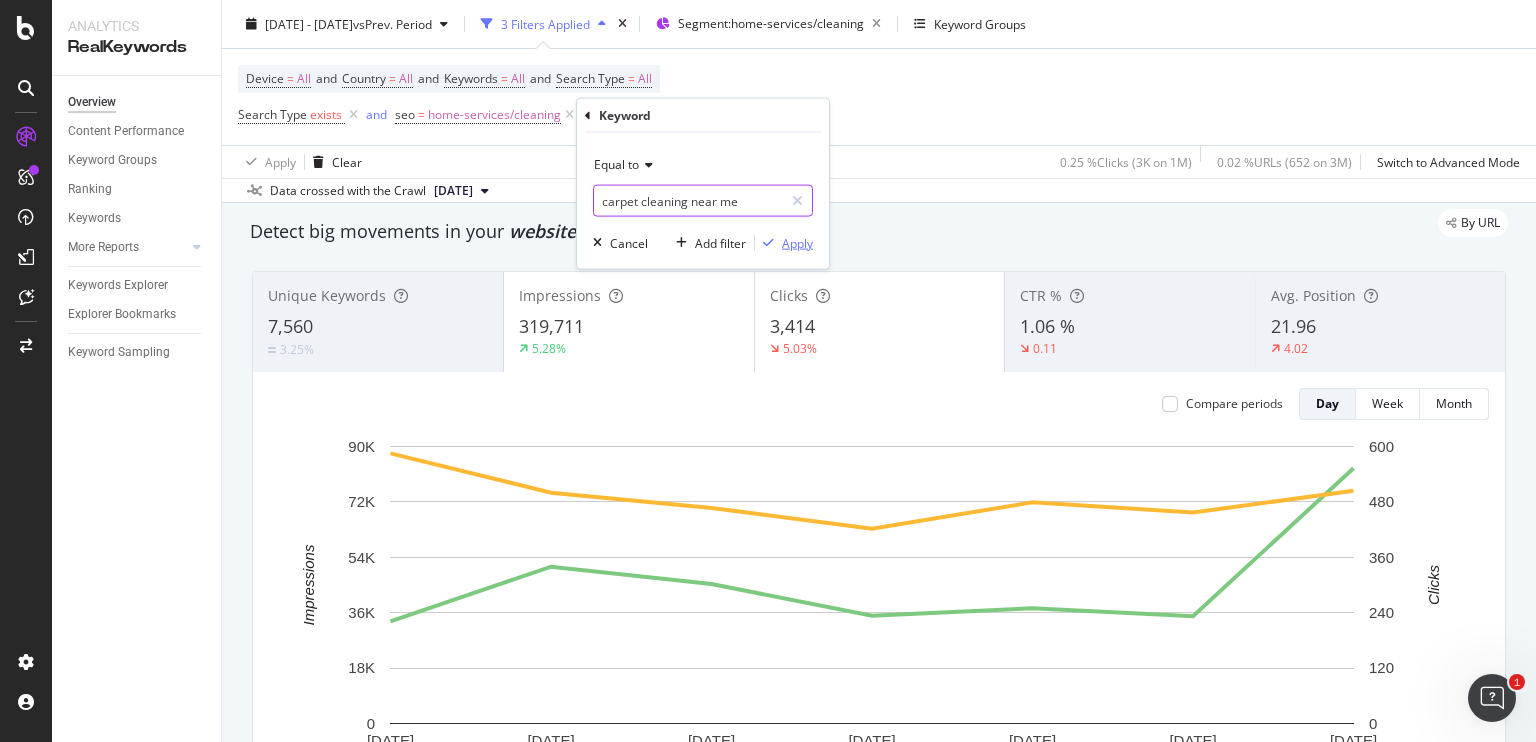 type on "carpet cleaning near me" 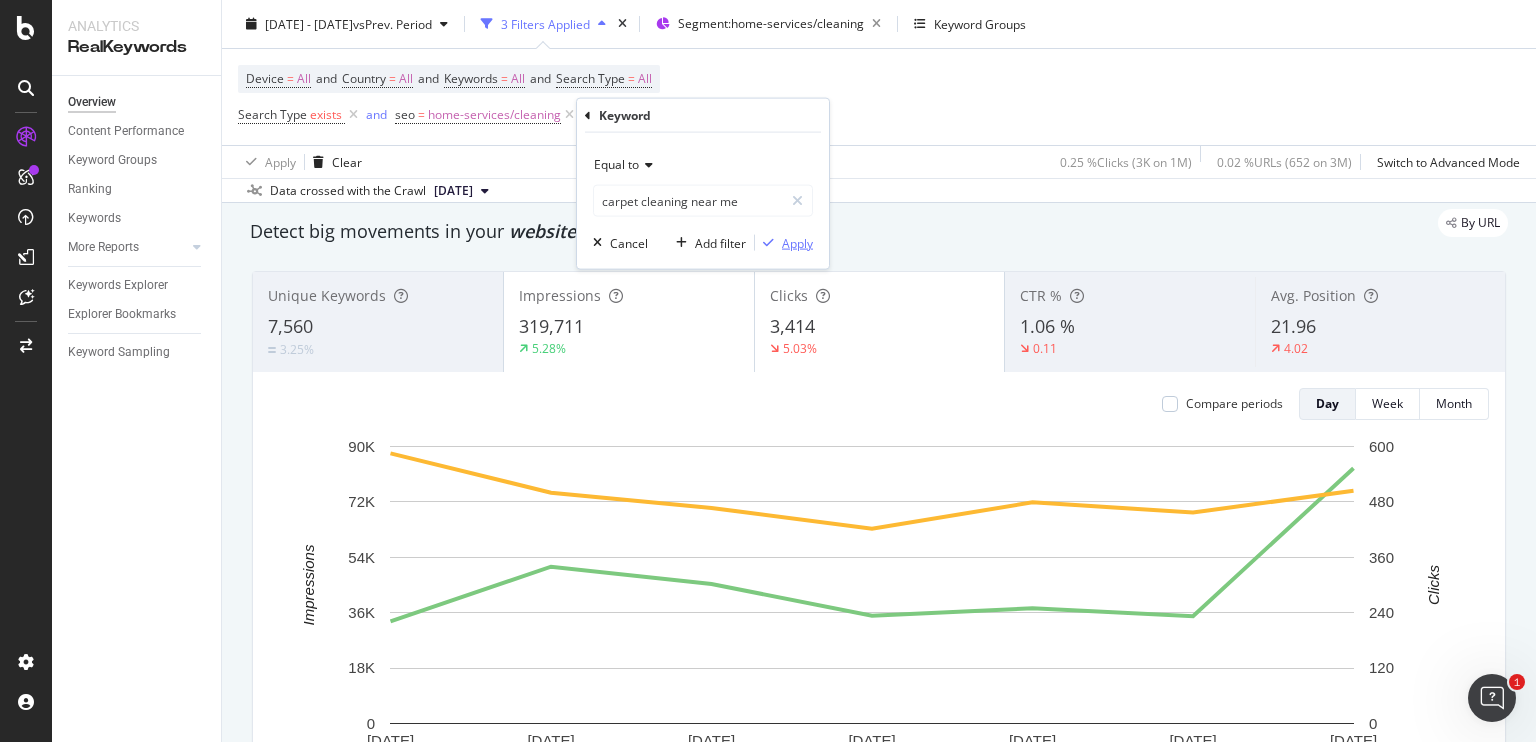 click on "Apply" at bounding box center [797, 242] 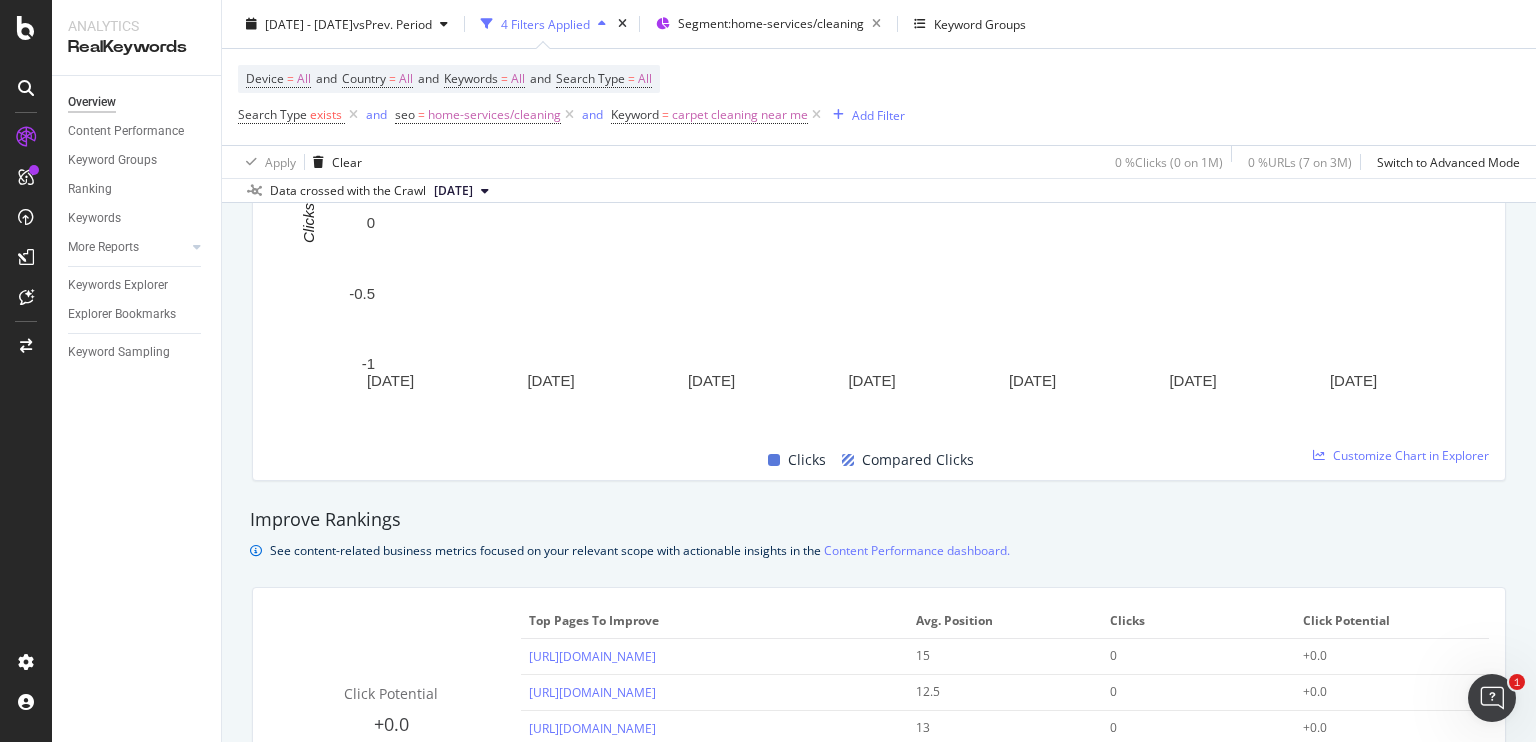 scroll, scrollTop: 1023, scrollLeft: 0, axis: vertical 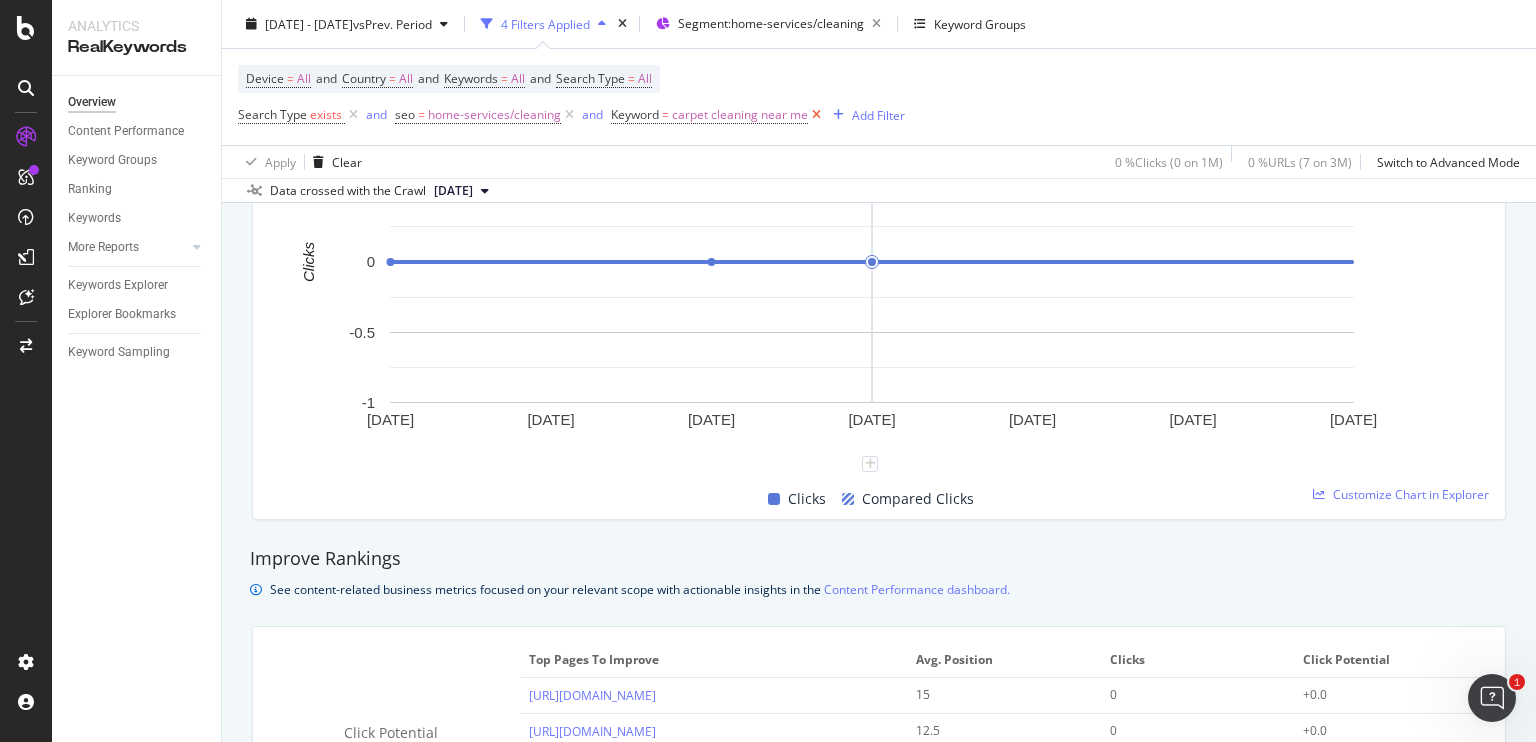click at bounding box center [816, 115] 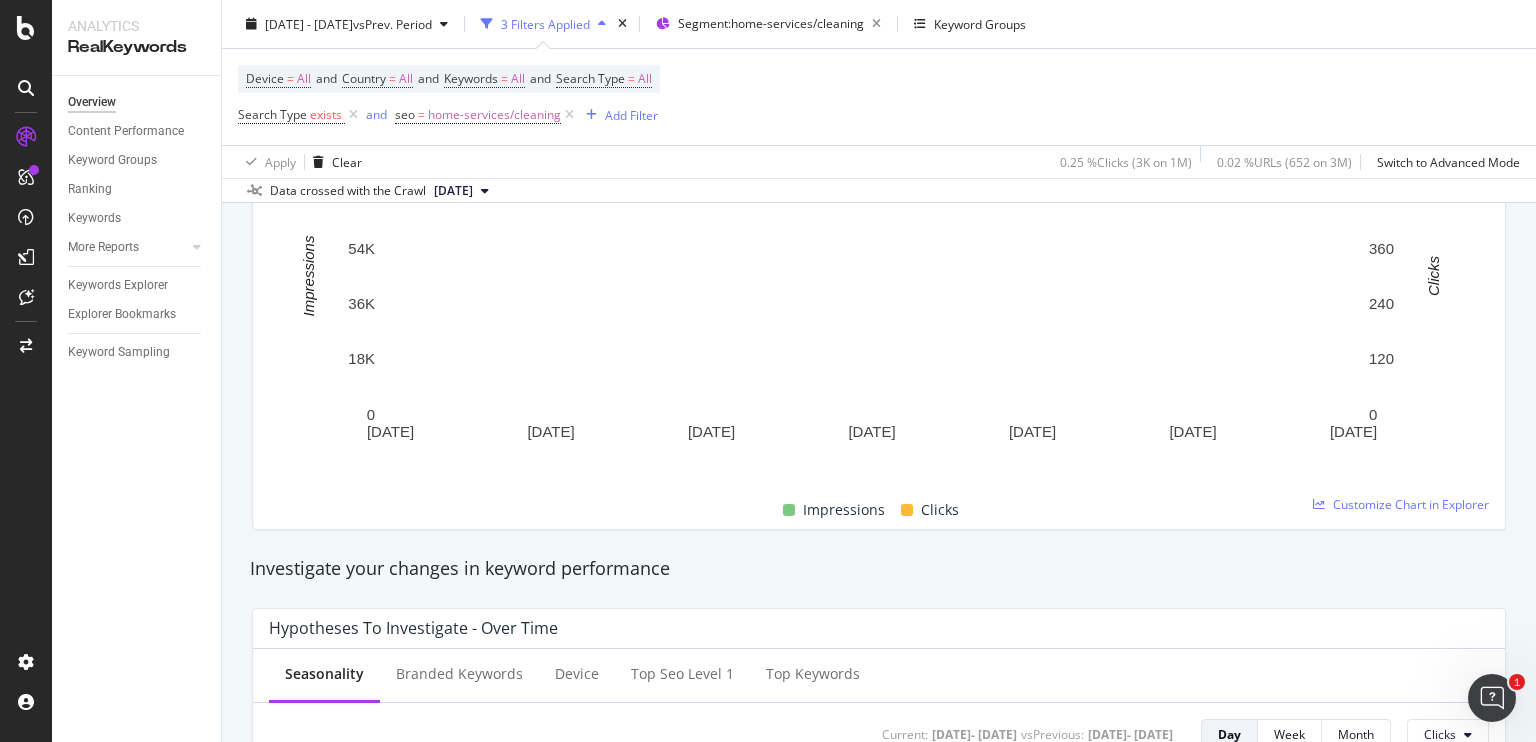 scroll, scrollTop: 0, scrollLeft: 0, axis: both 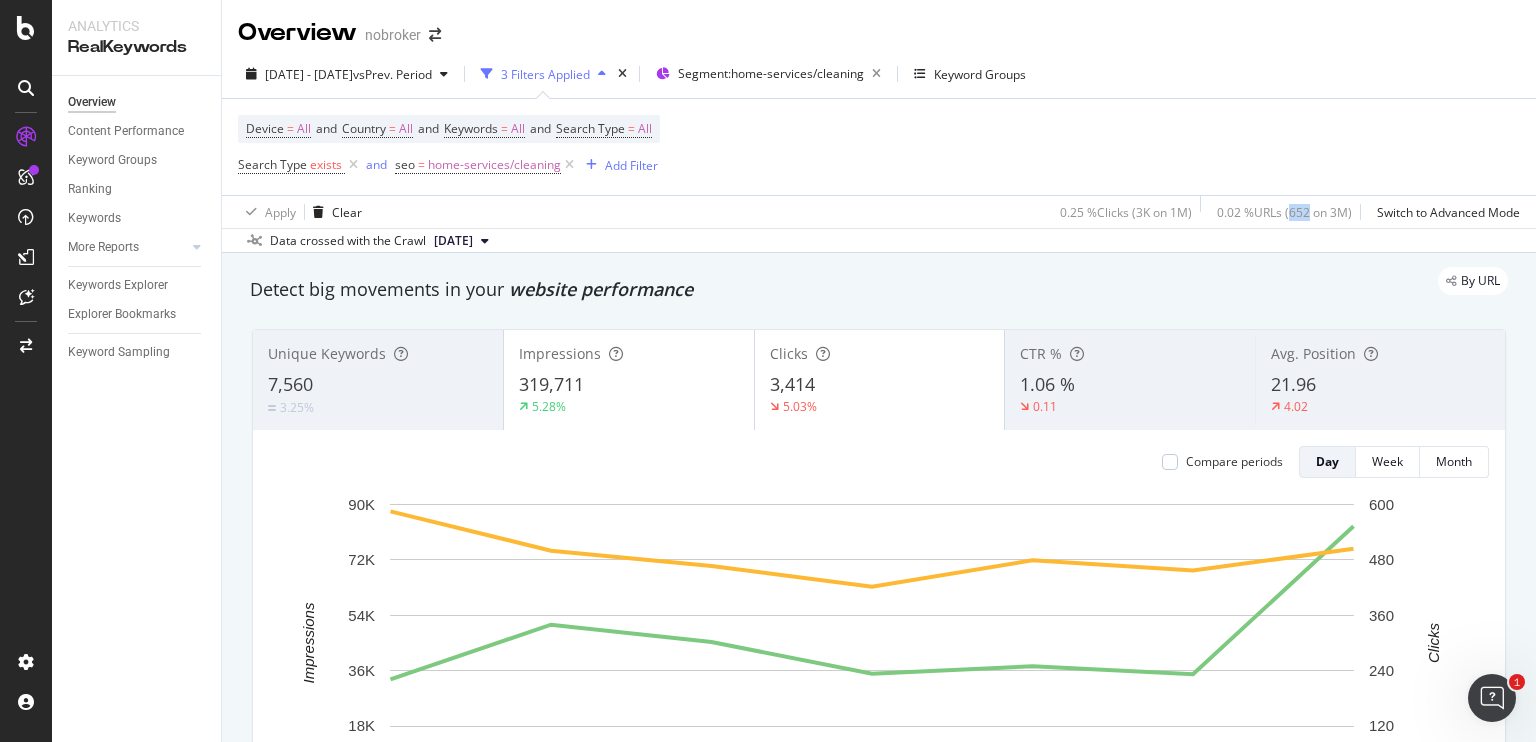 drag, startPoint x: 1293, startPoint y: 215, endPoint x: 1273, endPoint y: 210, distance: 20.615528 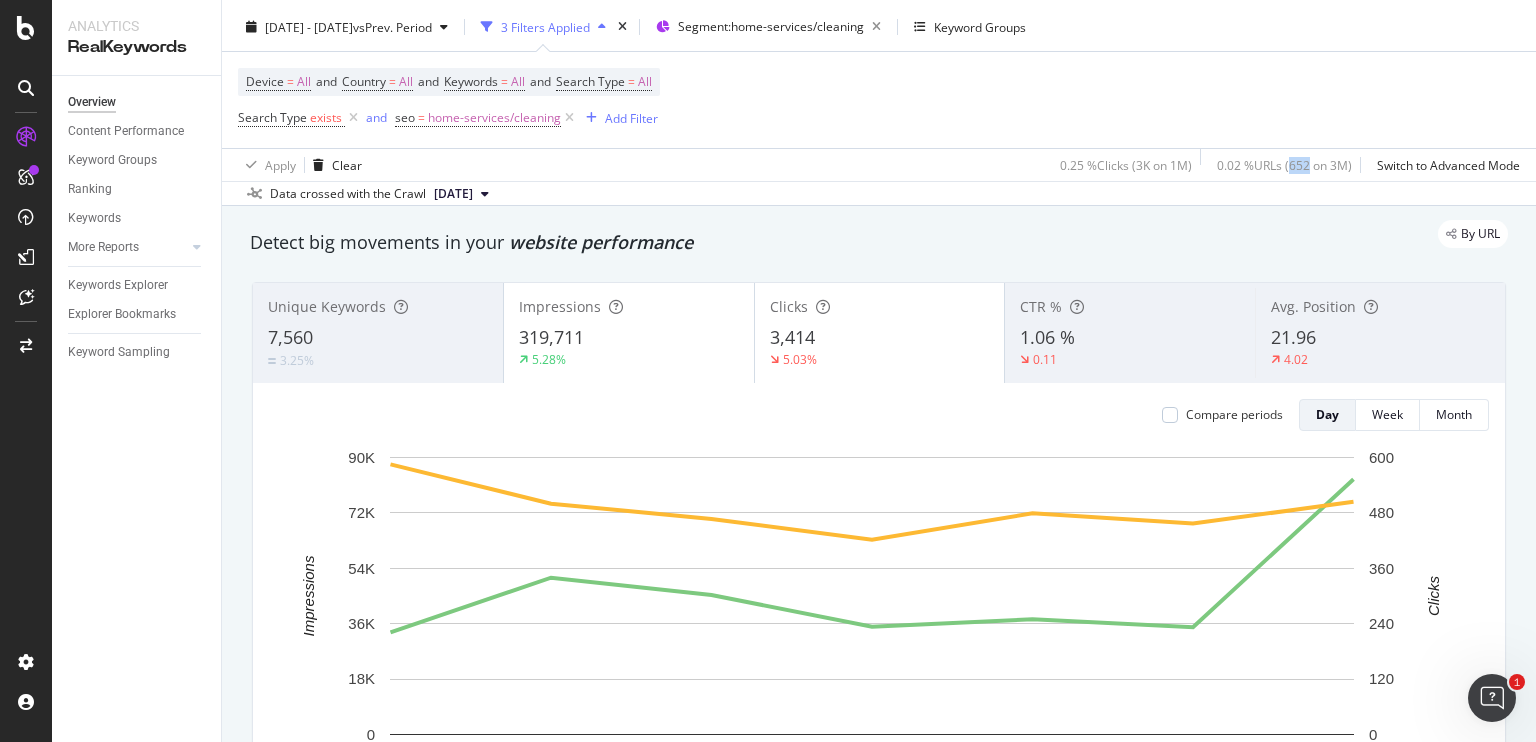 scroll, scrollTop: 48, scrollLeft: 0, axis: vertical 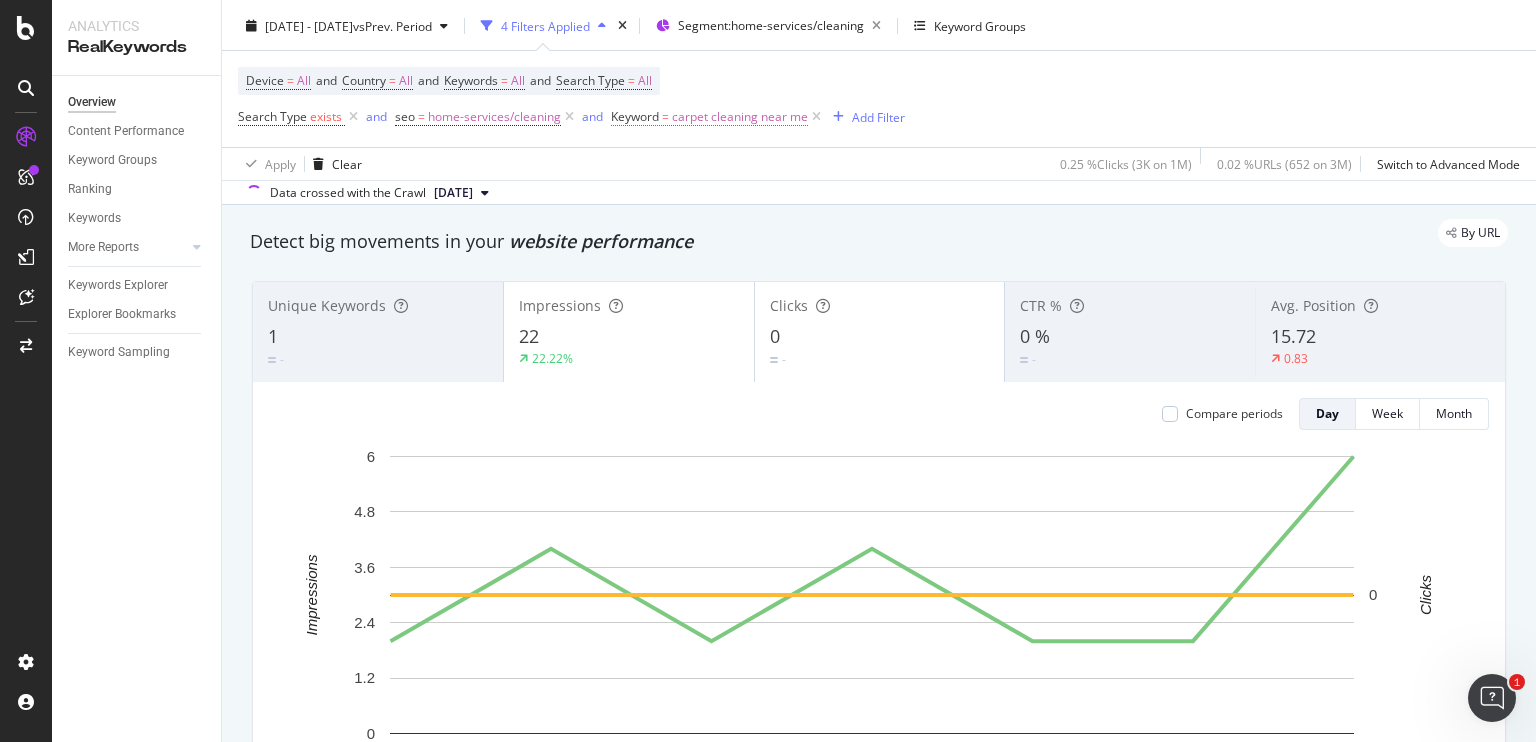 click on "carpet cleaning near me" at bounding box center (740, 117) 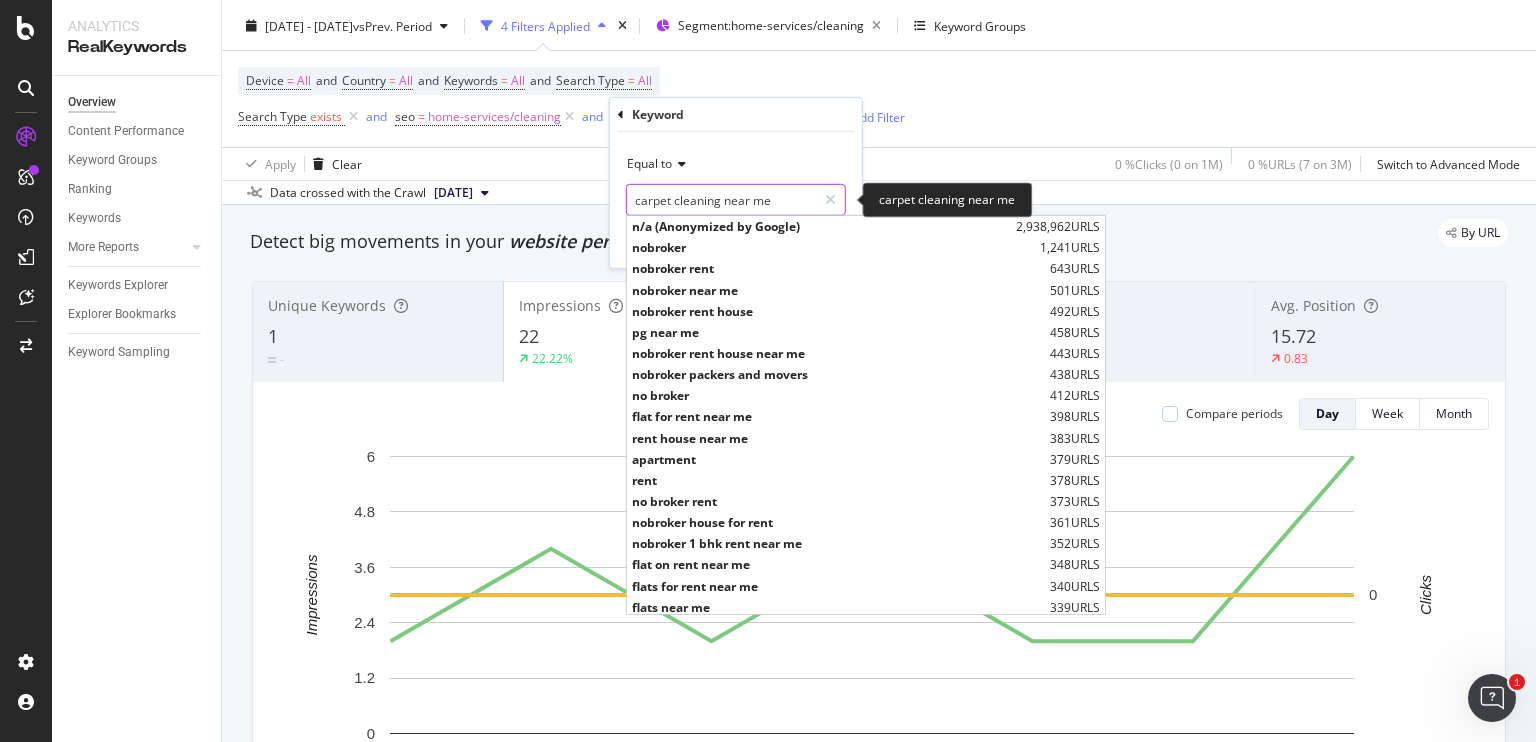 click on "carpet cleaning near me" at bounding box center (721, 200) 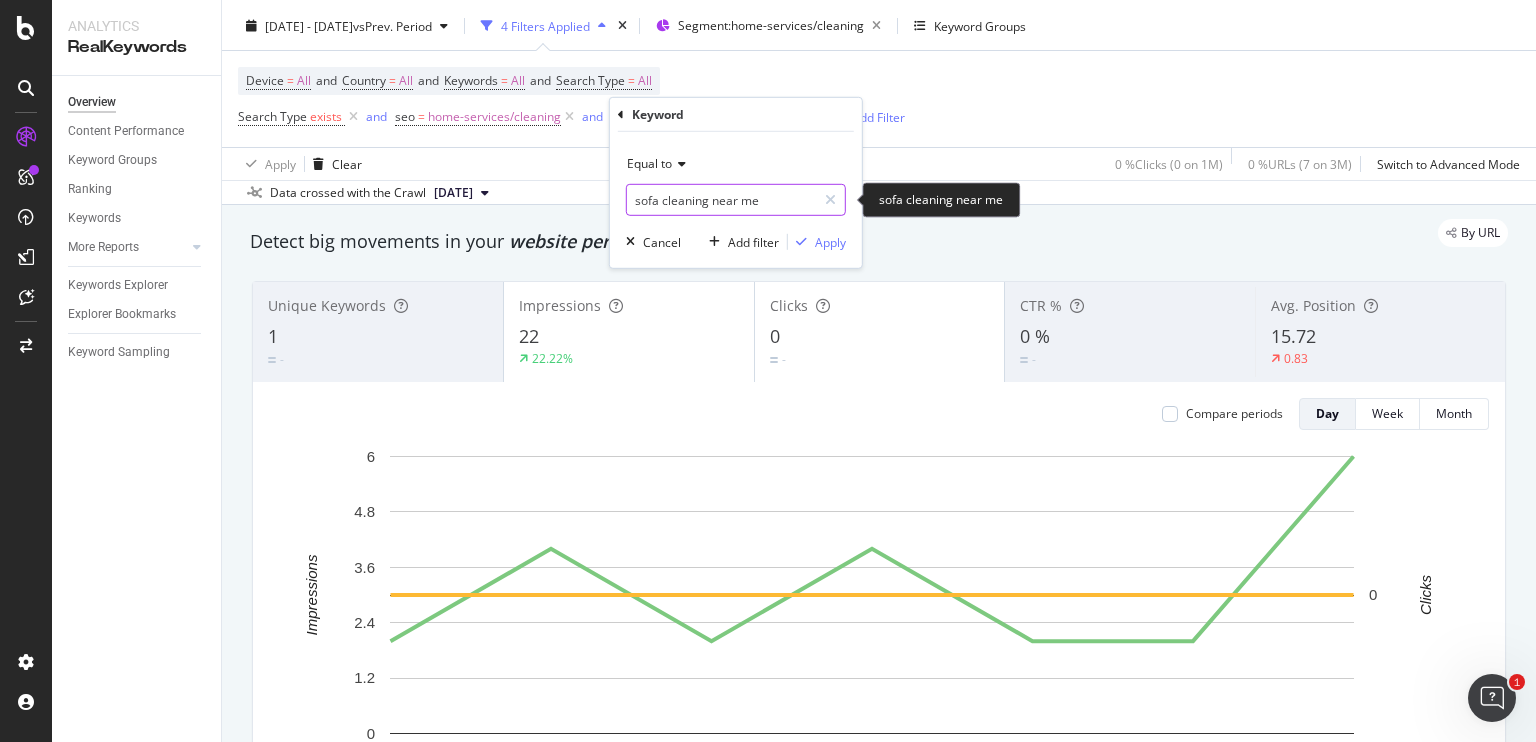 drag, startPoint x: 711, startPoint y: 195, endPoint x: 941, endPoint y: 155, distance: 233.45235 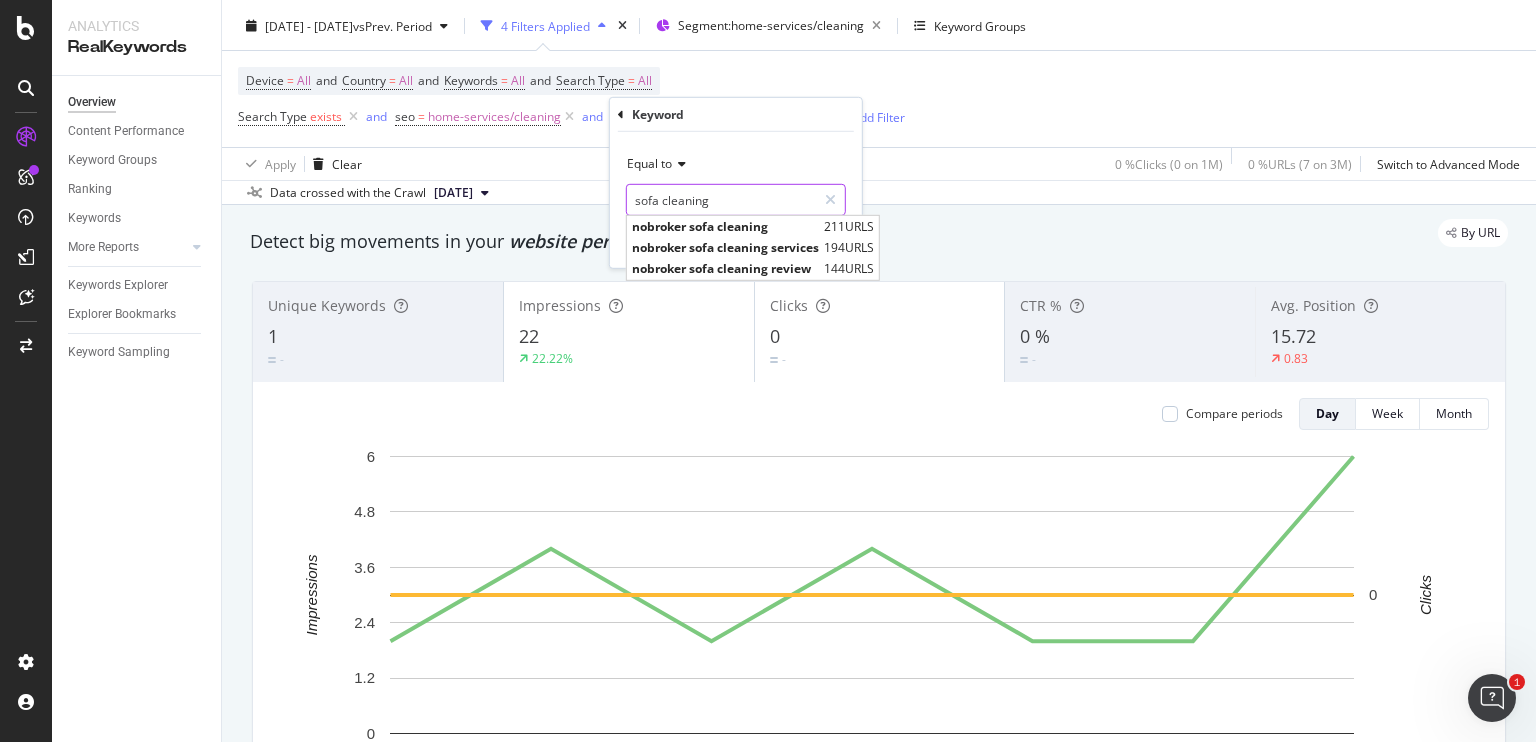 type on "sofa cleaning" 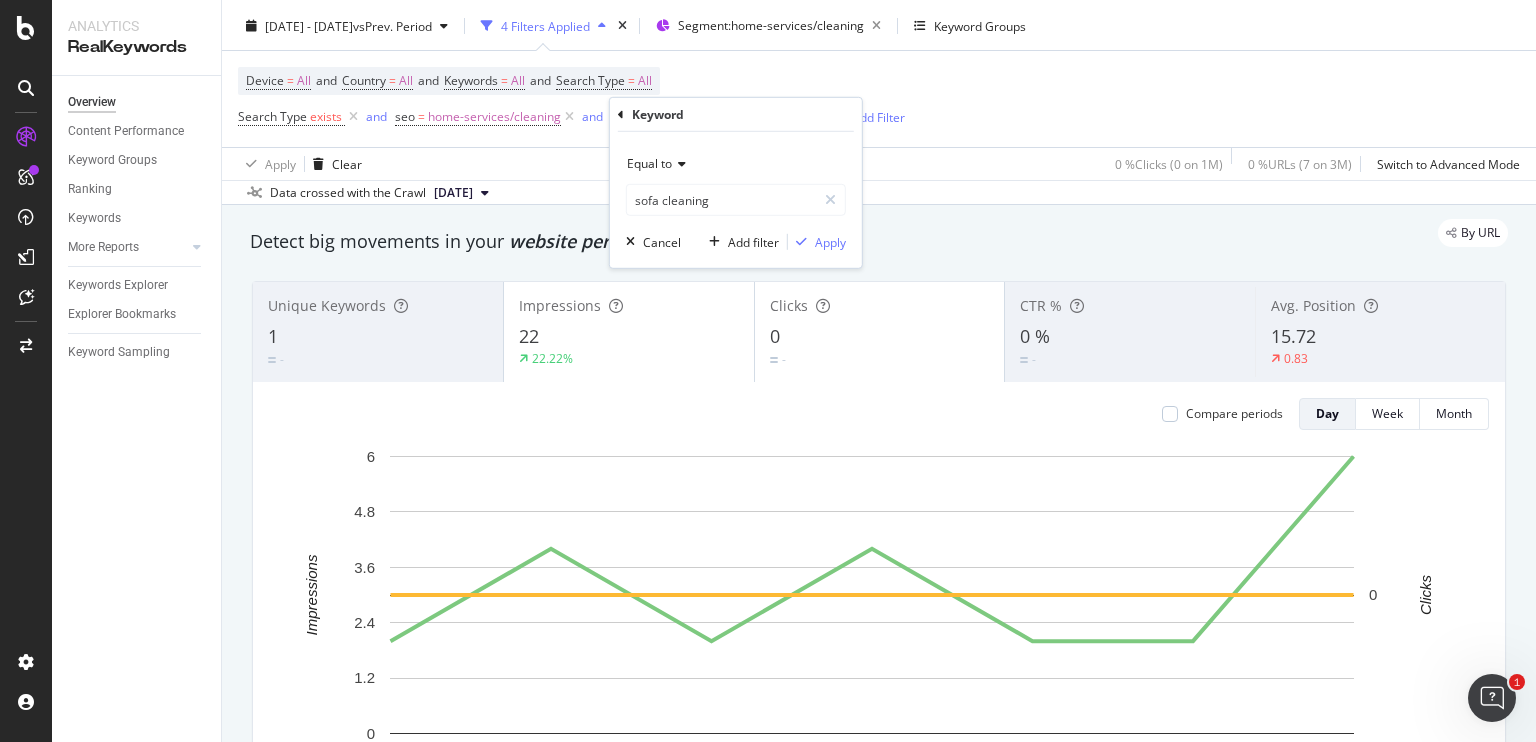 click on "Equal to sofa cleaning sofa cleaning Cancel Add filter Apply" at bounding box center [736, 200] 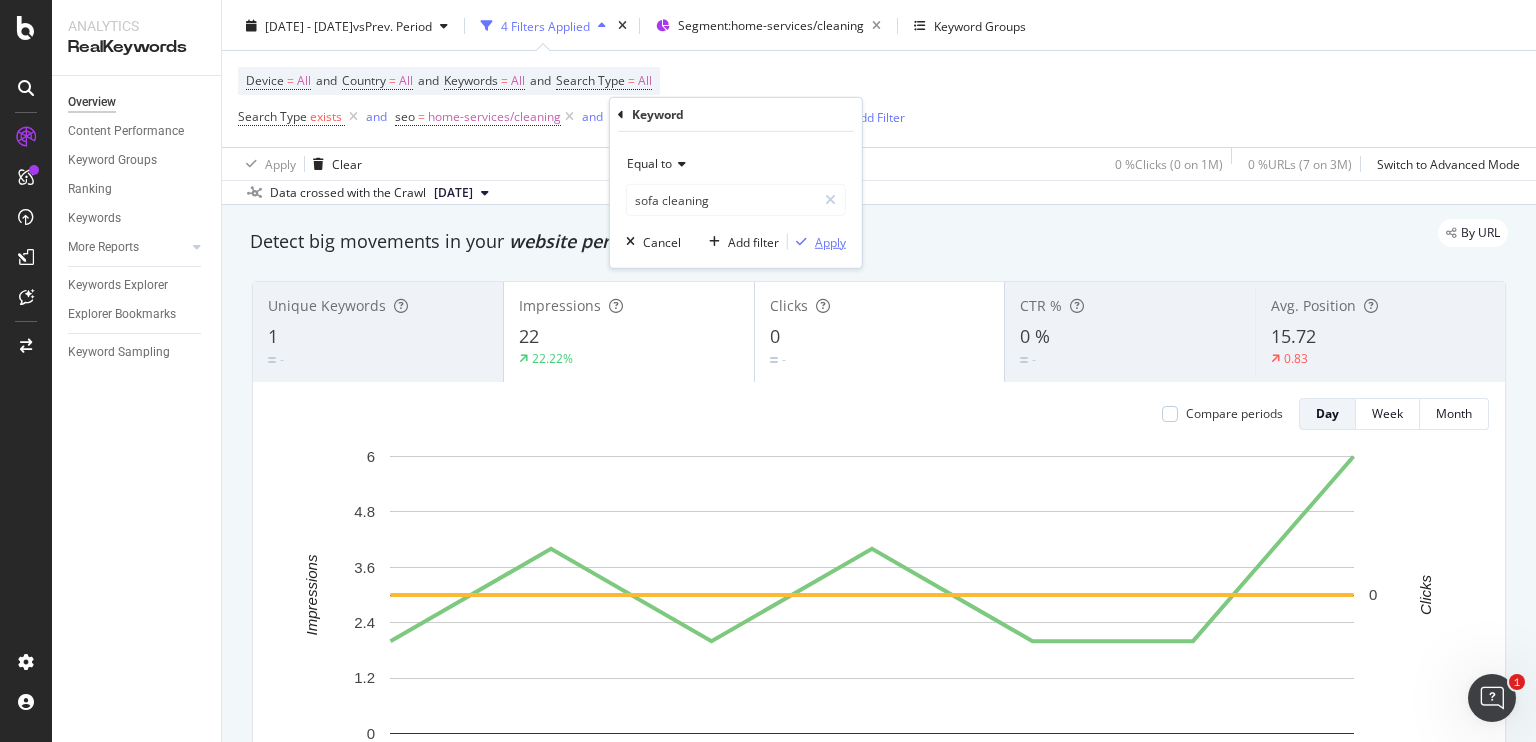 click on "Apply" at bounding box center (830, 241) 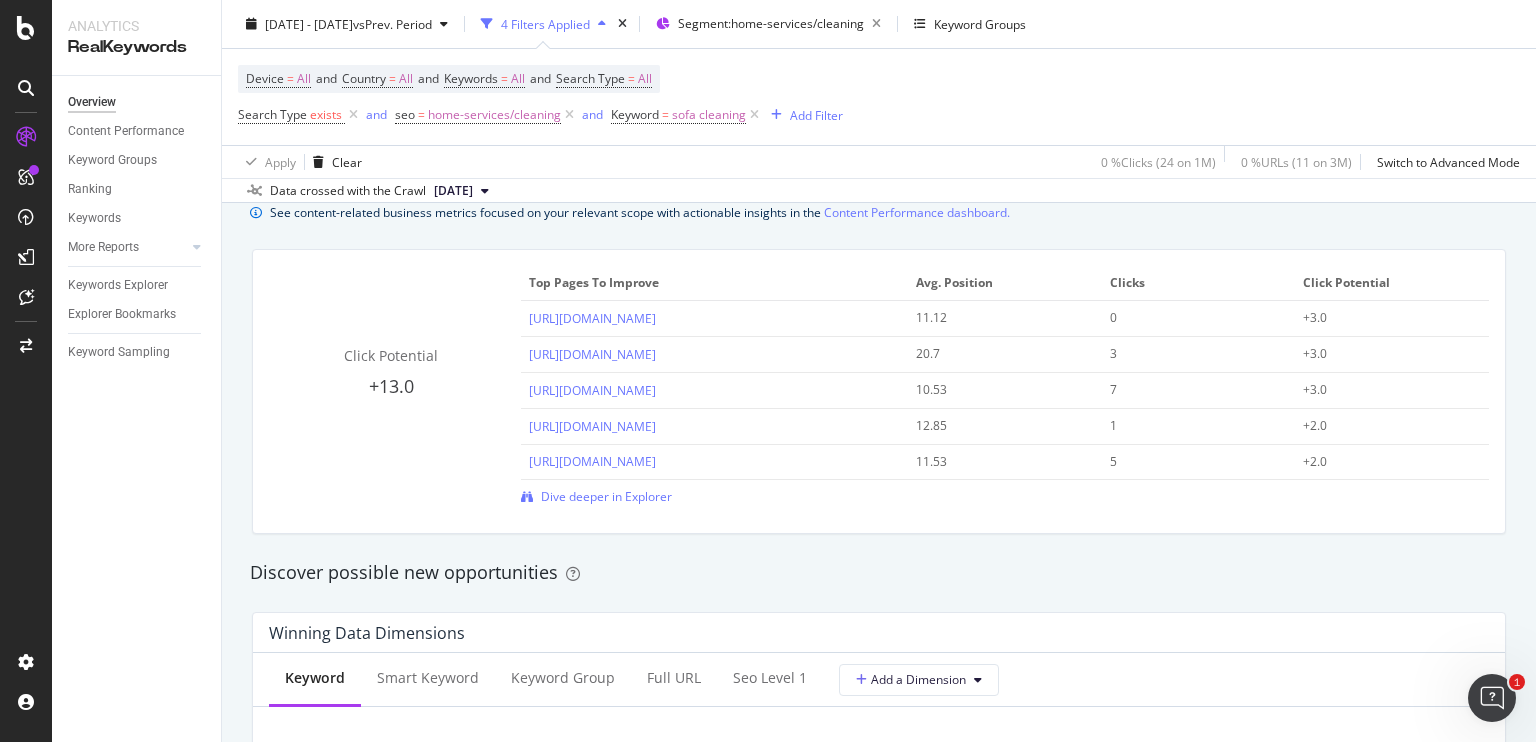 scroll, scrollTop: 1396, scrollLeft: 0, axis: vertical 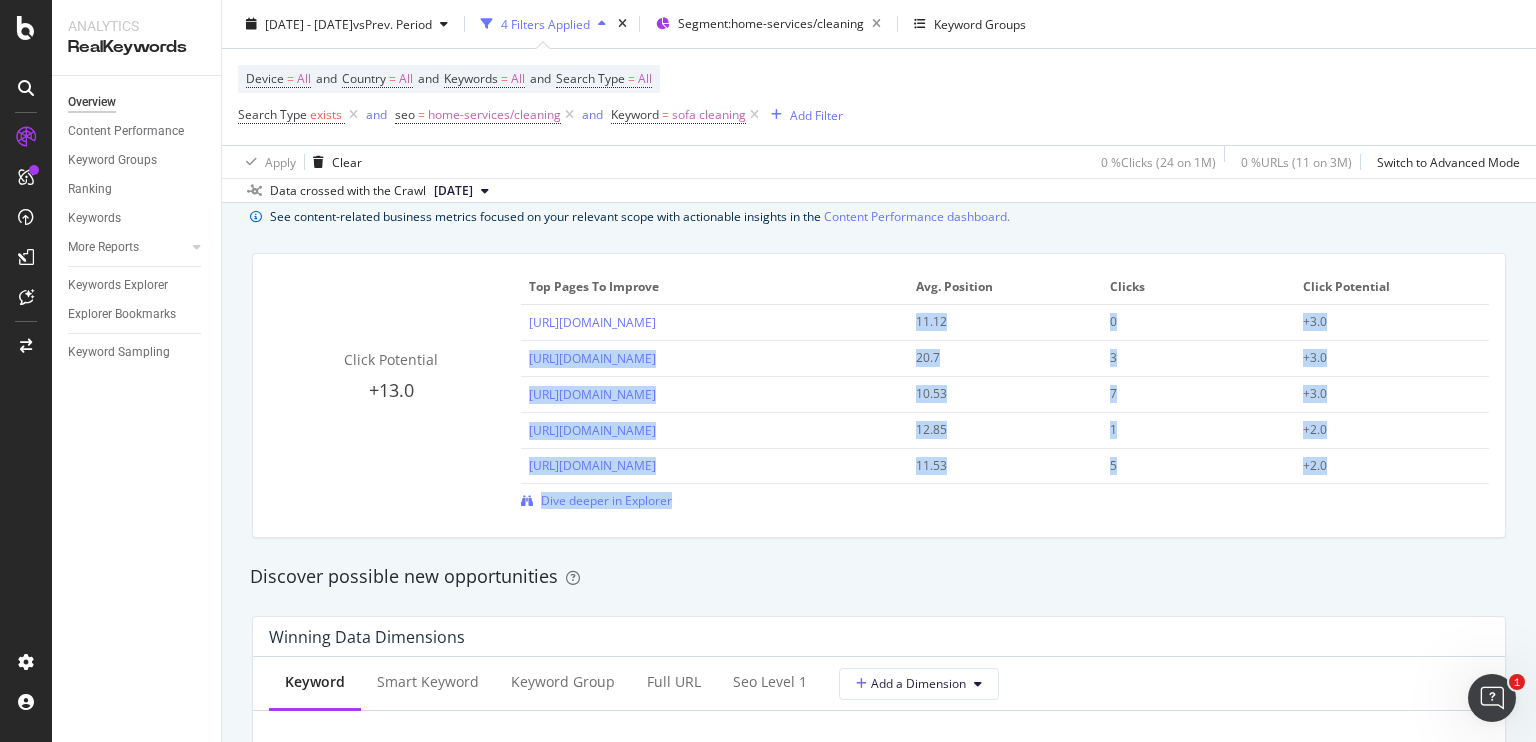 drag, startPoint x: 907, startPoint y: 318, endPoint x: 980, endPoint y: 537, distance: 230.84627 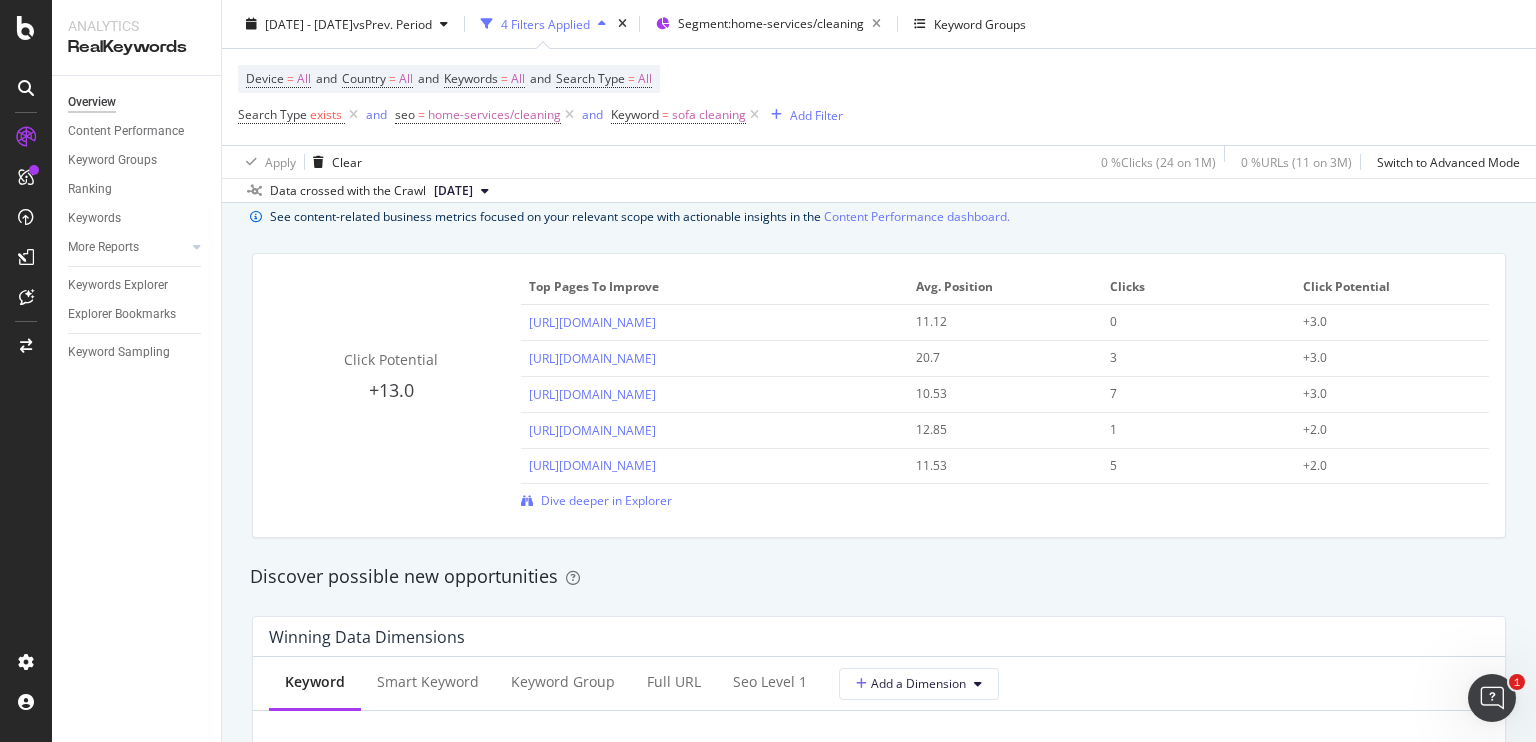 click on "Discover possible new opportunities" at bounding box center (879, 577) 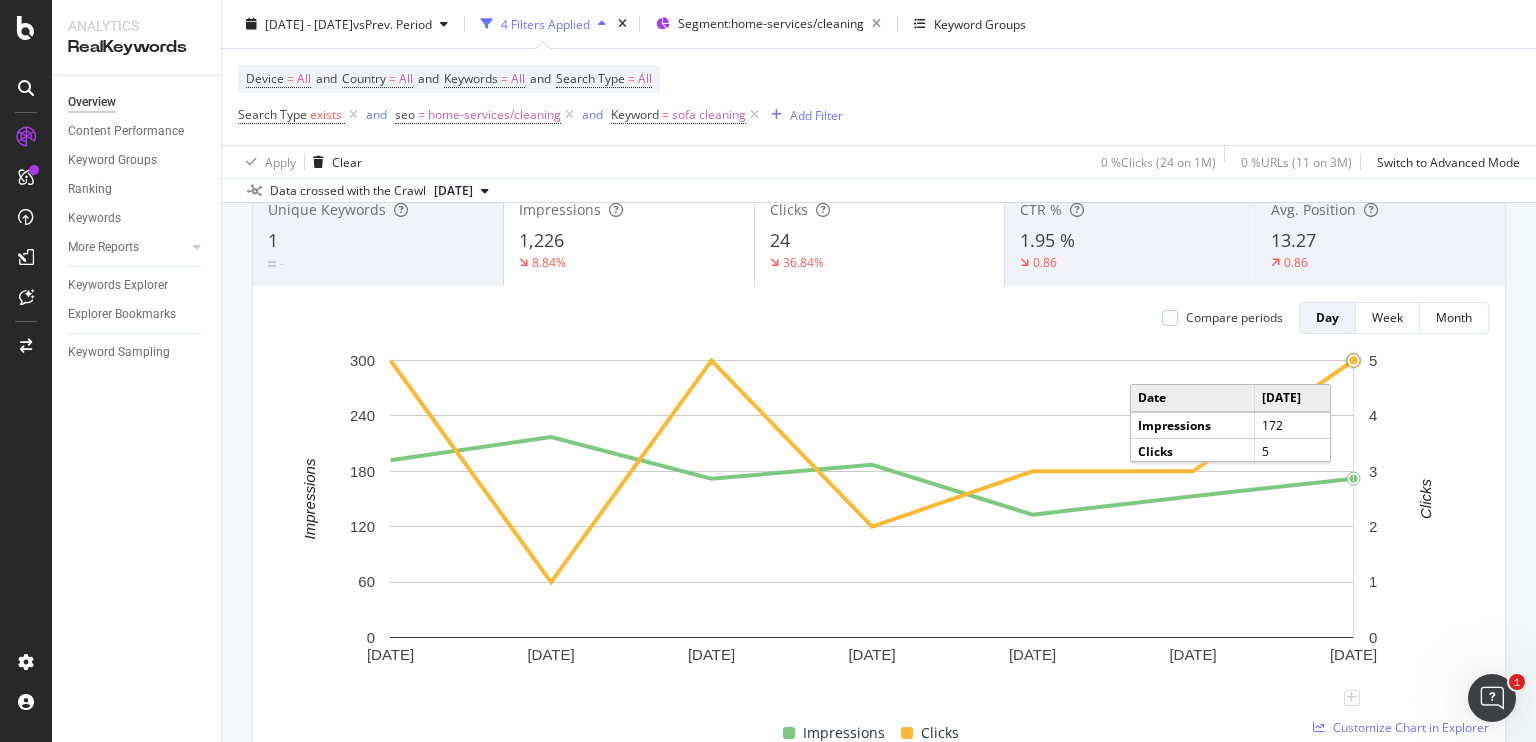 scroll, scrollTop: 0, scrollLeft: 0, axis: both 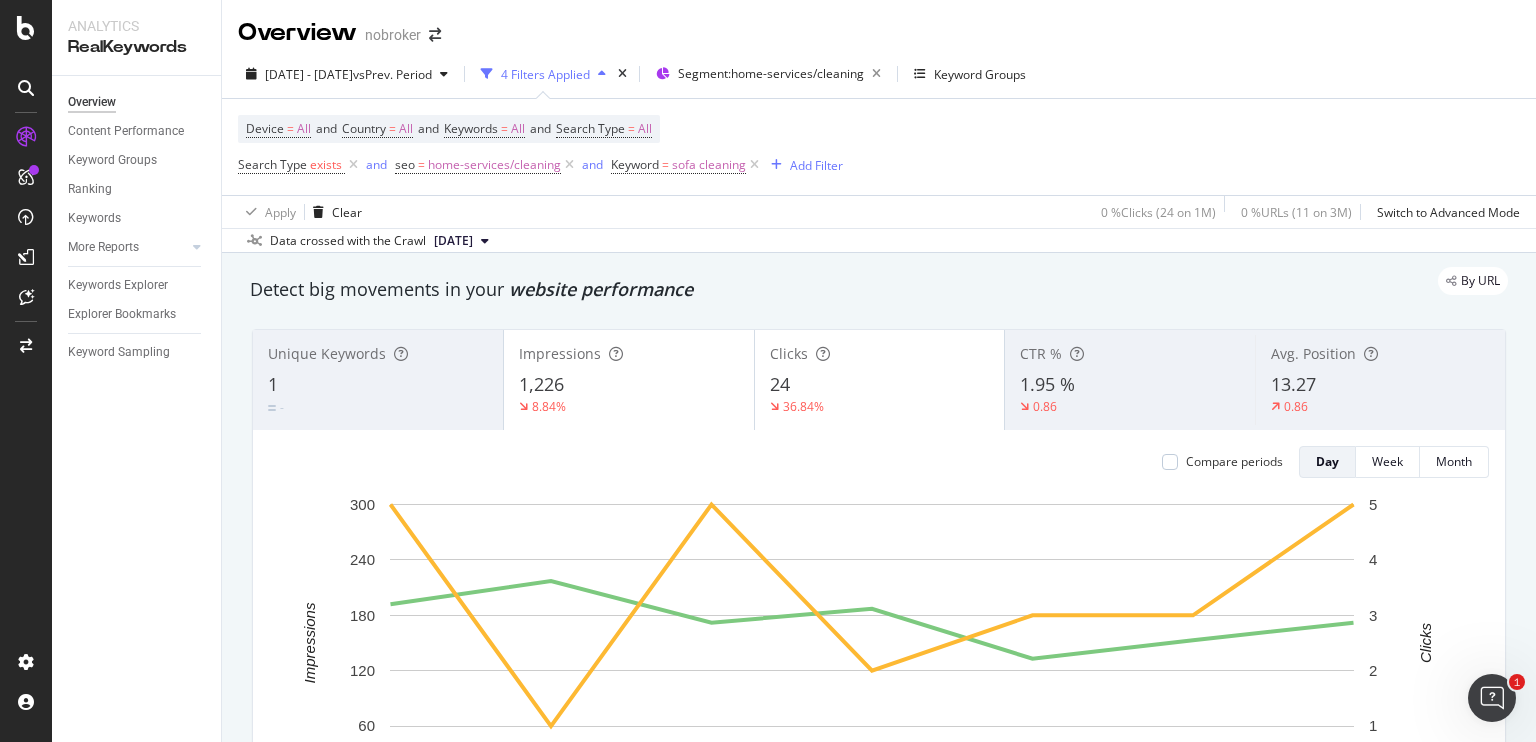 click on "By URL" at bounding box center [869, 281] 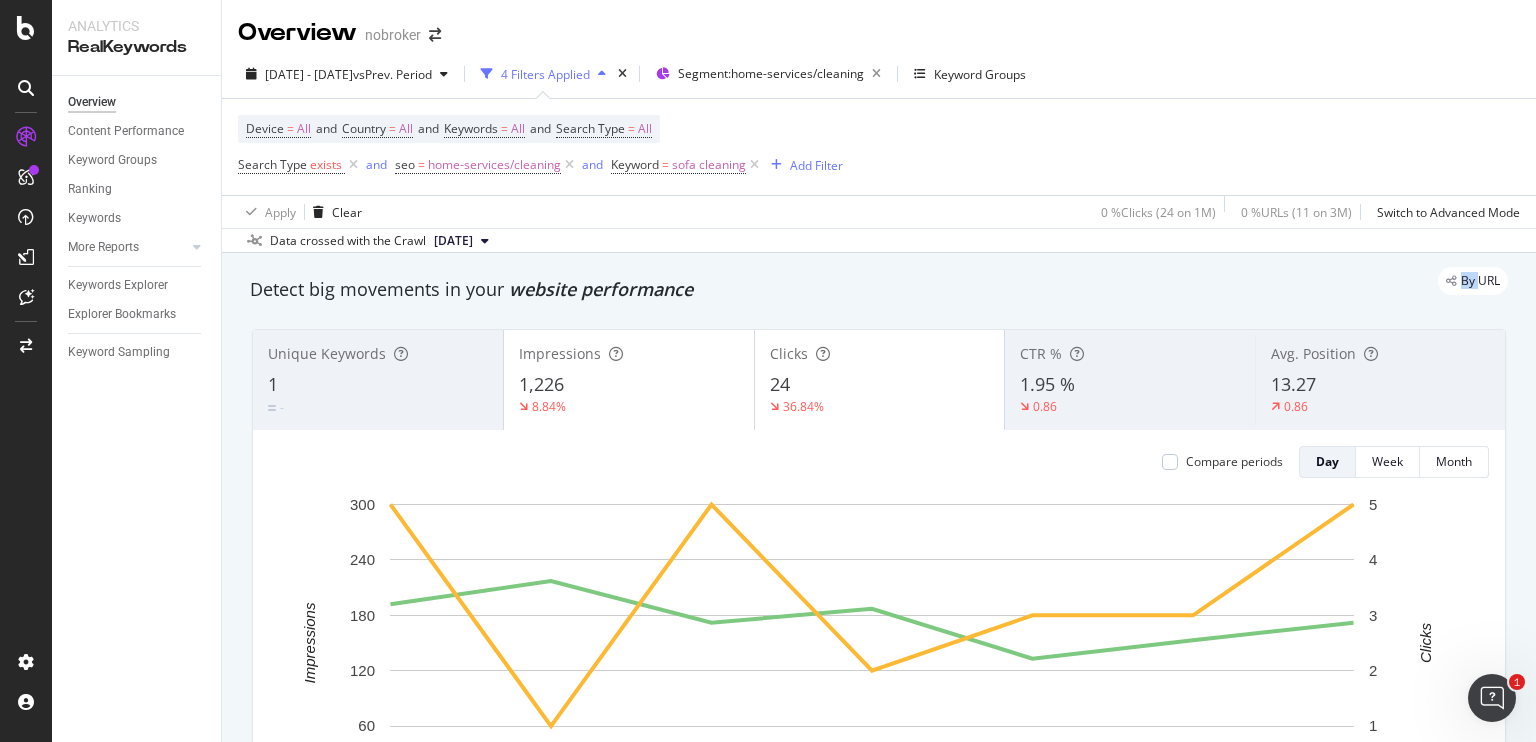 click on "By URL" at bounding box center (869, 281) 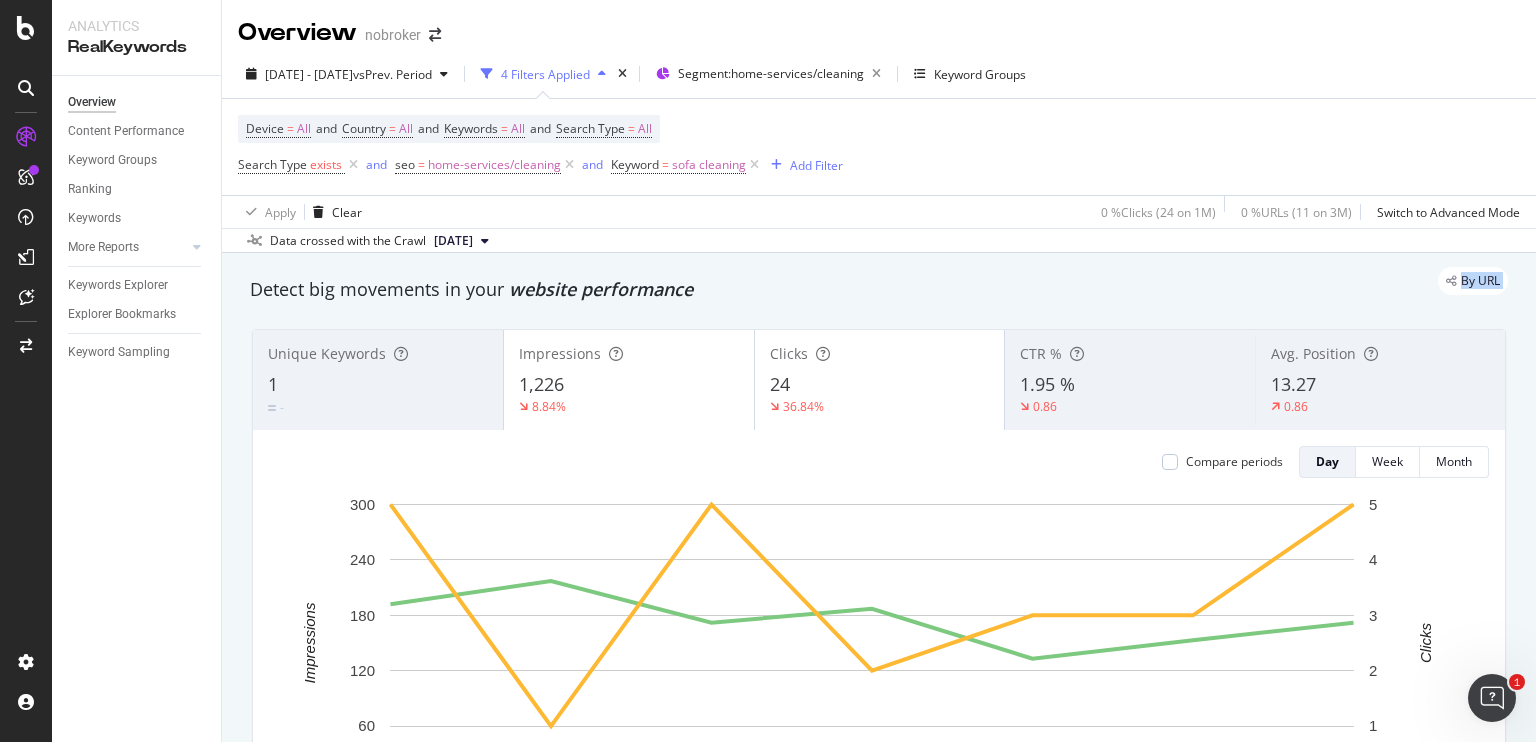 click on "By URL" at bounding box center (869, 281) 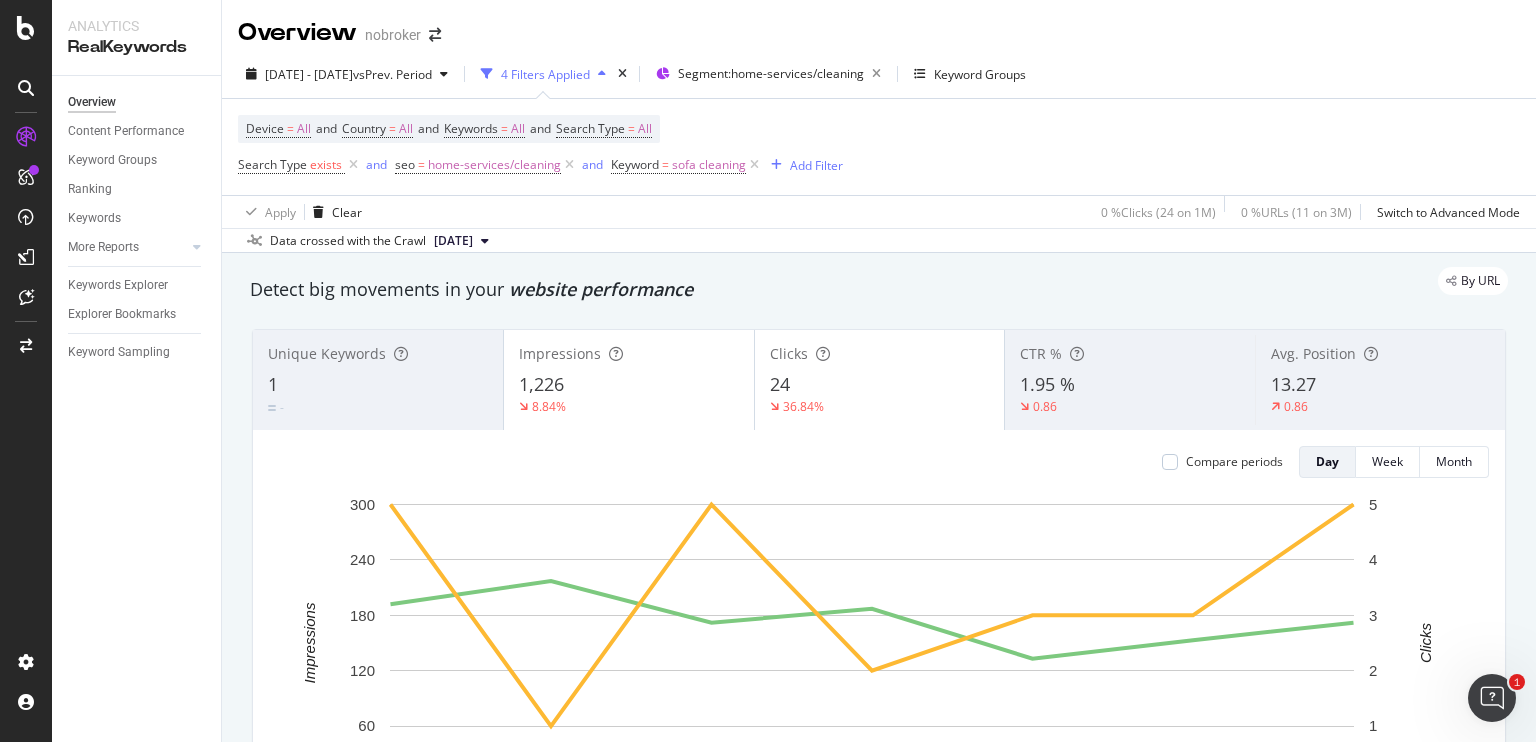click on "By URL" at bounding box center [869, 281] 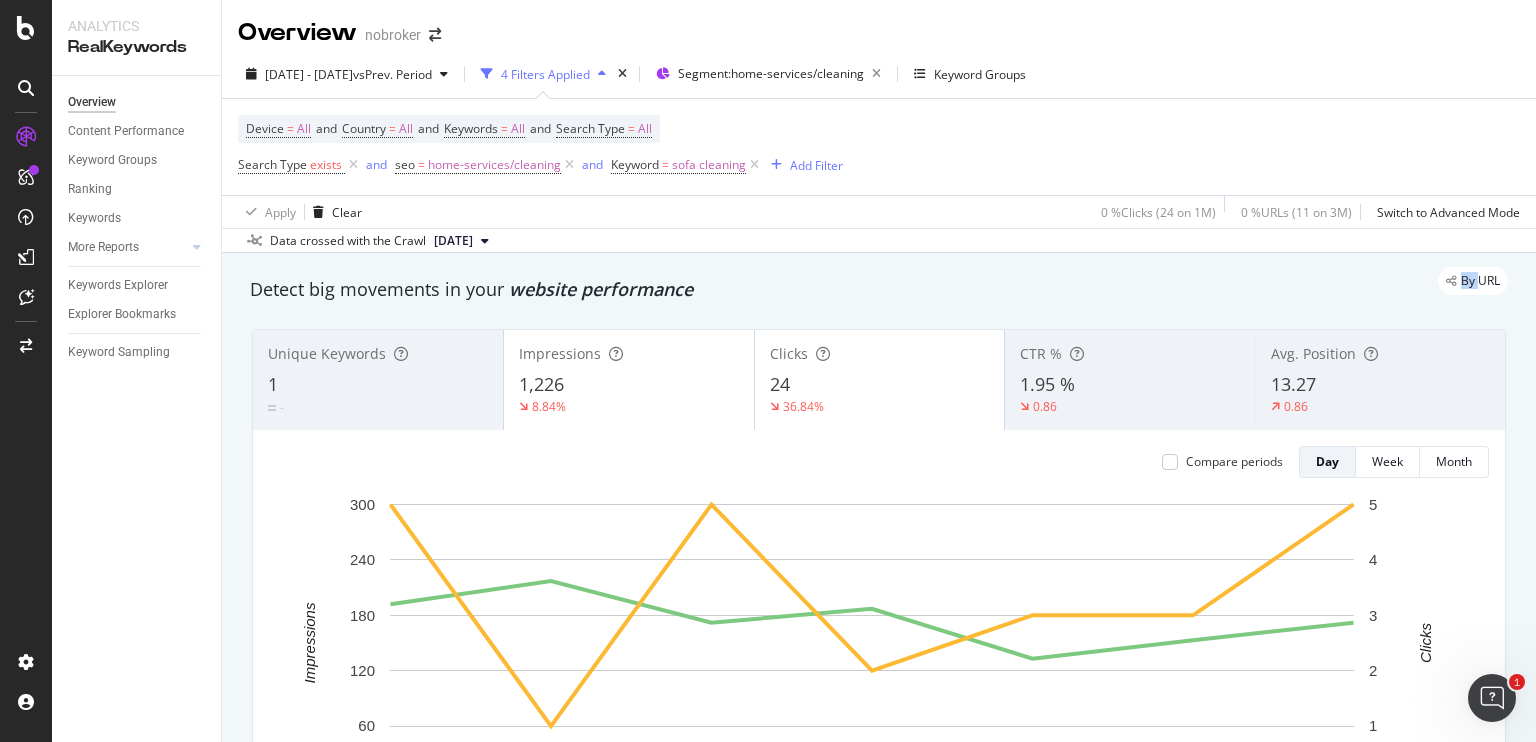 click on "By URL" at bounding box center (869, 281) 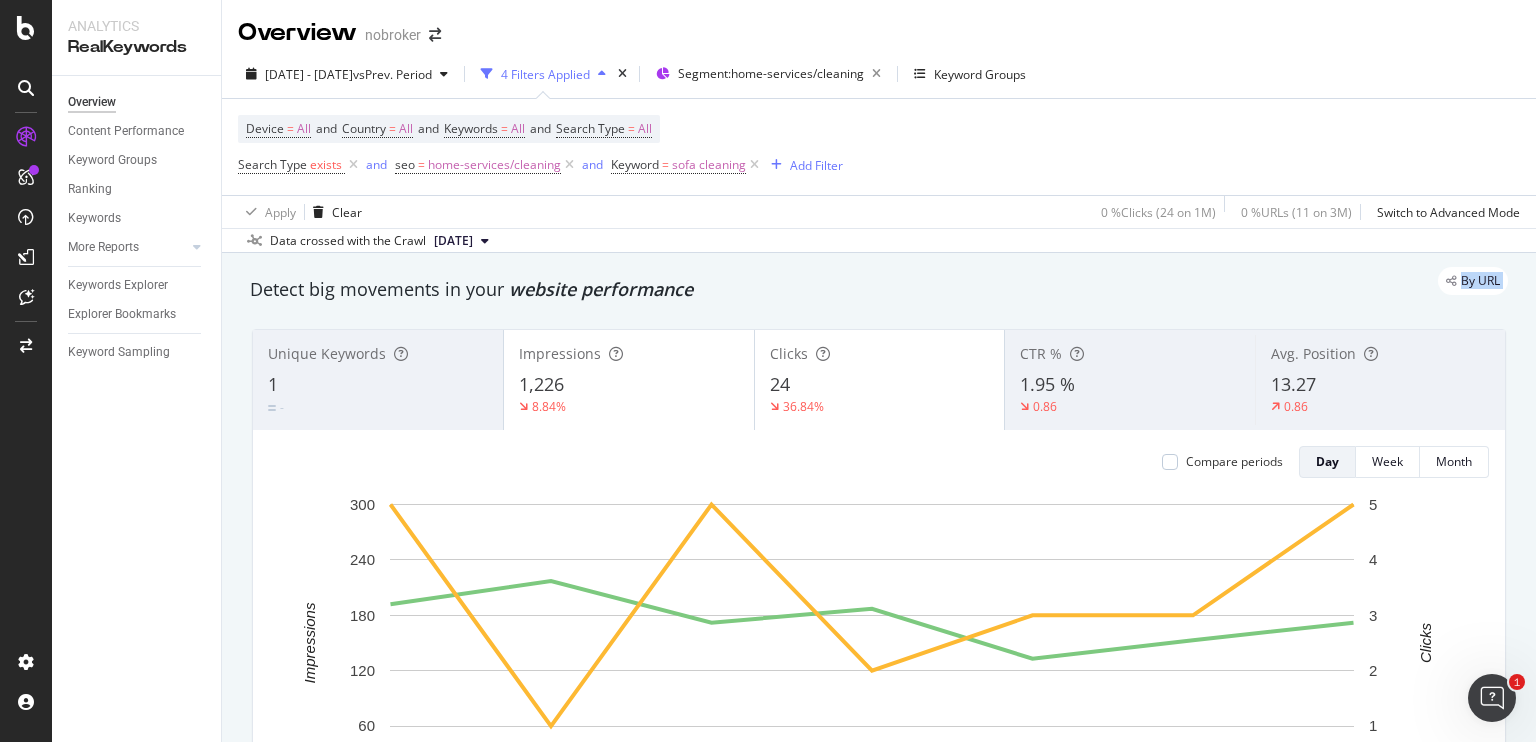 click on "By URL" at bounding box center [869, 281] 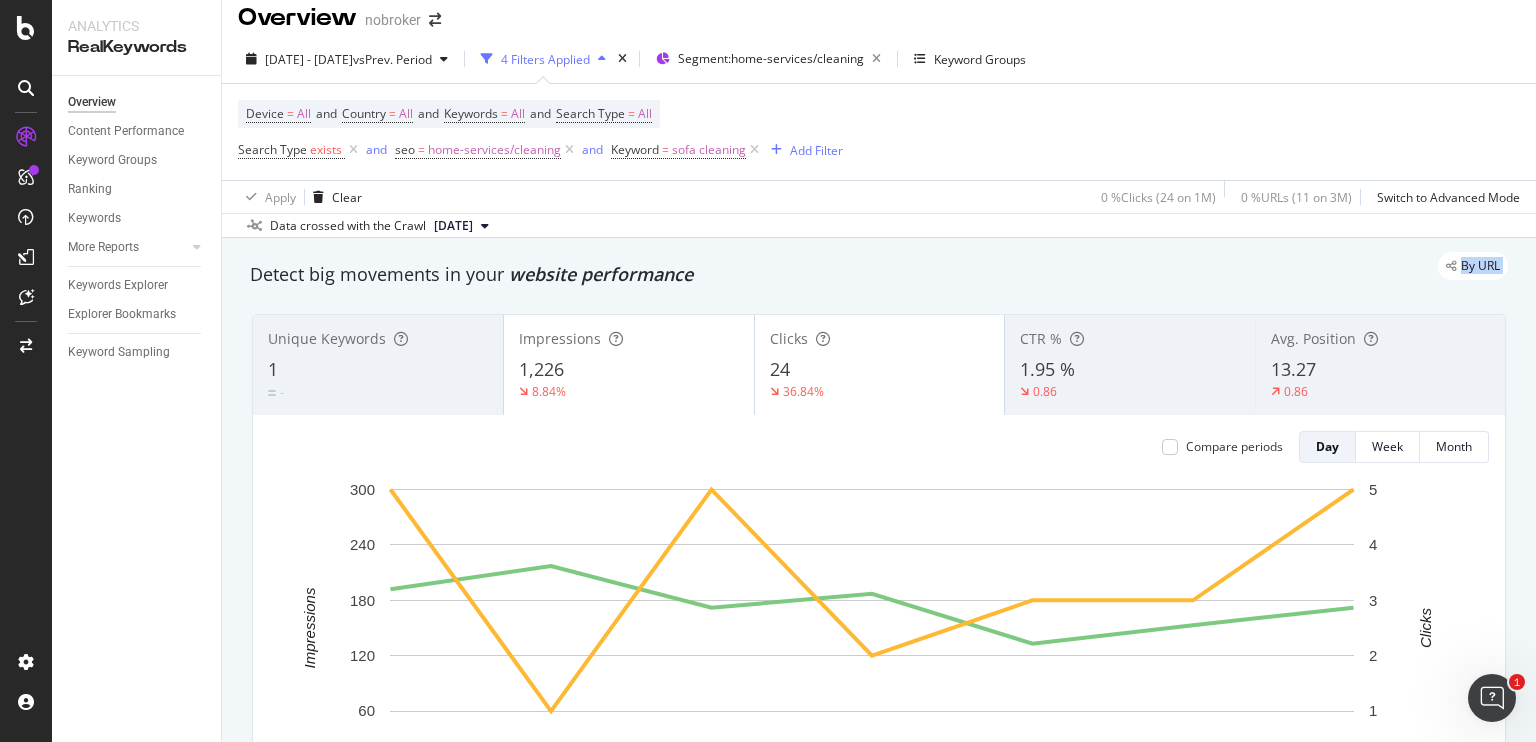 scroll, scrollTop: 0, scrollLeft: 0, axis: both 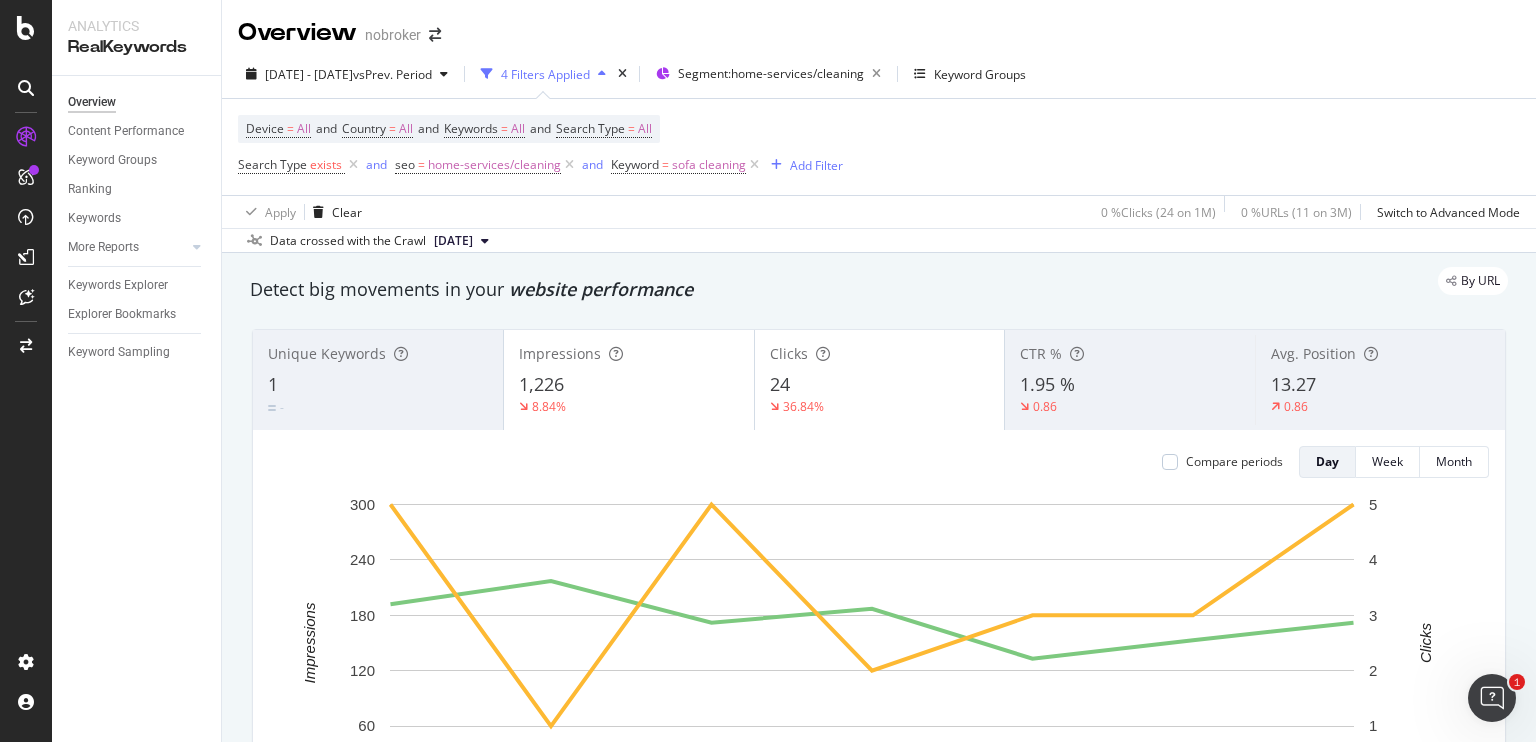 click on "By URL" at bounding box center (869, 281) 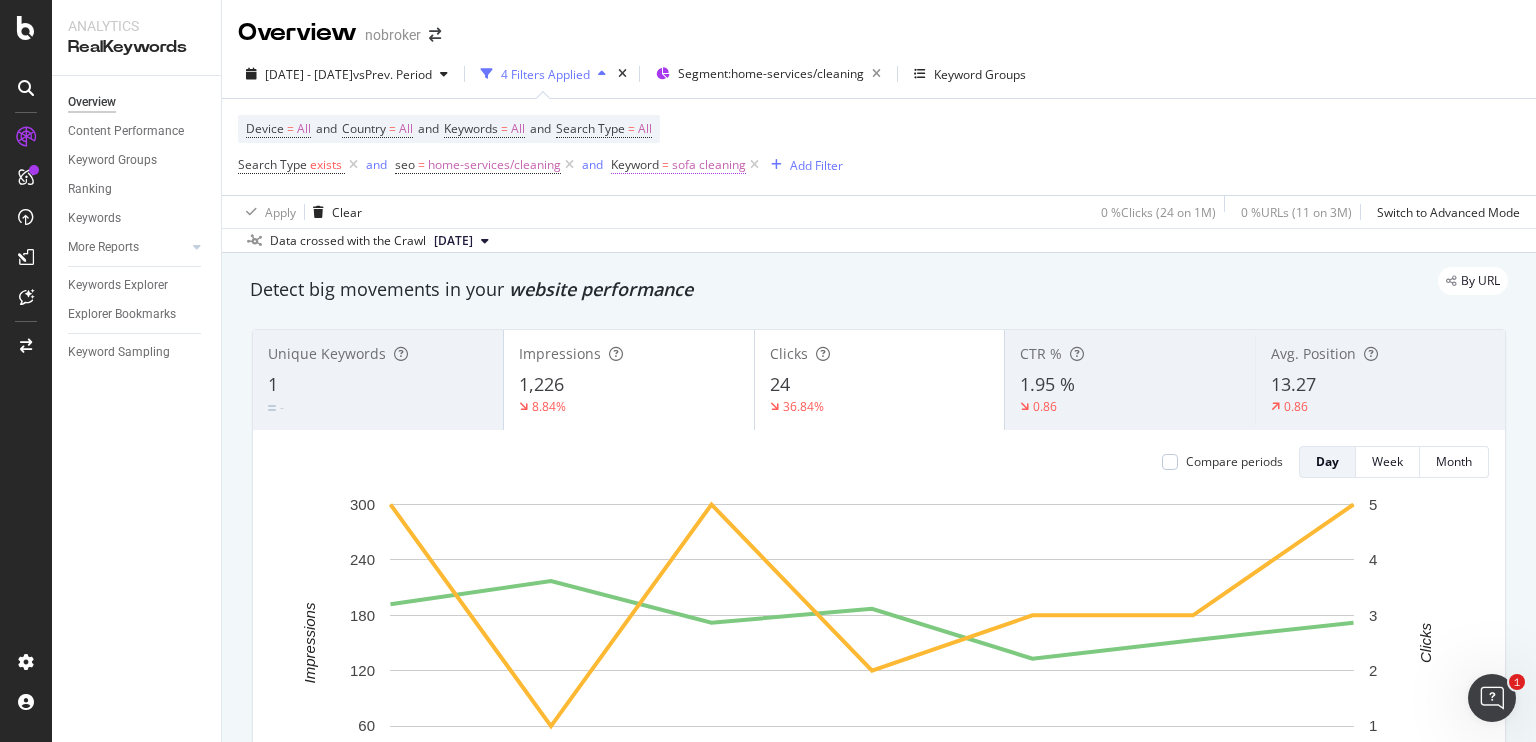 click on "sofa cleaning" at bounding box center (709, 165) 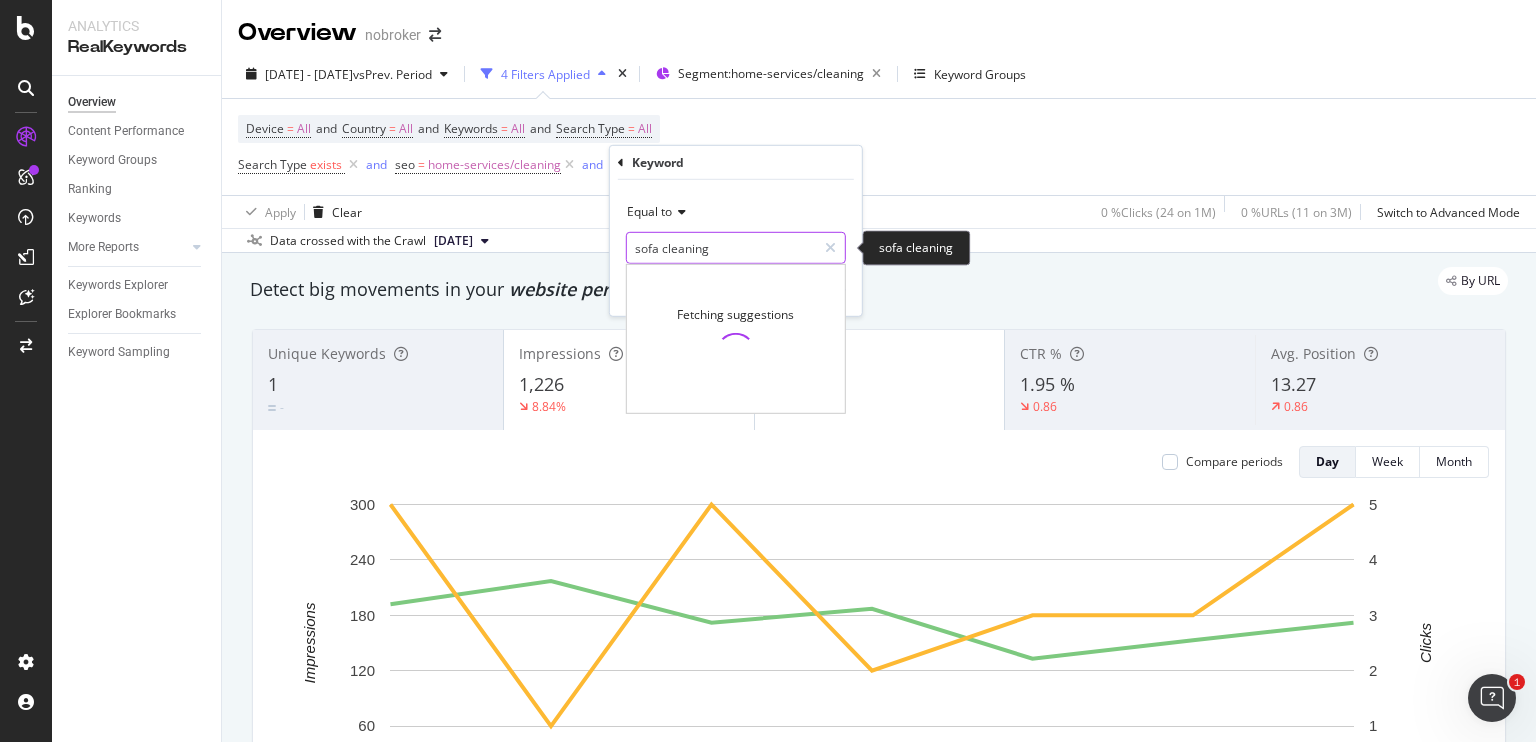 click on "sofa cleaning" at bounding box center [721, 248] 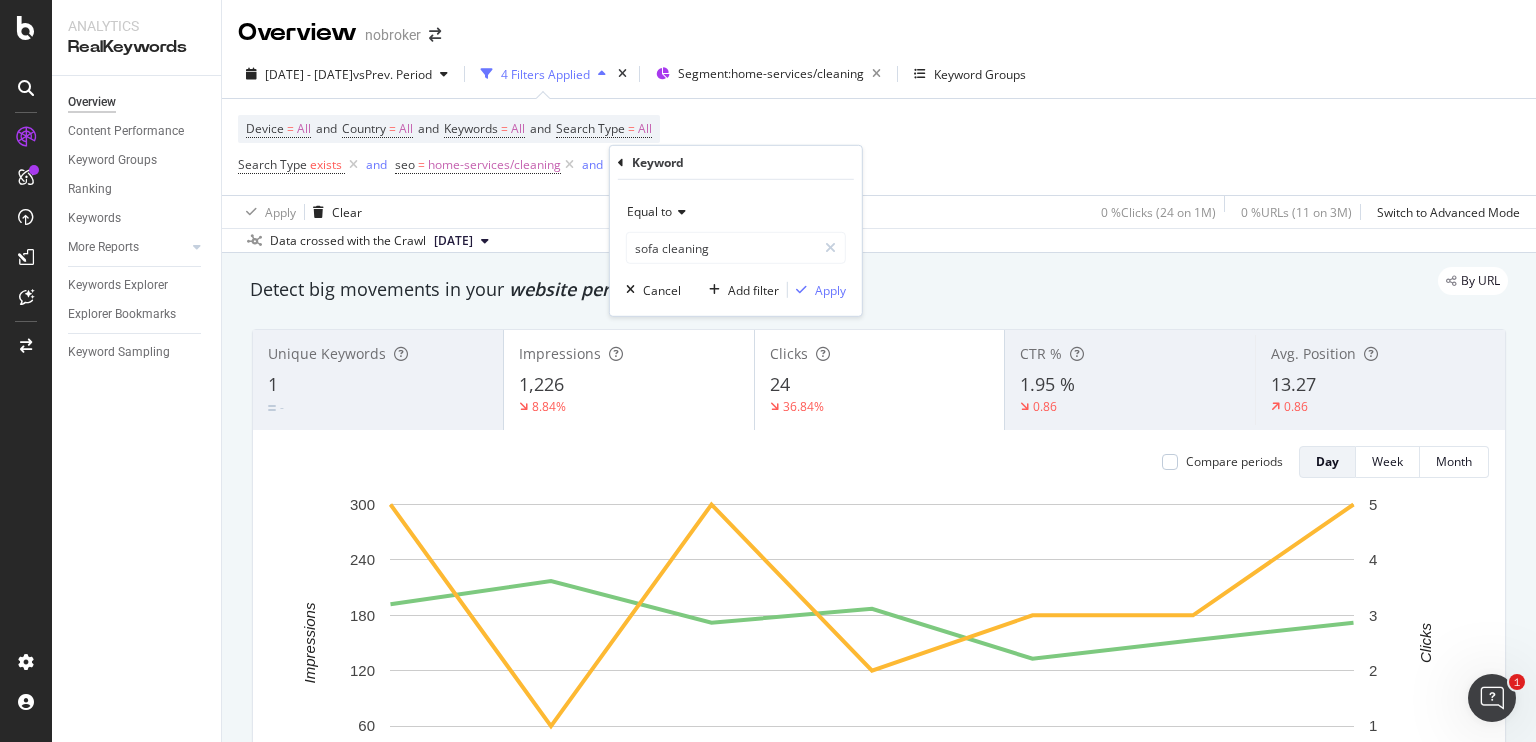 click at bounding box center (679, 212) 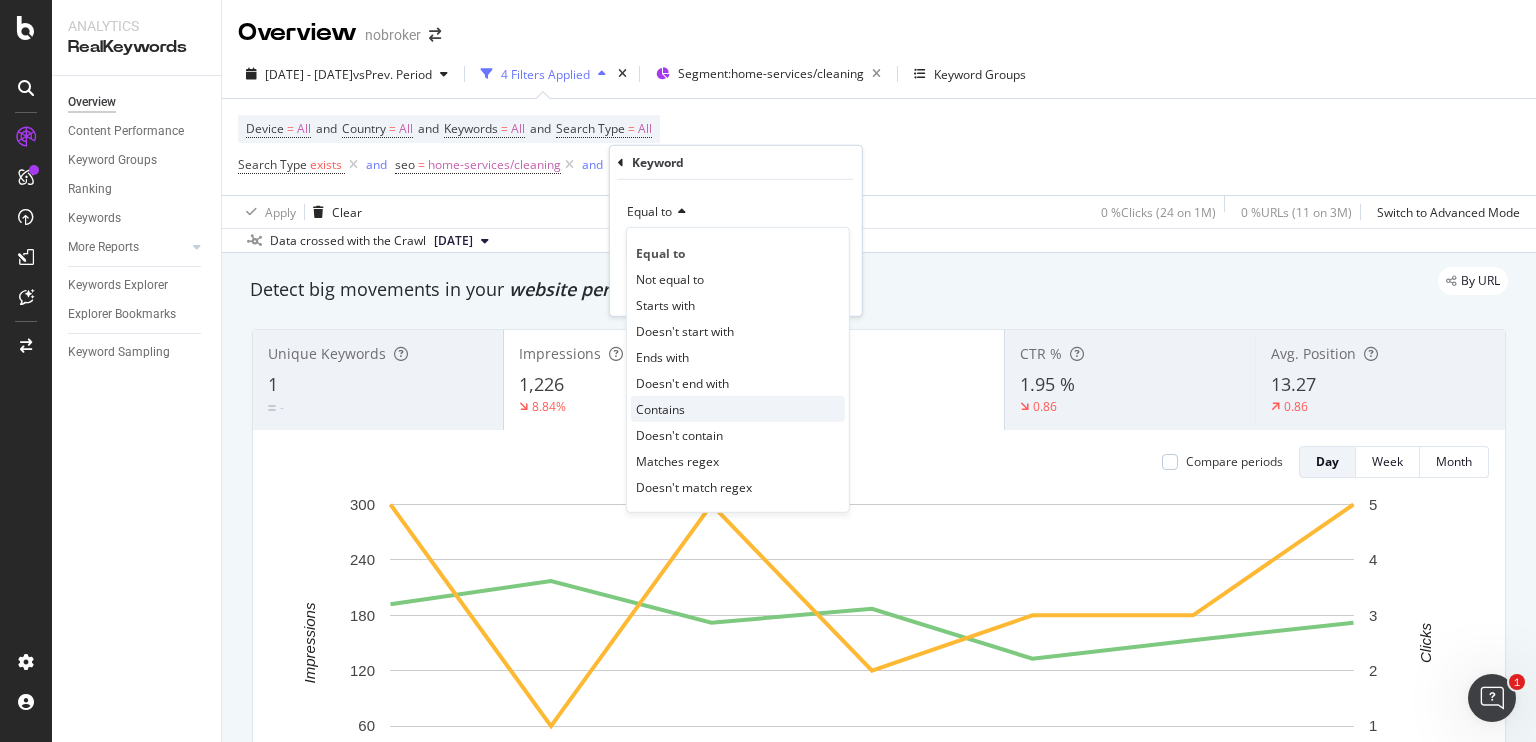 click on "Contains" at bounding box center (660, 408) 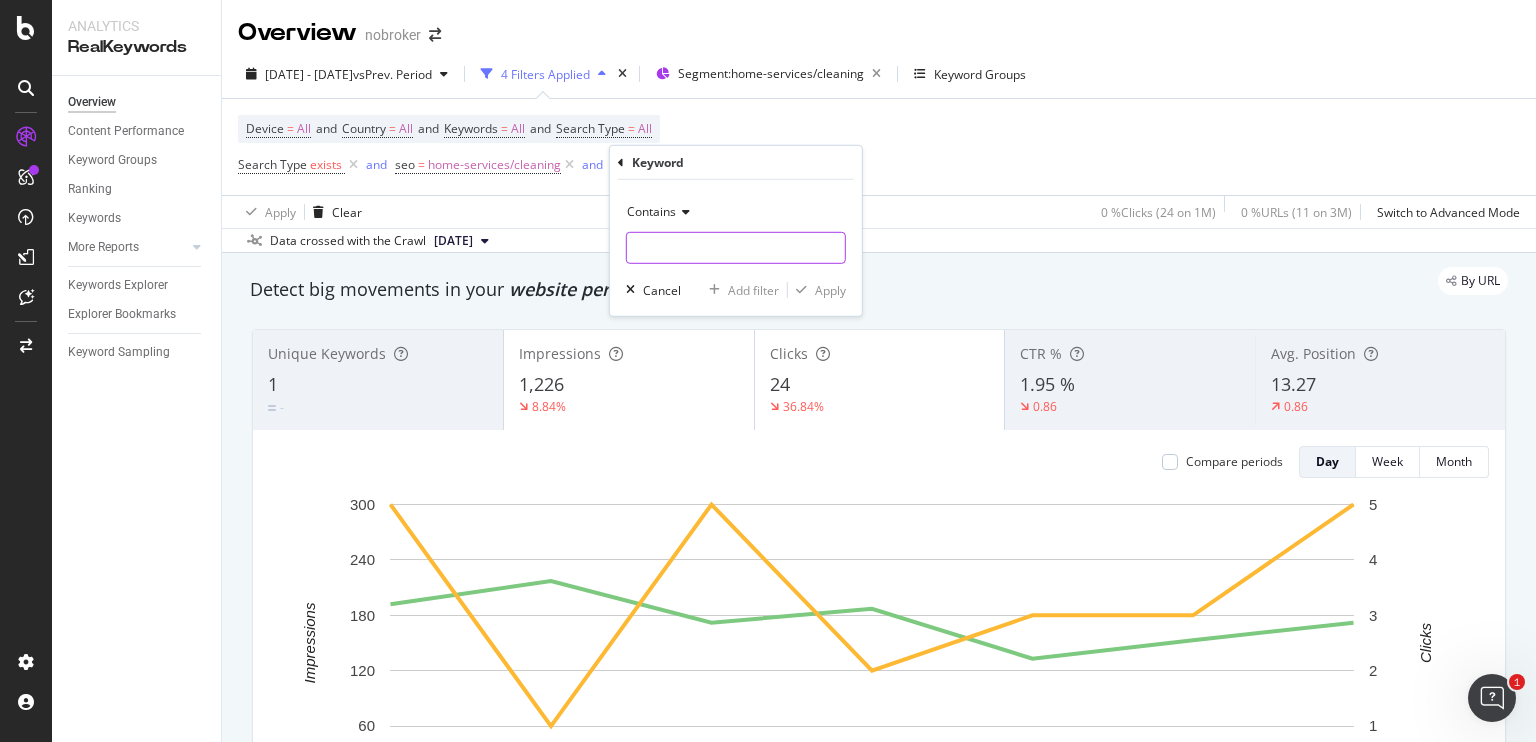click at bounding box center [736, 248] 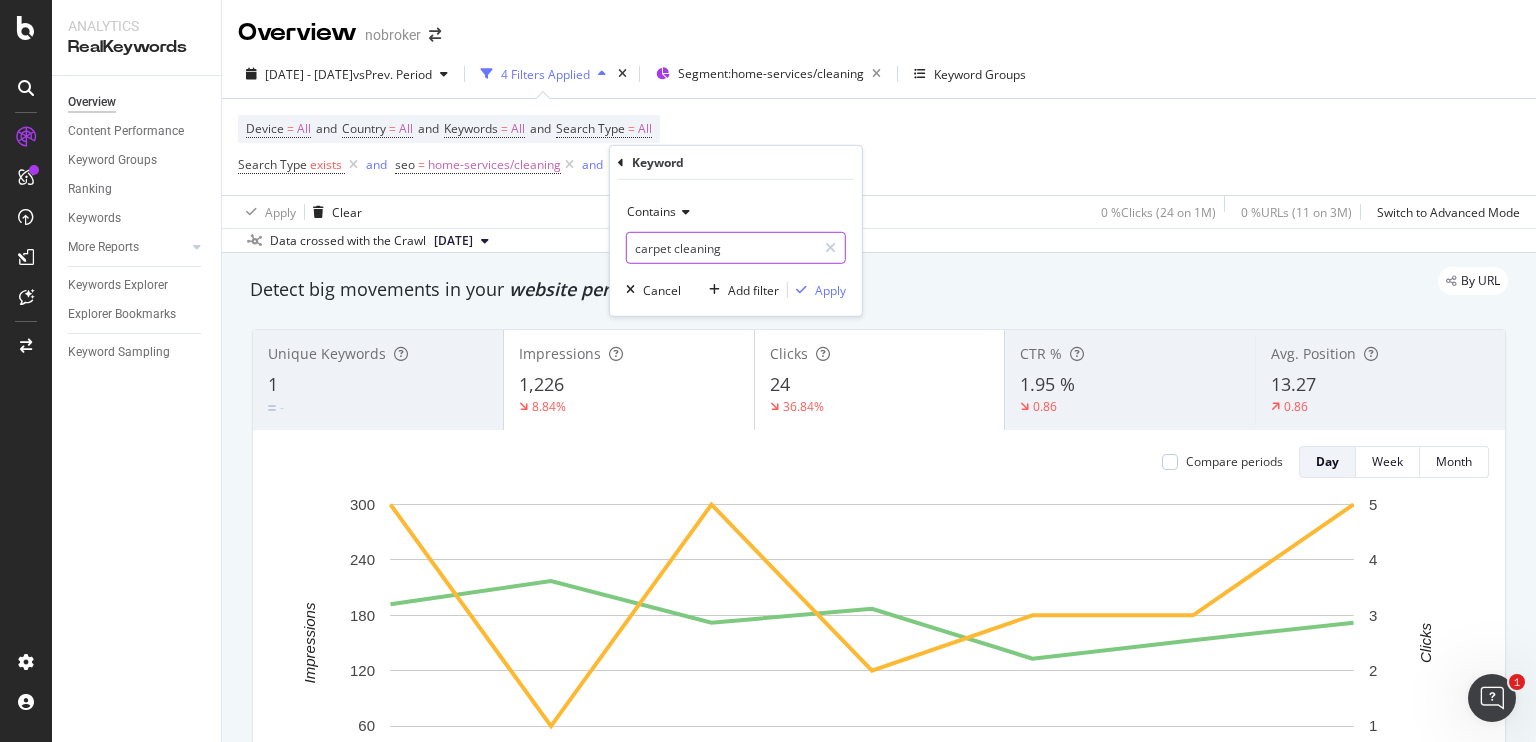 click on "carpet cleaning" at bounding box center (721, 248) 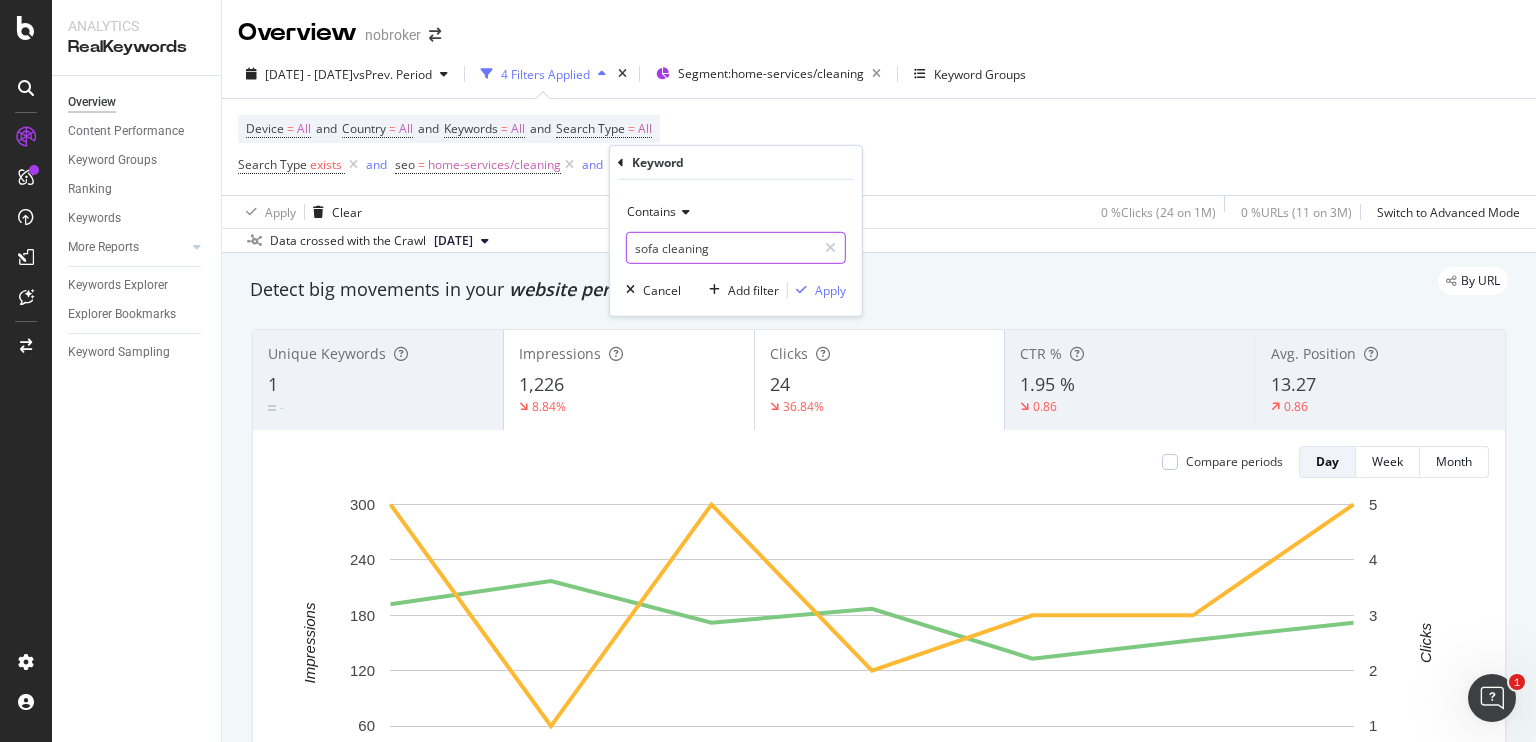 type on "sofa cleaning" 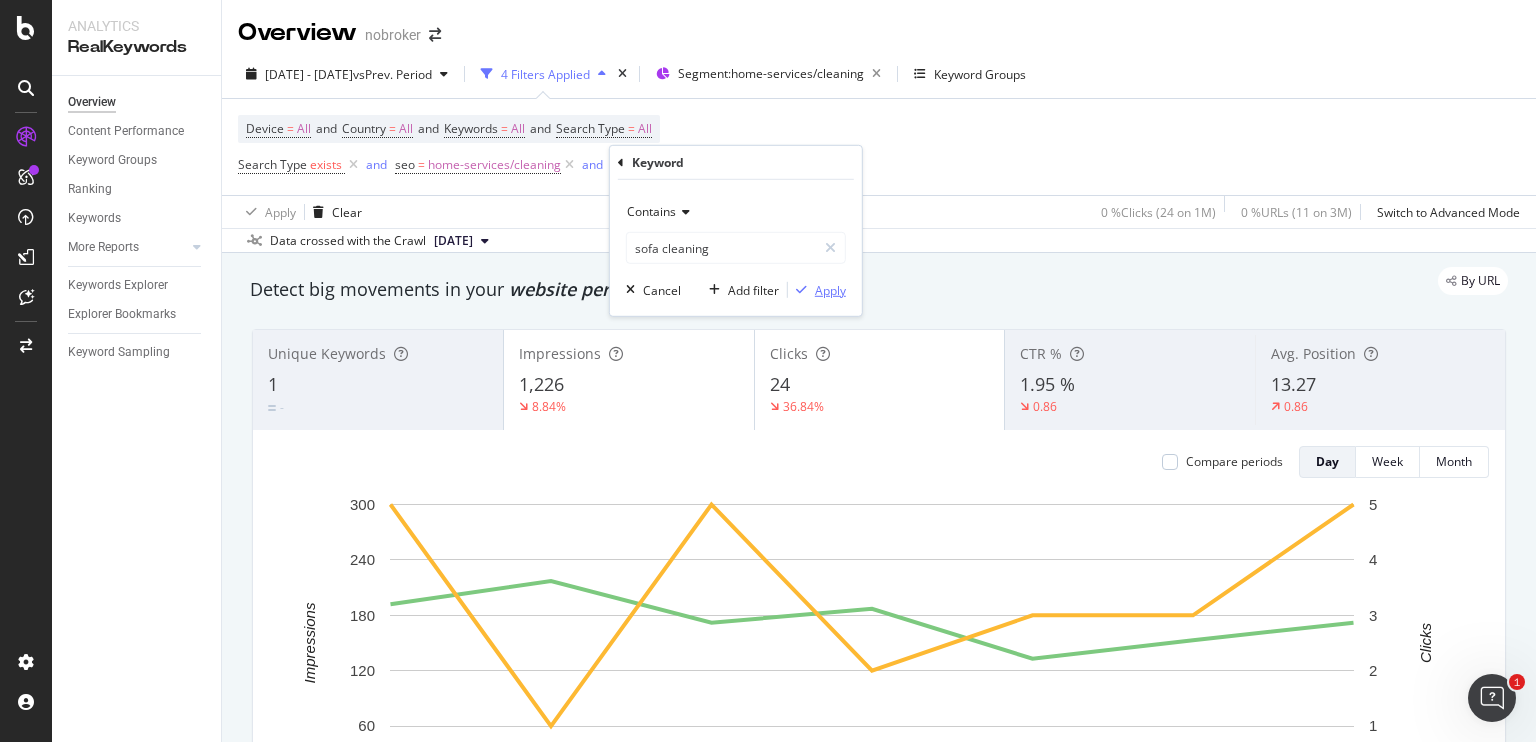 click on "Apply" at bounding box center [830, 289] 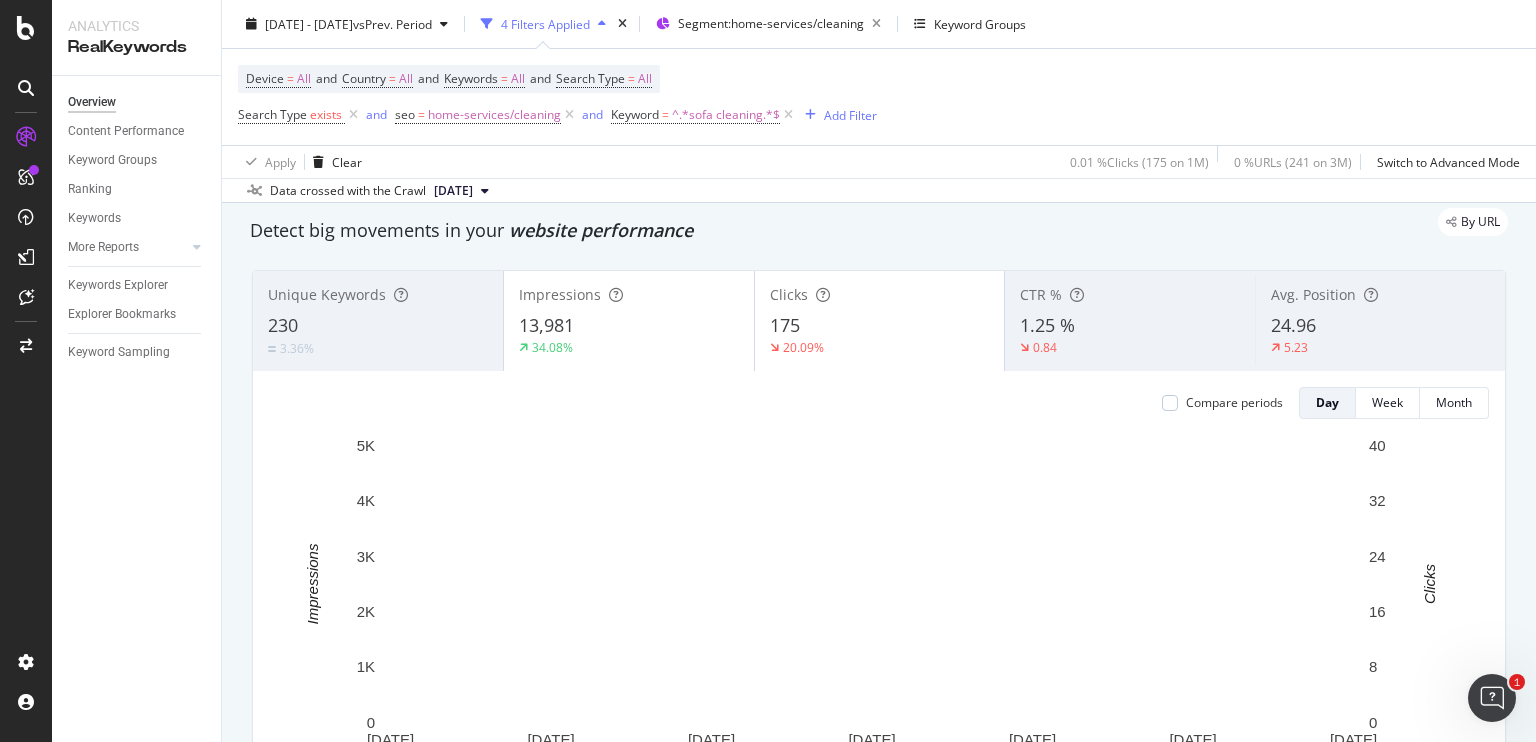 scroll, scrollTop: 60, scrollLeft: 0, axis: vertical 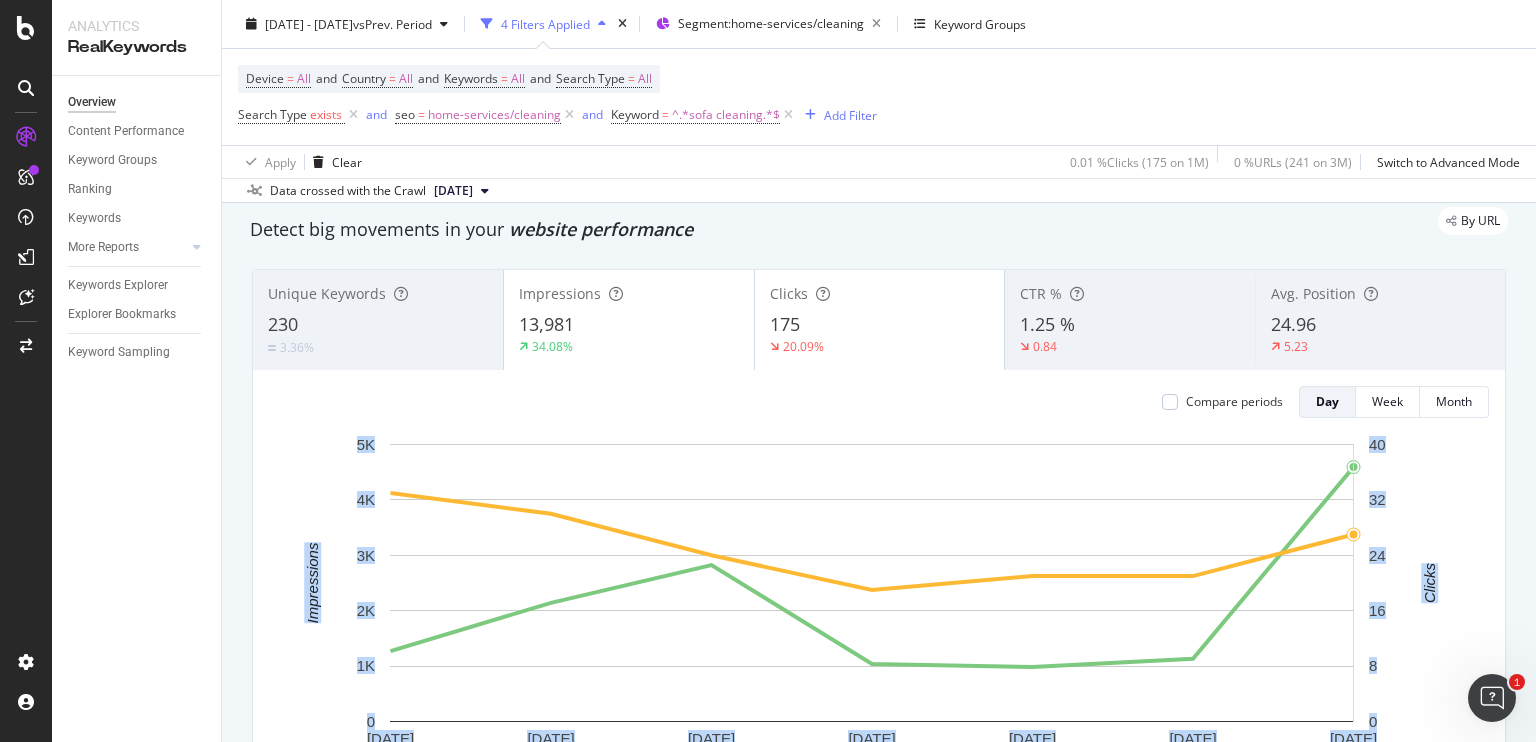 drag, startPoint x: 710, startPoint y: 555, endPoint x: 1427, endPoint y: 567, distance: 717.1004 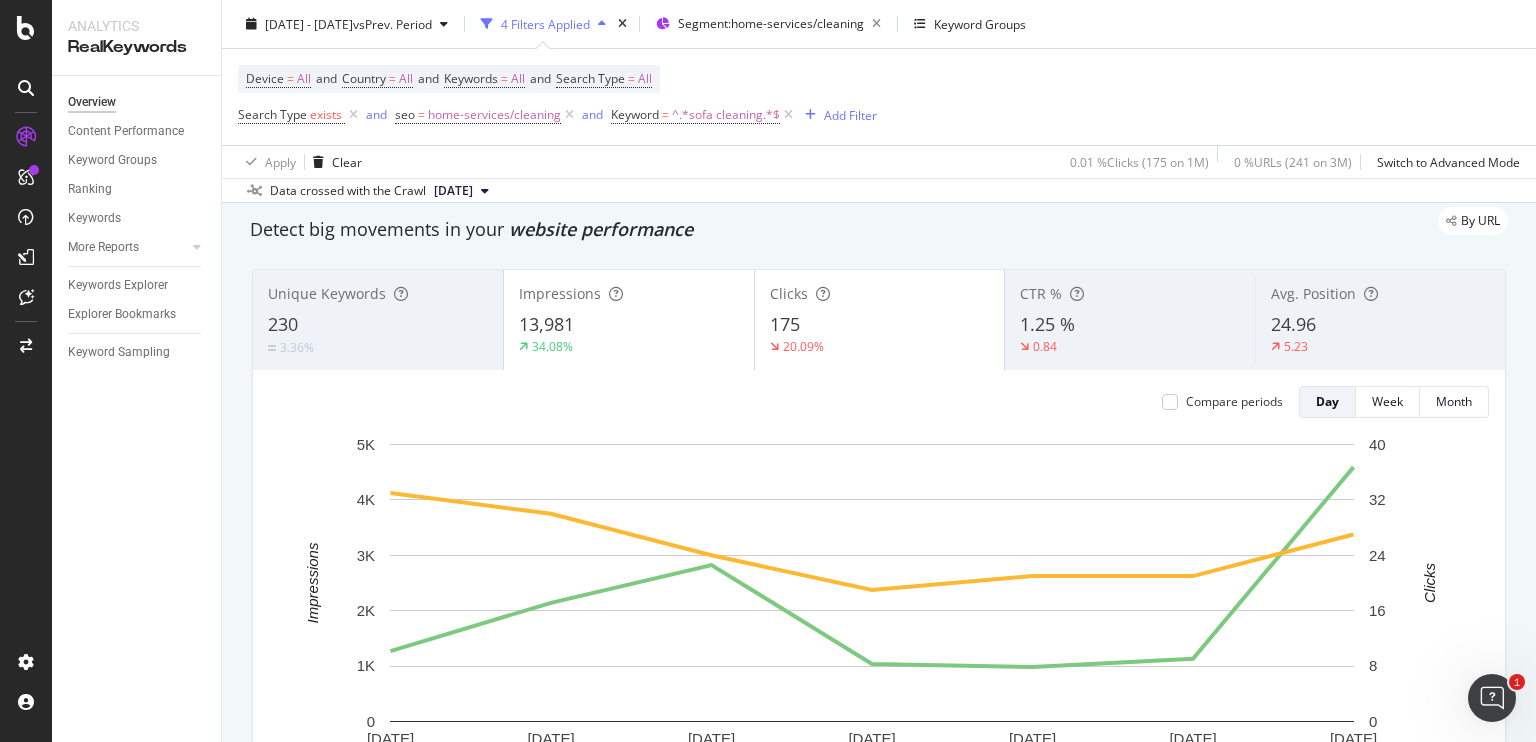 click on "By URL Detect big movements in your   website performance Unique Keywords 230 3.36% Impressions 13,981 34.08% Clicks 175 20.09% CTR % 1.25 % 0.84 Avg. Position 24.96 5.23 Compare periods Day Week Month [DATE] [DATE] [DATE] [DATE] [DATE] [DATE] [DATE] 0 1K 2K 3K 4K 5K 0 8 16 24 32 40 Impressions Clicks Date Impressions Clicks [DATE] 1,270 33 [DATE] 2,142 30 [DATE] 2,823 24 [DATE] 1,038 19 [DATE] 983 21 [DATE] 1,133 21 [DATE] 4,592 27 40 Impressions Clicks Customize Chart in Explorer Investigate your changes in keyword performance Hypotheses to Investigate - Over Time Seasonality Branded Keywords Device Top seo Level 1 Top Keywords Current: [DATE]  -   [DATE] vs  Previous : [DATE]  -   [DATE] Day Week Month Clicks [DATE] [DATE] [DATE] [DATE] [DATE] [DATE] [DATE] 0 5 10 15 20 25 30 35 Clicks Date Clicks  Compared Clicks [DATE] 33 16 [DATE] 30 6" at bounding box center [879, 2317] 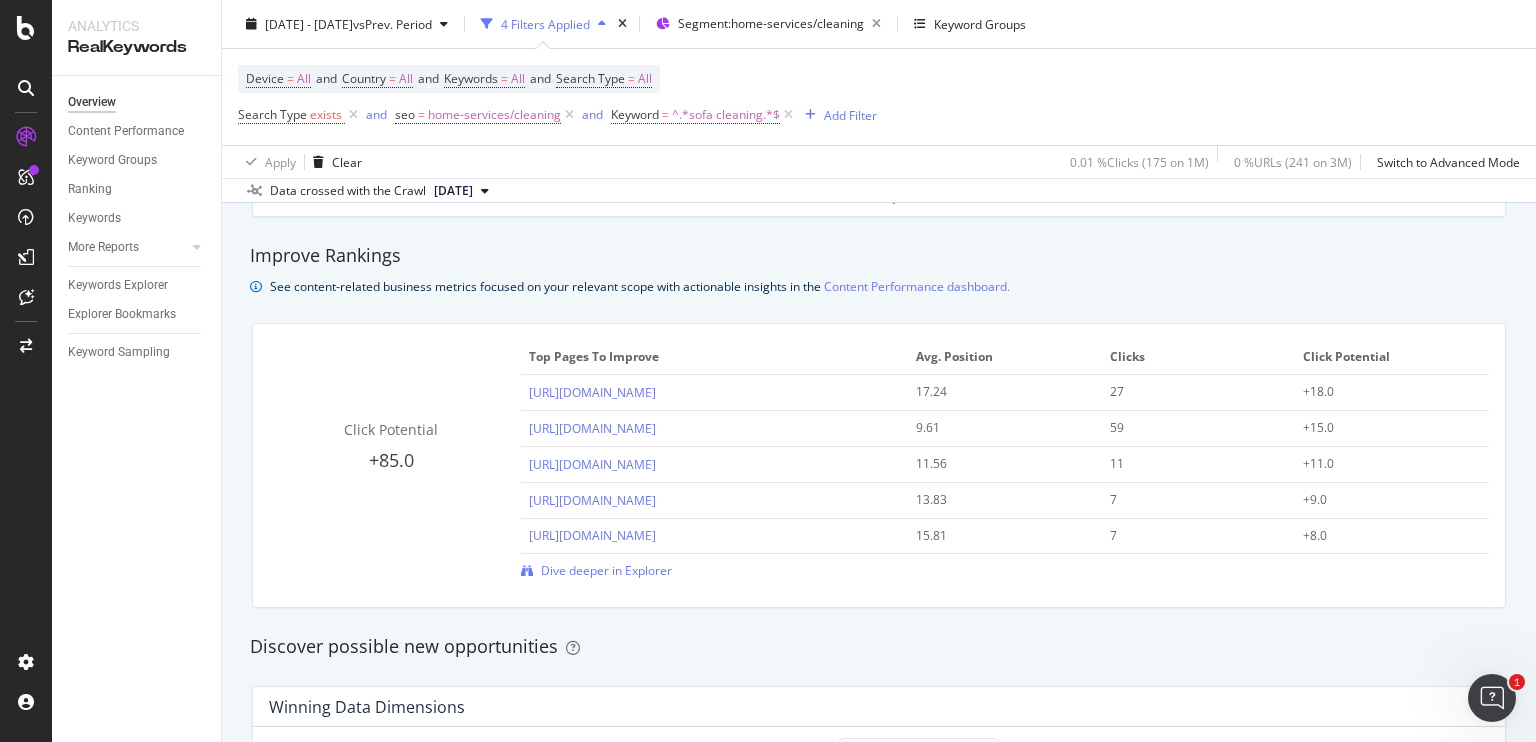 scroll, scrollTop: 1327, scrollLeft: 0, axis: vertical 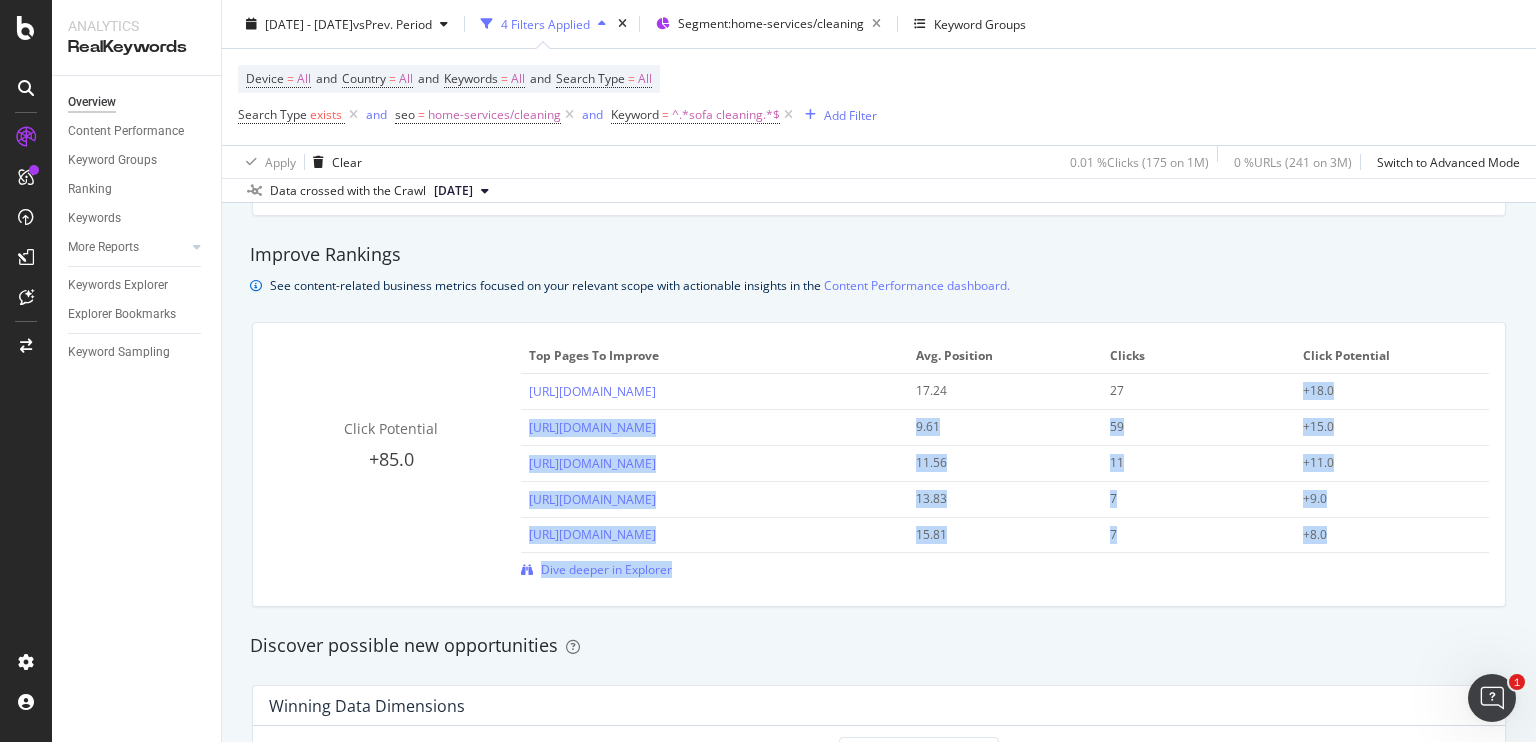 drag, startPoint x: 1287, startPoint y: 381, endPoint x: 1320, endPoint y: 615, distance: 236.31546 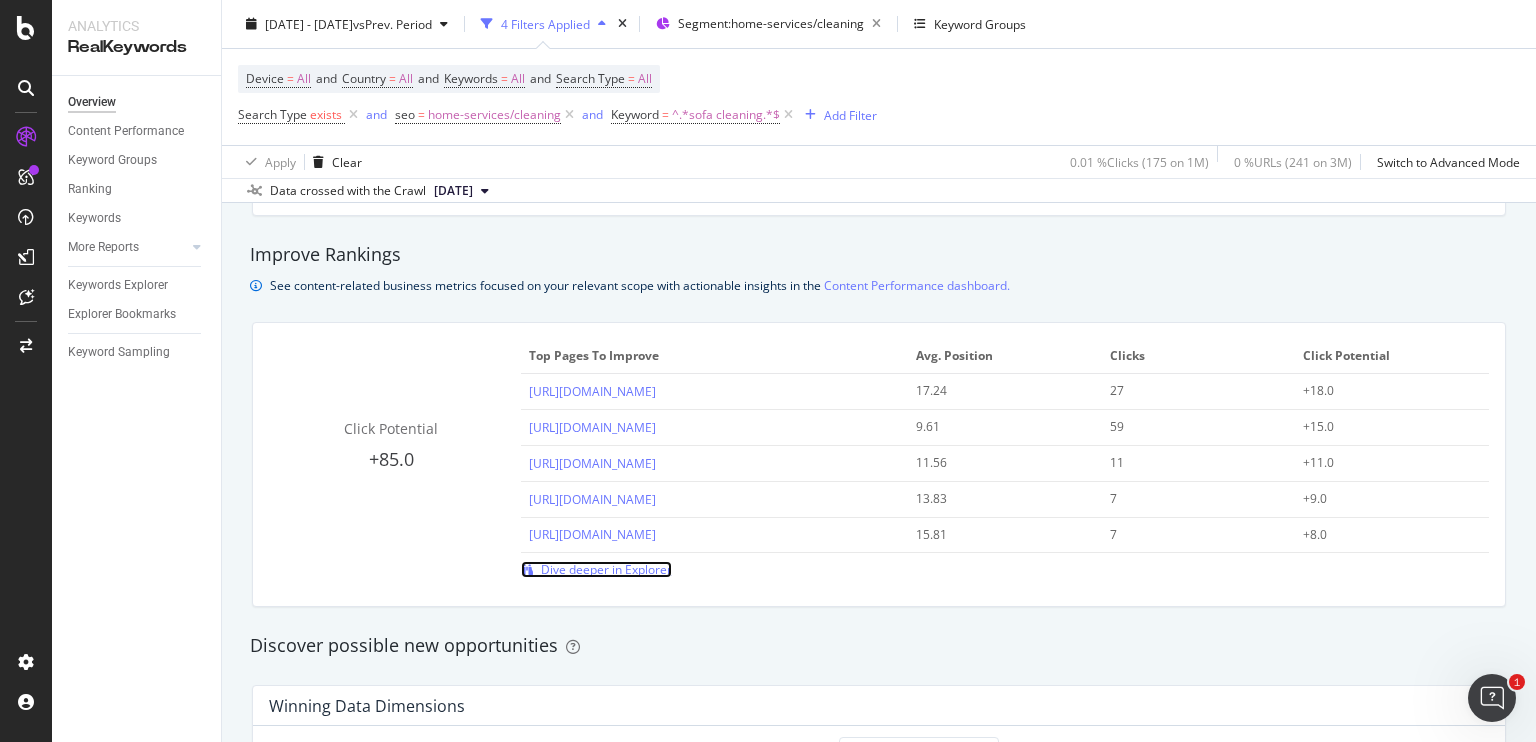 click on "Dive deeper in Explorer" at bounding box center (606, 569) 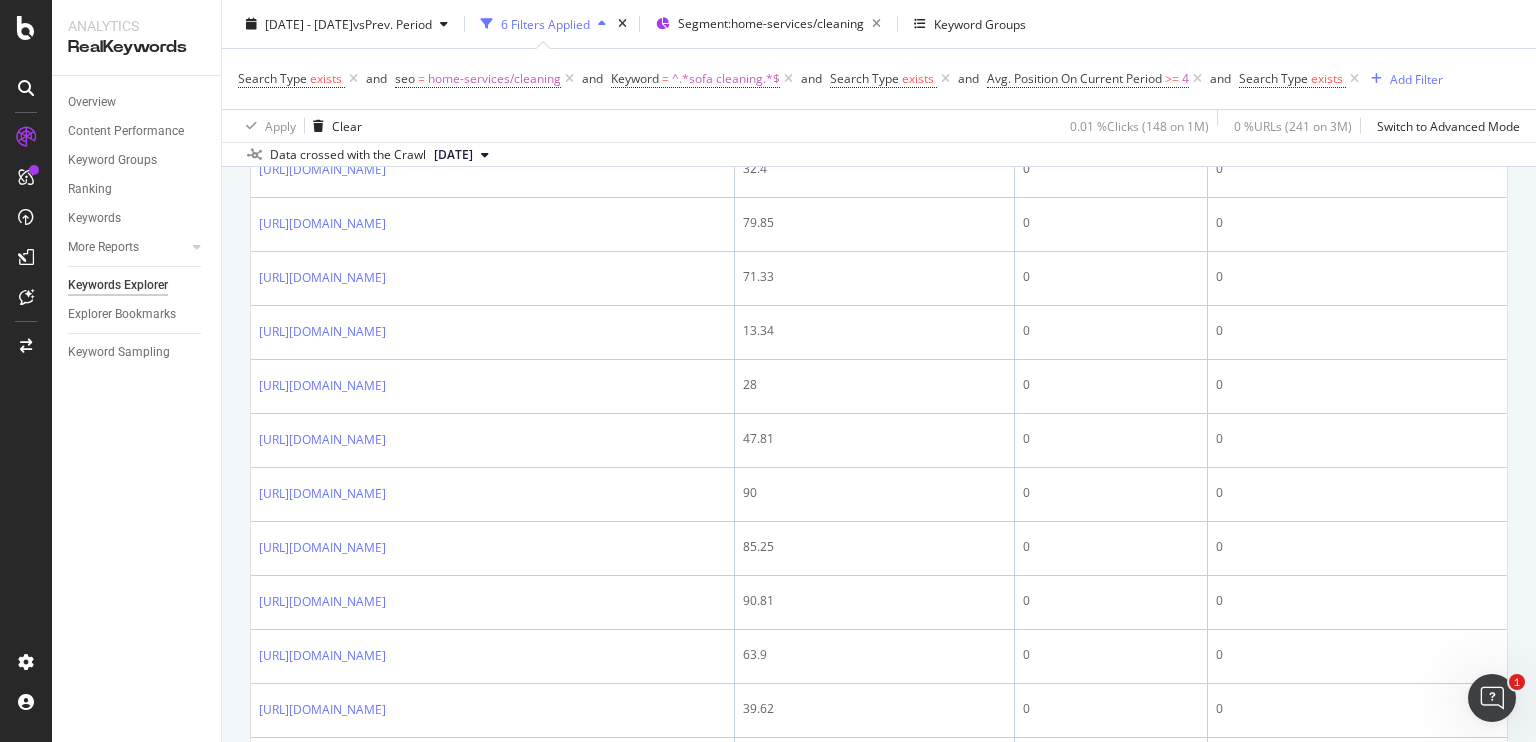 scroll, scrollTop: 1700, scrollLeft: 0, axis: vertical 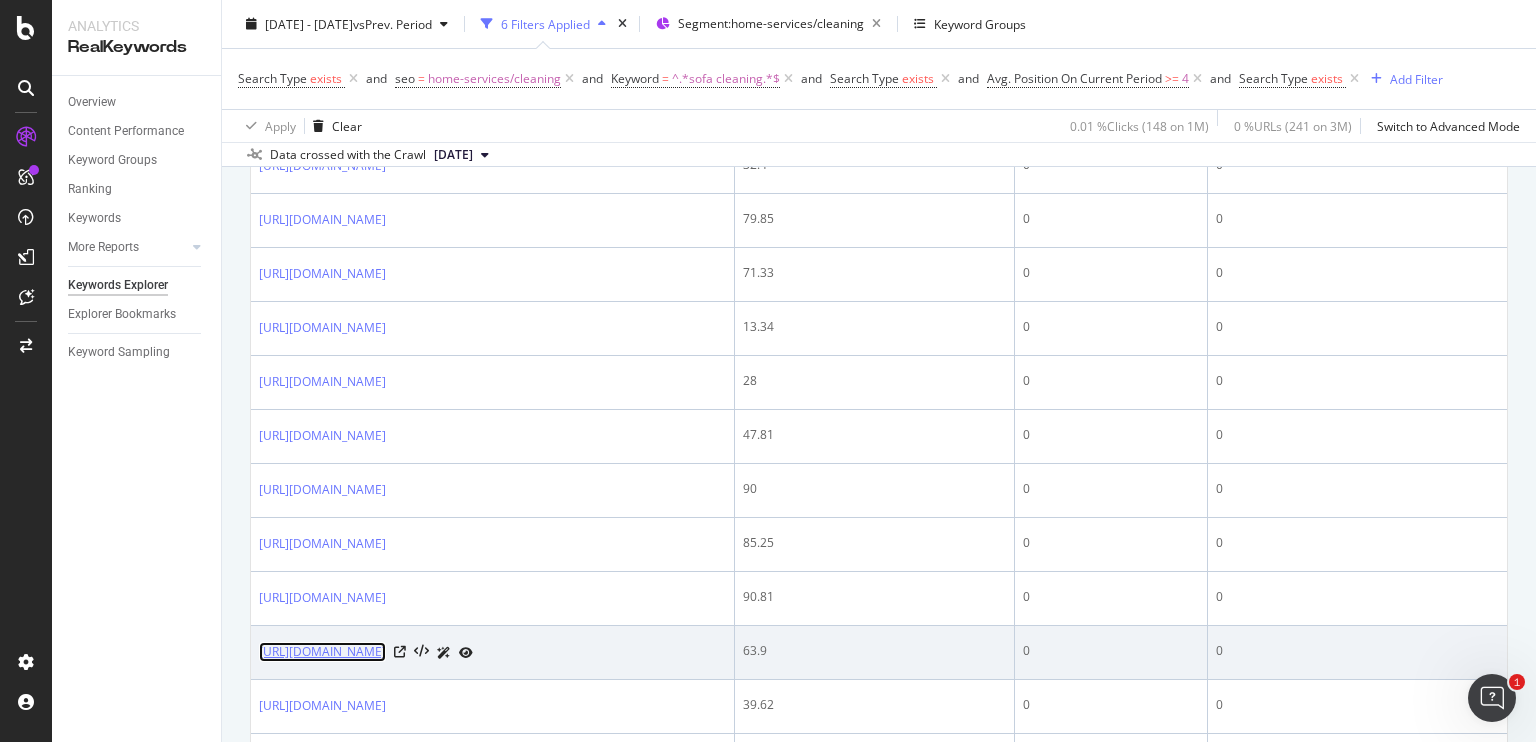 click on "[URL][DOMAIN_NAME]" at bounding box center (322, 652) 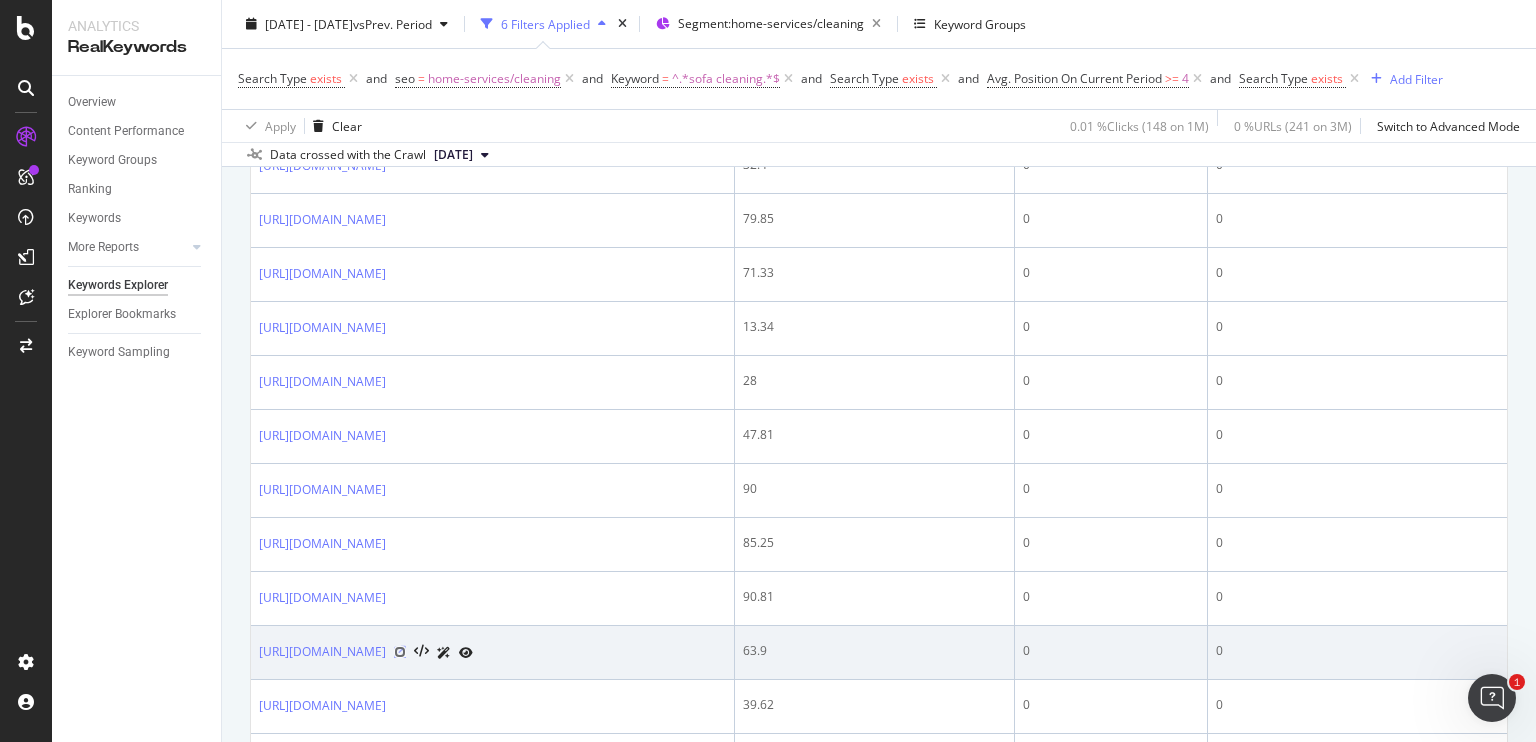 click at bounding box center (400, 652) 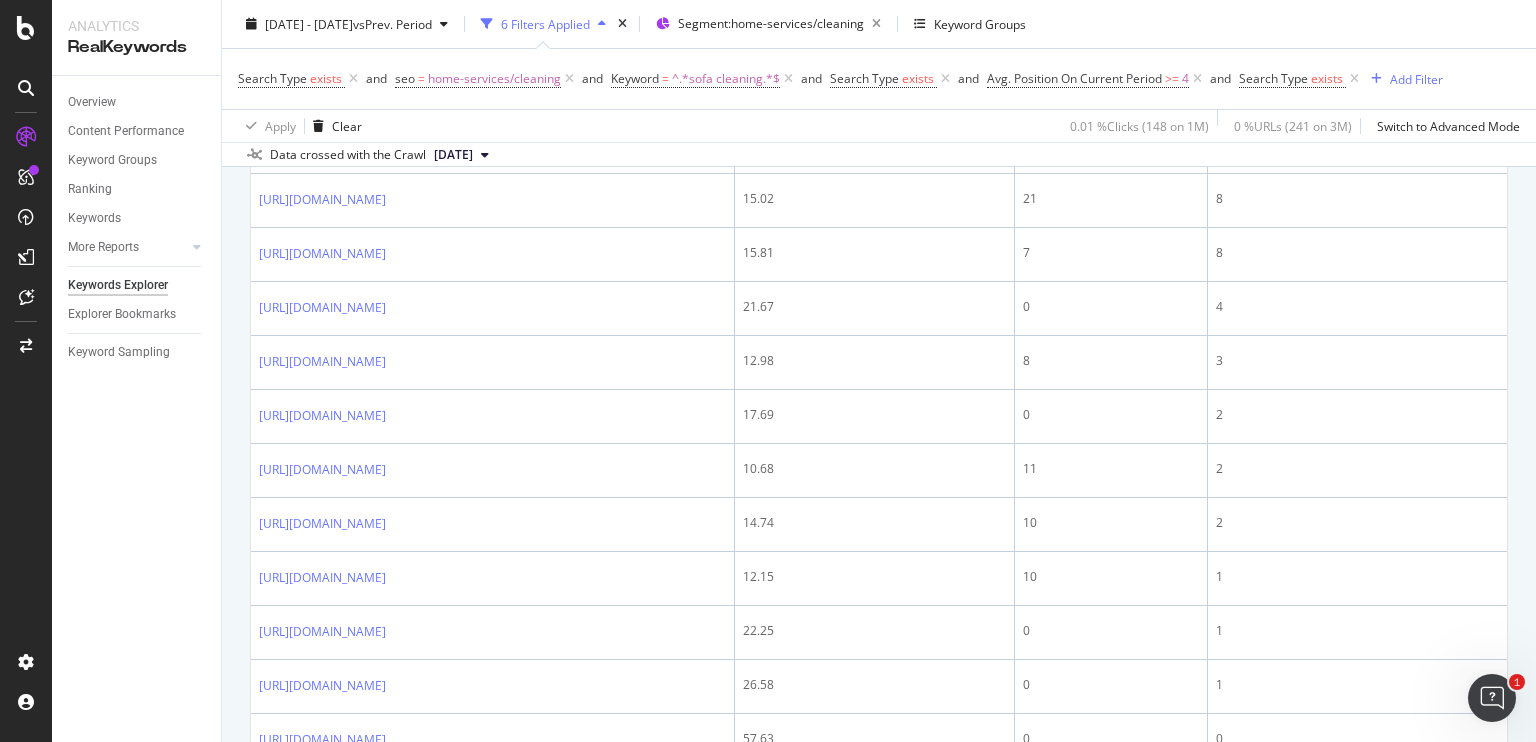 scroll, scrollTop: 966, scrollLeft: 0, axis: vertical 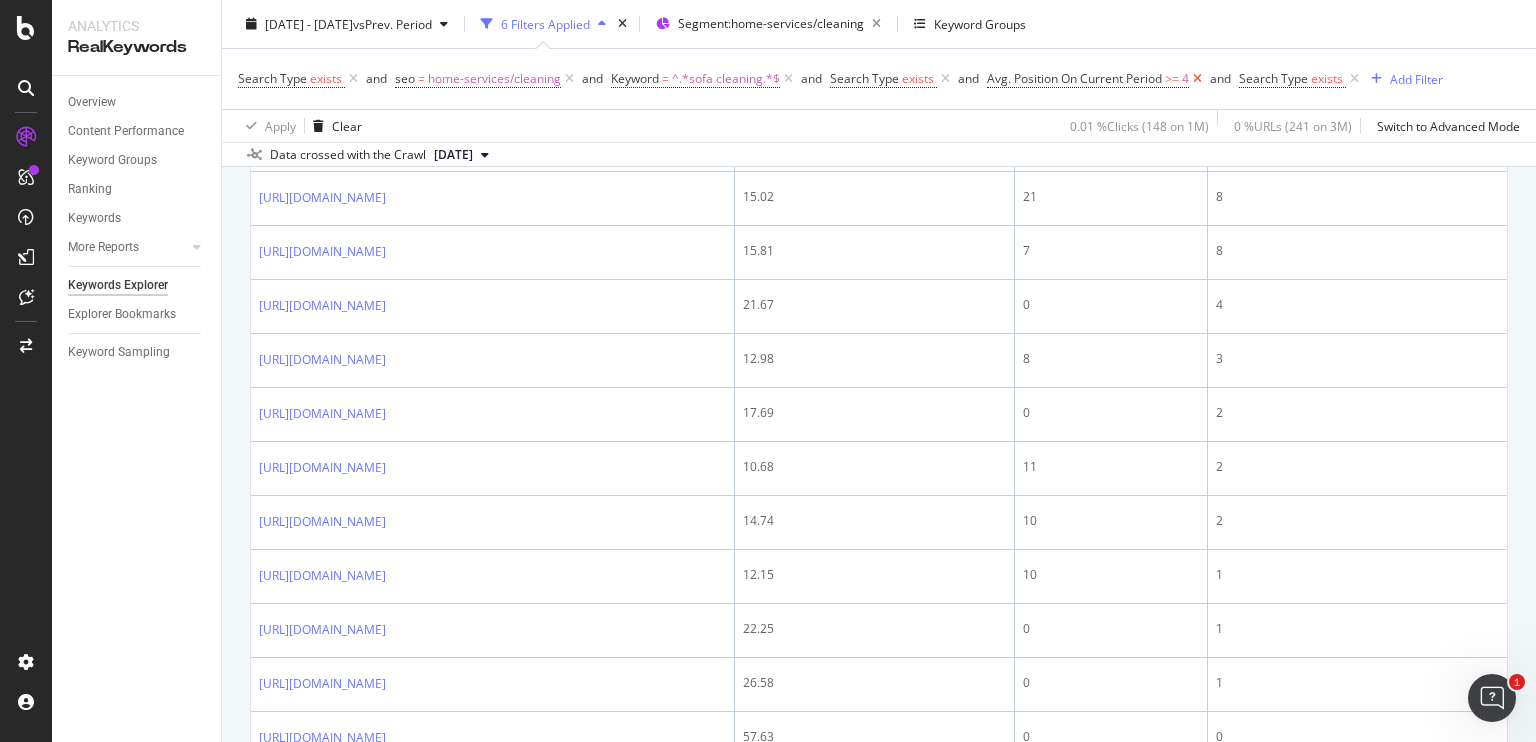 click at bounding box center (1197, 79) 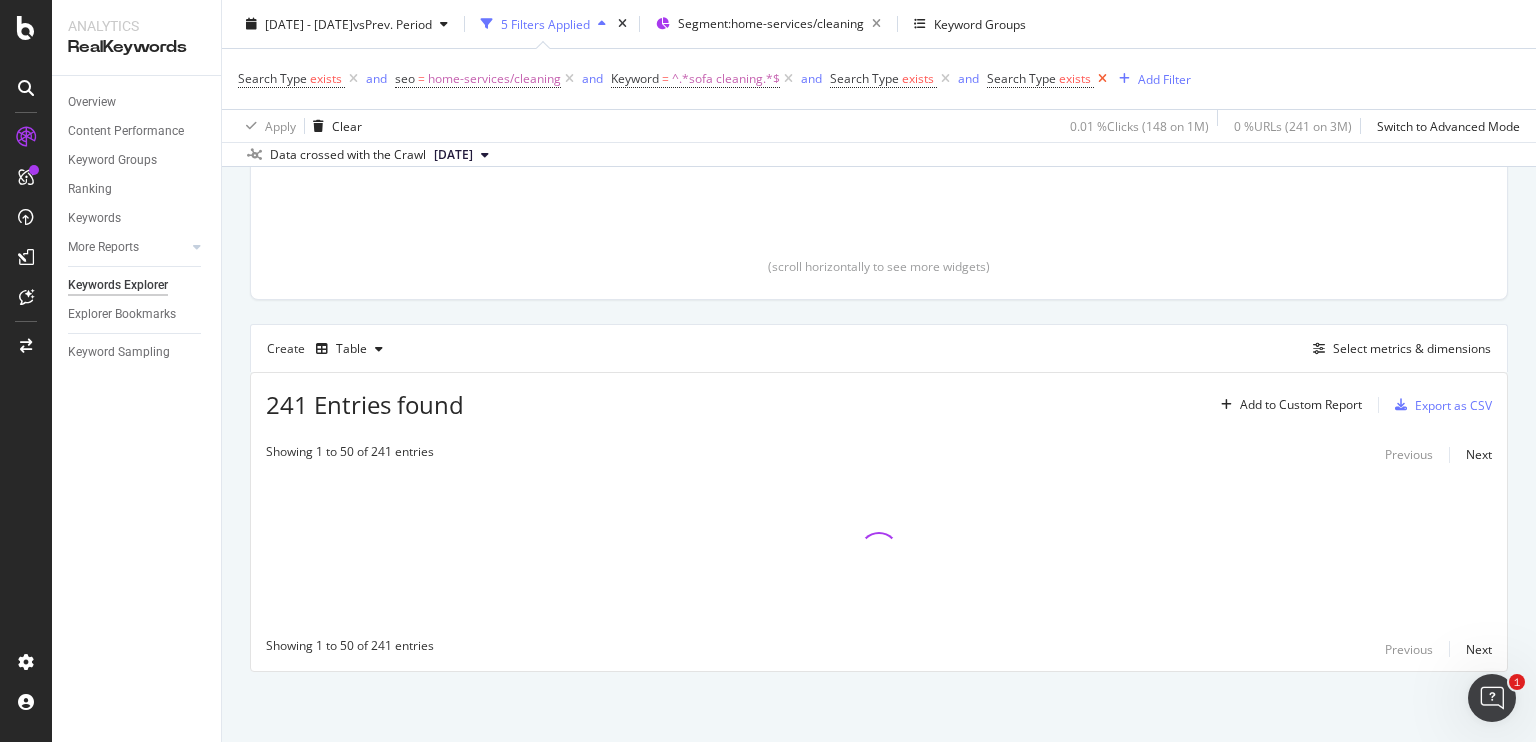 scroll, scrollTop: 390, scrollLeft: 0, axis: vertical 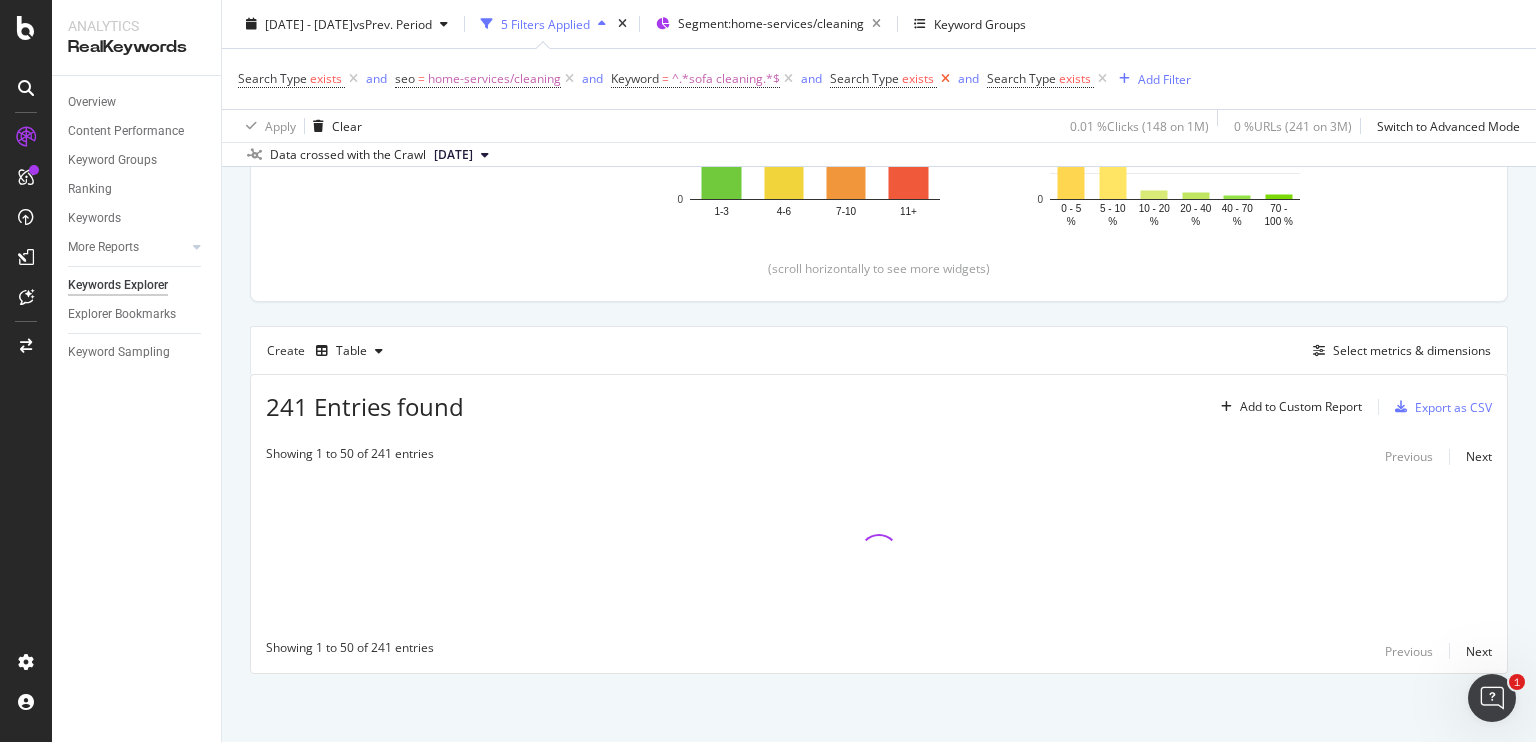 click at bounding box center (945, 79) 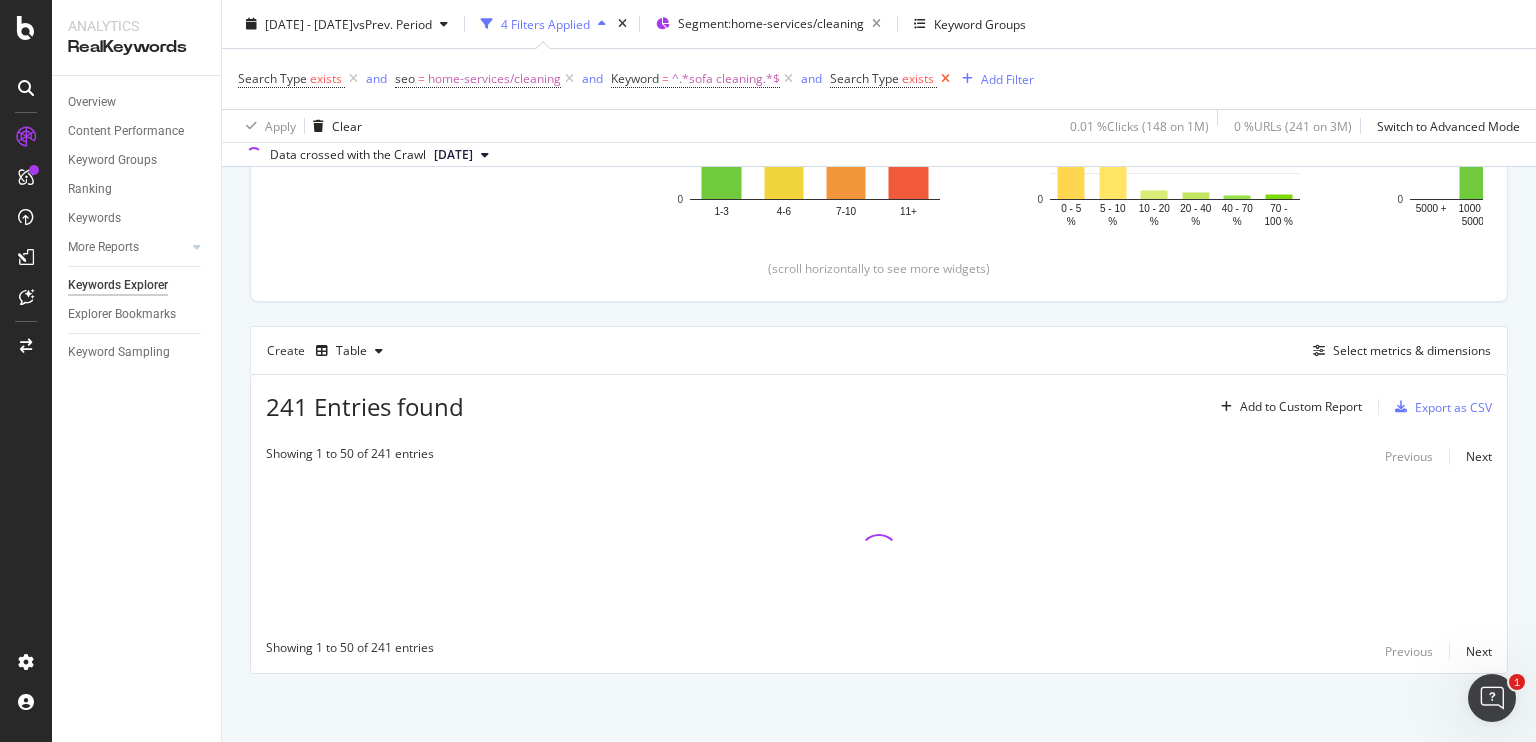 click at bounding box center (945, 79) 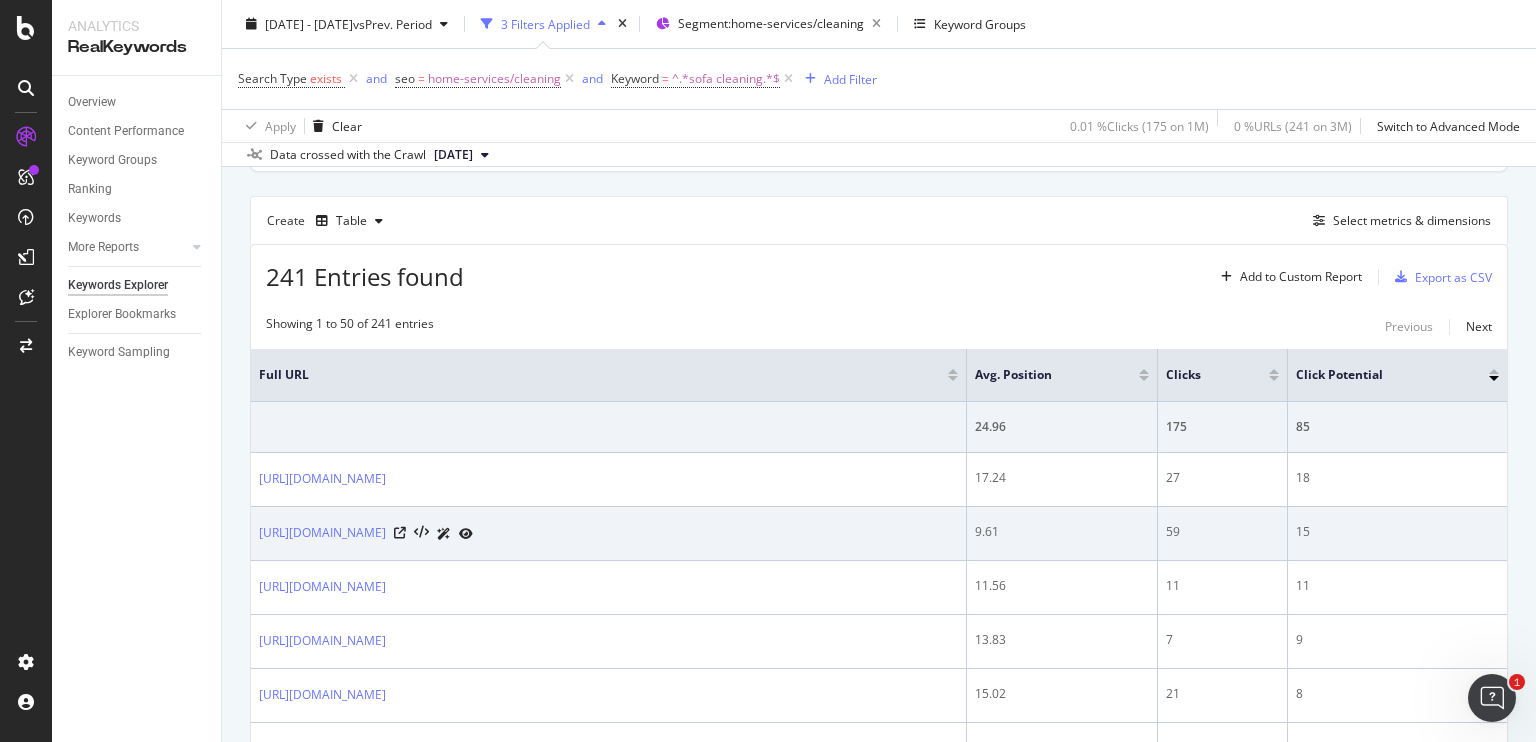 scroll, scrollTop: 516, scrollLeft: 0, axis: vertical 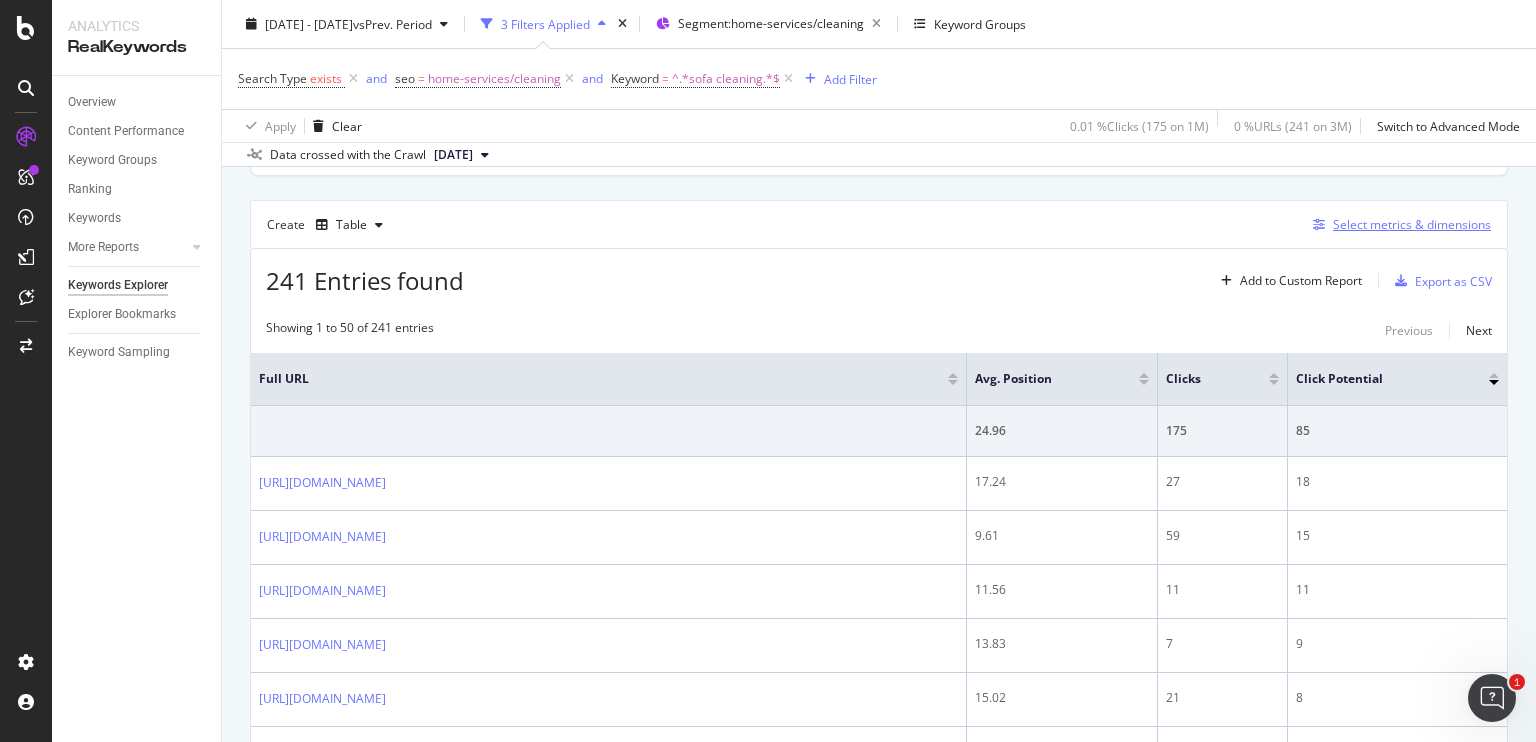 click on "Select metrics & dimensions" at bounding box center (1412, 224) 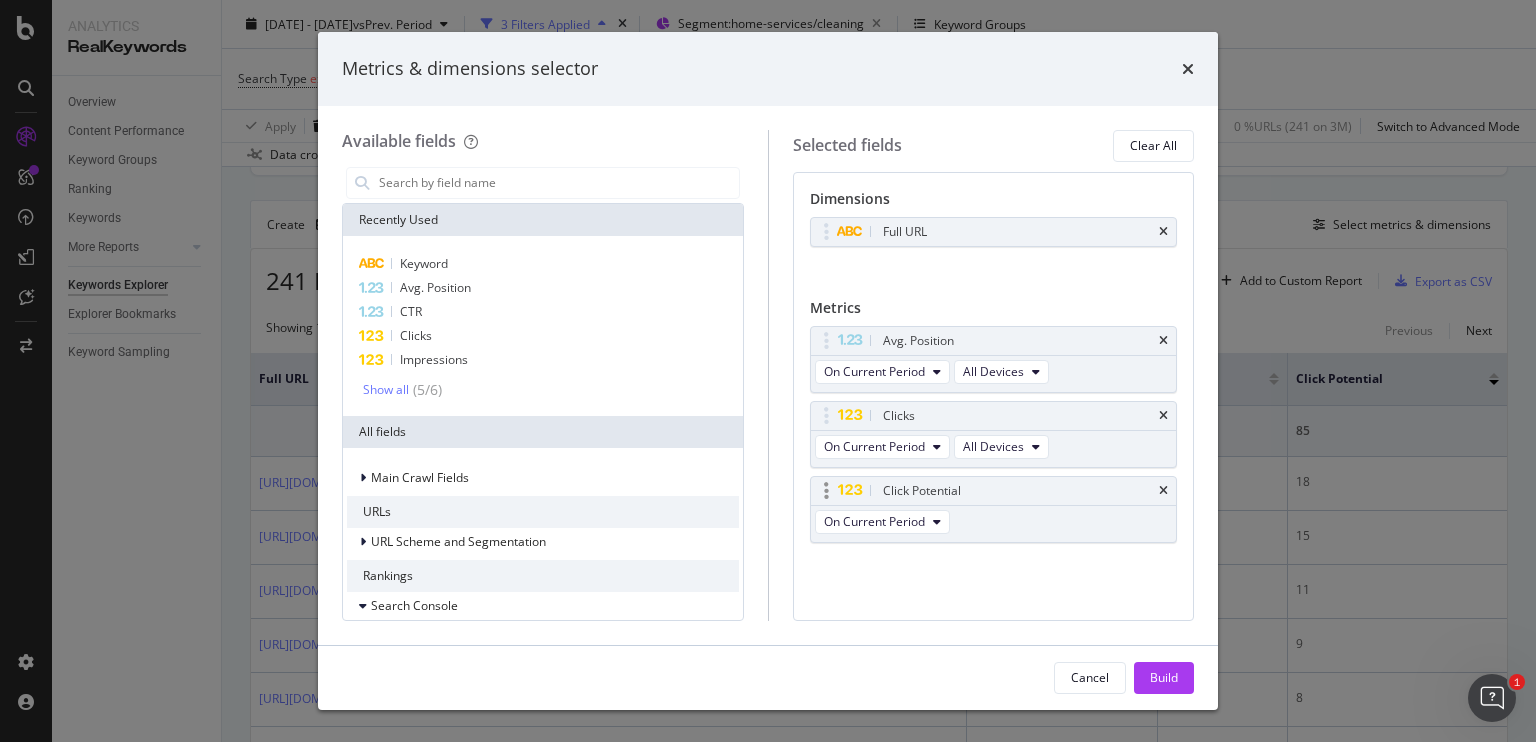 click on "Click Potential" at bounding box center (994, 491) 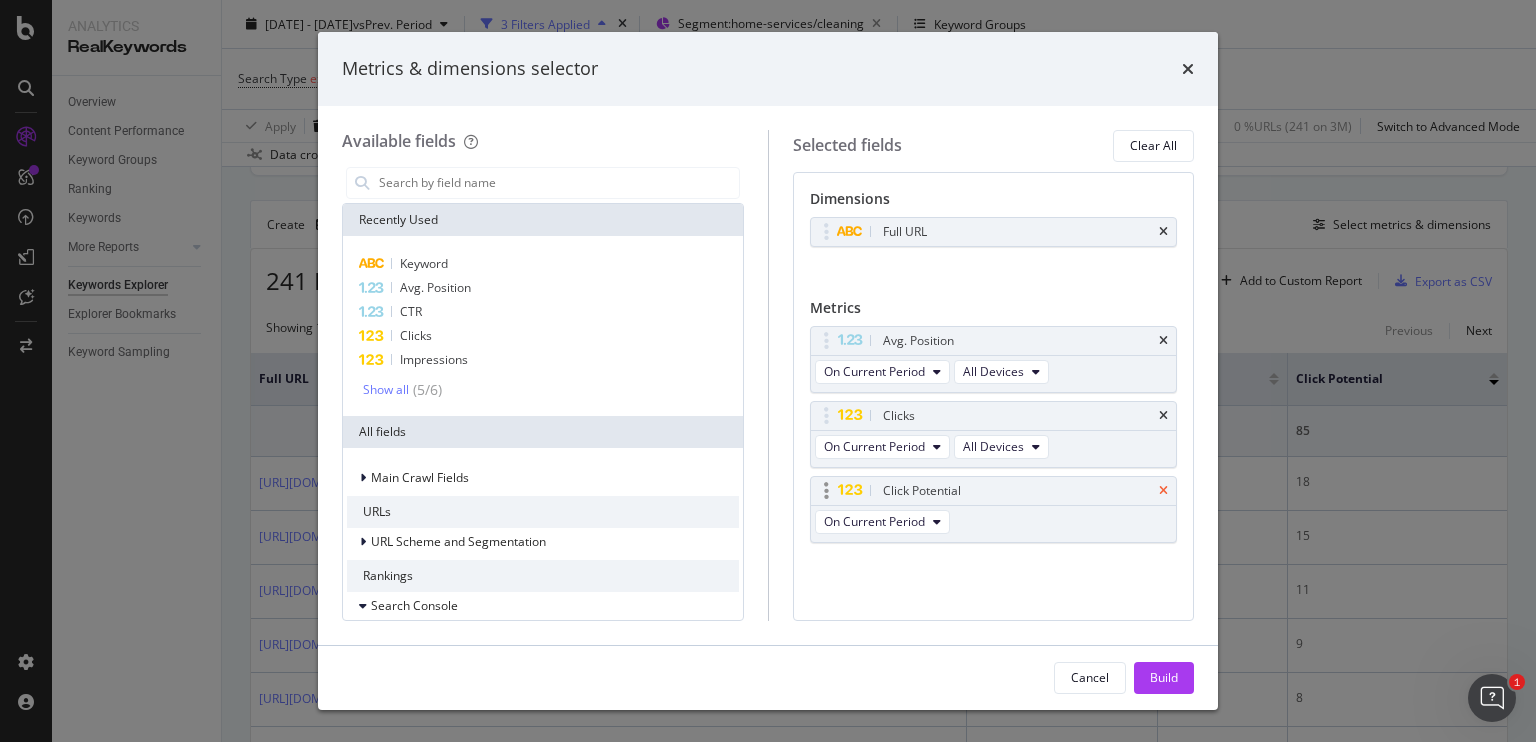 click at bounding box center [1163, 491] 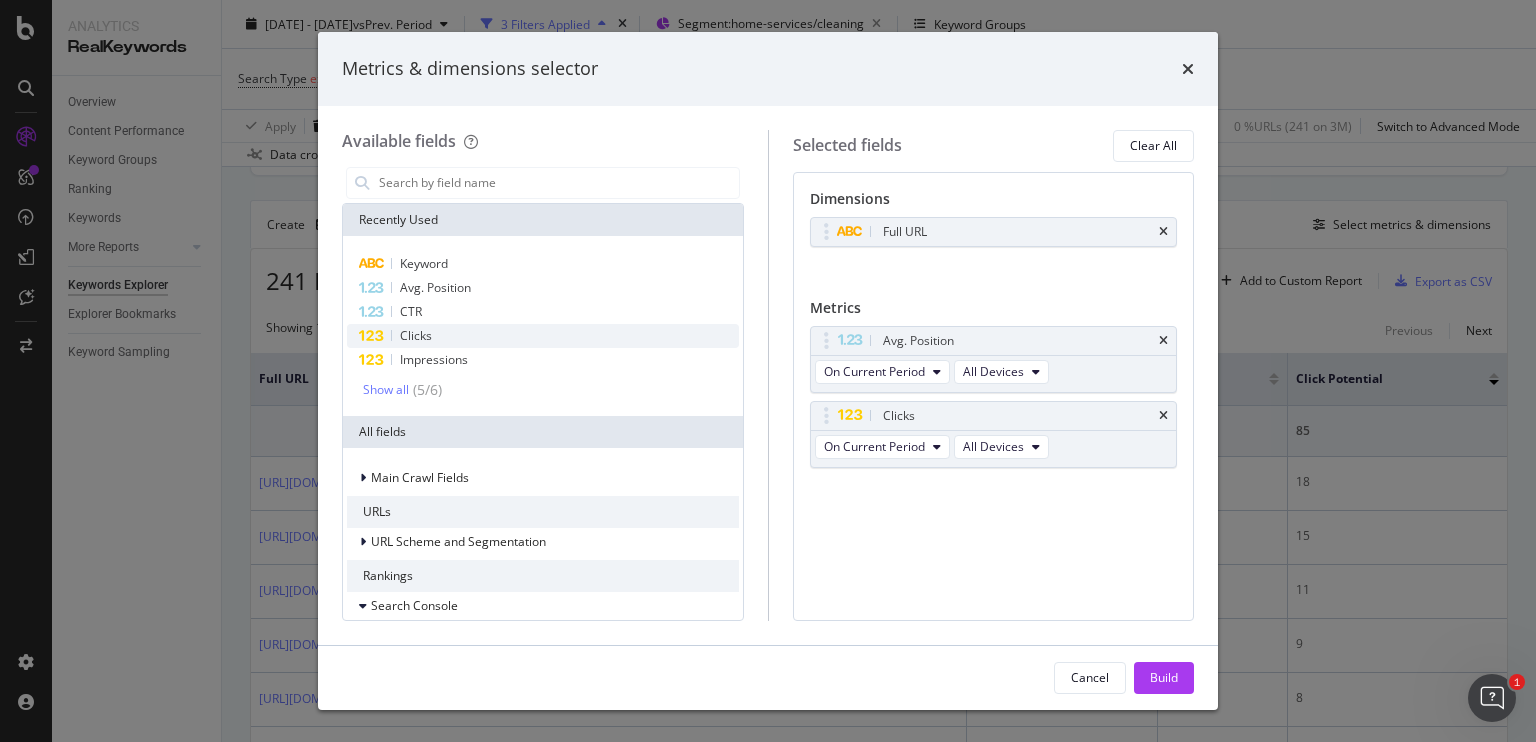 click on "Clicks" at bounding box center (543, 336) 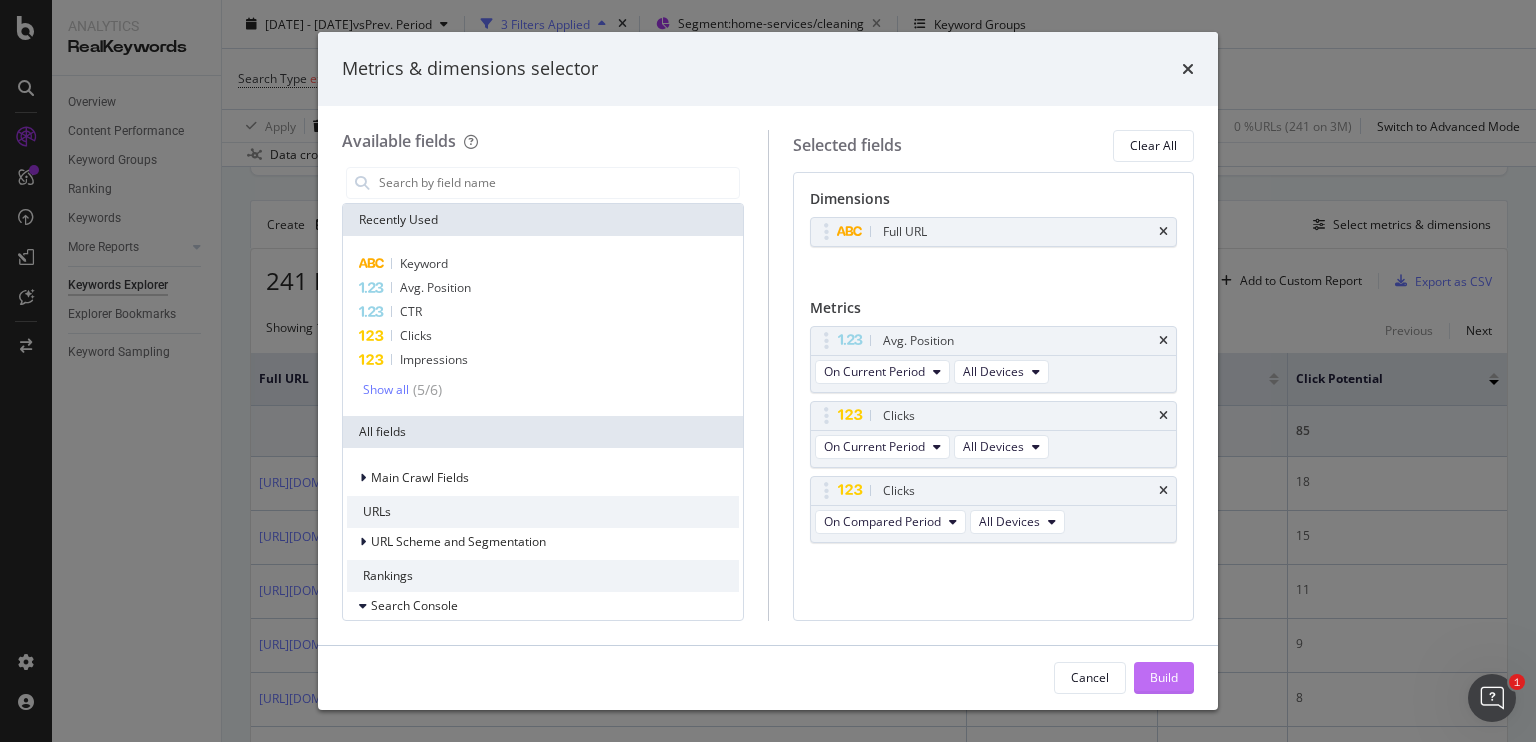 click on "Build" at bounding box center [1164, 677] 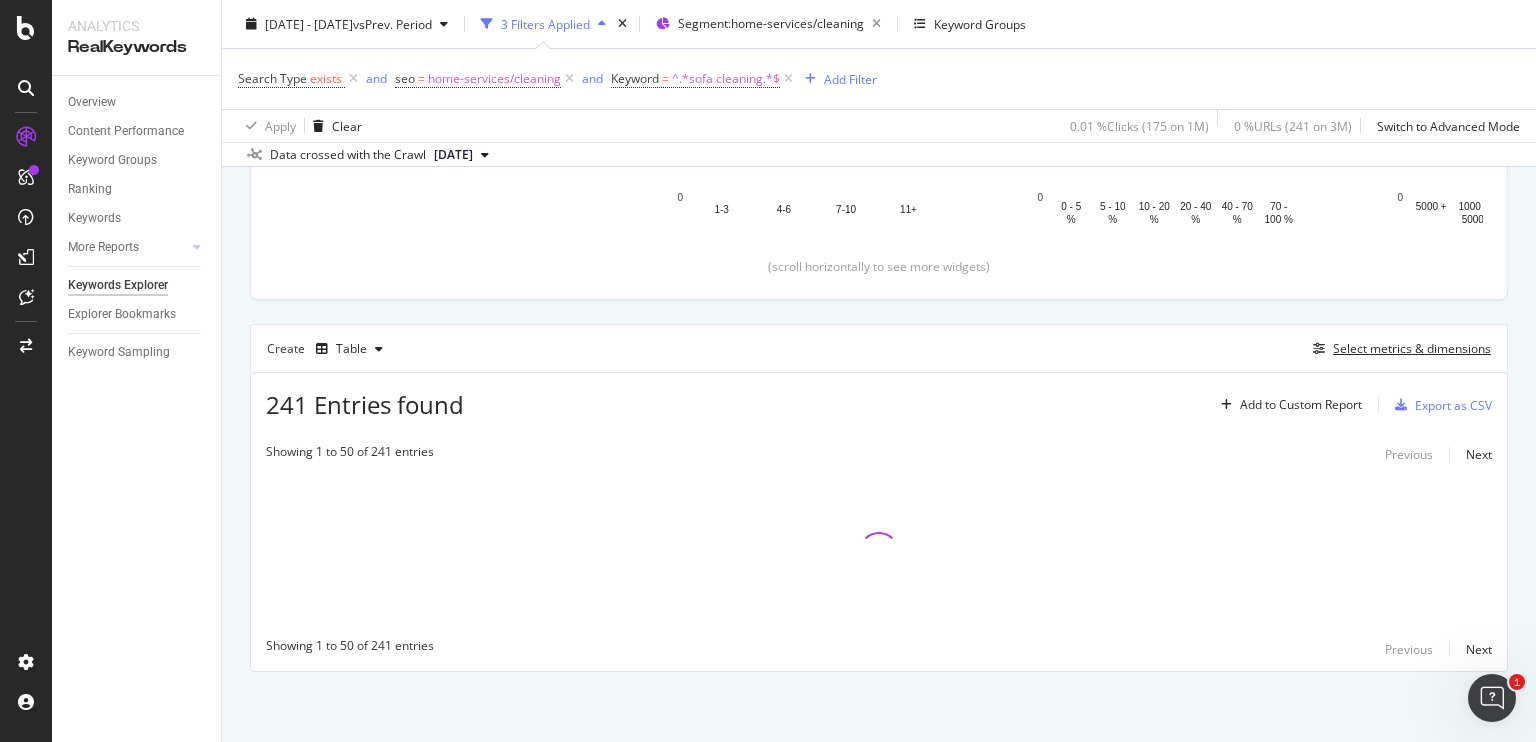 scroll, scrollTop: 390, scrollLeft: 0, axis: vertical 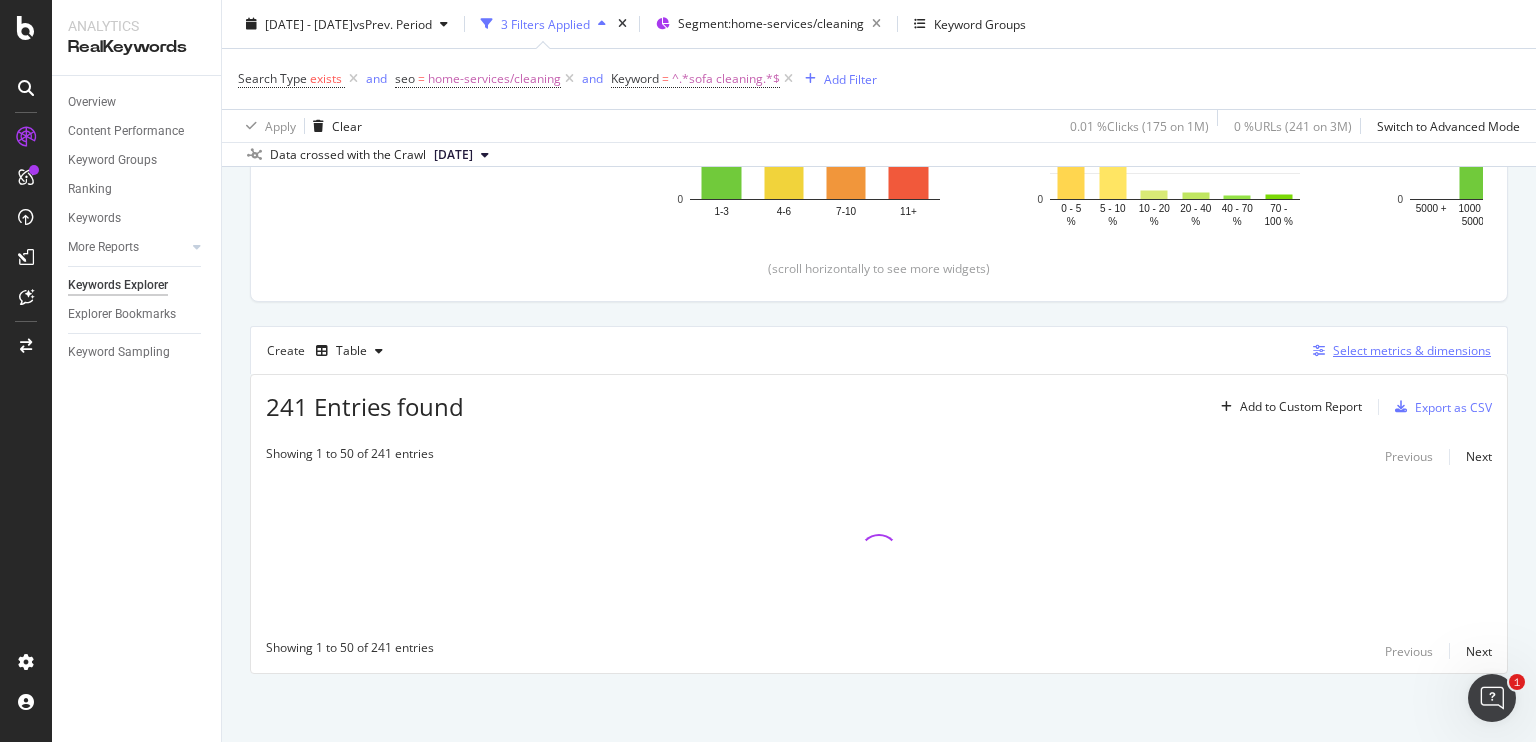 click on "Select metrics & dimensions" at bounding box center [1412, 350] 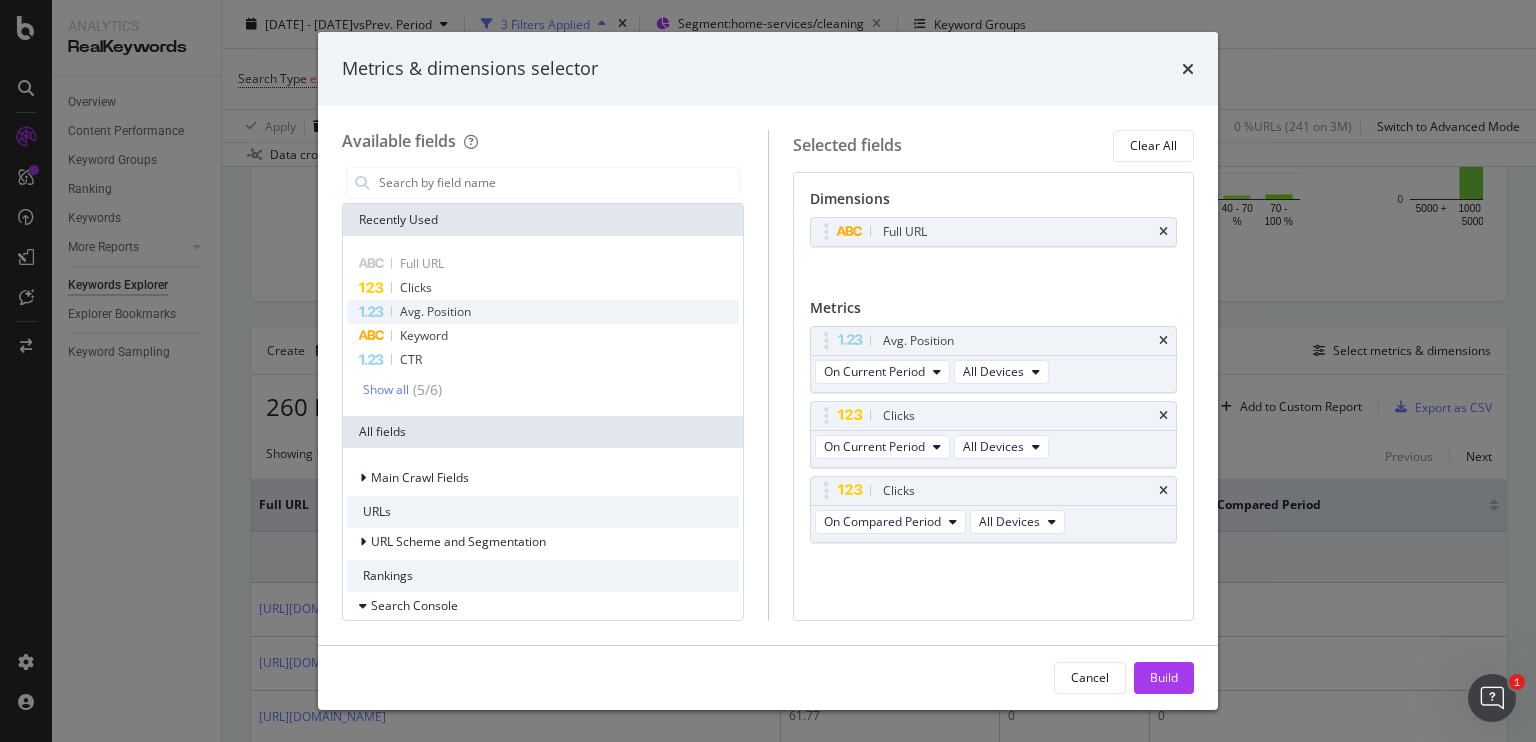 click on "Avg. Position" at bounding box center (543, 312) 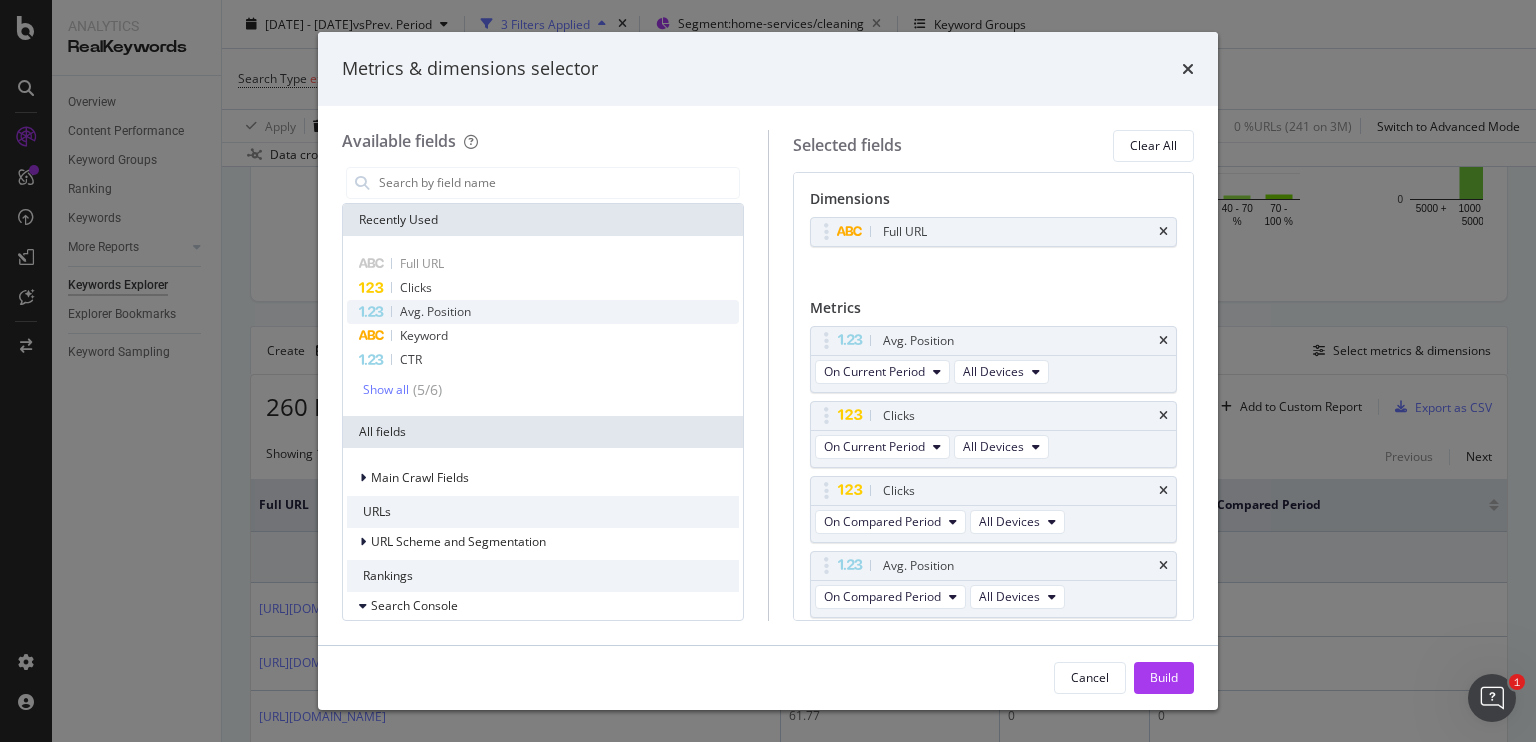click on "Avg. Position" at bounding box center [543, 312] 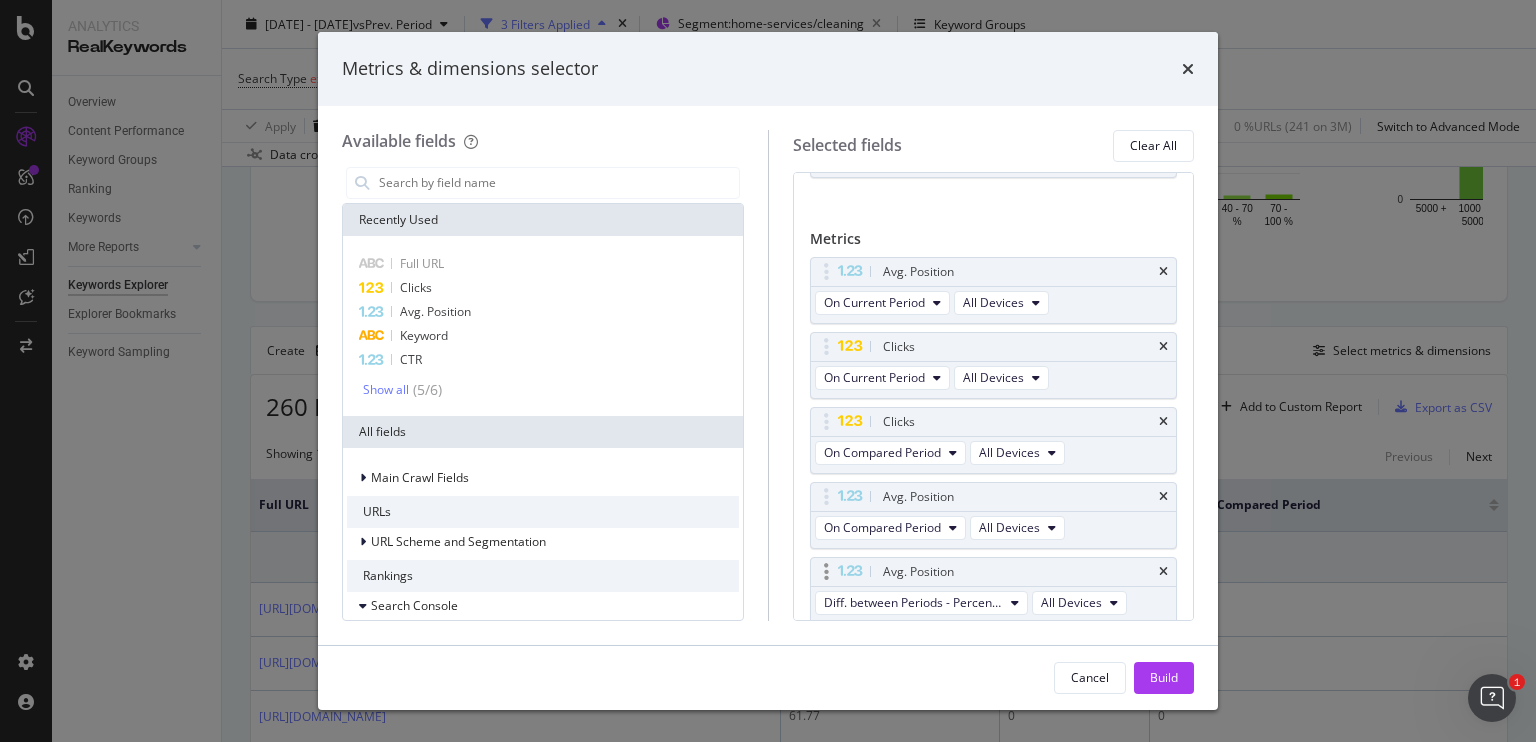 click on "Avg. Position" at bounding box center (1017, 572) 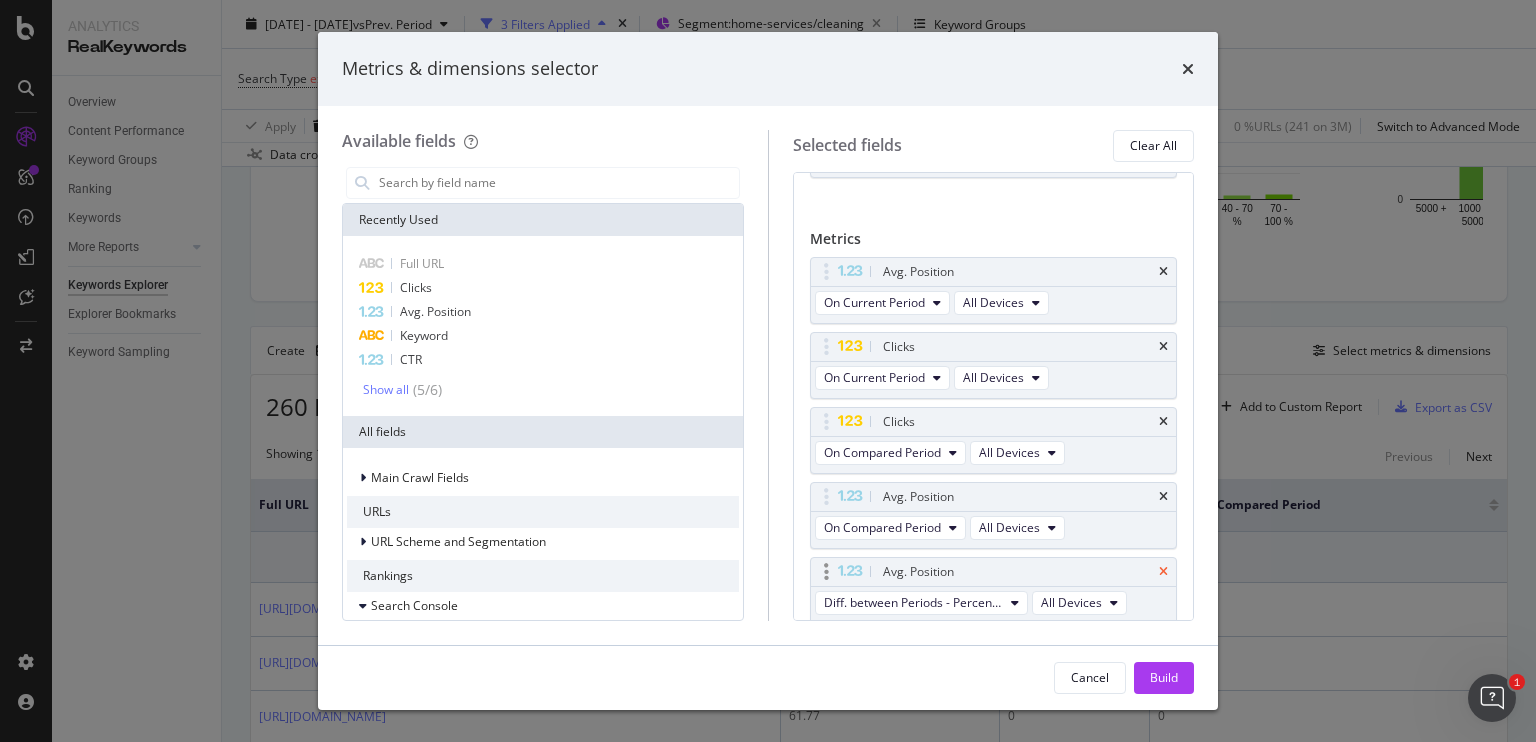 click at bounding box center (1163, 572) 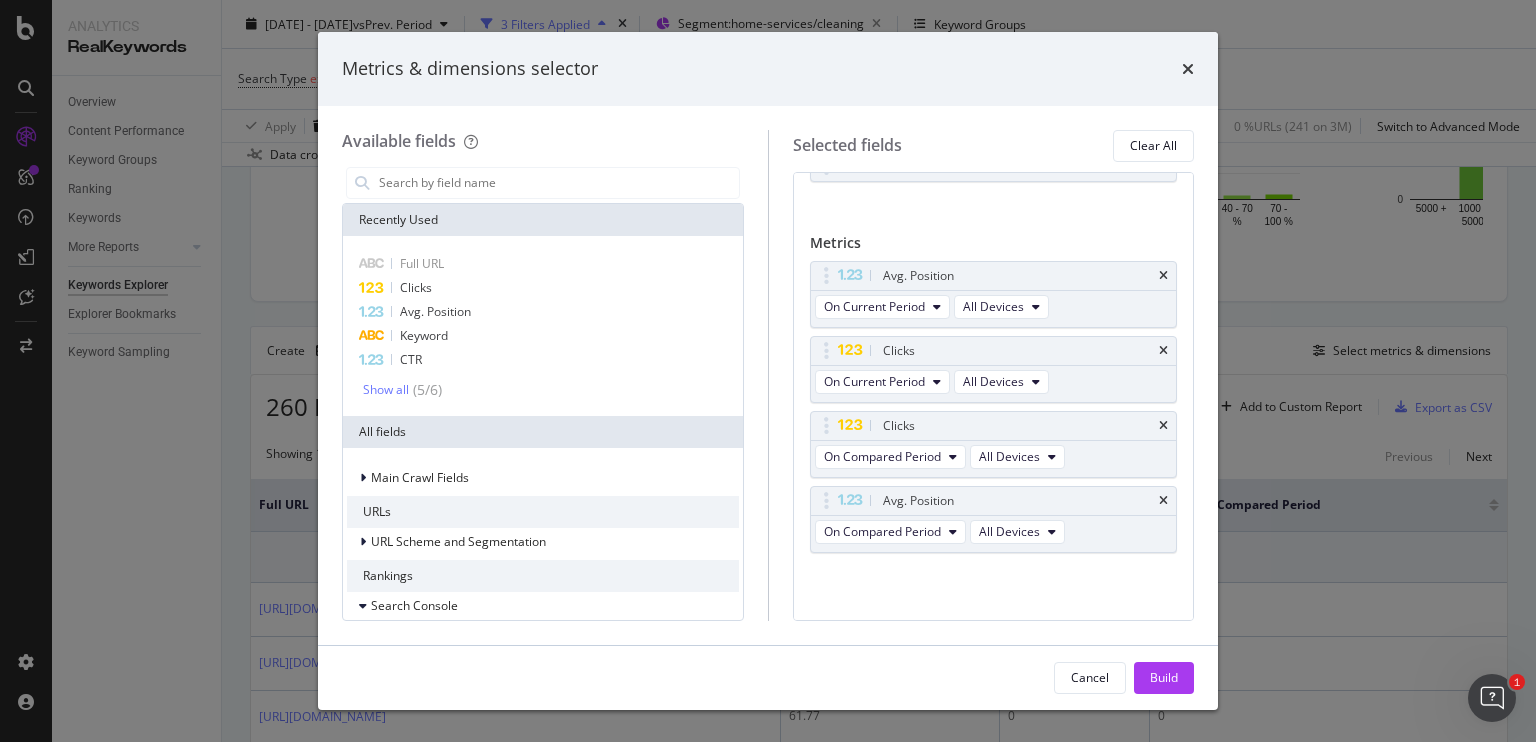 scroll, scrollTop: 61, scrollLeft: 0, axis: vertical 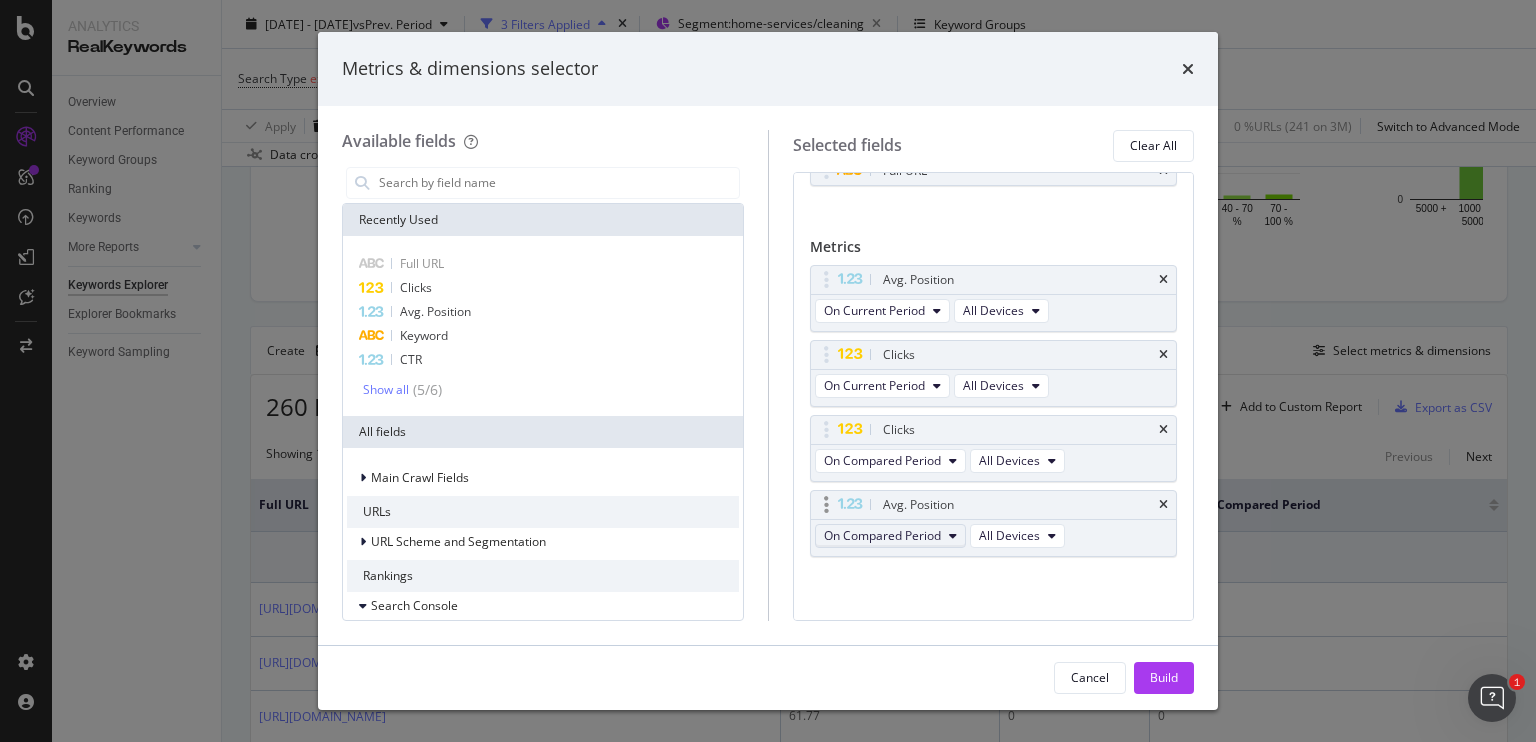 click on "On Compared Period" at bounding box center (882, 535) 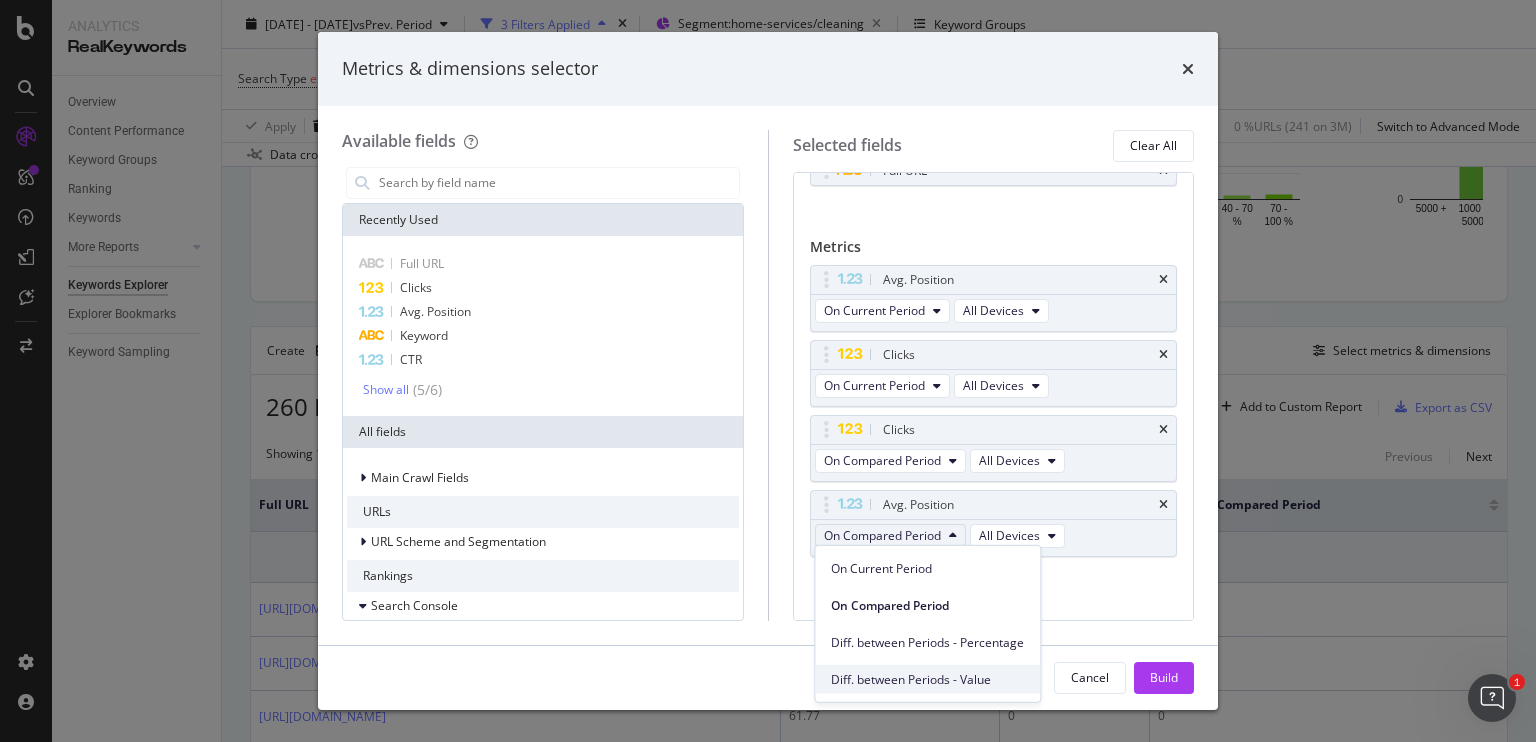 click on "Diff. between Periods - Value" at bounding box center (927, 679) 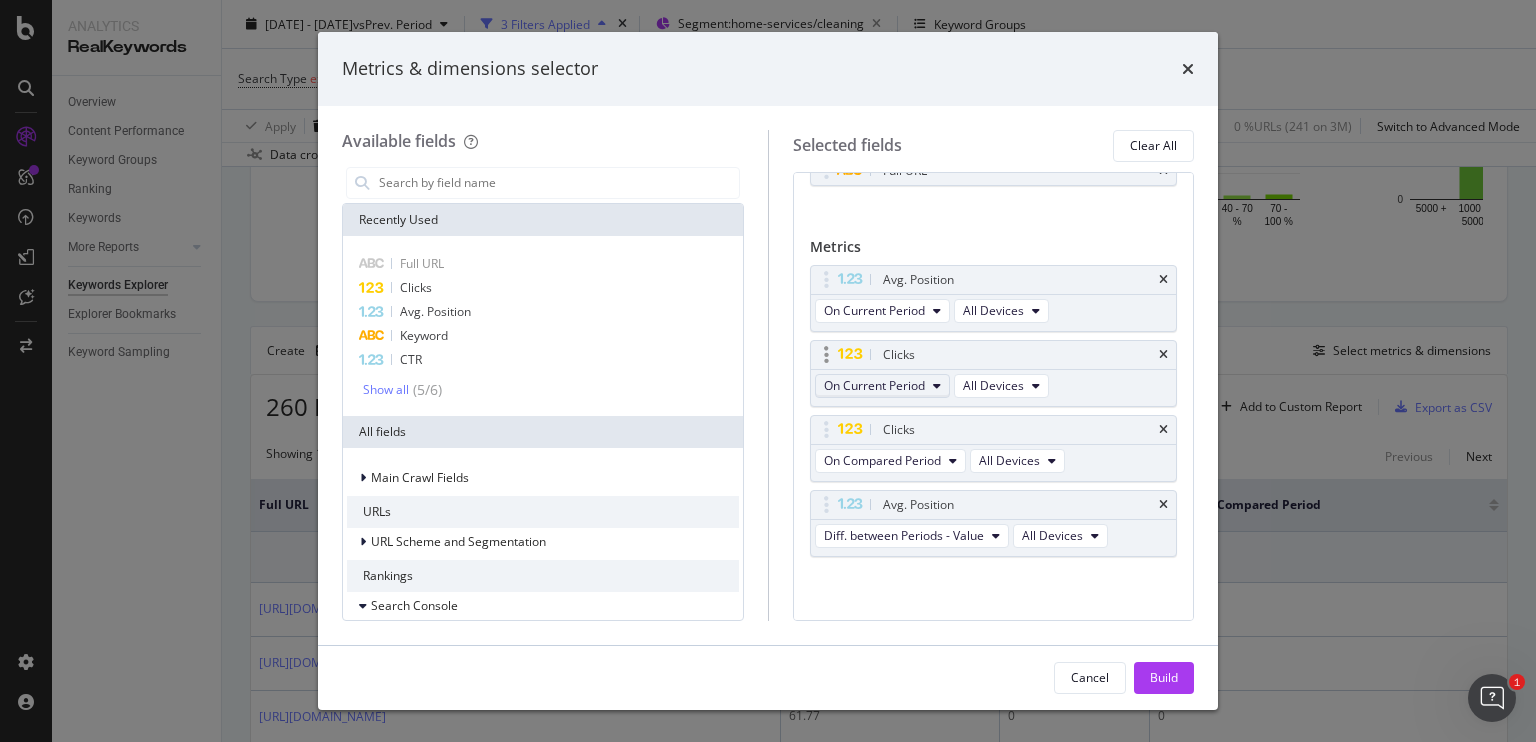click on "On Current Period" at bounding box center (874, 385) 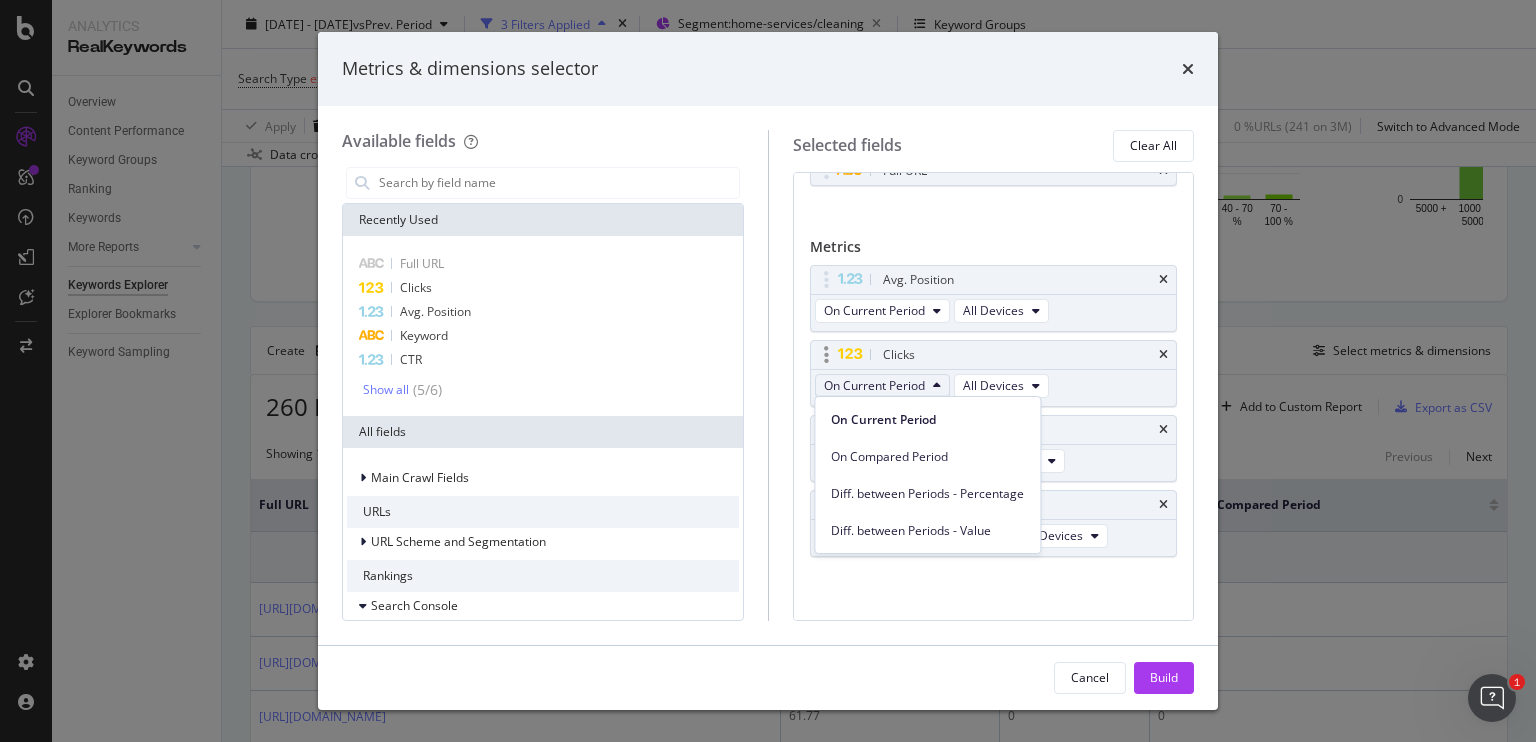 click on "On Current Period" at bounding box center (874, 385) 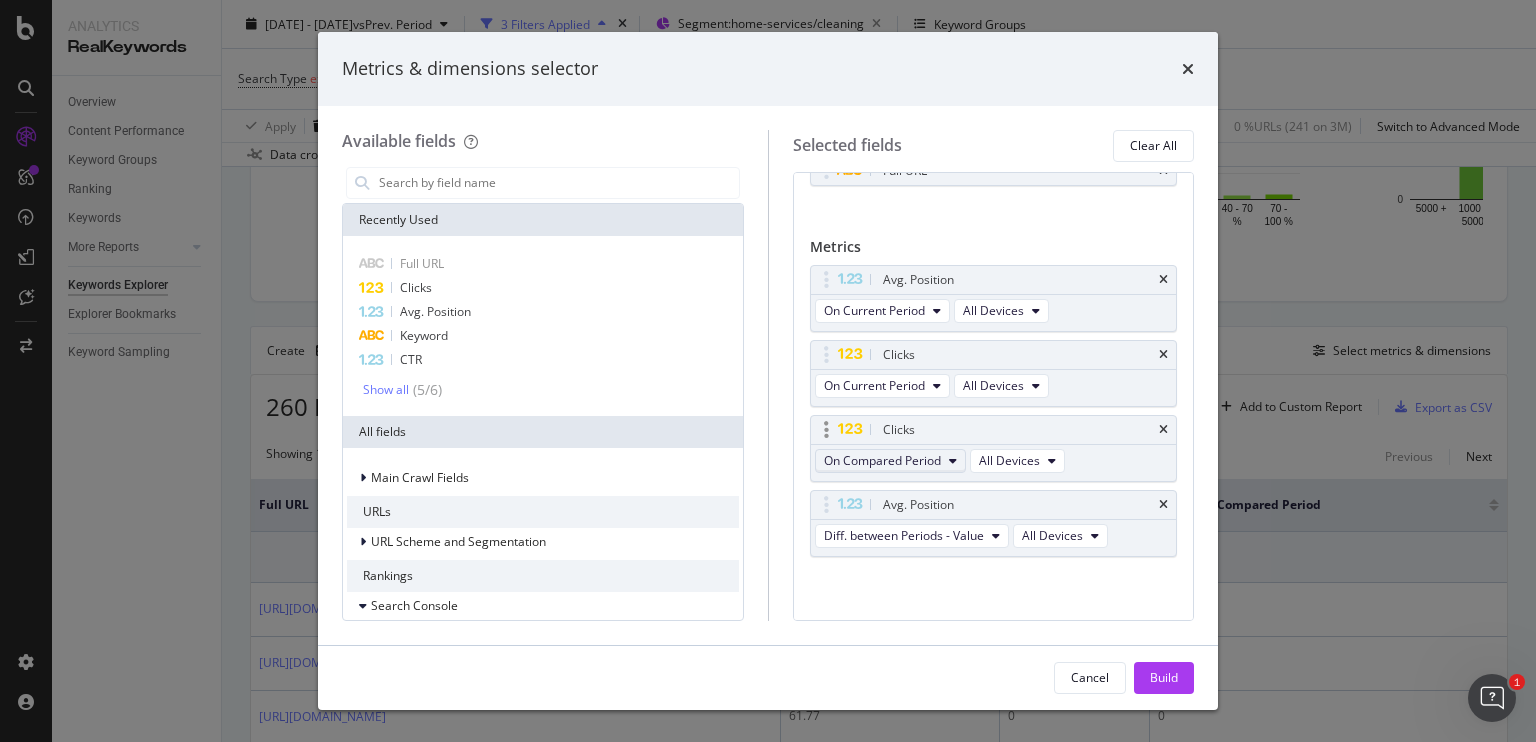 click on "On Compared Period" at bounding box center (882, 460) 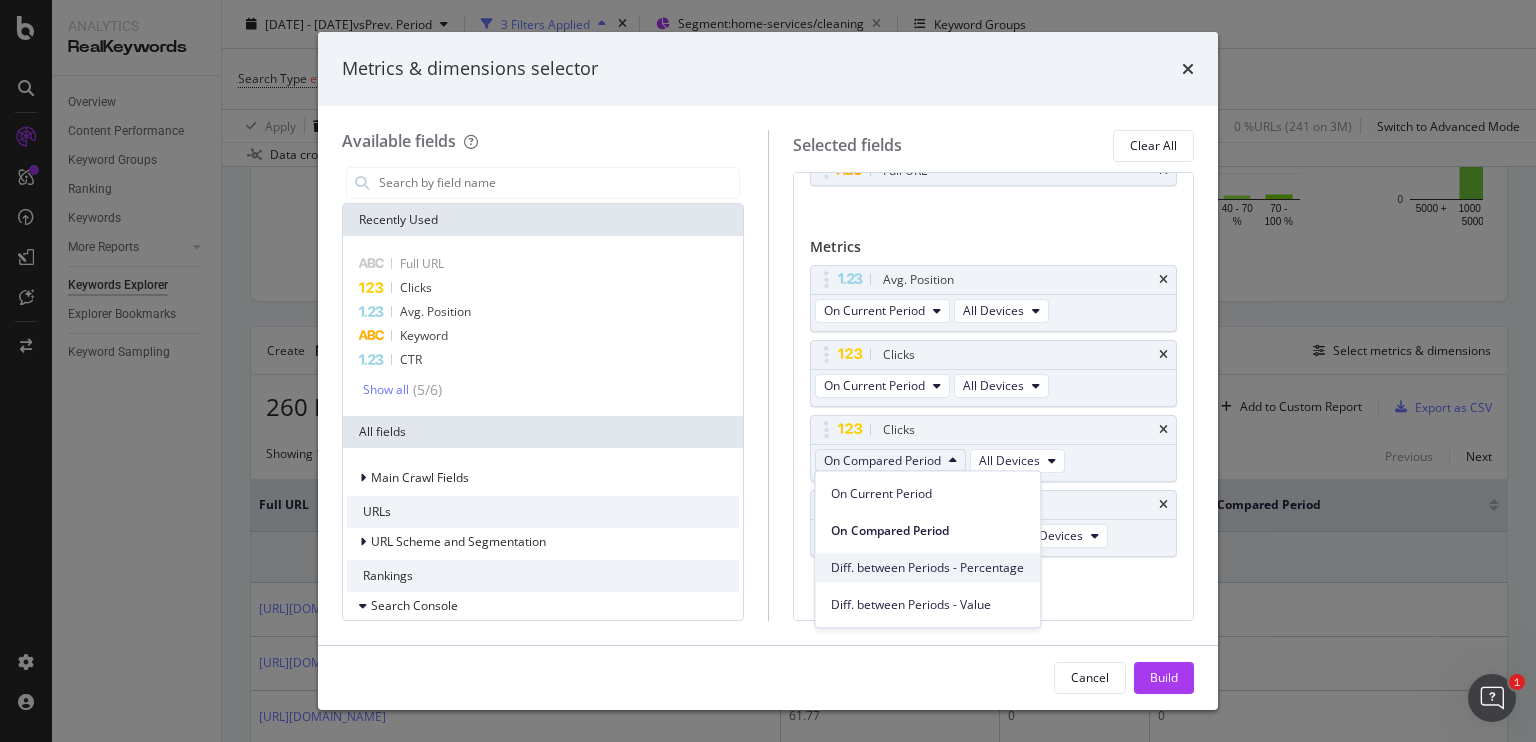 click on "Diff. between Periods - Percentage" at bounding box center [927, 568] 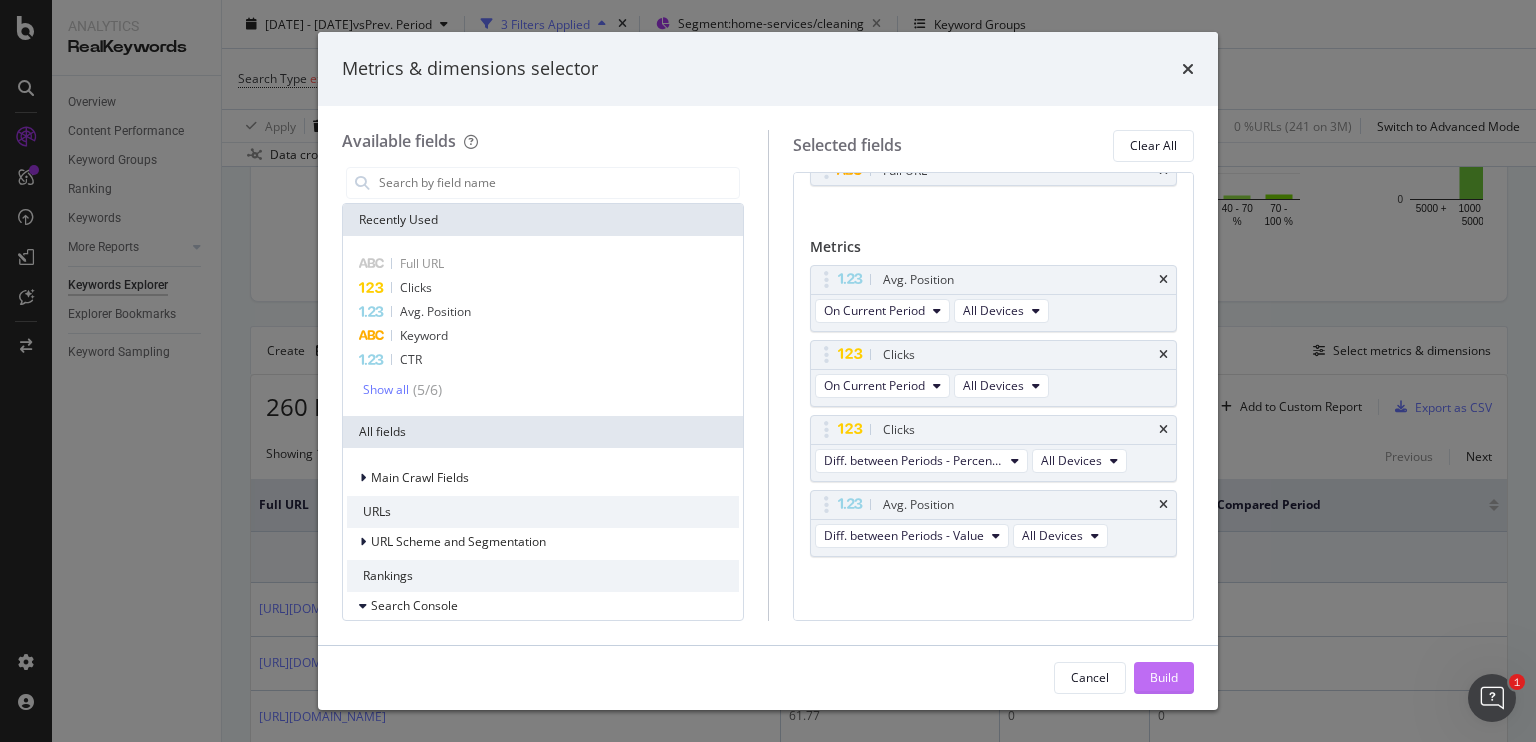 click on "Build" at bounding box center (1164, 677) 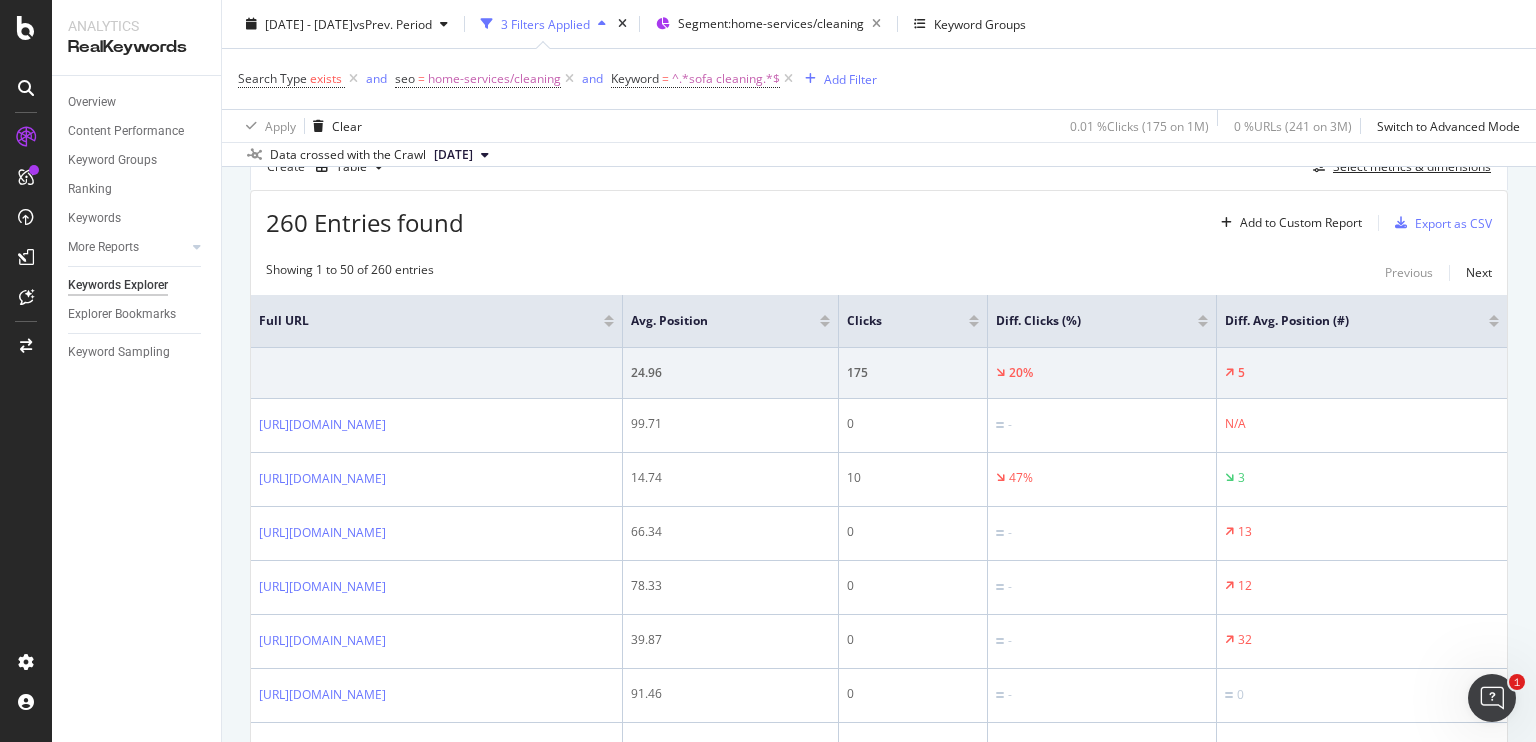 scroll, scrollTop: 576, scrollLeft: 0, axis: vertical 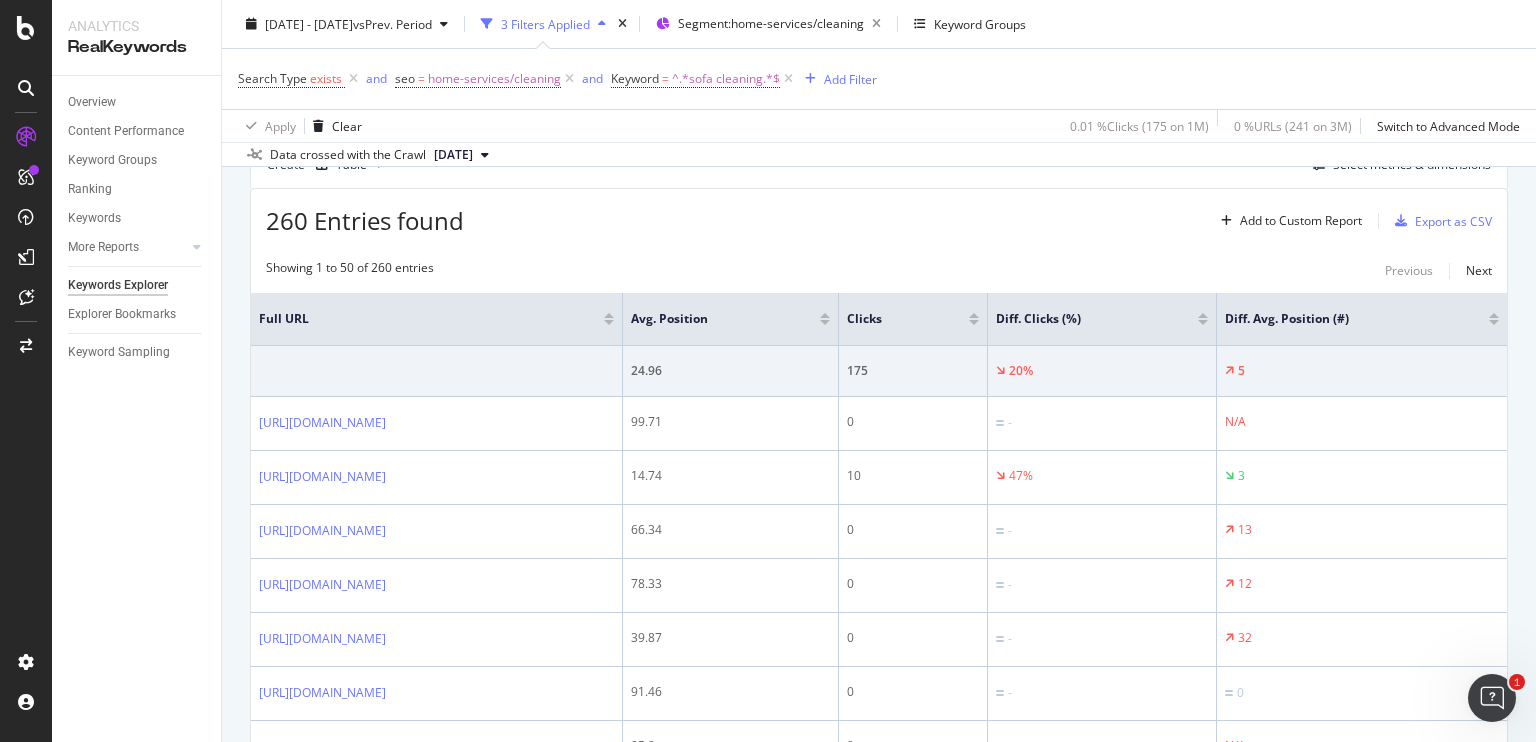 click at bounding box center [974, 322] 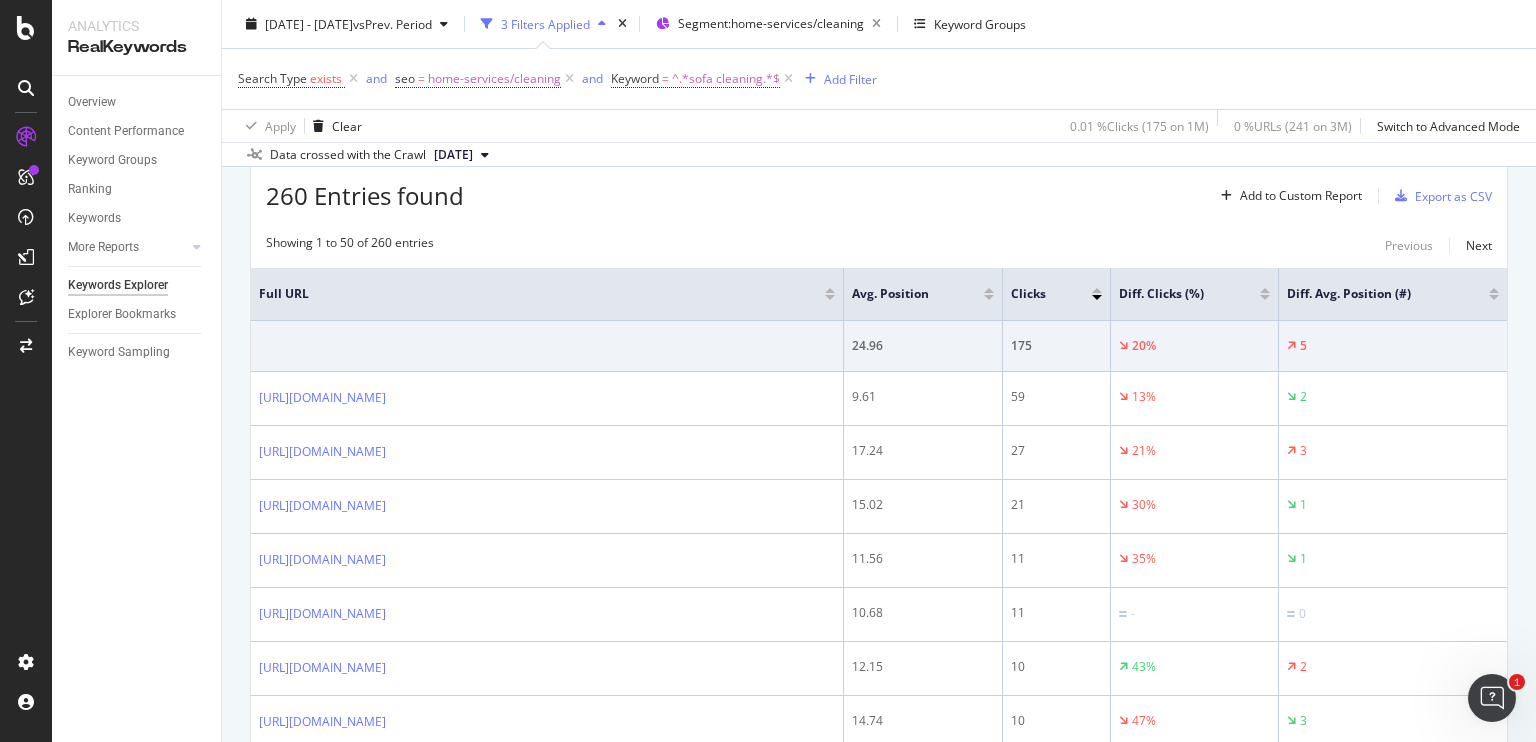 scroll, scrollTop: 602, scrollLeft: 0, axis: vertical 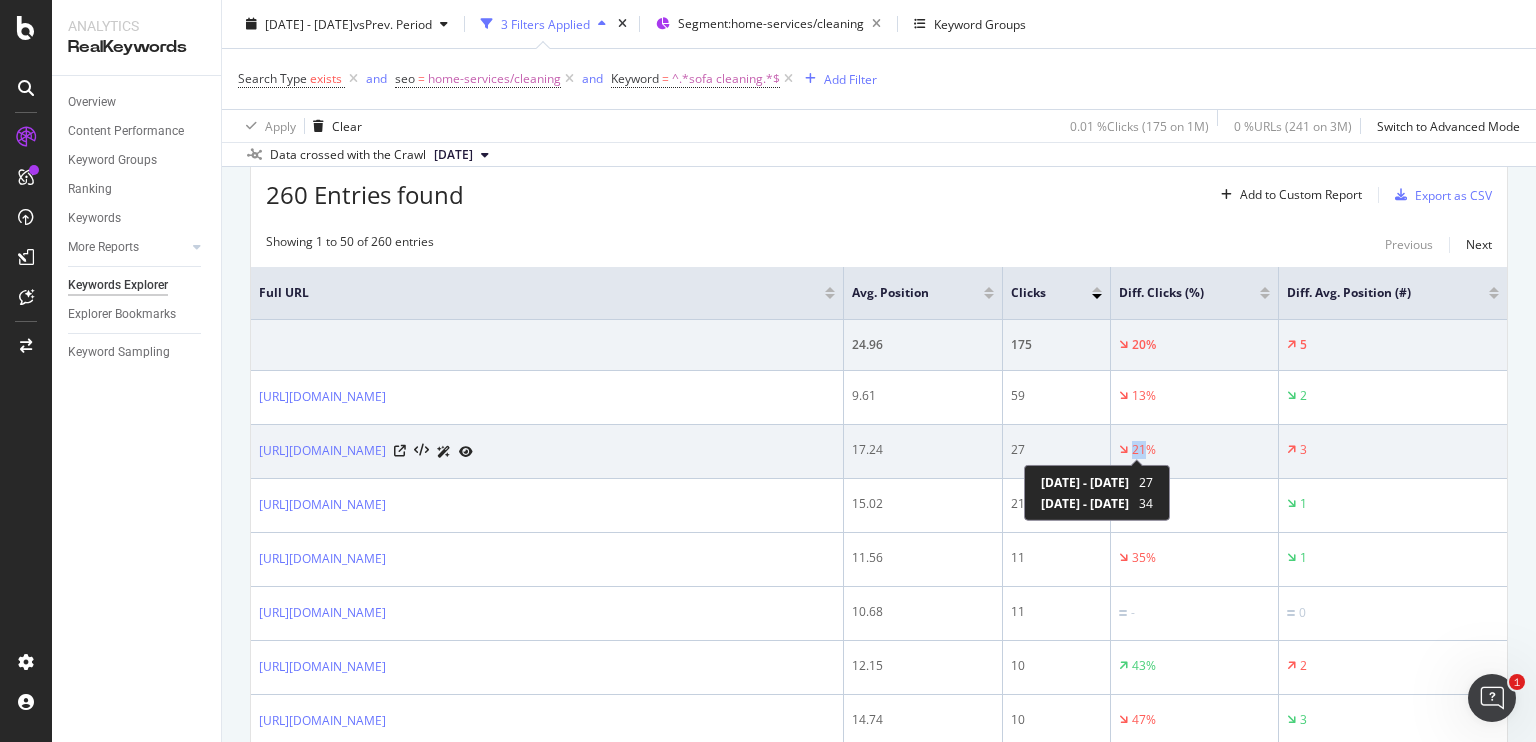 drag, startPoint x: 1132, startPoint y: 454, endPoint x: 1142, endPoint y: 448, distance: 11.661903 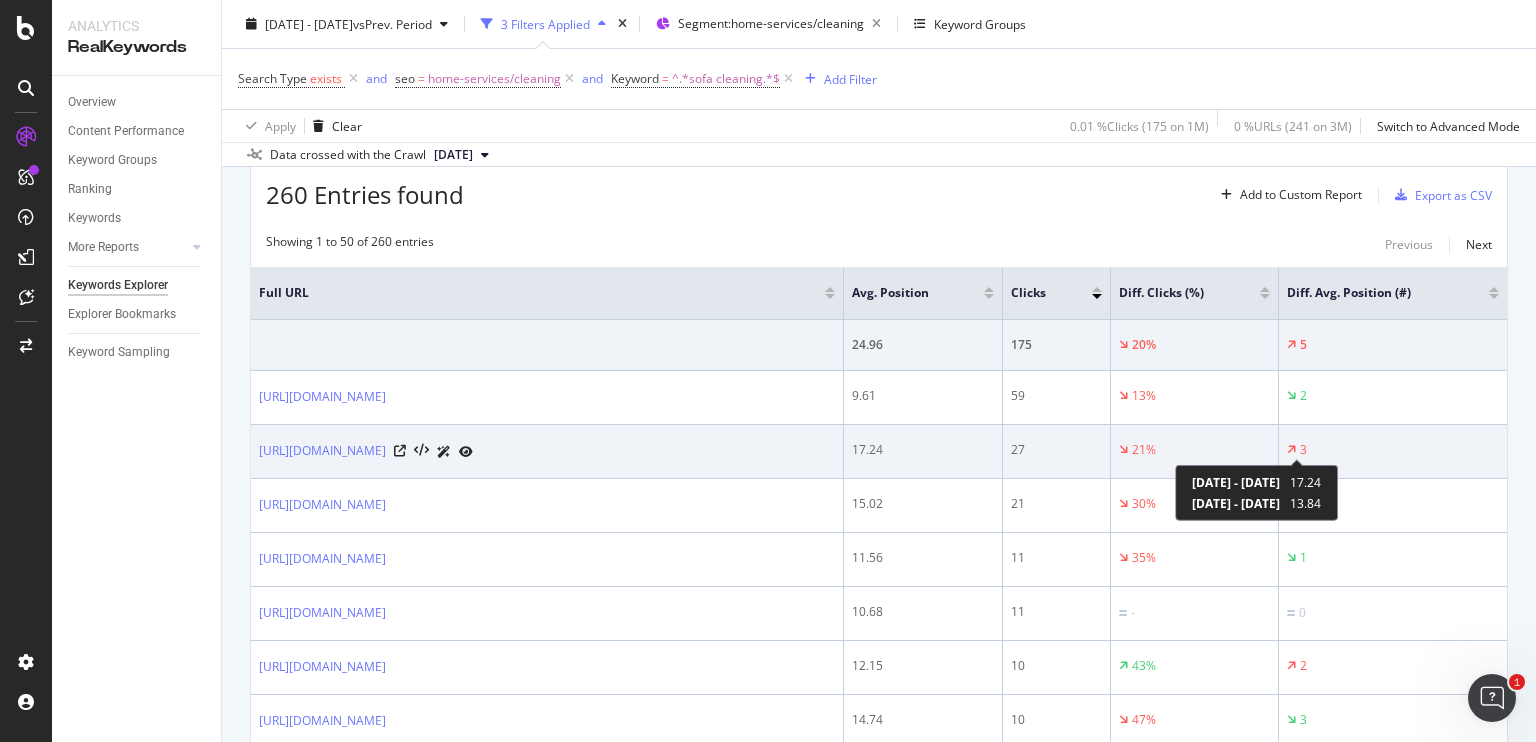 click on "3" at bounding box center (1303, 450) 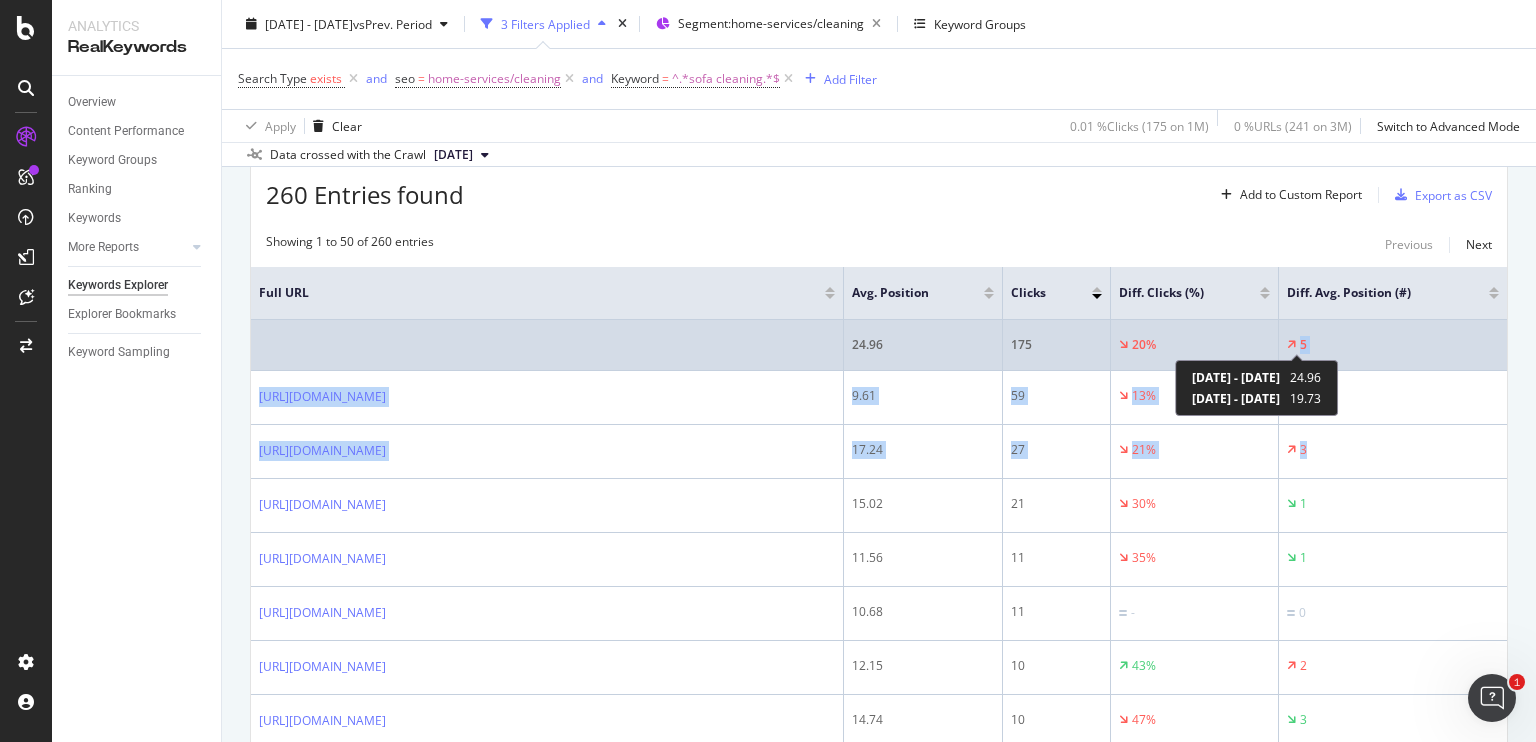 drag, startPoint x: 1301, startPoint y: 442, endPoint x: 1295, endPoint y: 346, distance: 96.18732 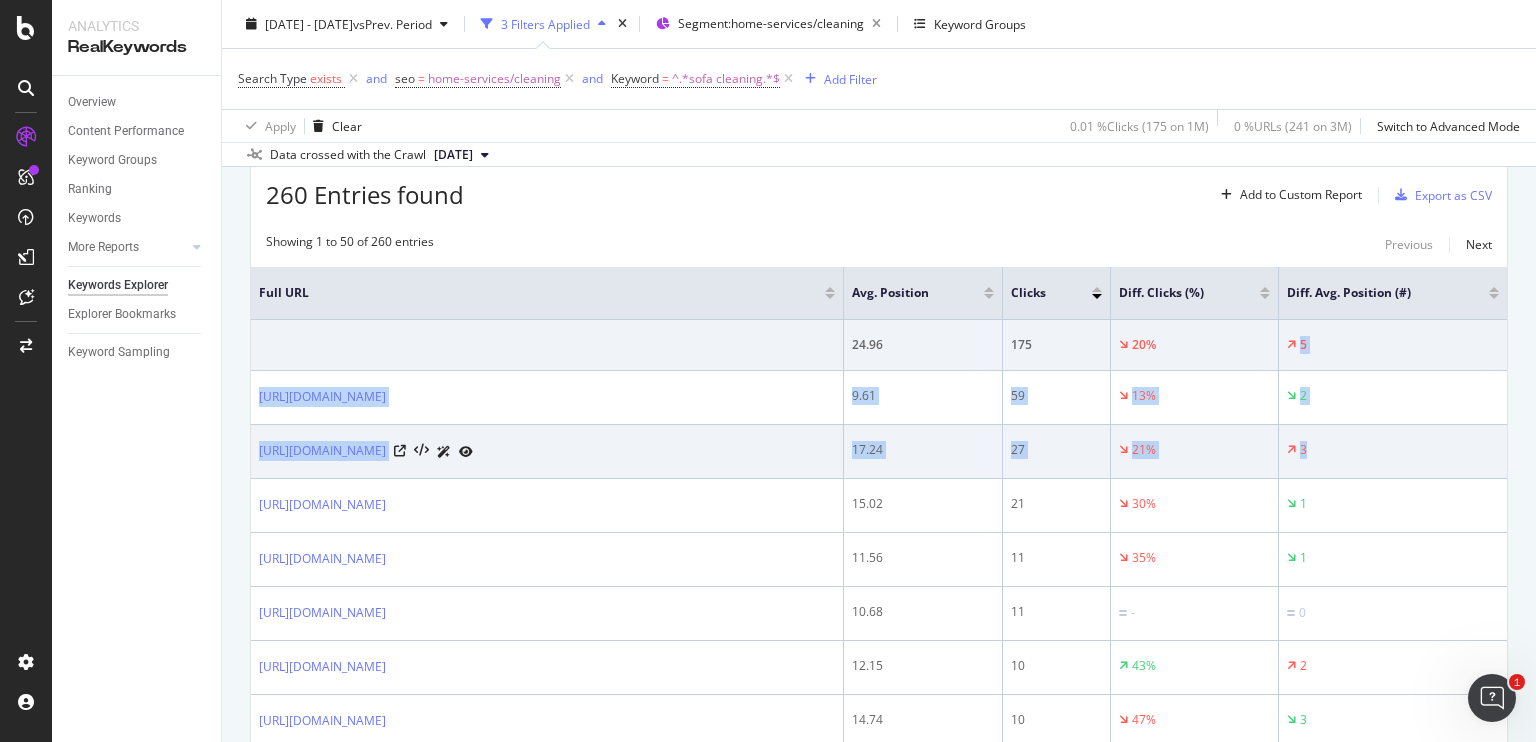 click on "21%" at bounding box center [1194, 450] 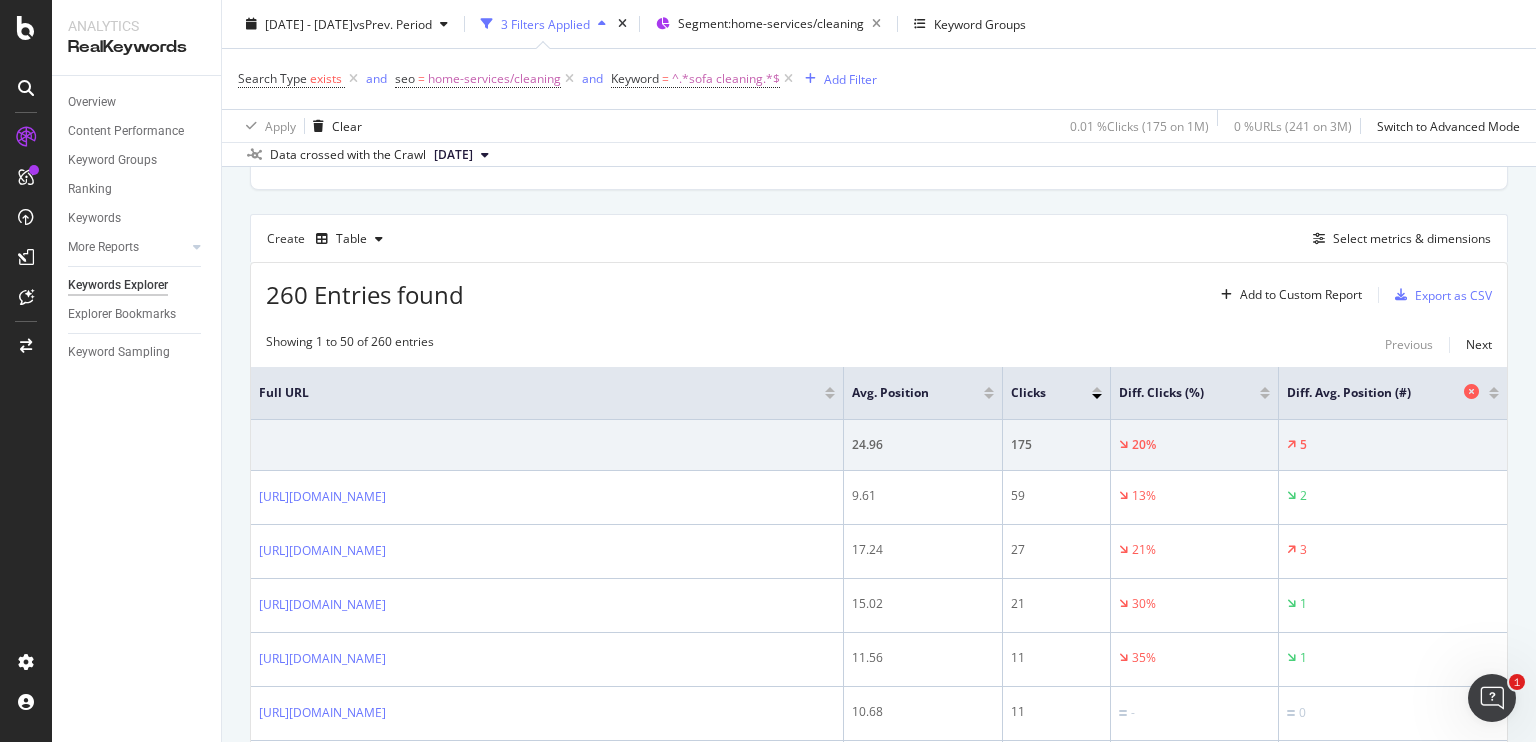 scroll, scrollTop: 486, scrollLeft: 0, axis: vertical 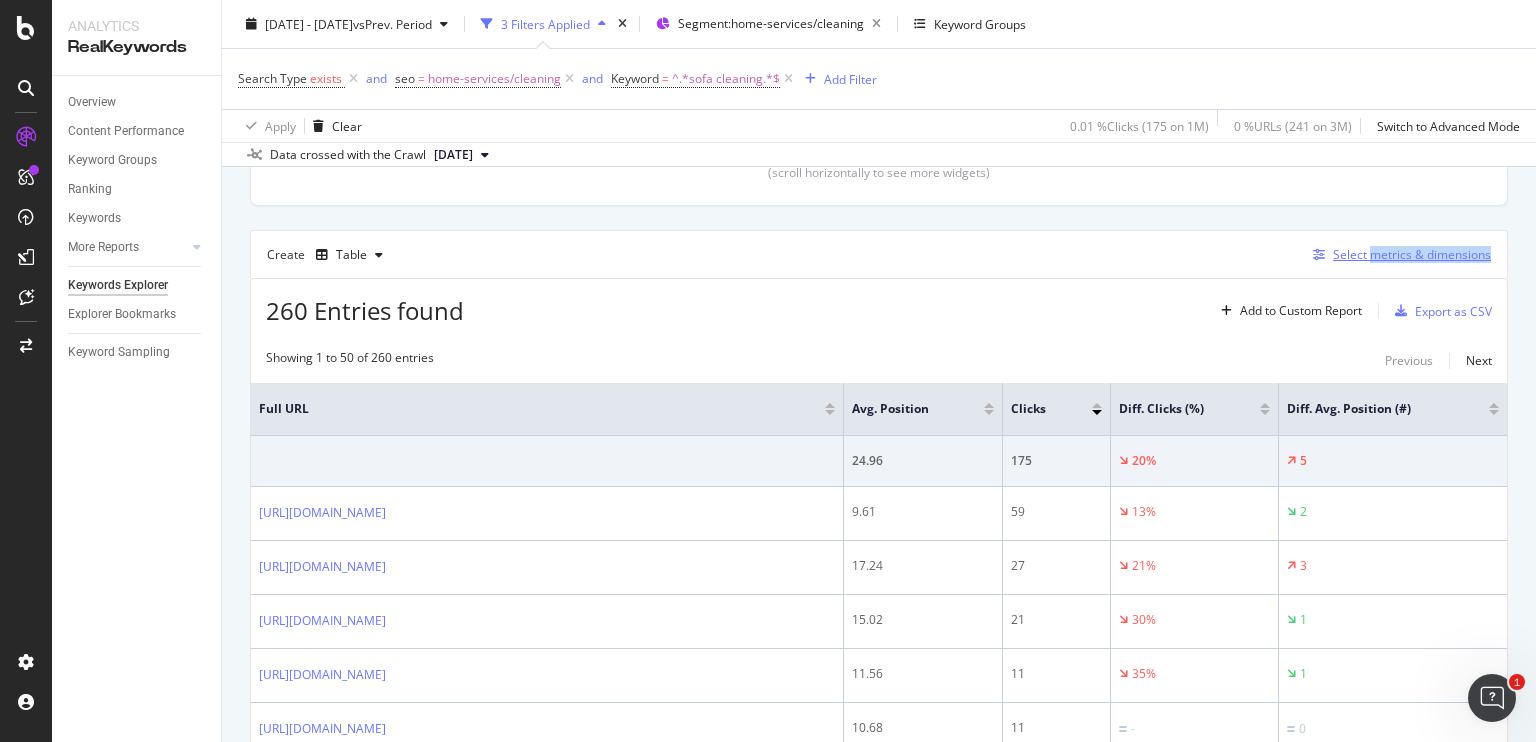 drag, startPoint x: 1365, startPoint y: 267, endPoint x: 1359, endPoint y: 254, distance: 14.3178215 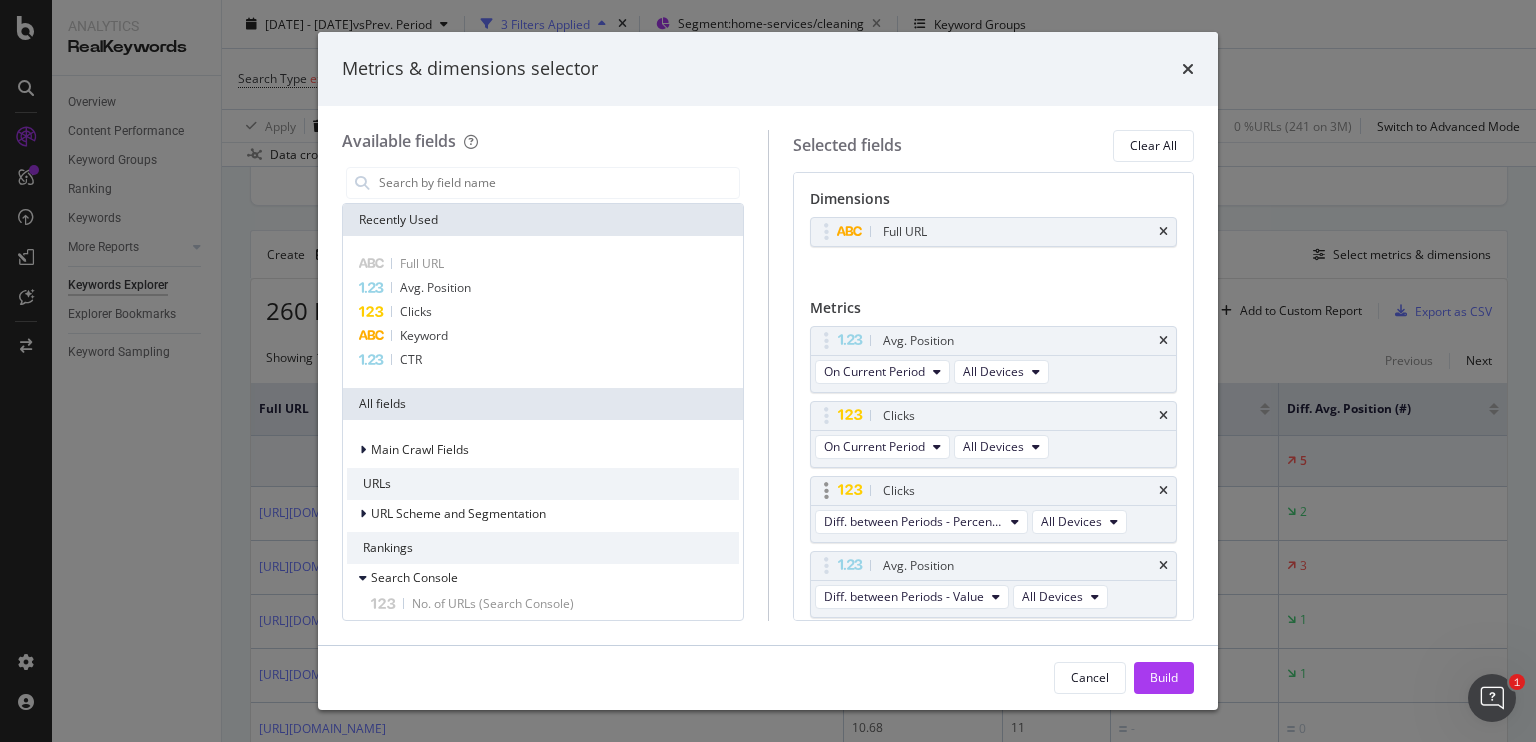 click on "Diff. between Periods - Percentage All Devices" at bounding box center [973, 524] 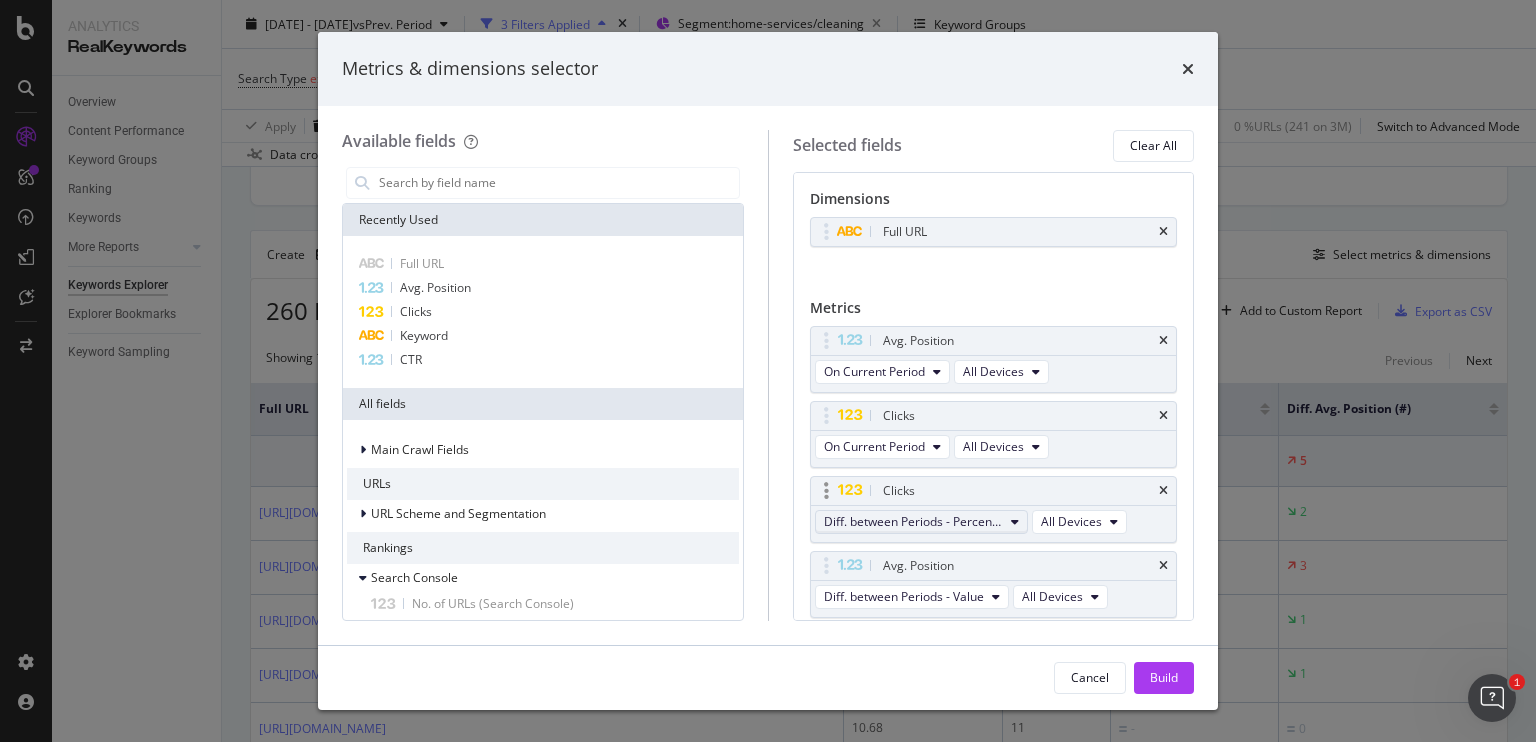 click on "Diff. between Periods - Percentage" at bounding box center [921, 522] 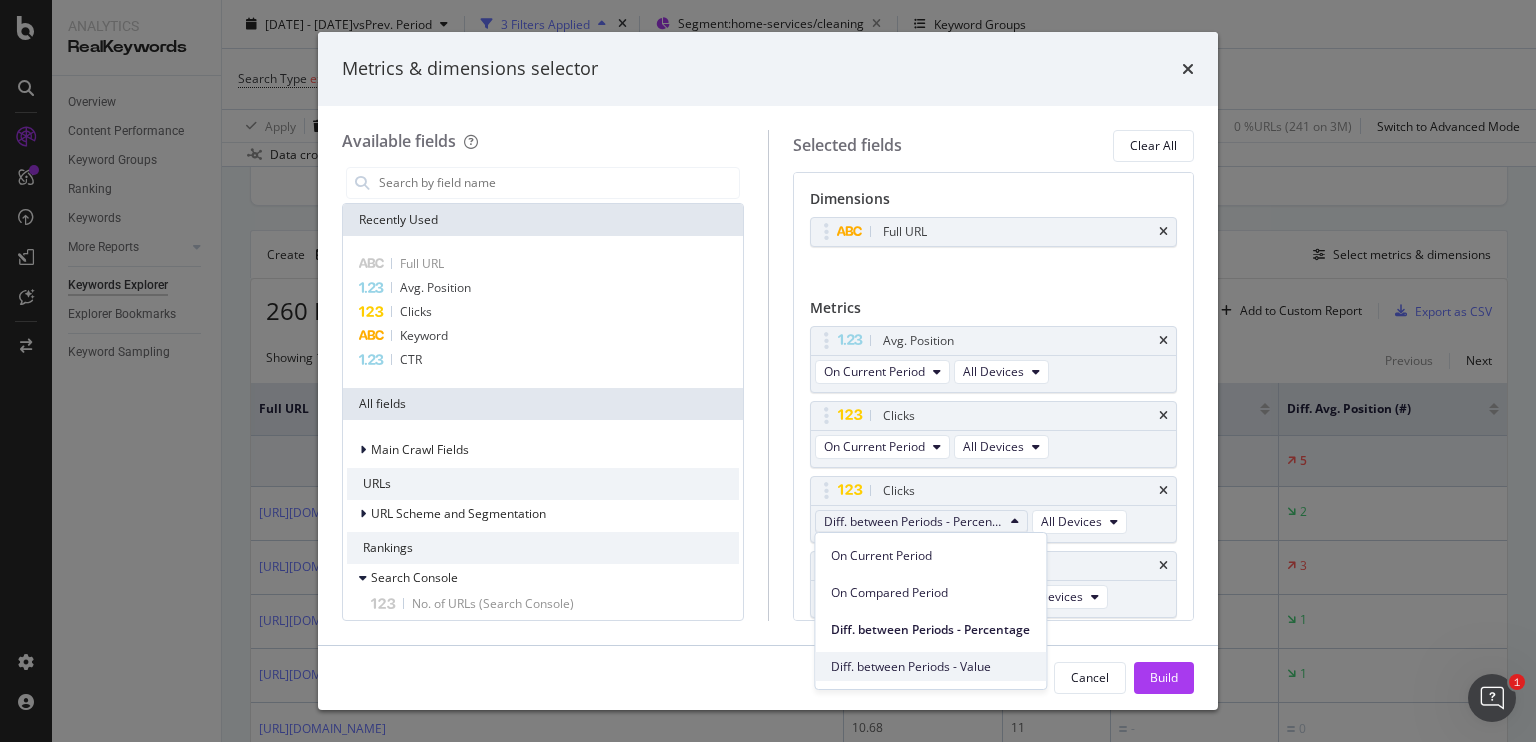 click on "Diff. between Periods - Value" at bounding box center [930, 667] 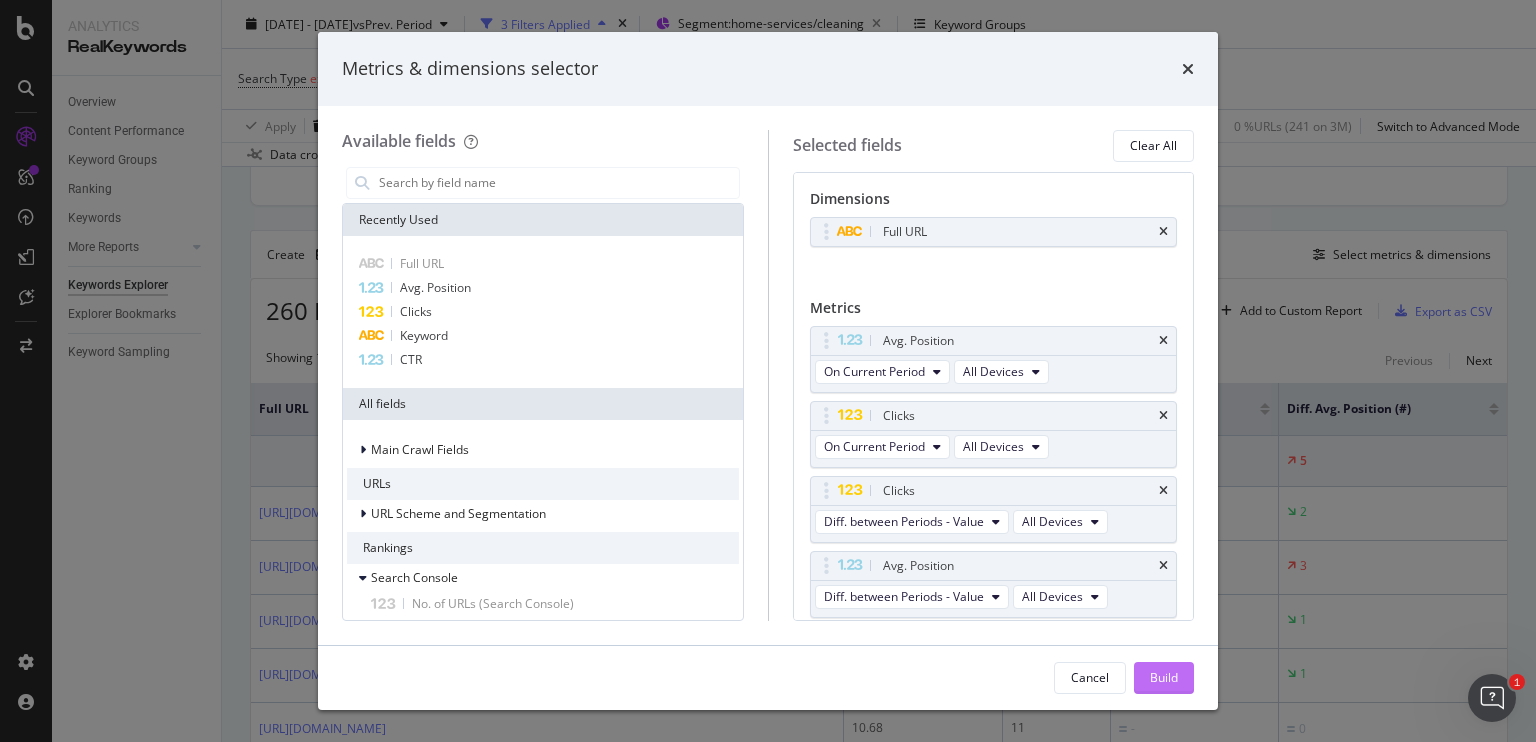 click on "Build" at bounding box center [1164, 678] 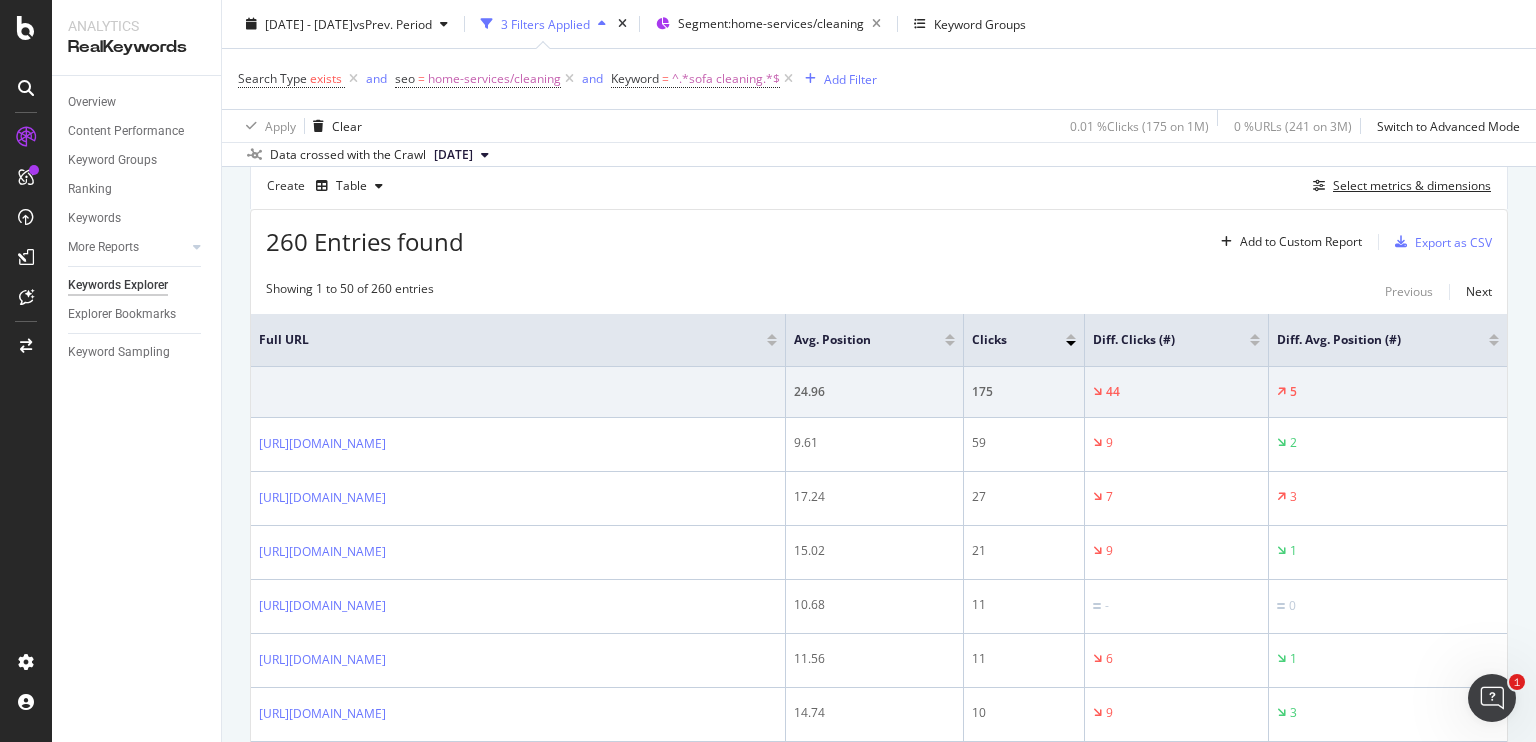 scroll, scrollTop: 558, scrollLeft: 0, axis: vertical 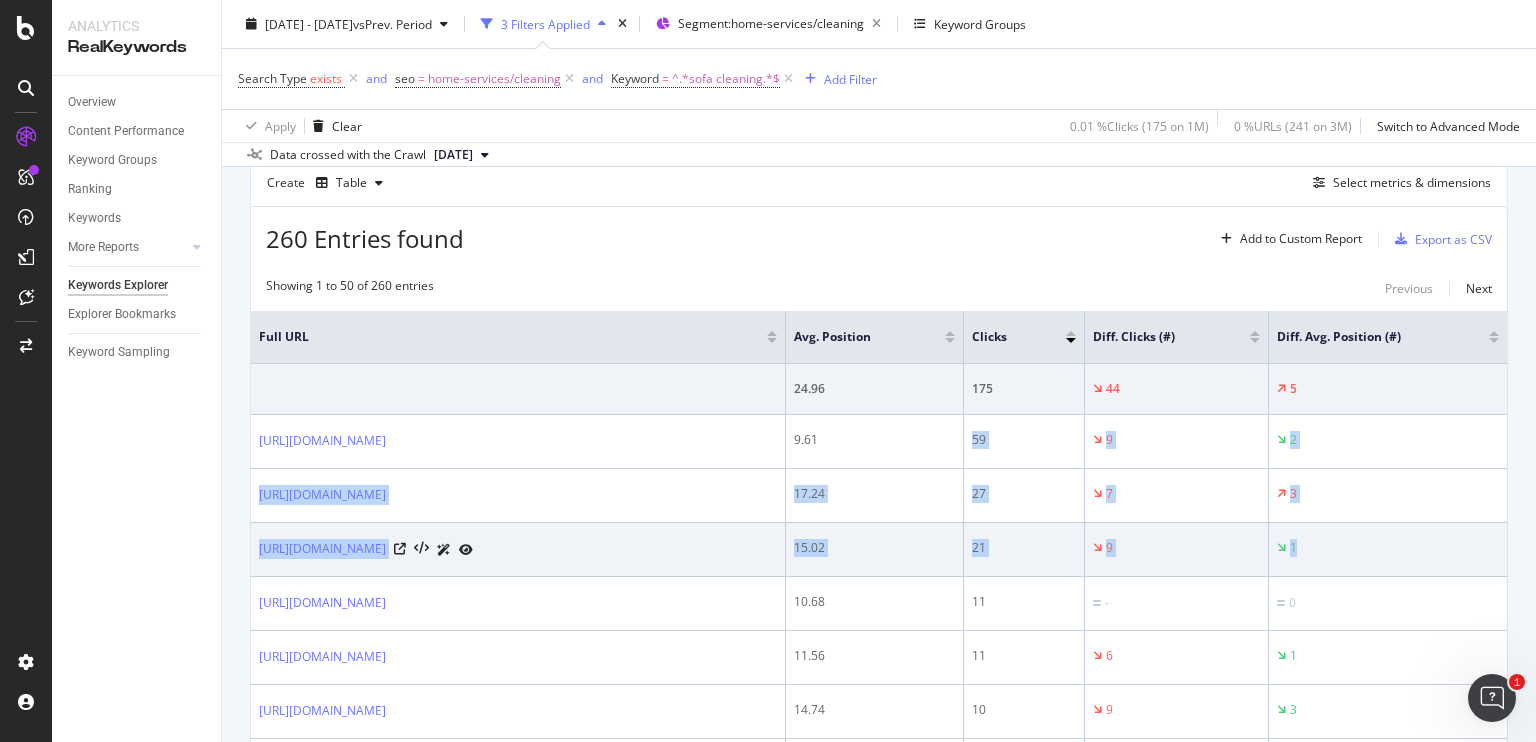 drag, startPoint x: 883, startPoint y: 440, endPoint x: 1324, endPoint y: 551, distance: 454.75488 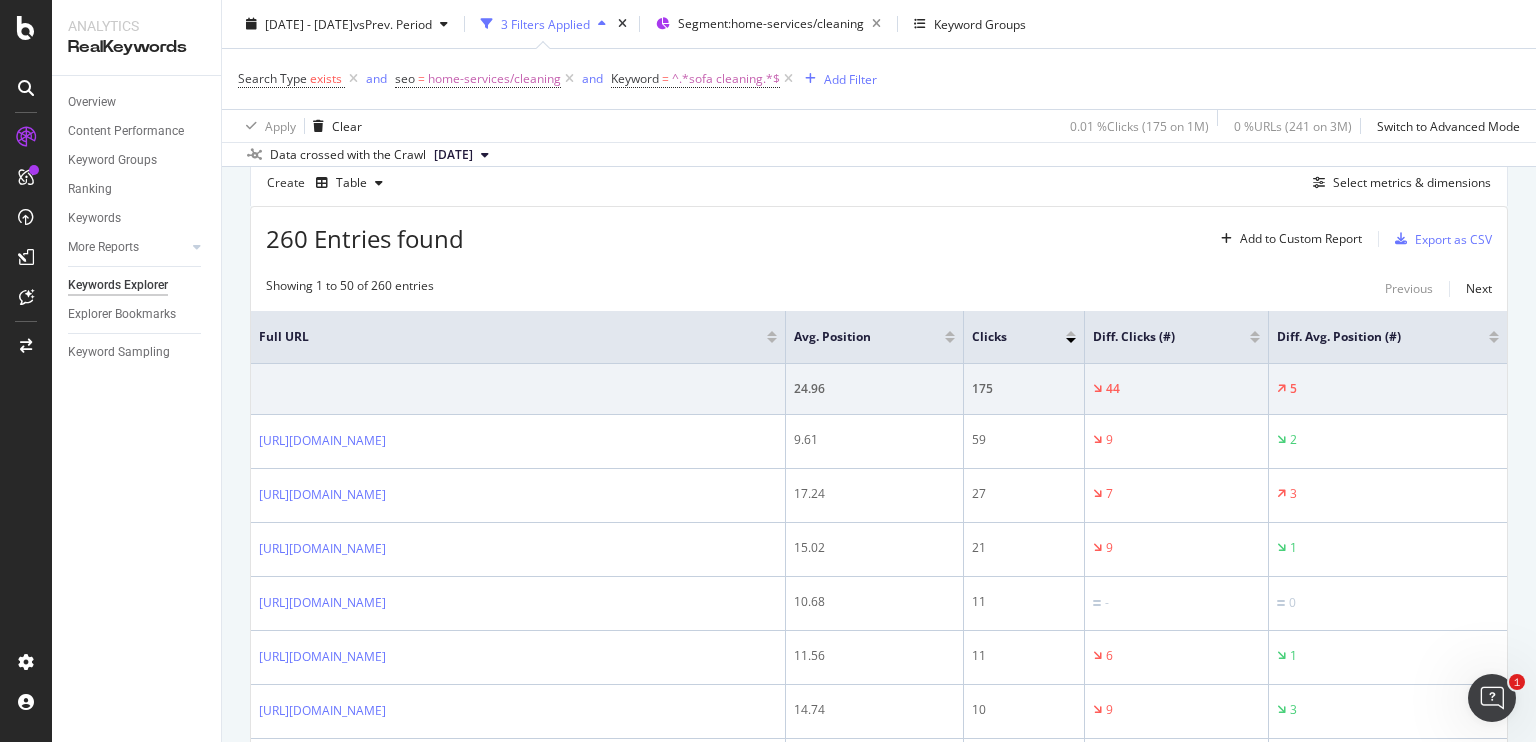 click on "By URL Top Charts Clicks By seo Level 3 By: seo Level 3 No Data Clicks By Average Position Hold CTRL while clicking to filter the report. 1-3 4-6 7-10 11+ 0 50 100 Avg. Position Clicks 1-3 27 4-6 35 7-10 75 11+ 38 100 Clicks By CTR Hold CTRL while clicking to filter the report. 0 - 5 % 5 - 10 % 10 - 20 % 20 - 40 % 40 - 70 % 70 - 100 % 0 50 100 150 CTR Clicks 0 - 5 % 110 5 - 10 % 40 10 - 20 % 9 20 - 40 % 7 40 - 70 % 4 70 - 100 % 5 150 Clicks By Content Size Hold CTRL while clicking to filter the report. 5000 + 1000 - 5000 500 - 1000 250 - 500 100 - 250 0 - 100 0 100 200 No. of Words (Content) Clicks 5000 + 1000 - 5000 175 500 - 1000 0 250 - 500 0 100 - 250 0 0 - 100 200 Clicks By Inlinks Hold CTRL while clicking to filter the report. 101+ [PHONE_NUMBER] 6-15 2-5 1 0 50 100 150 No. of Unique Follow Inlinks Clicks 101+ 7 51-100 0 16-50 107 6-15 61 2-5 0 1 150 Impressions By Average Position Hold CTRL while clicking to filter the report. 1-3 4-6 7-10 11+ 0 5K 10K Avg. Position Impressions 1-3 761 4-6 1,526 7-10 11+" at bounding box center (879, 1444) 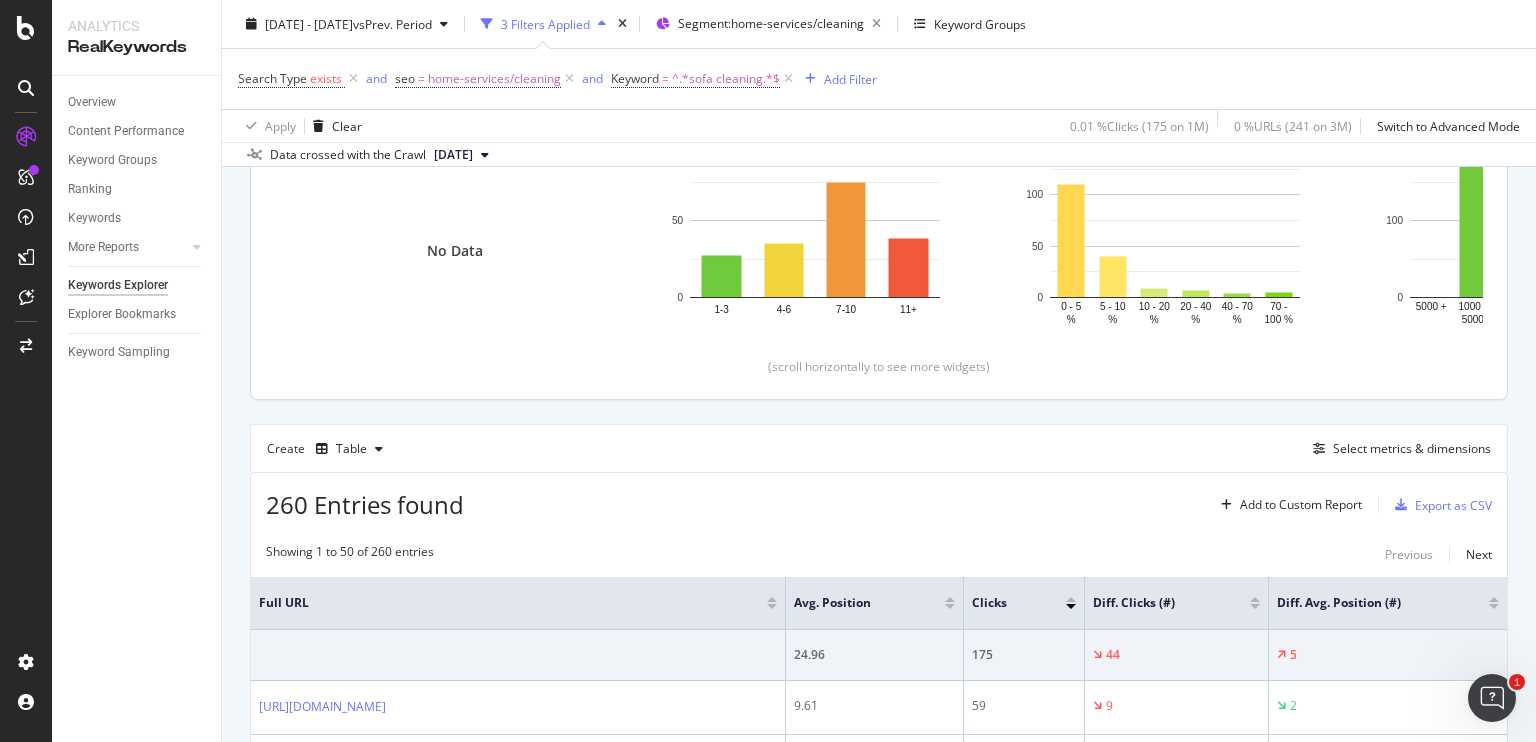 scroll, scrollTop: 0, scrollLeft: 0, axis: both 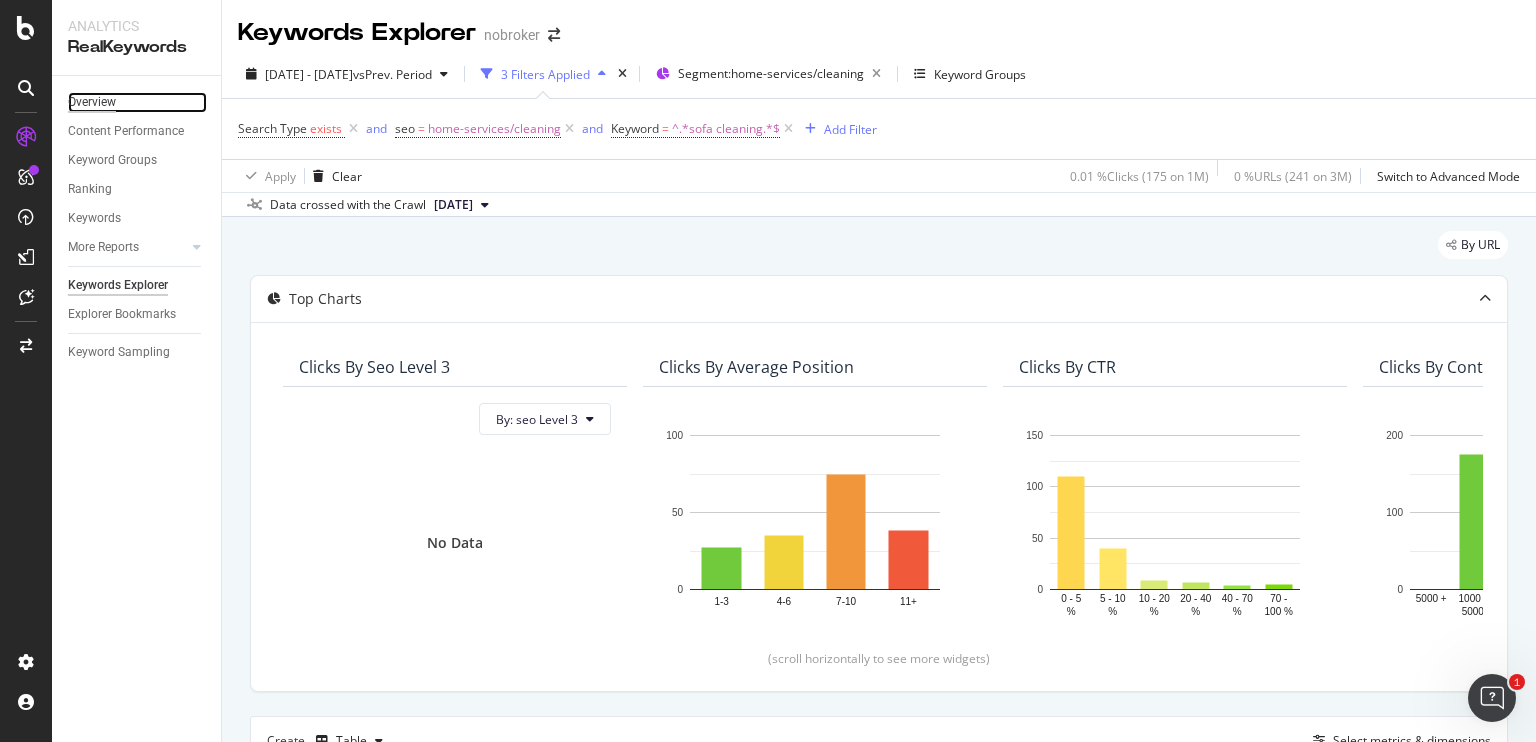 click on "Overview" at bounding box center (92, 102) 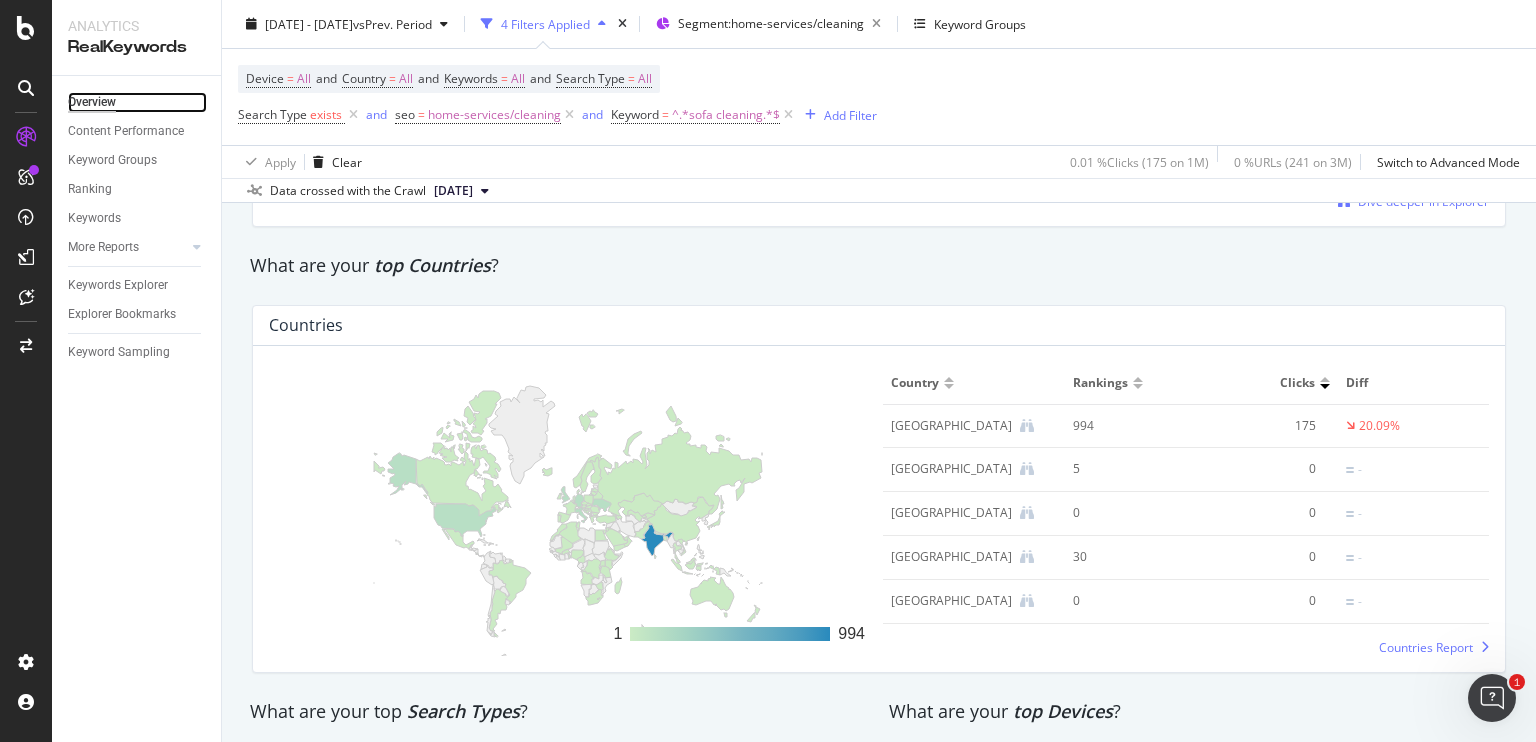 scroll, scrollTop: 2852, scrollLeft: 0, axis: vertical 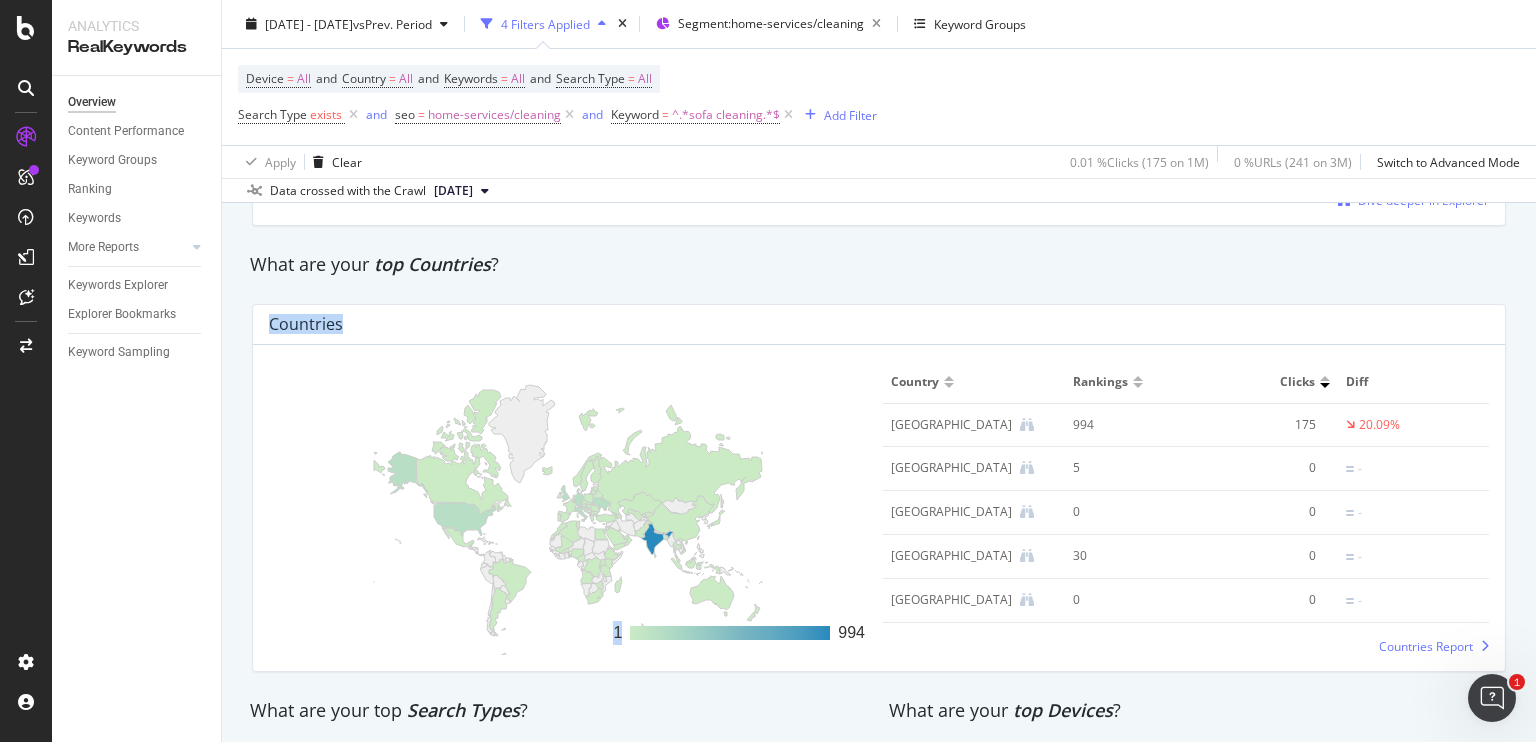 drag, startPoint x: 795, startPoint y: 627, endPoint x: 757, endPoint y: 266, distance: 362.99448 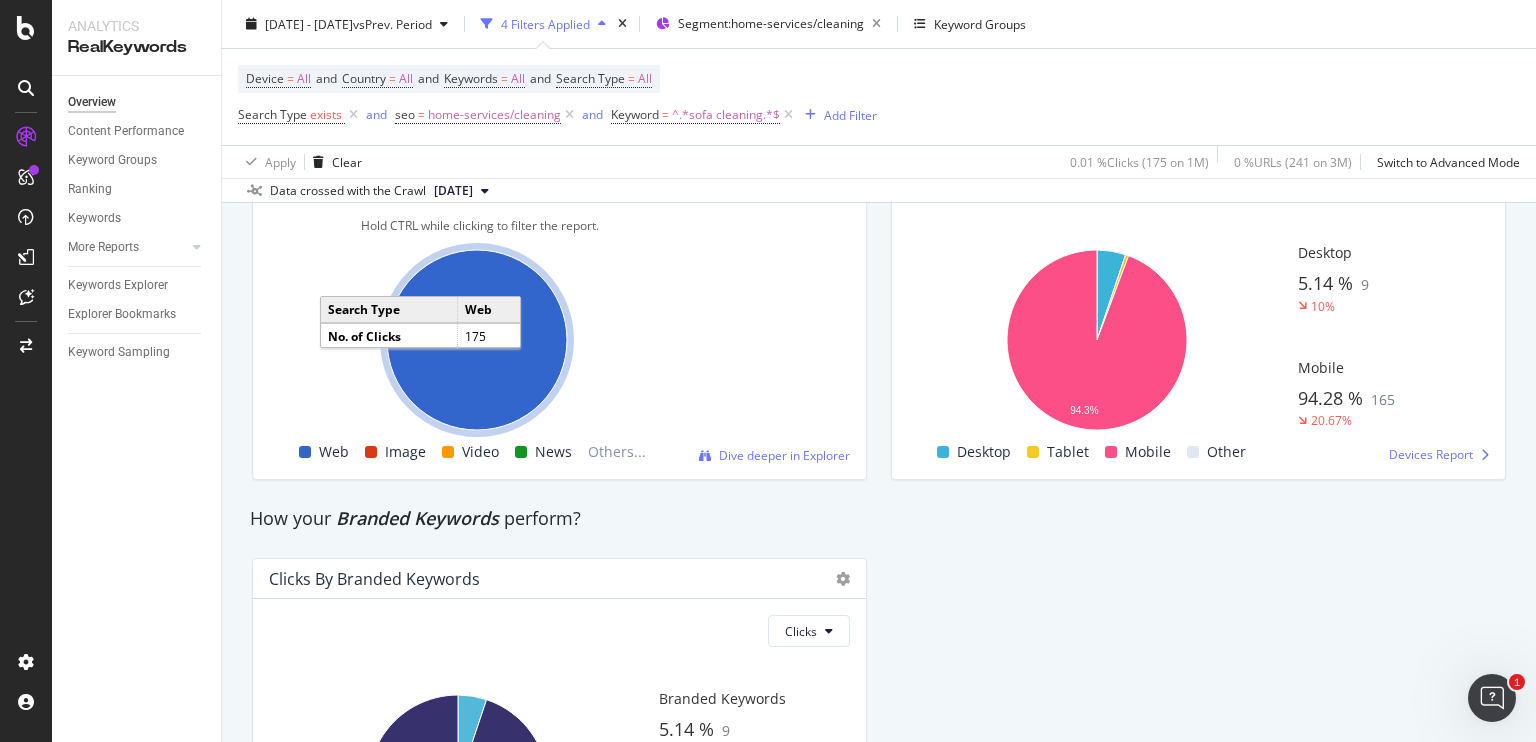 scroll, scrollTop: 3453, scrollLeft: 0, axis: vertical 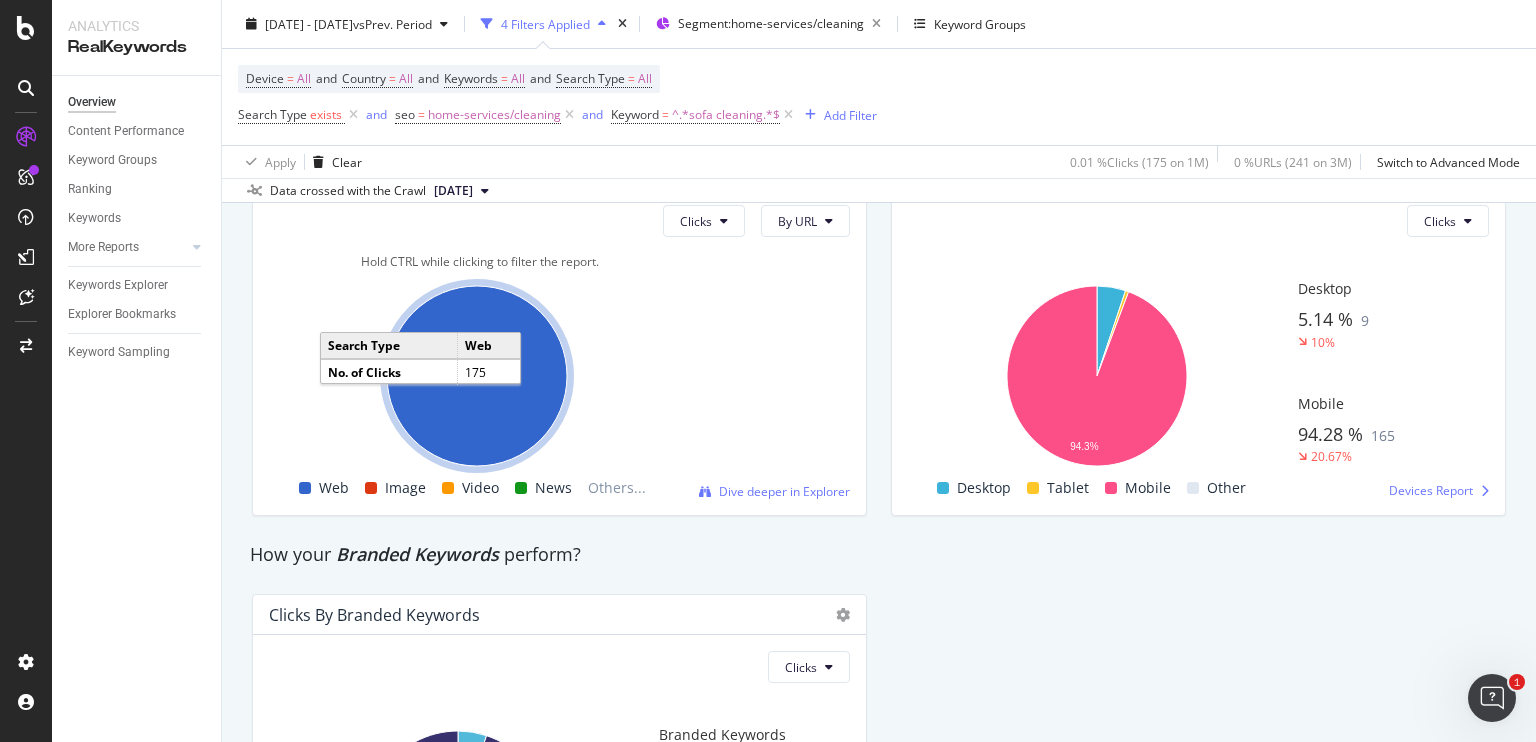click 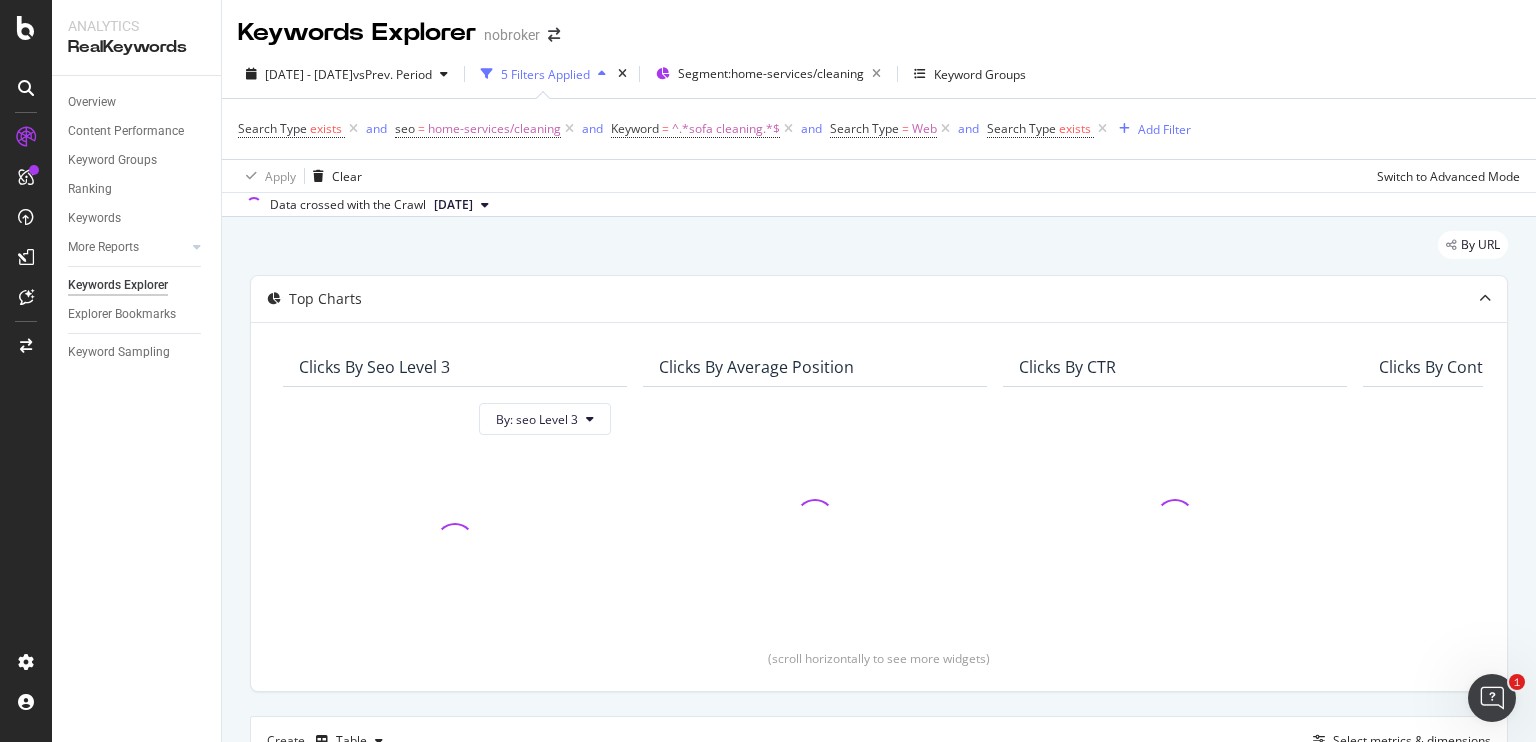 click on "Clicks By seo Level 3" at bounding box center [450, 367] 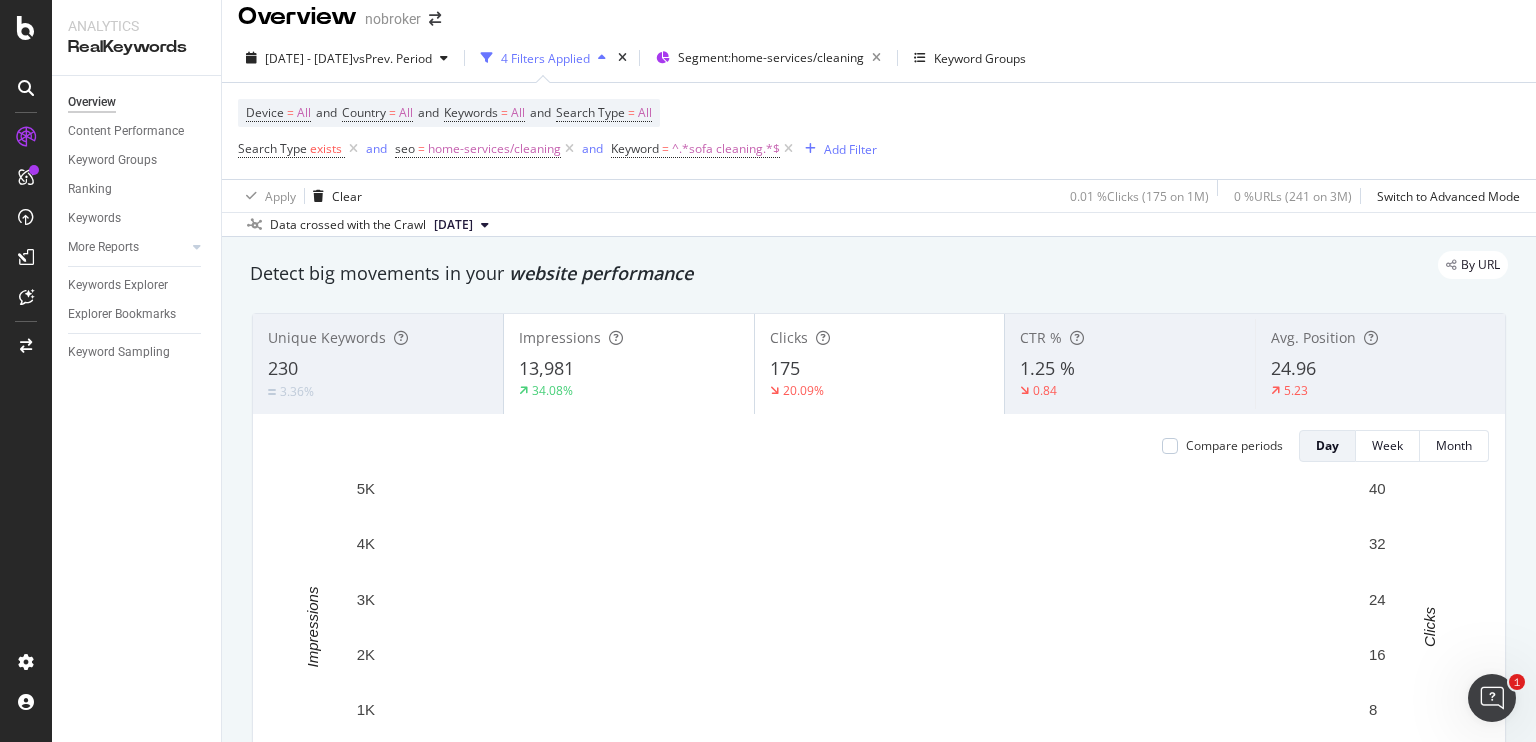 scroll, scrollTop: 16, scrollLeft: 0, axis: vertical 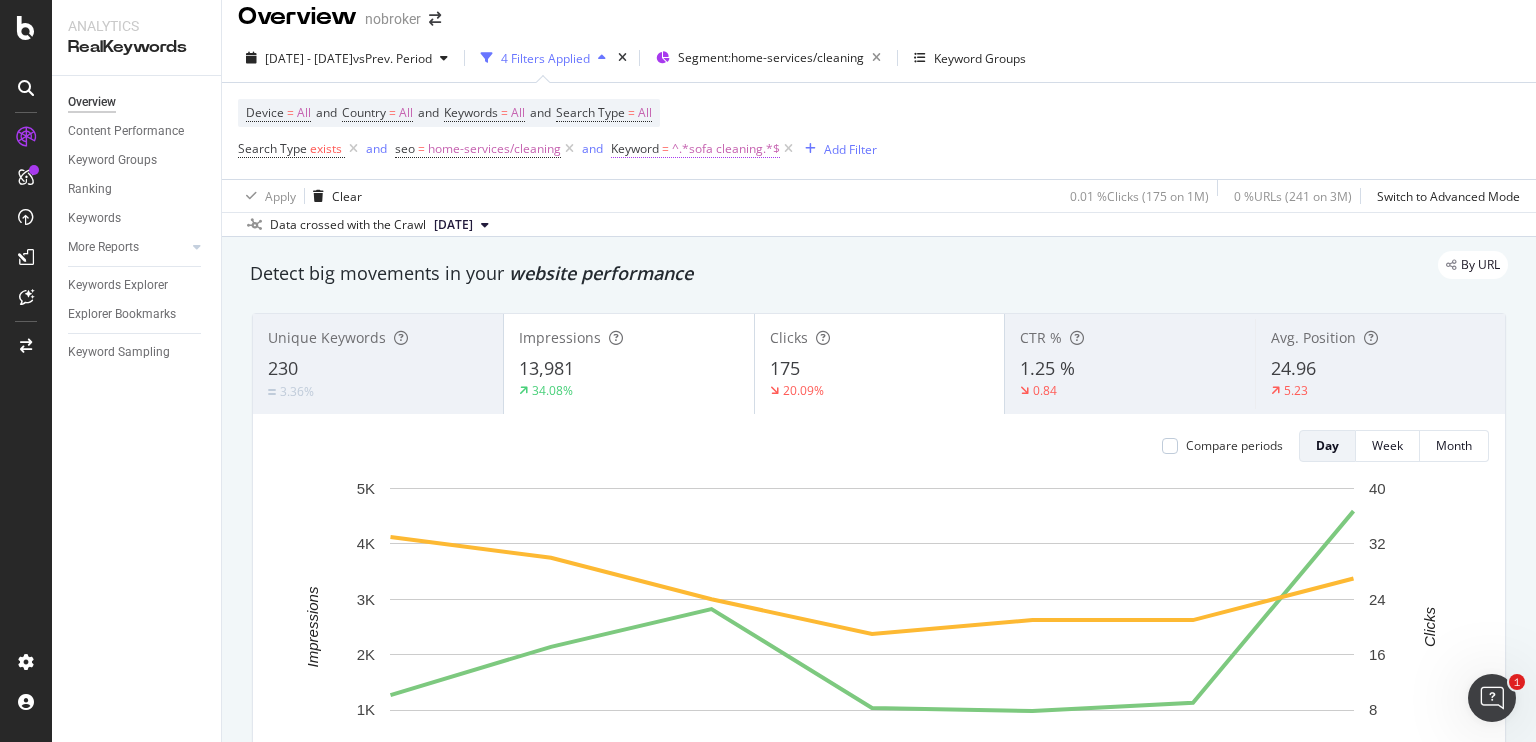 click on "^.*sofa cleaning.*$" at bounding box center [726, 149] 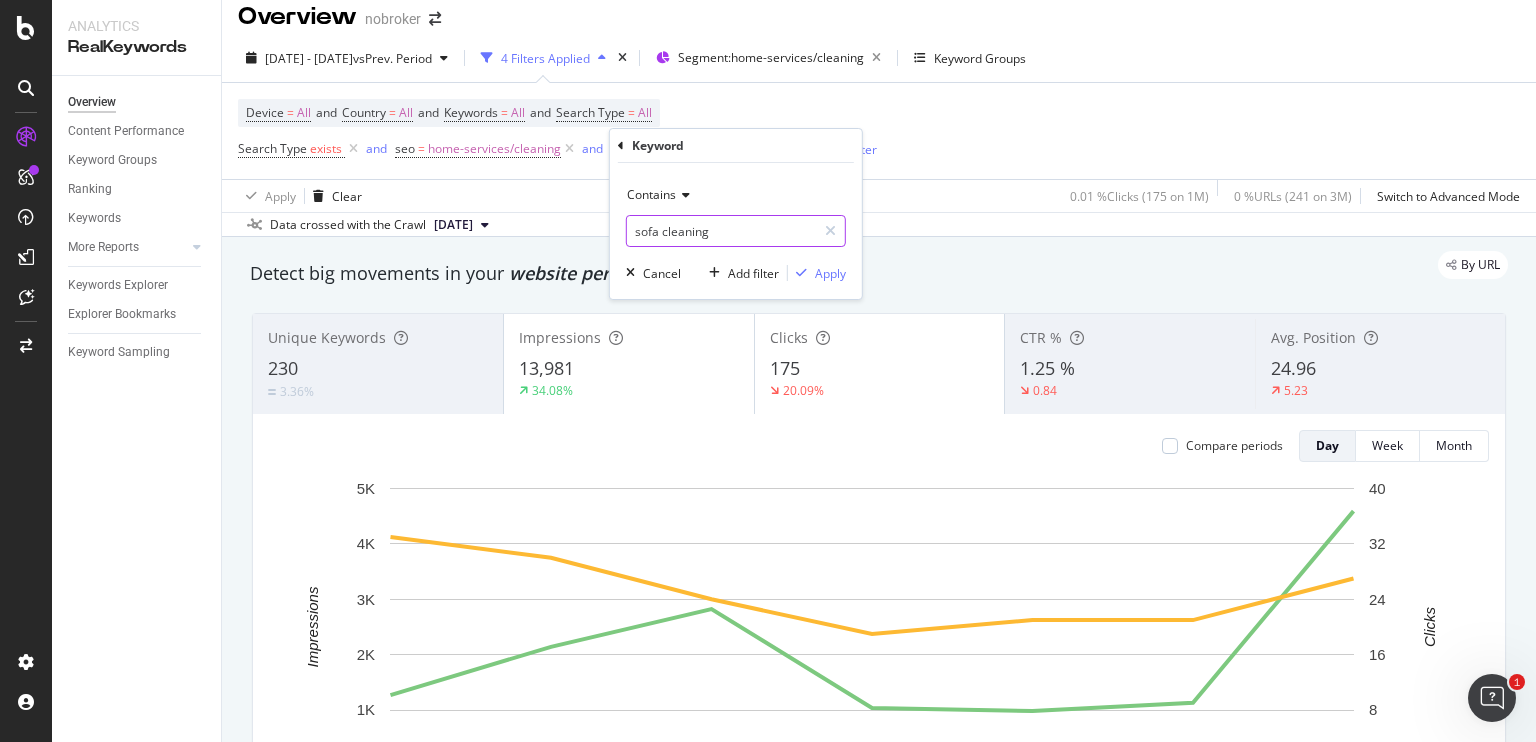 click on "sofa cleaning" at bounding box center (721, 231) 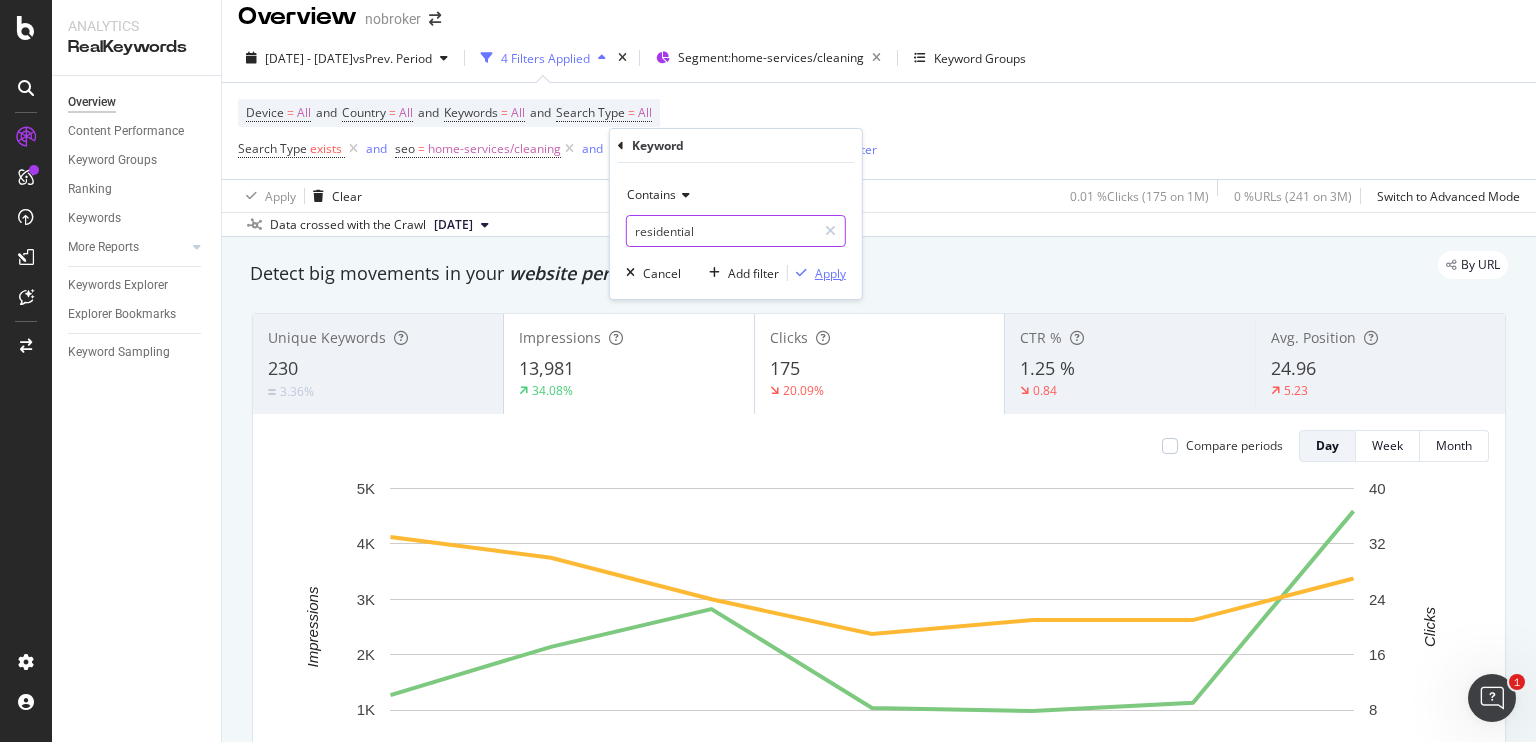 type on "residential" 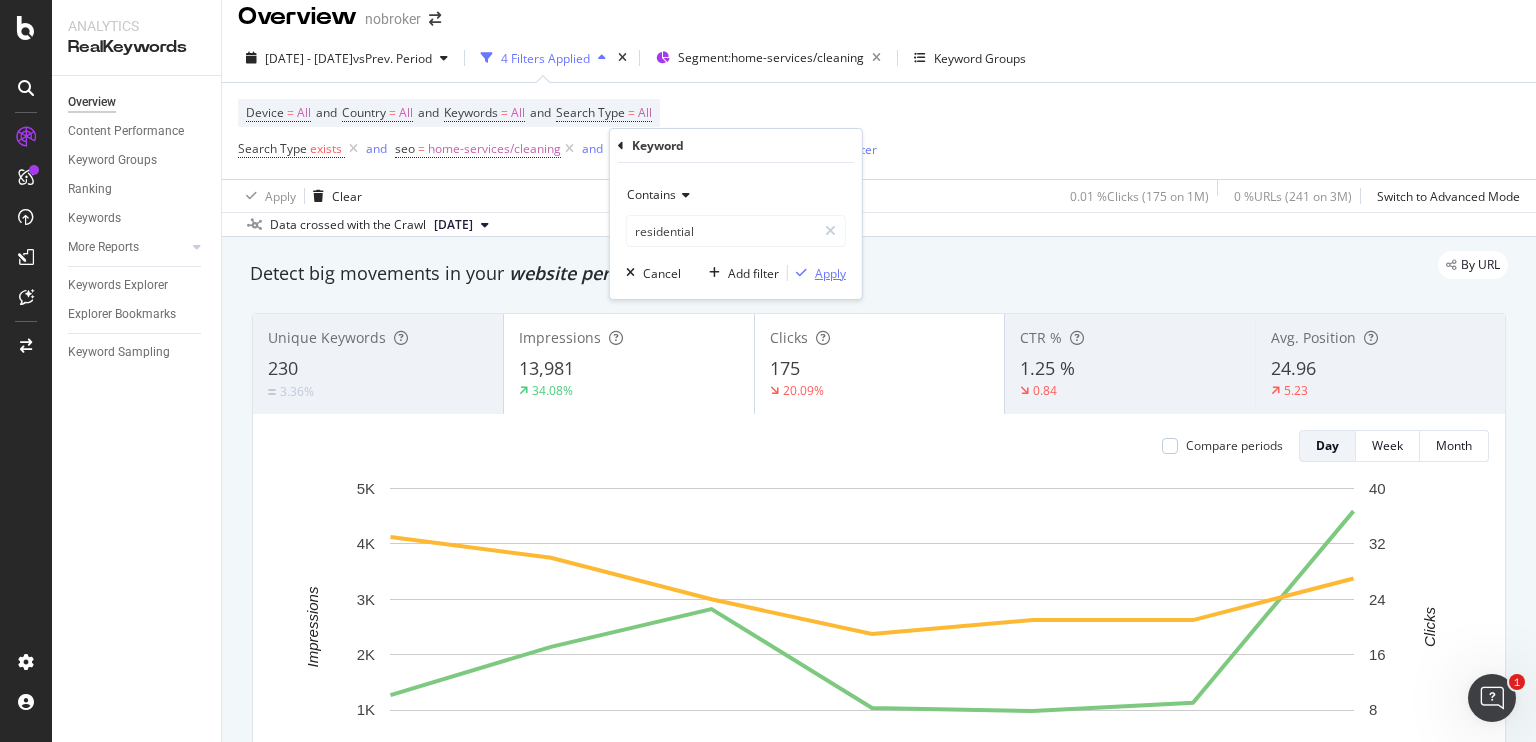 click on "Apply" at bounding box center (830, 273) 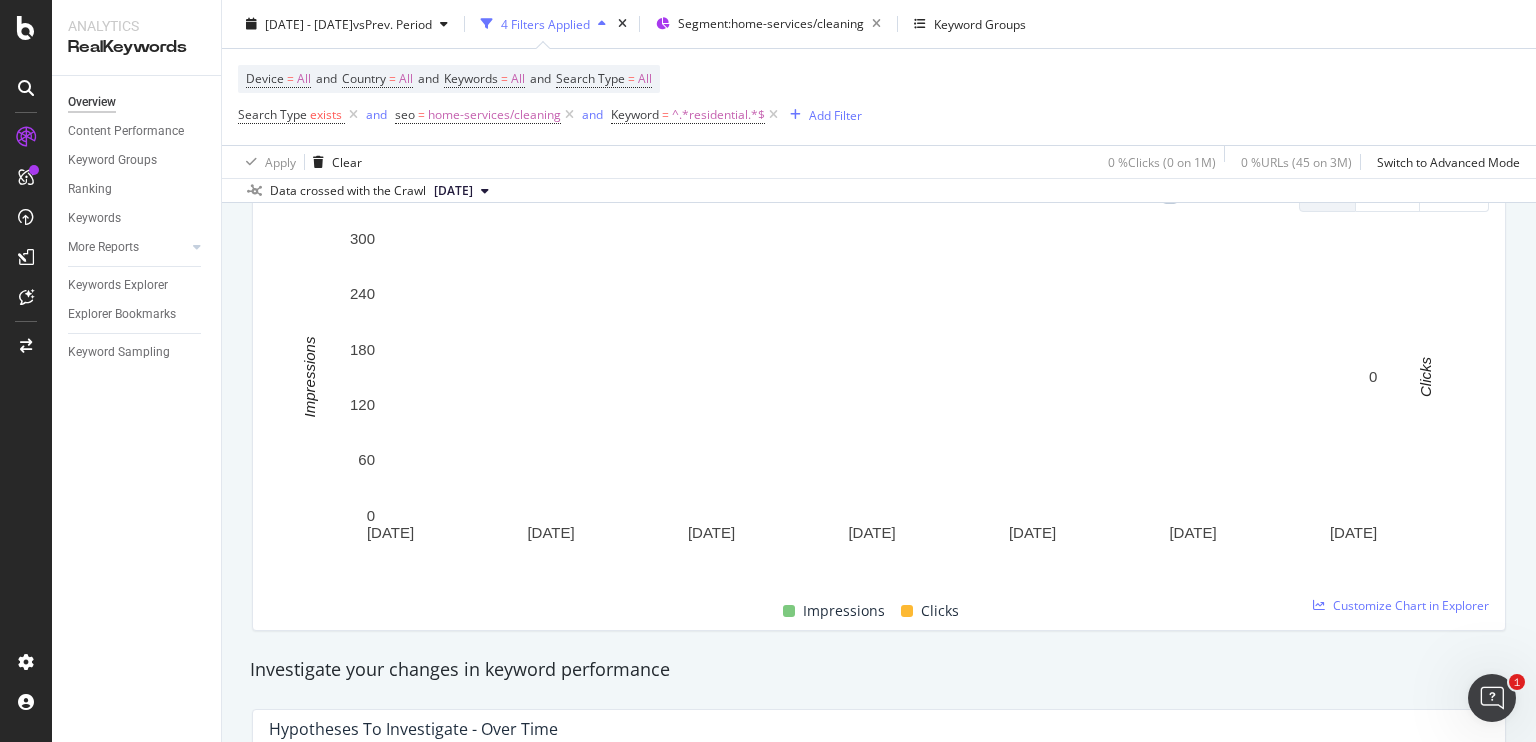 scroll, scrollTop: 198, scrollLeft: 0, axis: vertical 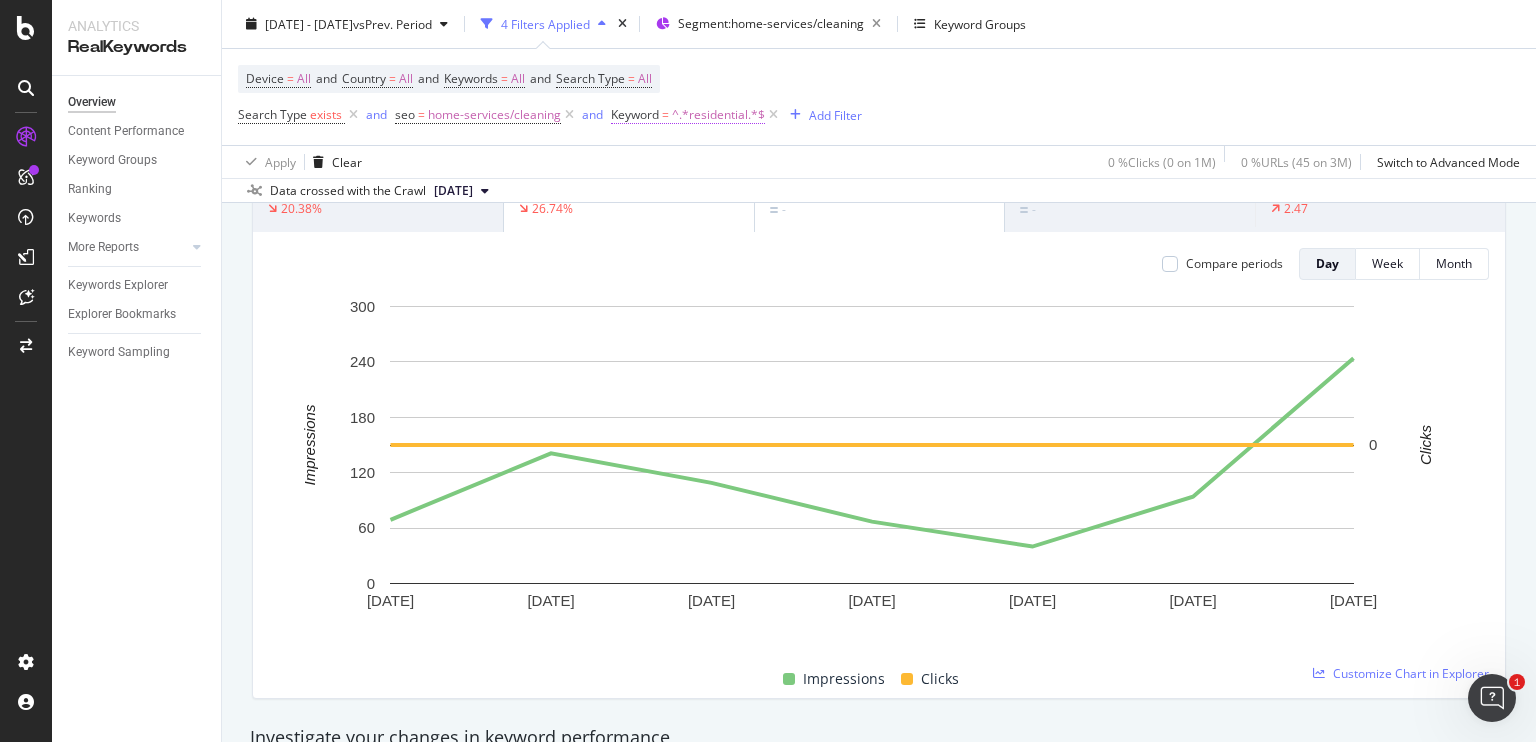 click on "^.*residential.*$" at bounding box center (718, 115) 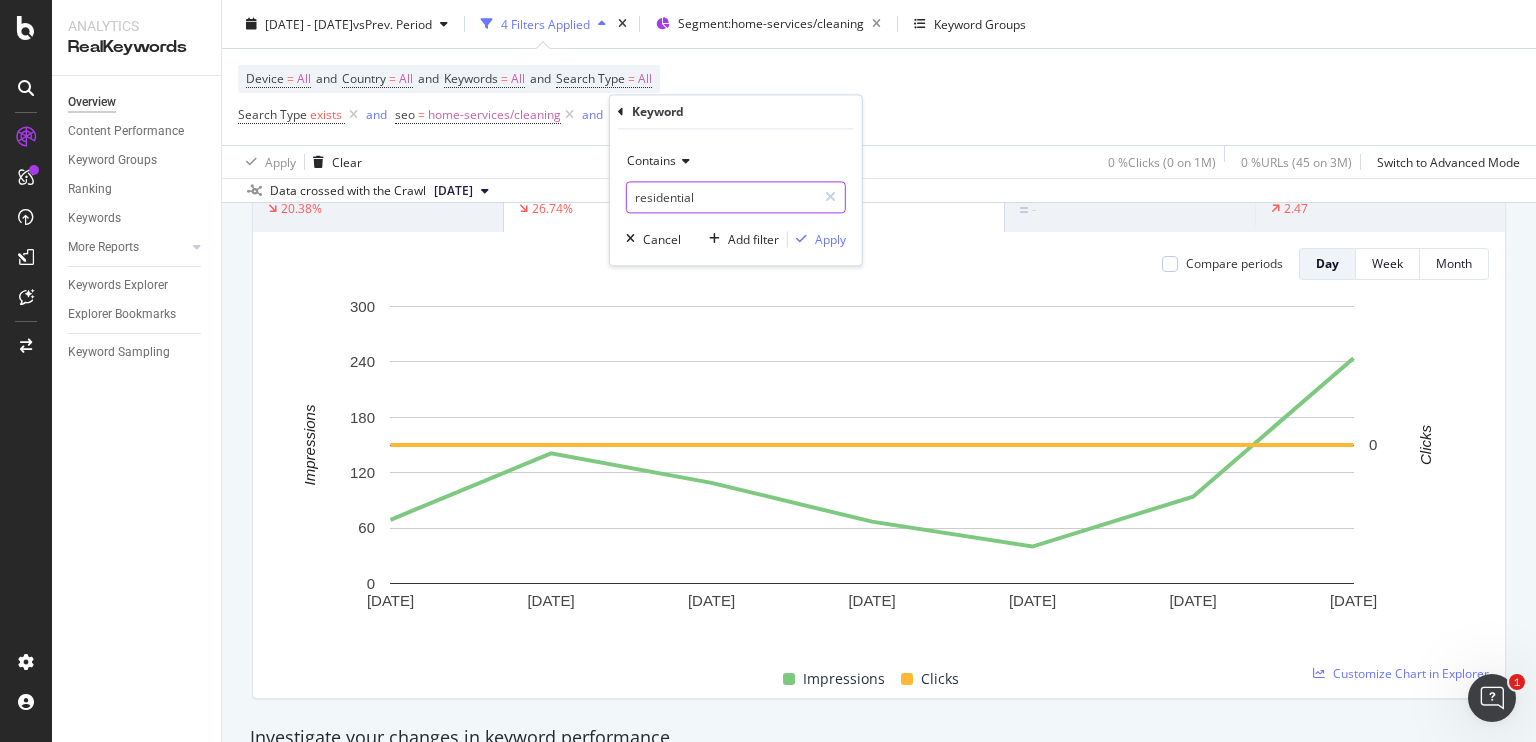 click on "residential" at bounding box center (721, 198) 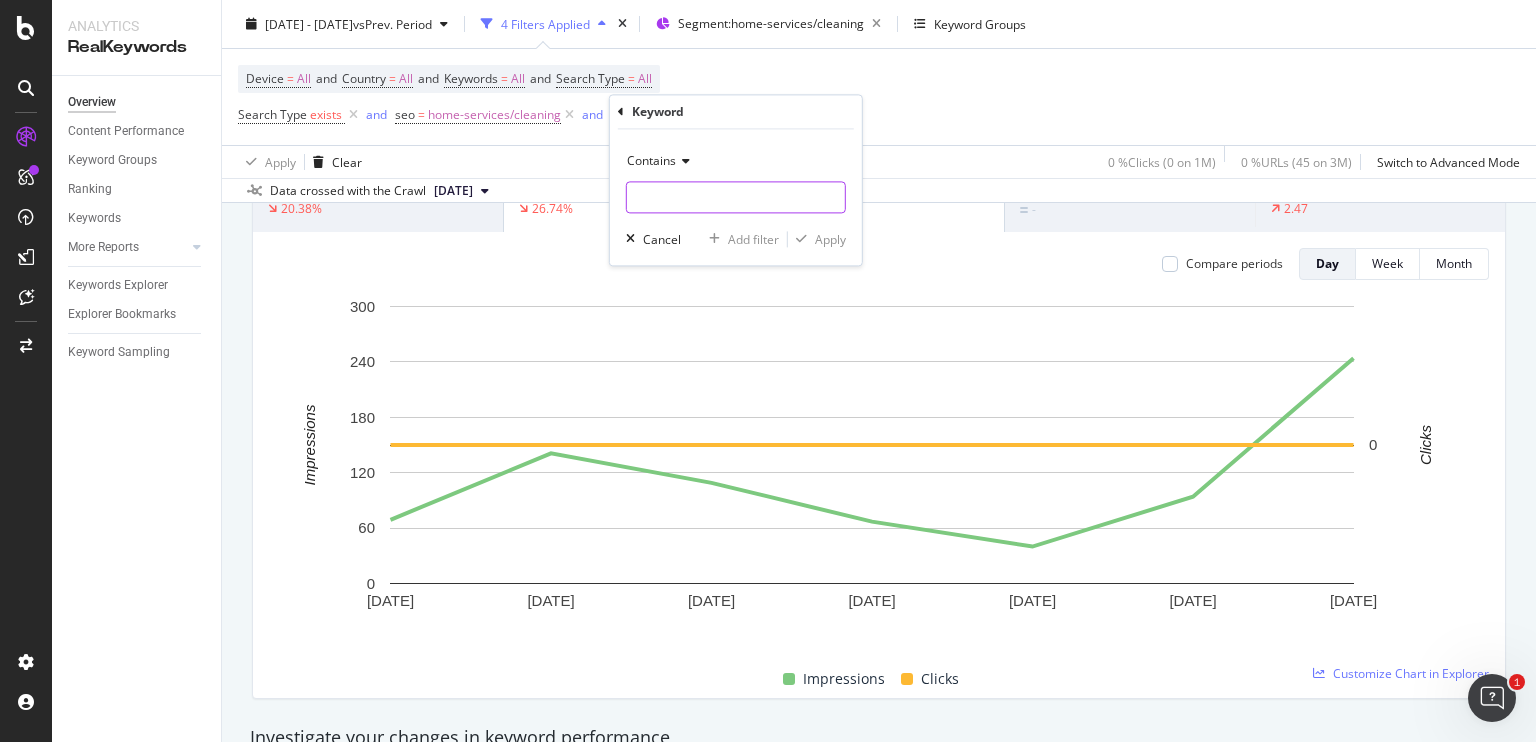 paste on "residential cleaning" 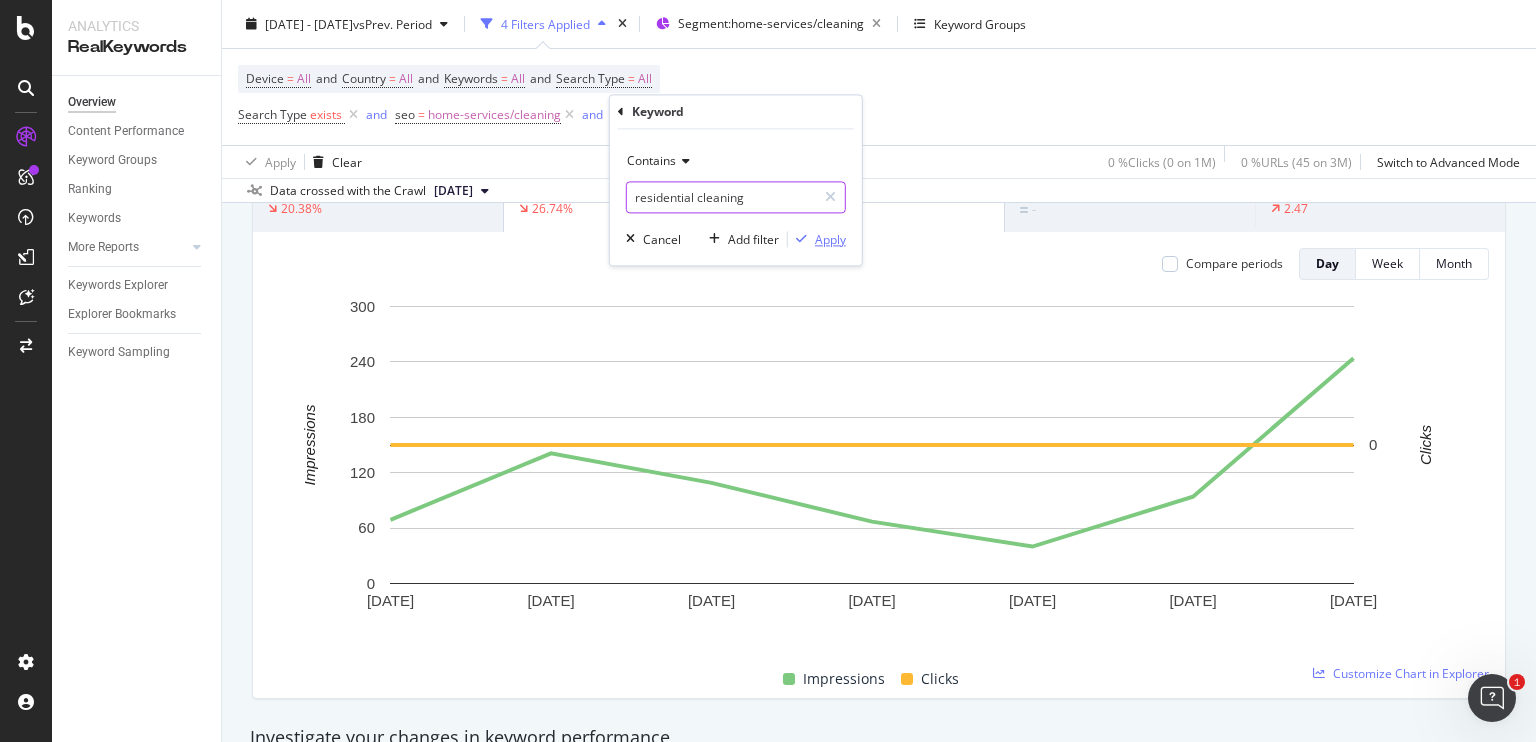 type on "residential cleaning" 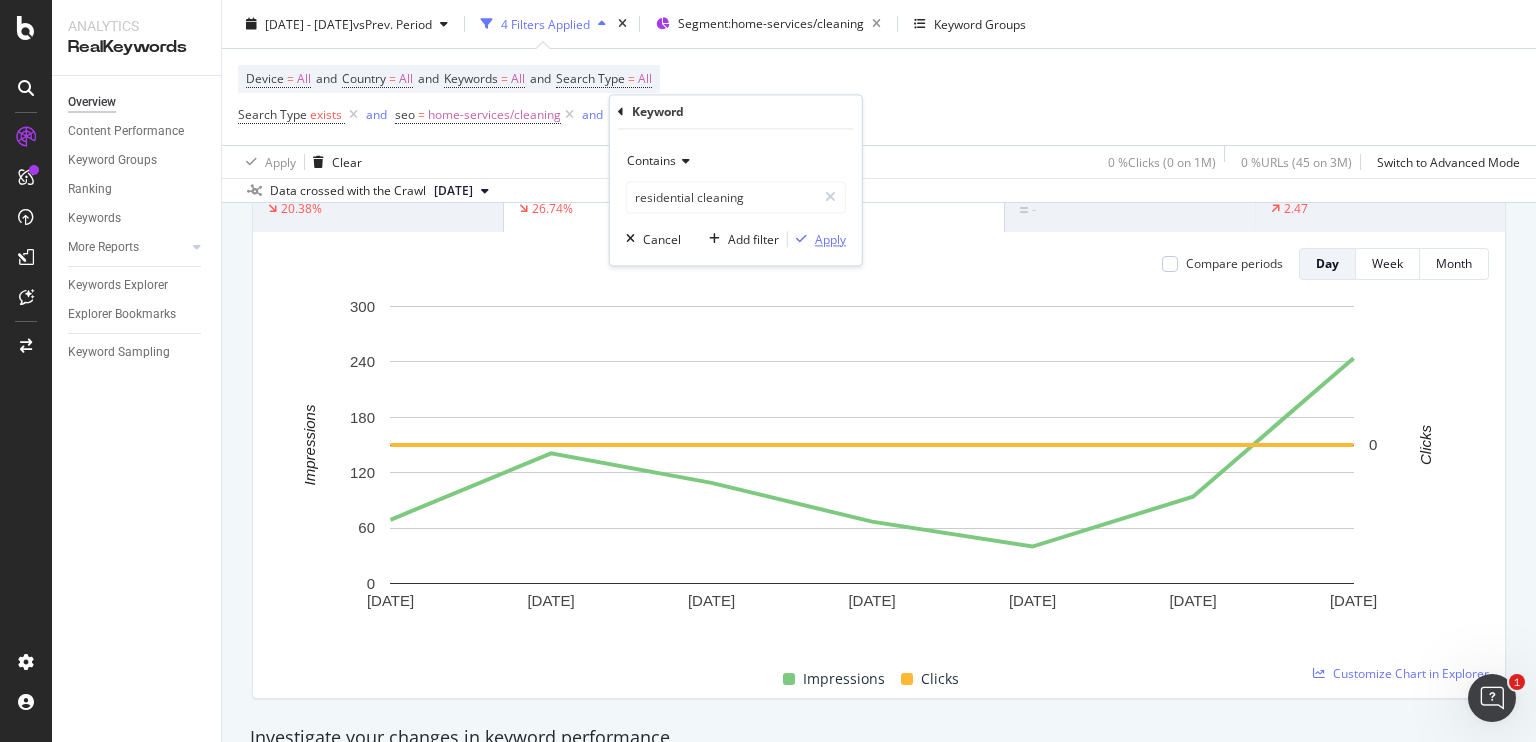 click on "Apply" at bounding box center [830, 239] 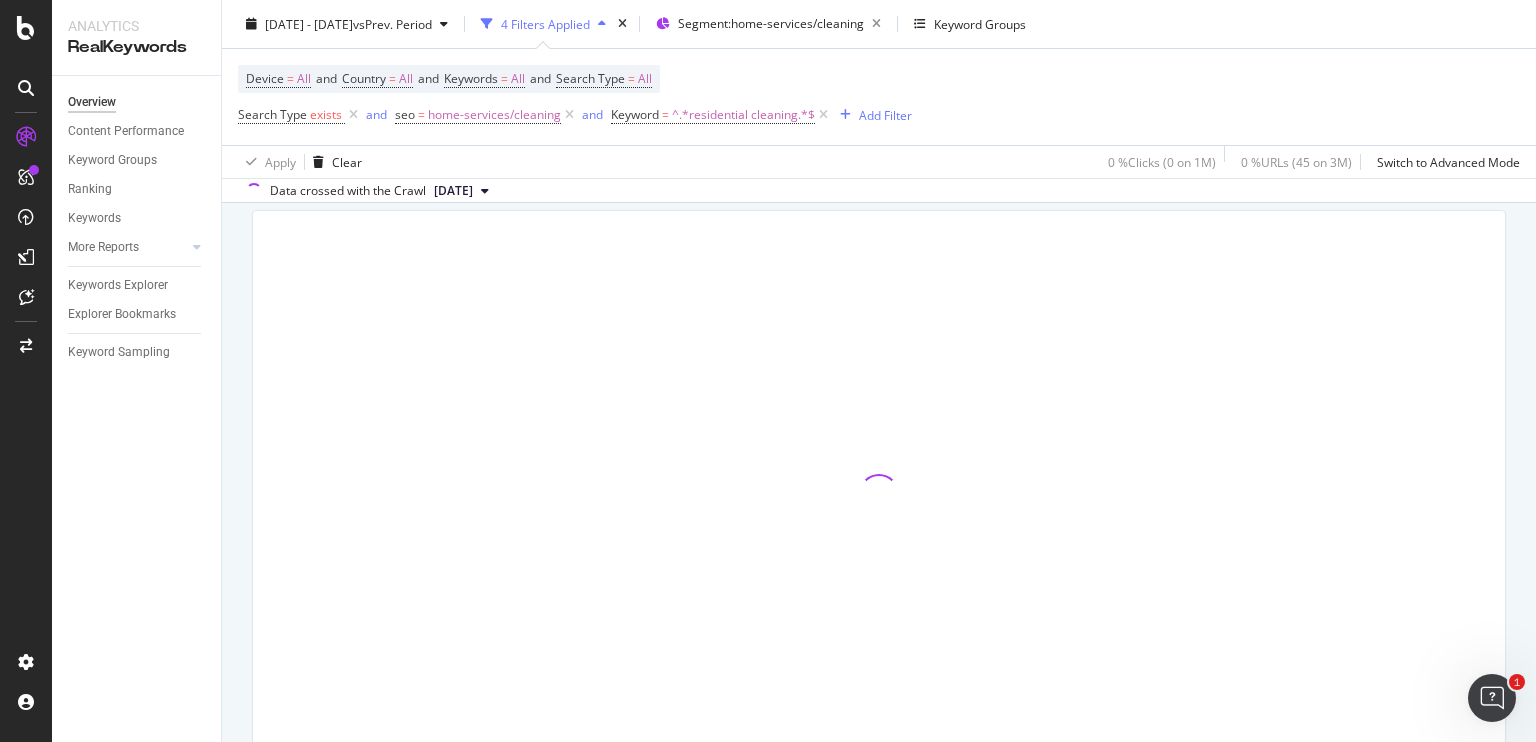 scroll, scrollTop: 0, scrollLeft: 0, axis: both 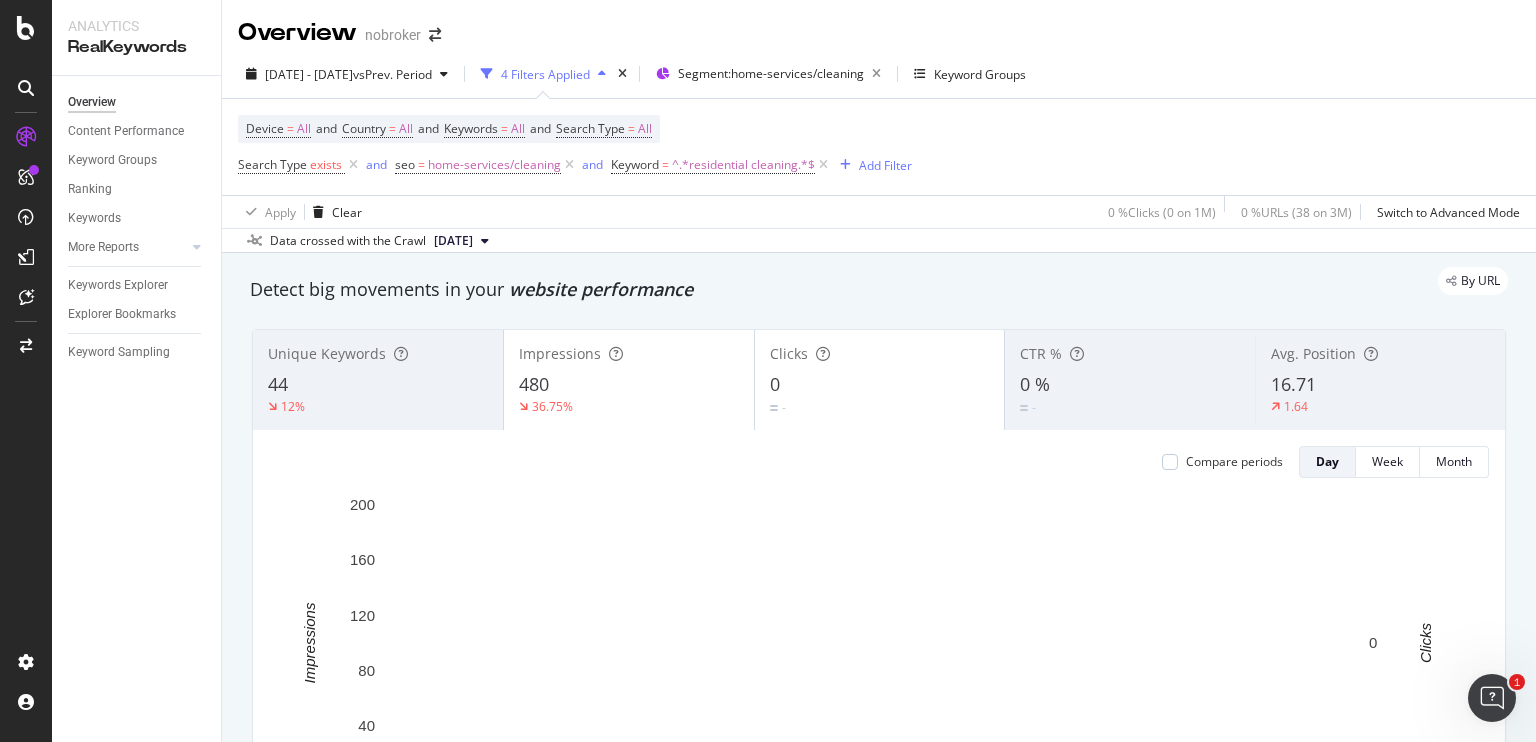 drag, startPoint x: 819, startPoint y: 239, endPoint x: 887, endPoint y: 259, distance: 70.88018 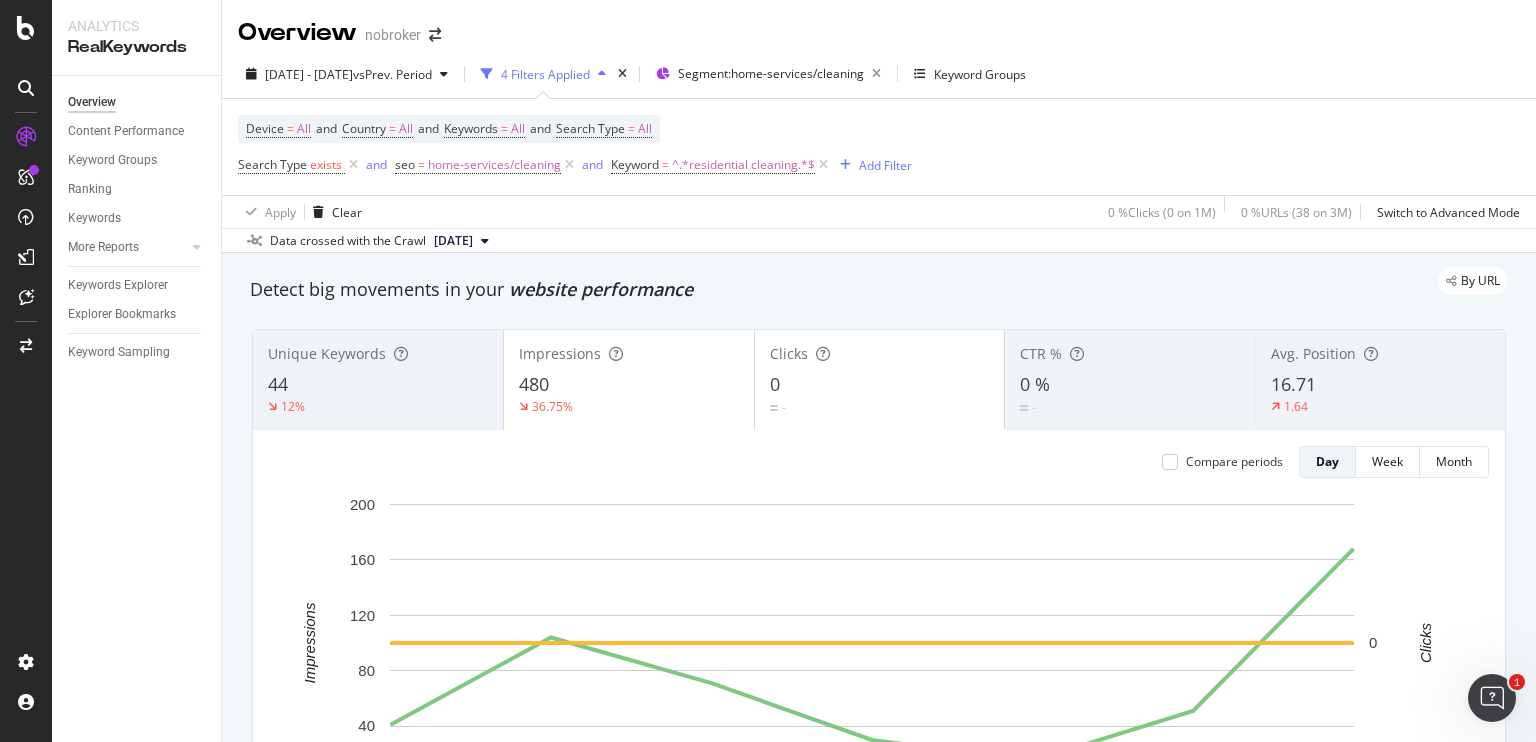click on "Overview nobroker [DATE] - [DATE]  vs  Prev. Period 4 Filters Applied Segment:  home-services/cleaning Keyword Groups Device   =     All  and  Country   =     All  and  Keywords   =     All  and  Search Type   =     All Search Type   exists   and seo   =     home-services/cleaning and Keyword   =     ^.*residential cleaning.*$ Add Filter Apply Clear 0 %  Clicks ( 0 on 1M ) 0 %  URLs ( 38 on 3M ) Switch to Advanced Mode Data crossed with the Crawl [DATE] By URL Detect big movements in your   website performance Unique Keywords 44 12% Impressions 480 36.75% Clicks 0 - CTR % 0 % - Avg. Position 16.71 1.64 Compare periods Day Week Month [DATE] [DATE] [DATE] [DATE] [DATE] [DATE] [DATE] 0 40 80 120 160 200 0 Impressions Clicks Date Impressions Clicks [DATE] 41 0 [DATE] 104 0 [DATE] 71 0 [DATE] 30 0 [DATE] 15 0 [DATE] 51 0 [DATE] 168 0 Clicks Impressions Clicks Customize Chart in Explorer Seasonality Device Current:" at bounding box center [879, 371] 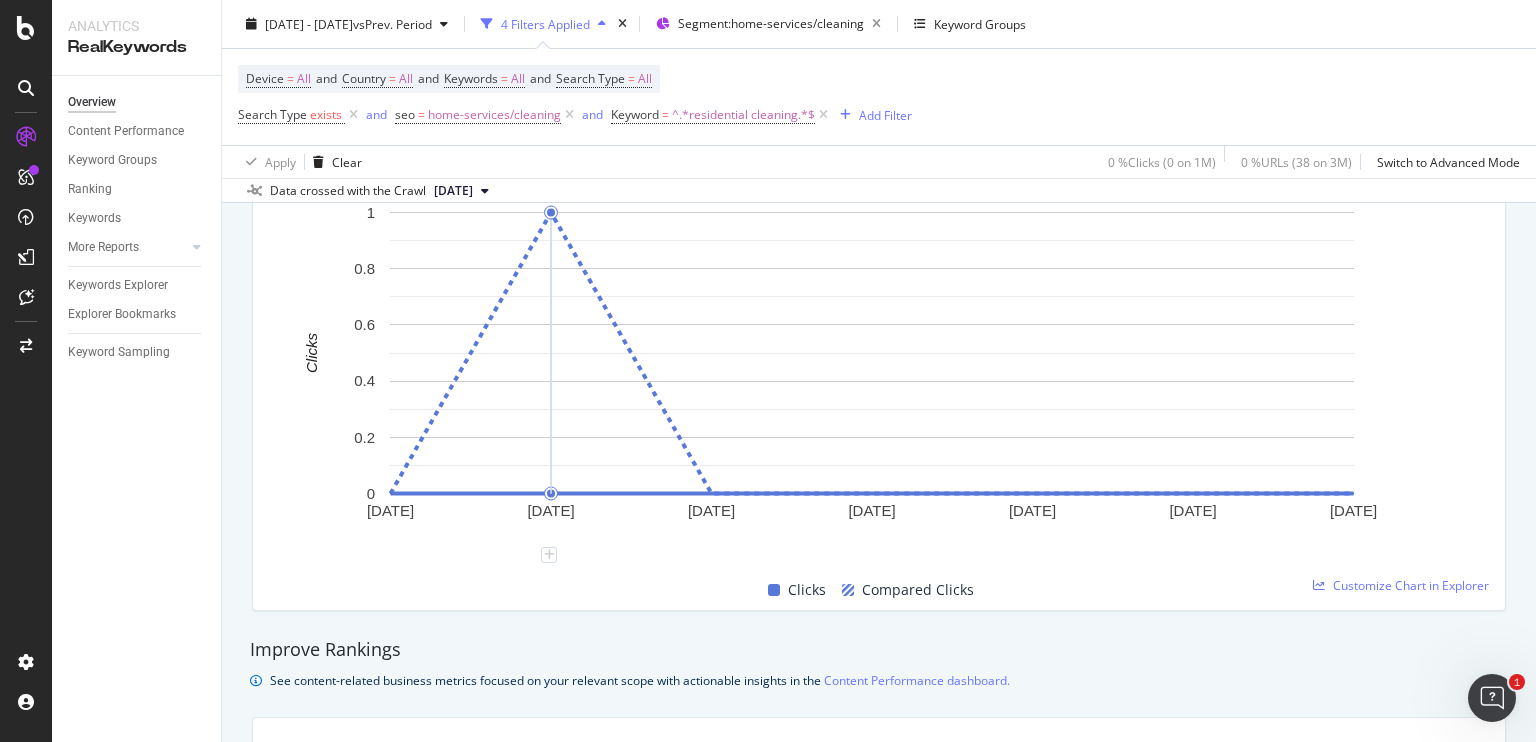 scroll, scrollTop: 883, scrollLeft: 0, axis: vertical 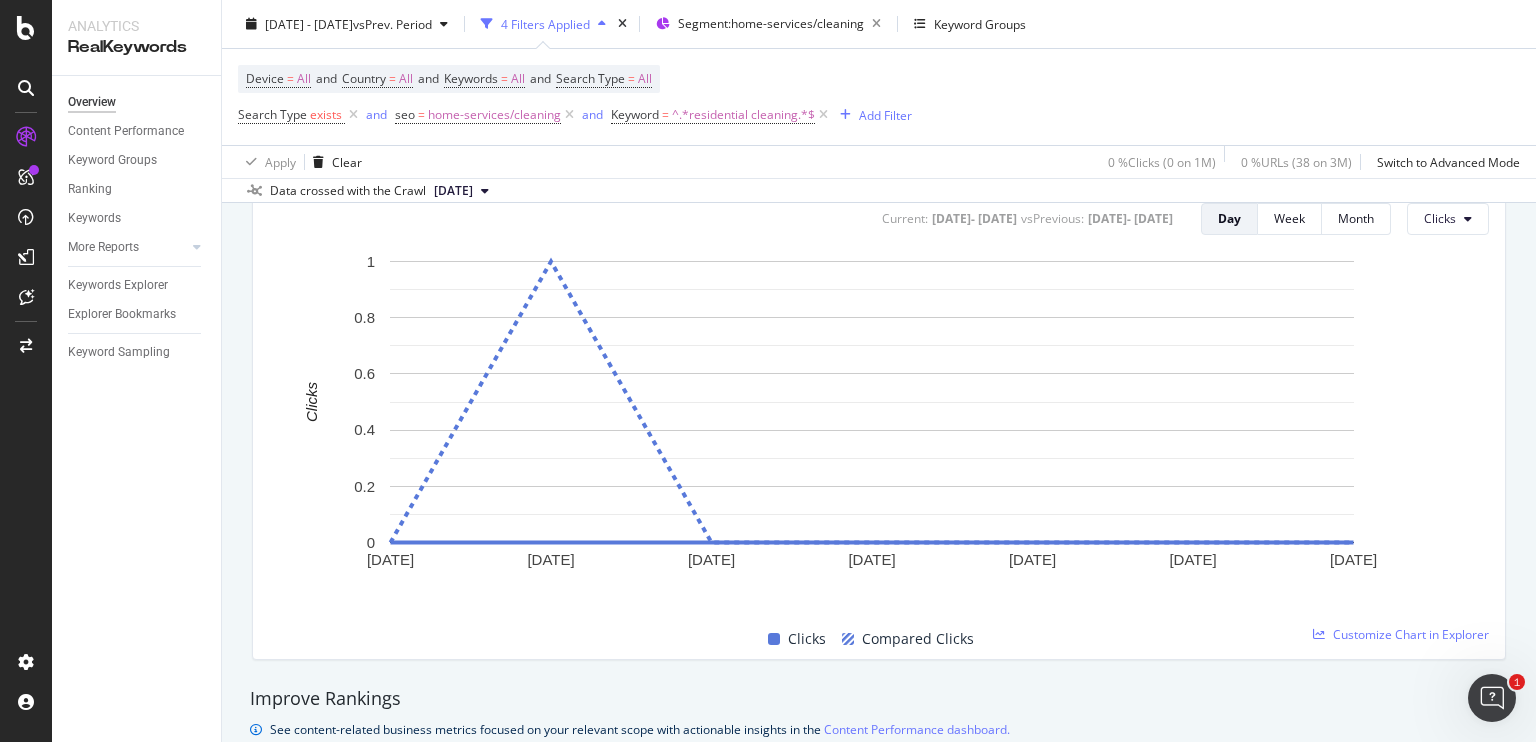 drag, startPoint x: 260, startPoint y: 384, endPoint x: 241, endPoint y: 464, distance: 82.2253 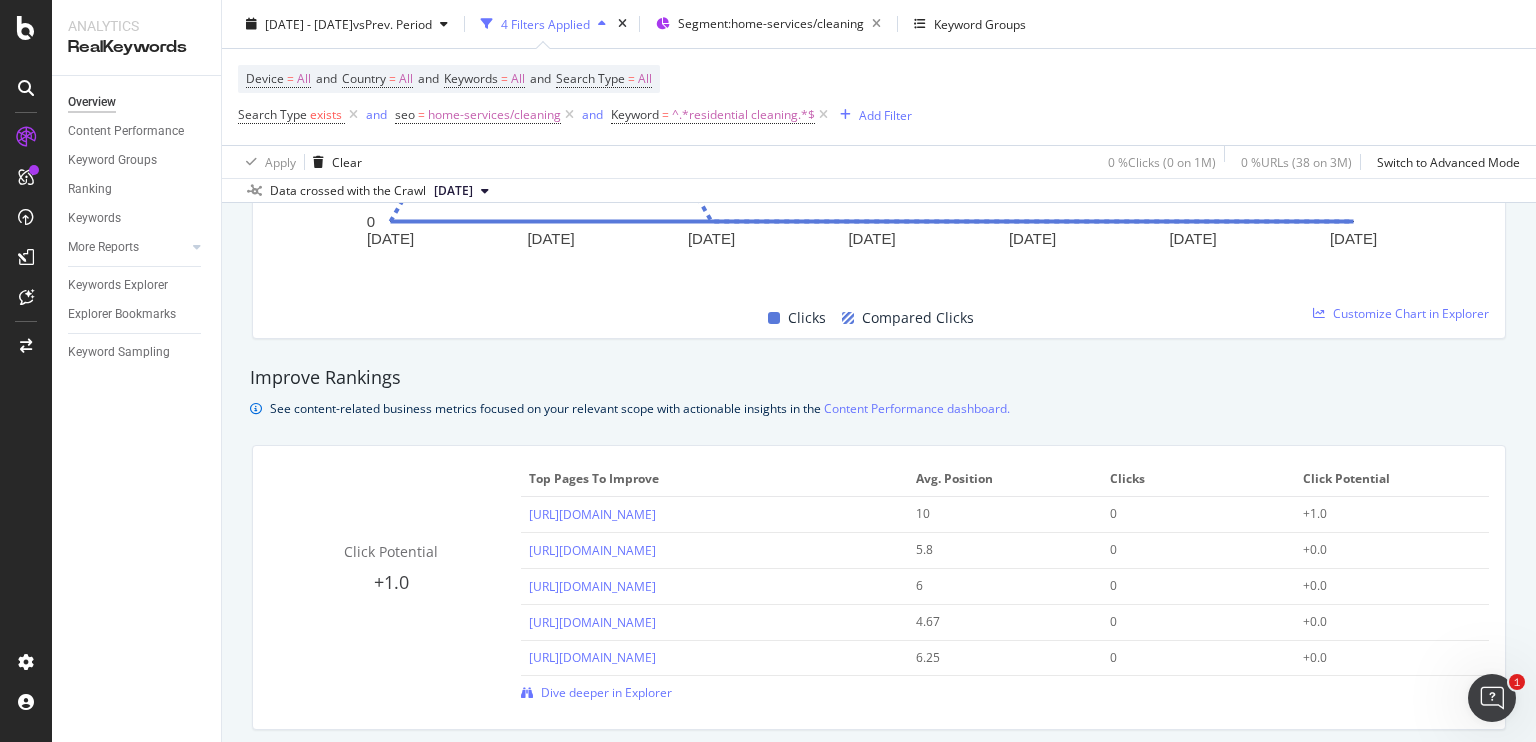 scroll, scrollTop: 1332, scrollLeft: 0, axis: vertical 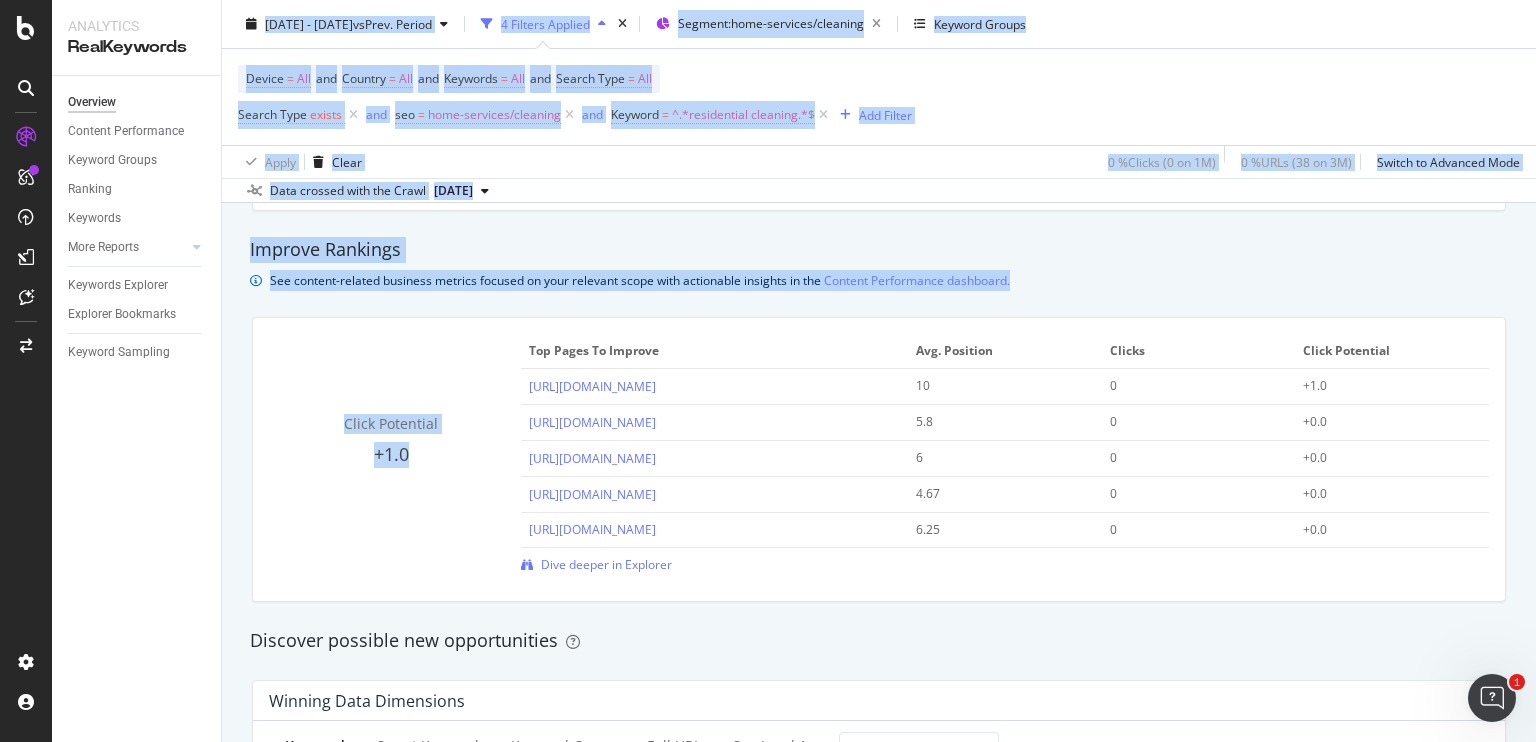 drag, startPoint x: 408, startPoint y: 455, endPoint x: 213, endPoint y: 443, distance: 195.36888 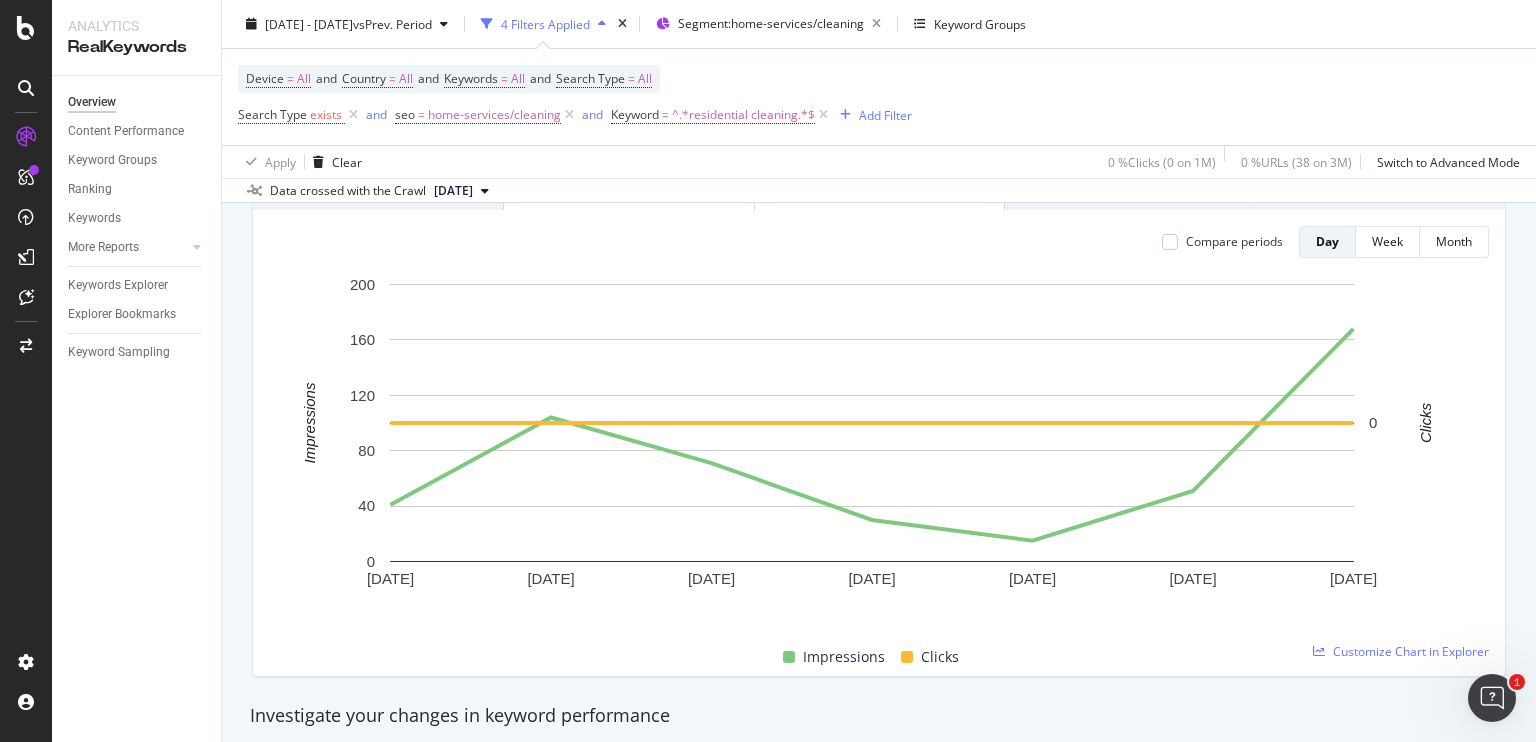 scroll, scrollTop: 0, scrollLeft: 0, axis: both 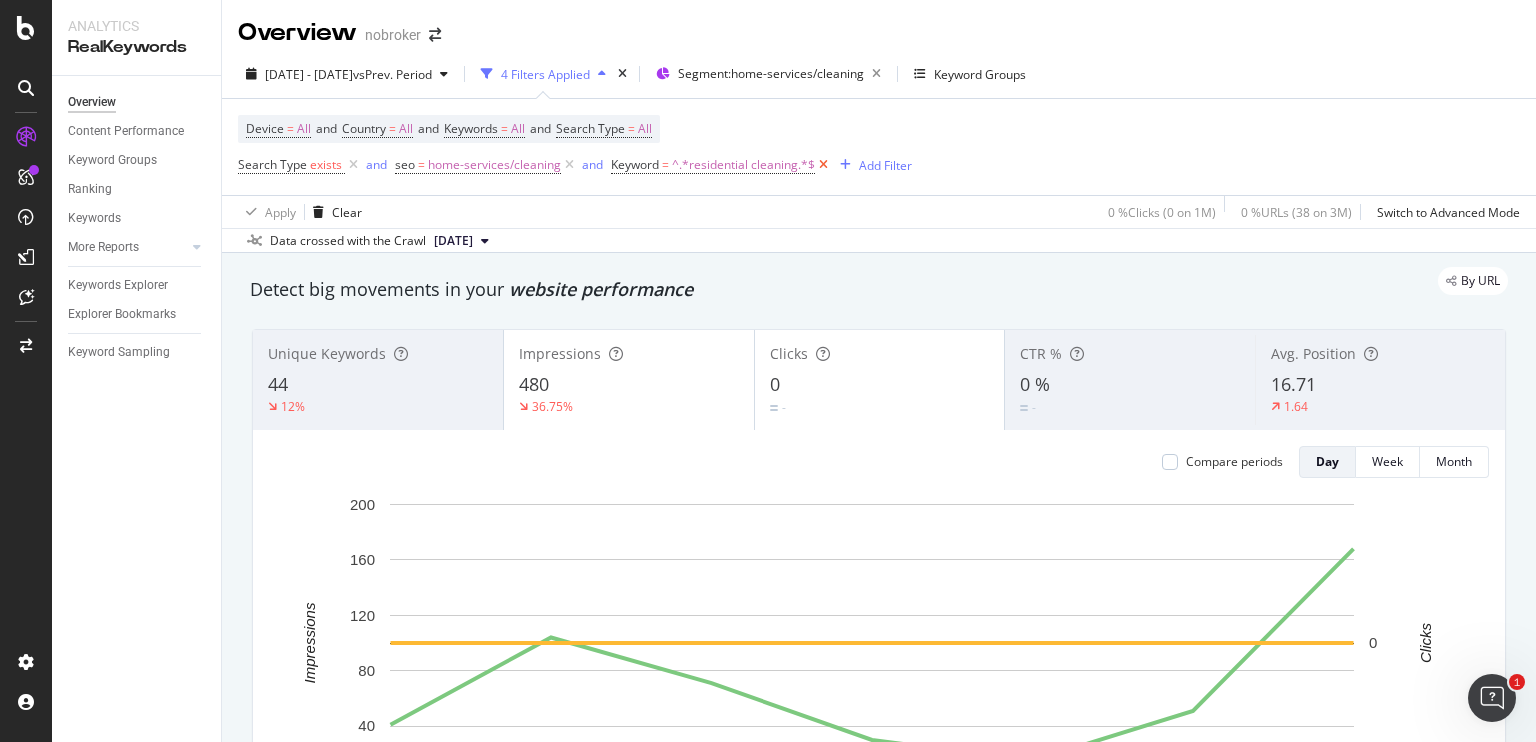 click at bounding box center [823, 165] 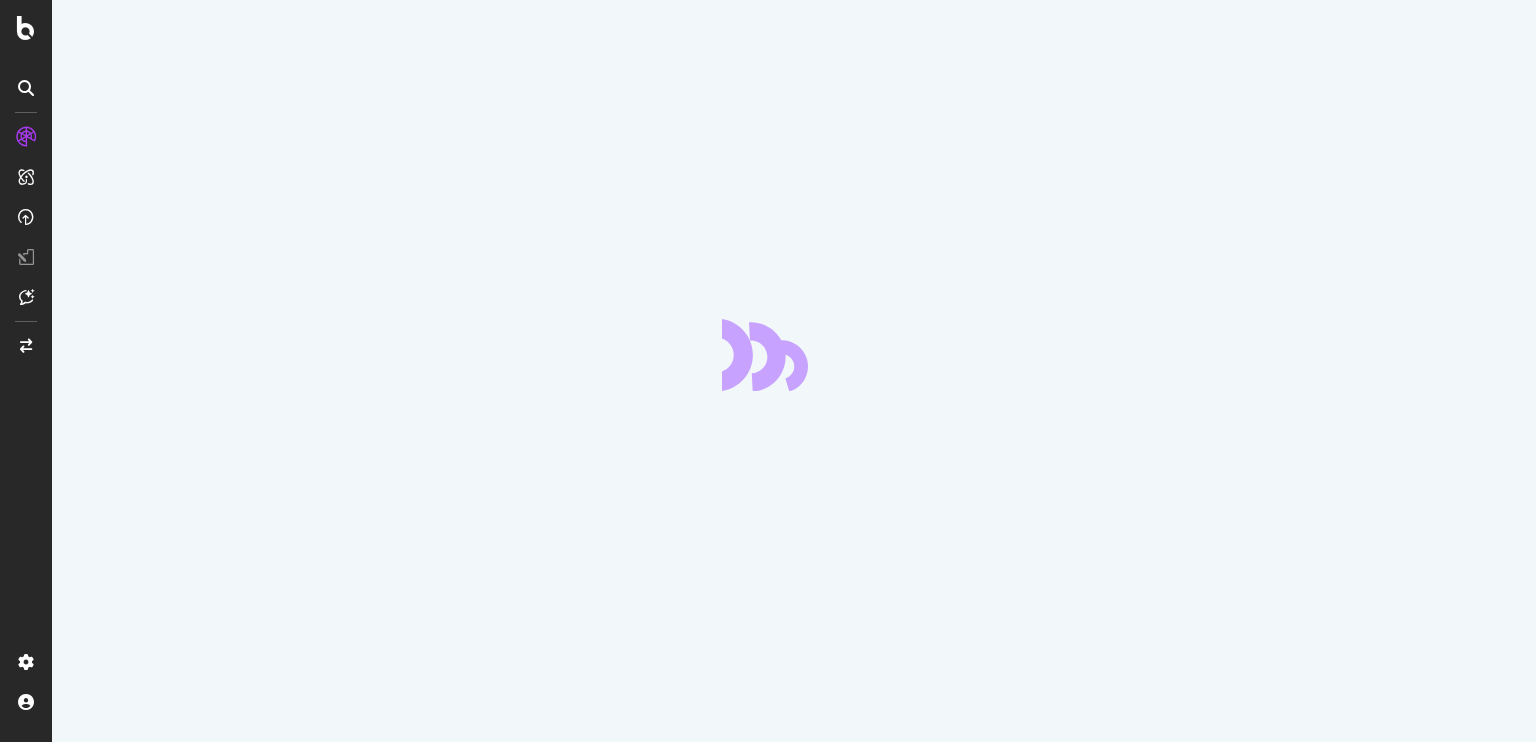 scroll, scrollTop: 0, scrollLeft: 0, axis: both 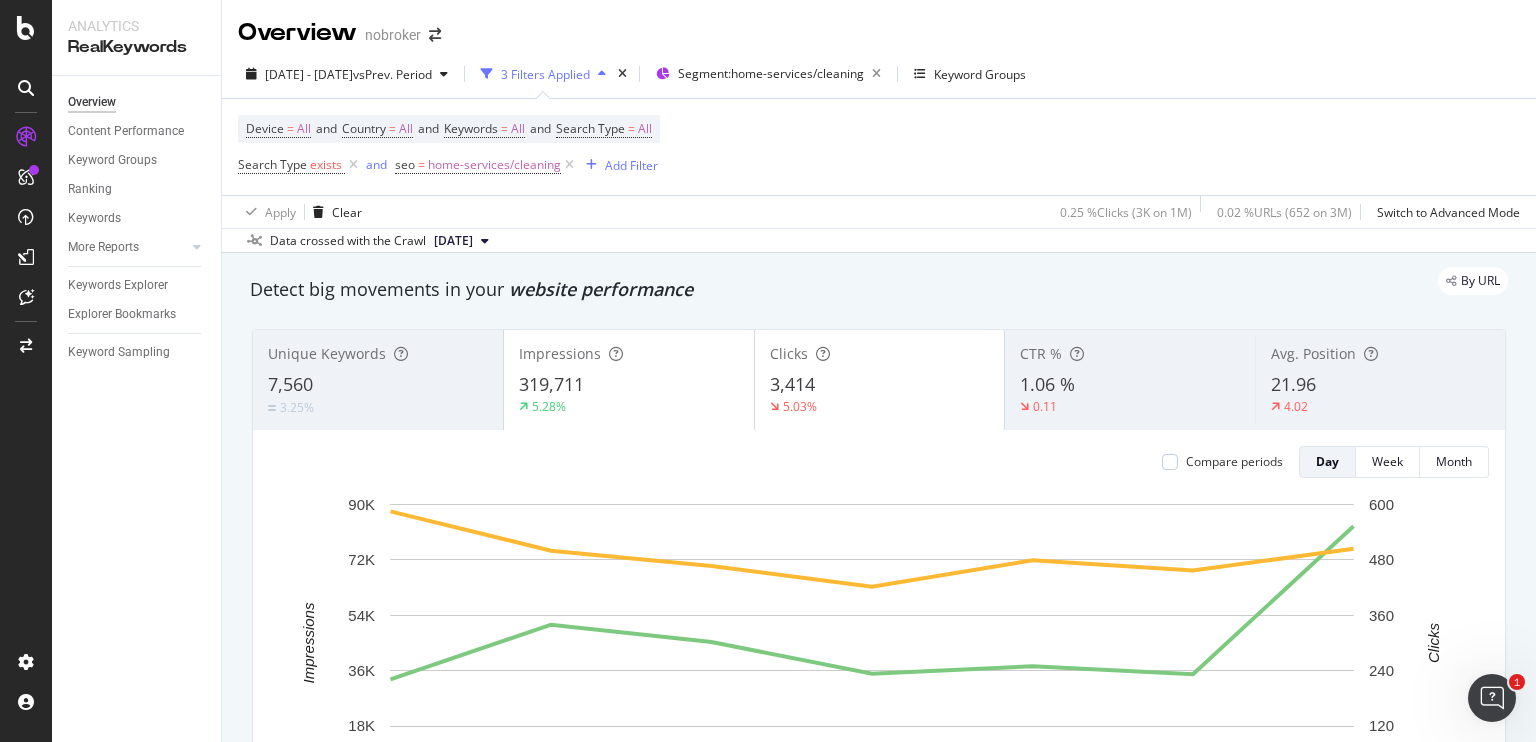 click on "website performance" at bounding box center (601, 289) 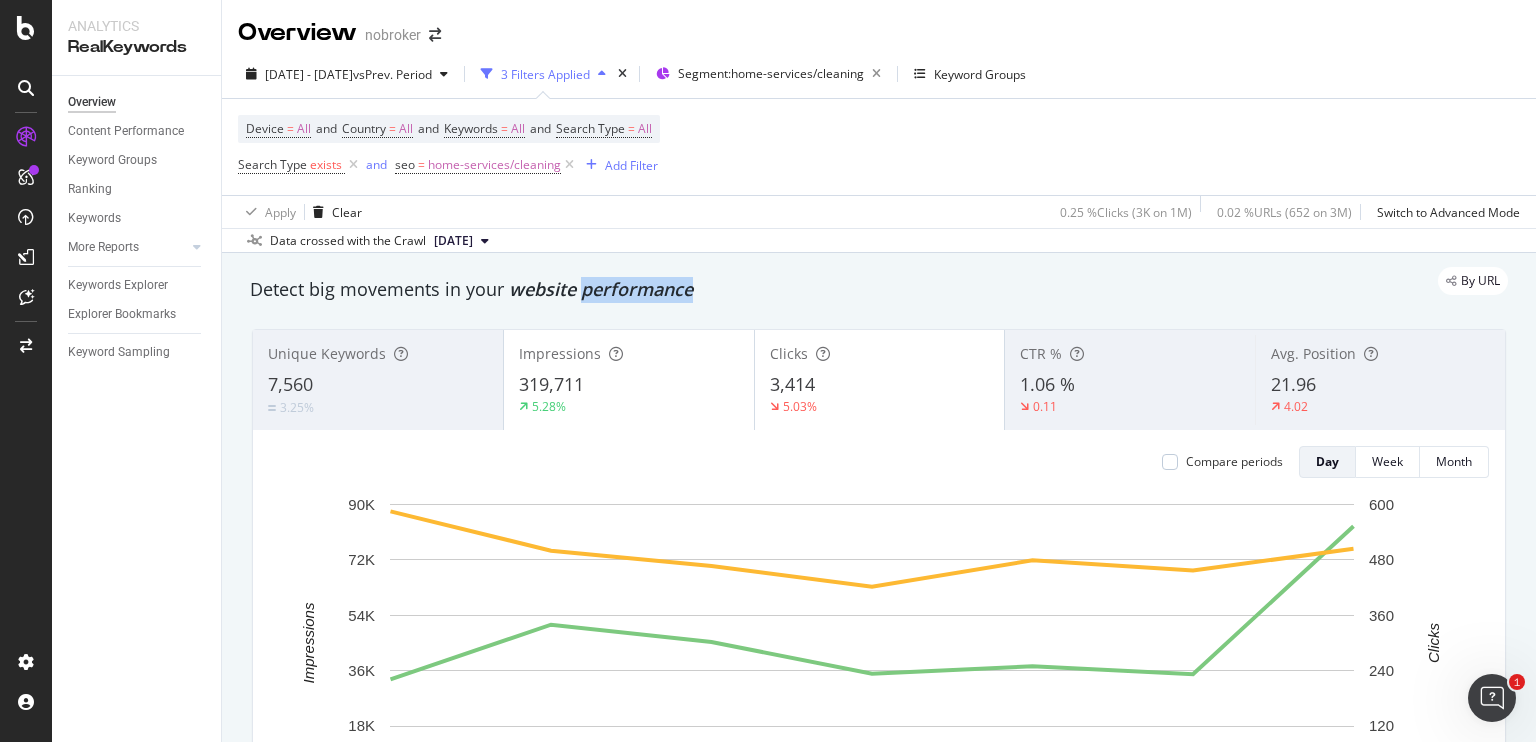 click on "website performance" at bounding box center (601, 289) 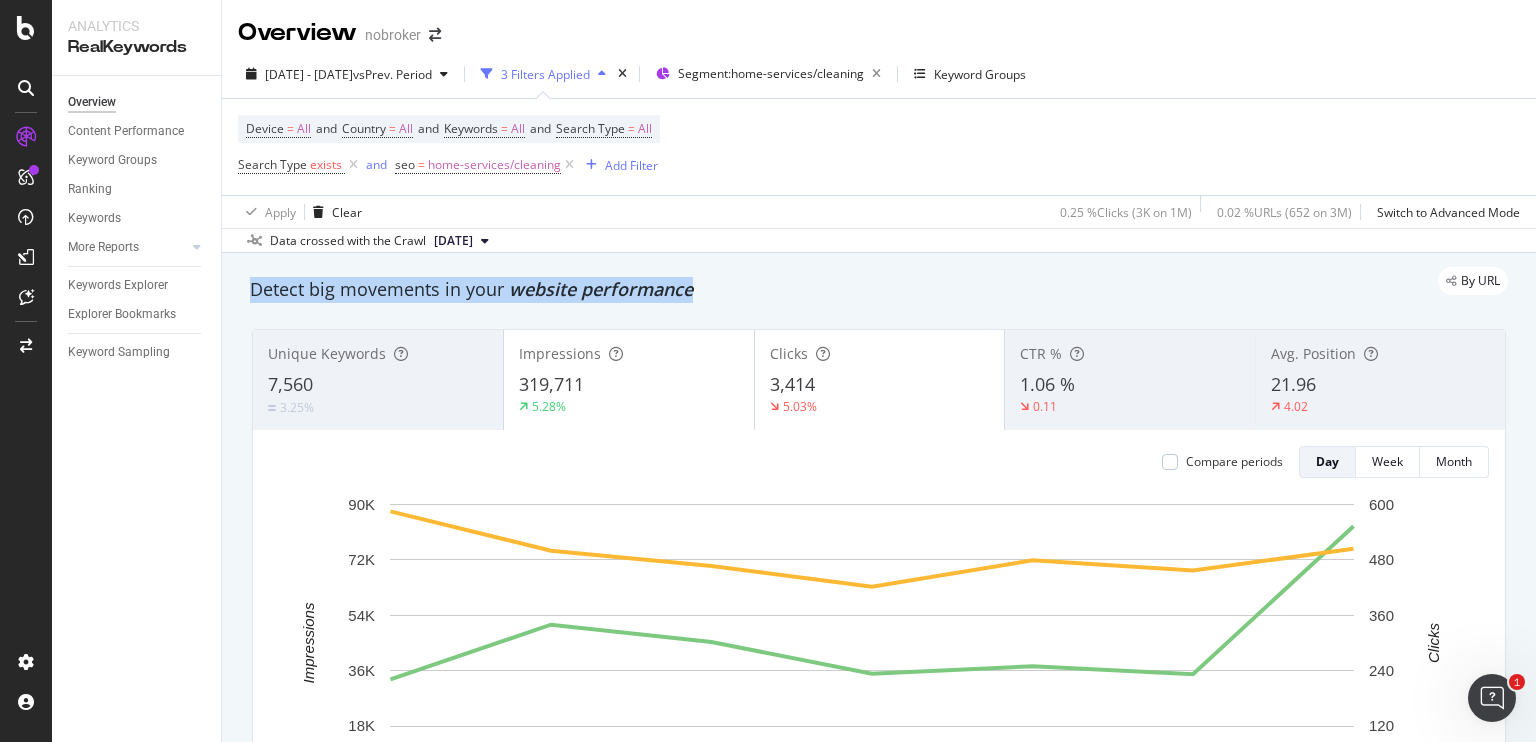 click on "website performance" at bounding box center (601, 289) 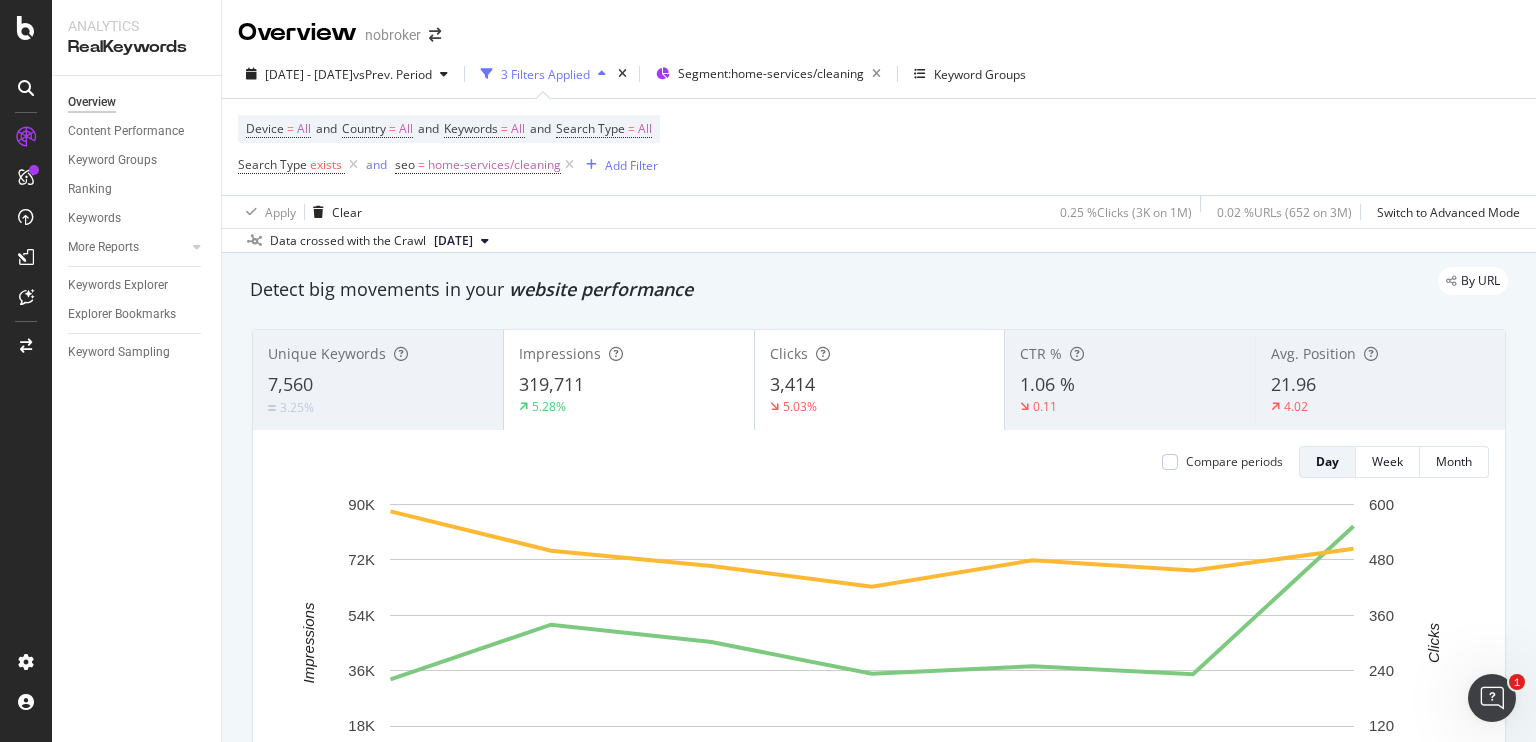 click on "website performance" at bounding box center (601, 289) 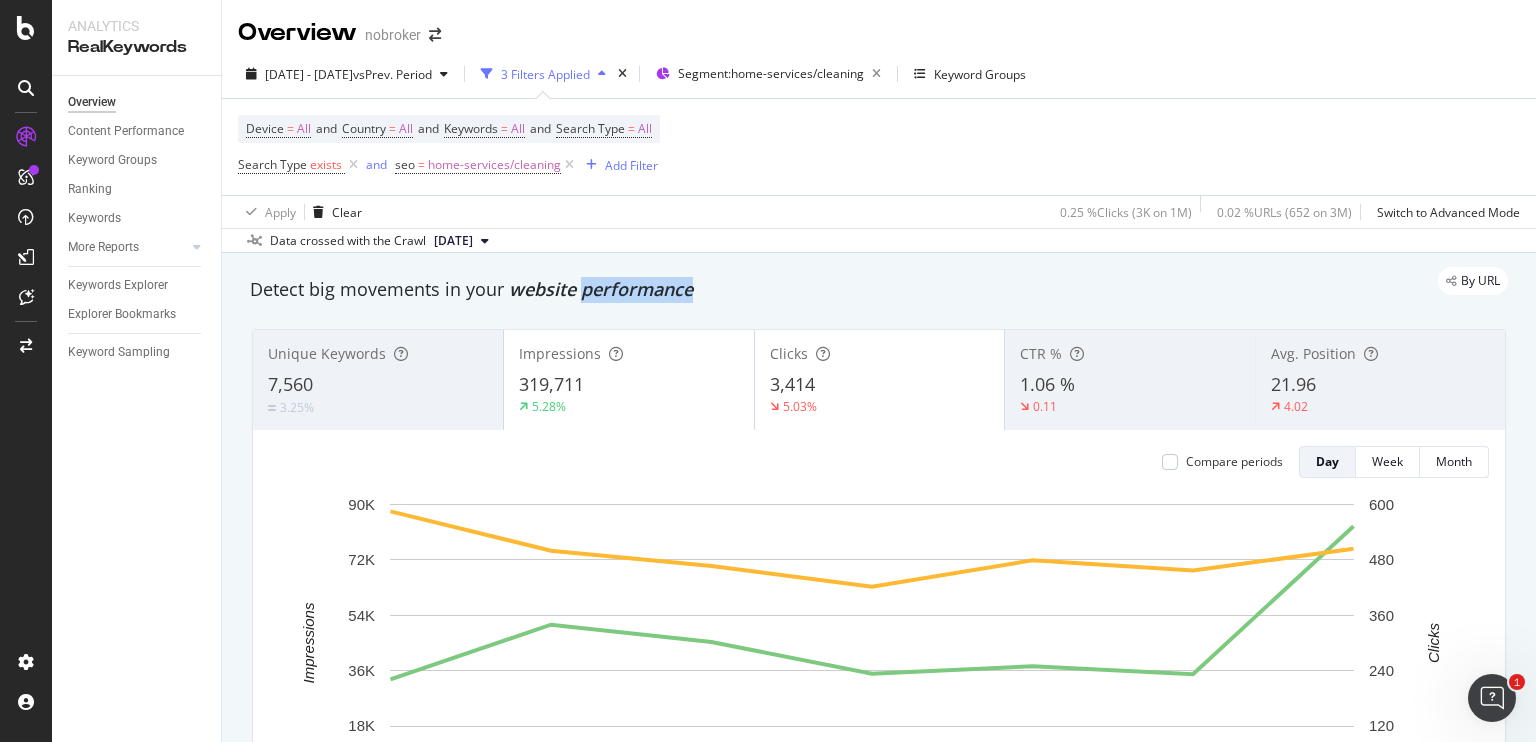 click on "website performance" at bounding box center (601, 289) 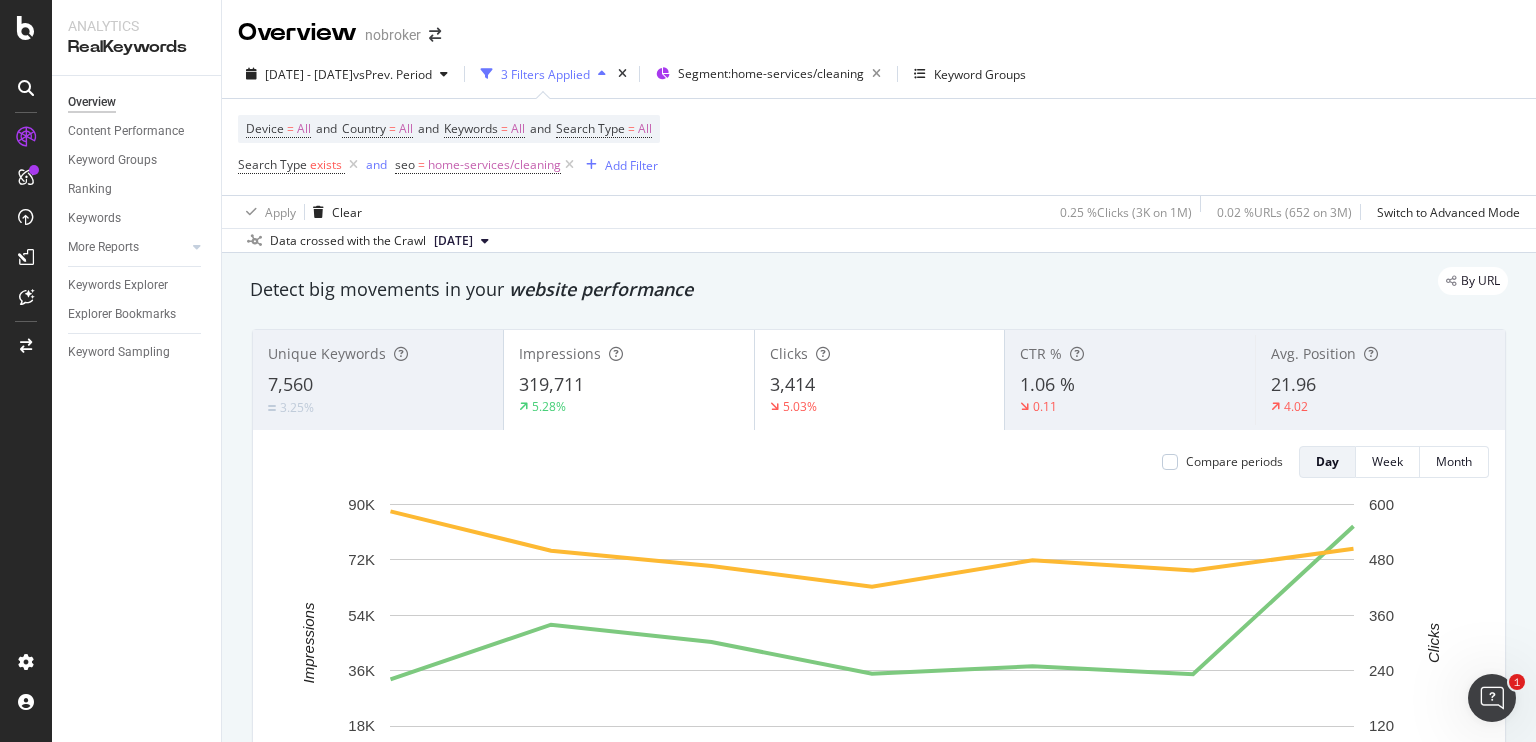 click on "By URL" at bounding box center [869, 281] 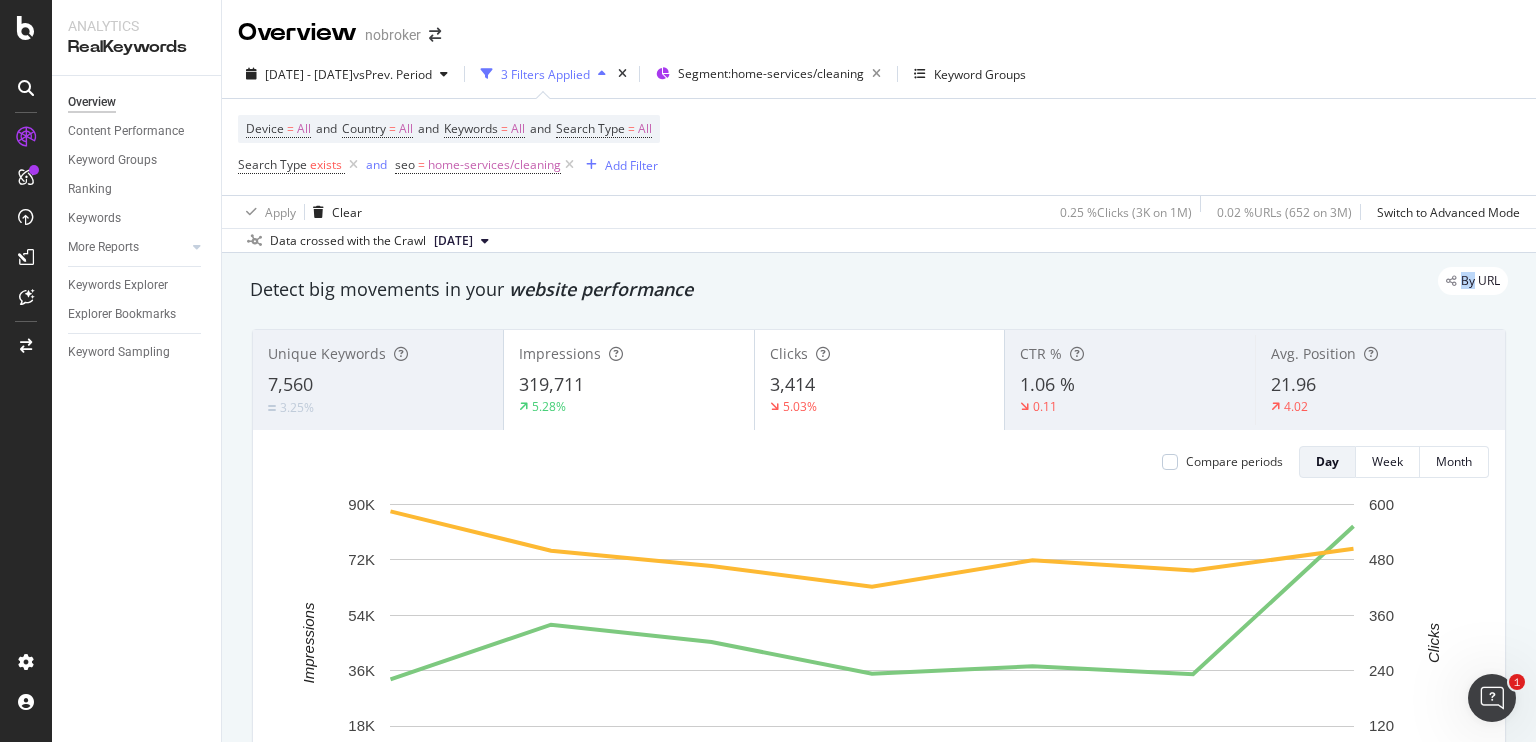 drag, startPoint x: 552, startPoint y: 290, endPoint x: 534, endPoint y: 285, distance: 18.681541 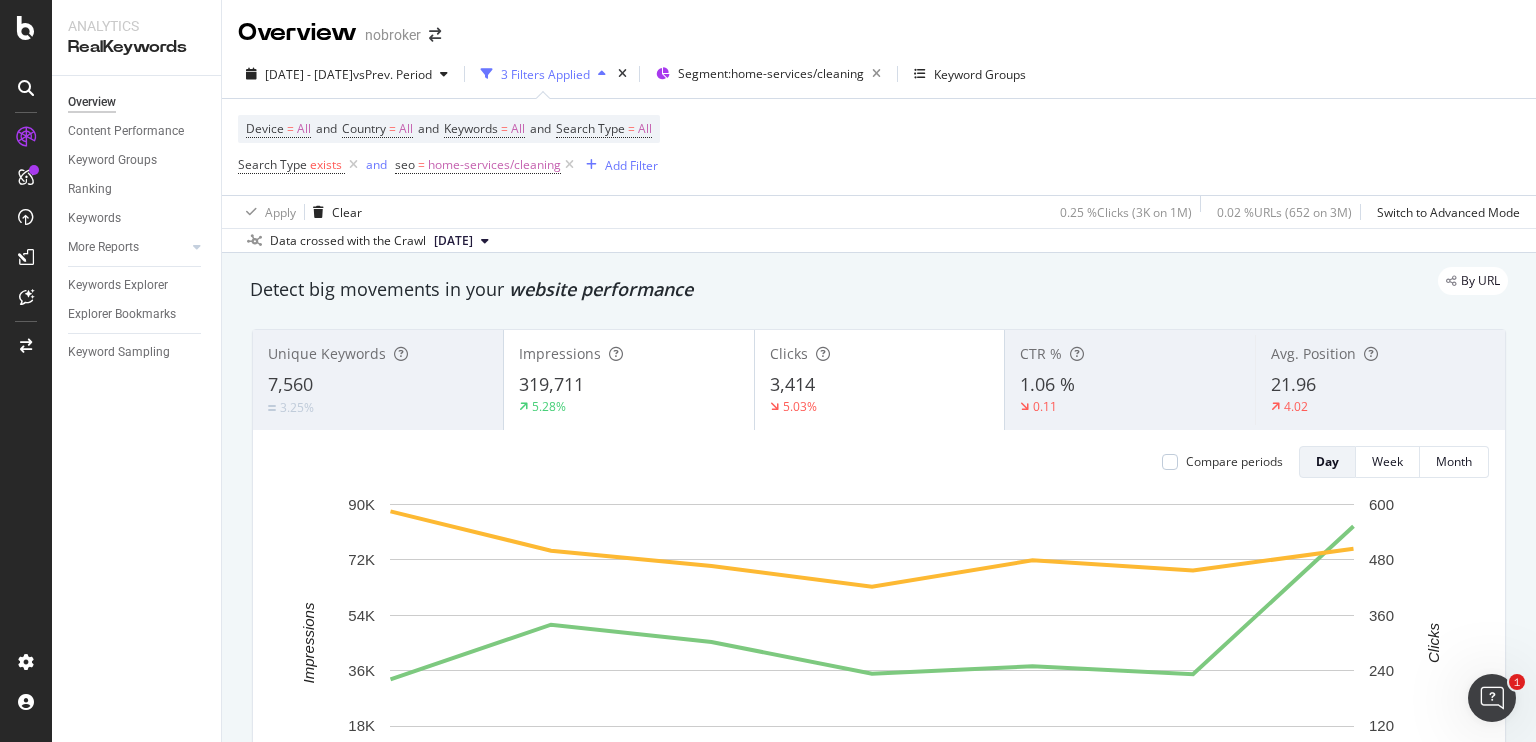 click on "By URL" at bounding box center (869, 281) 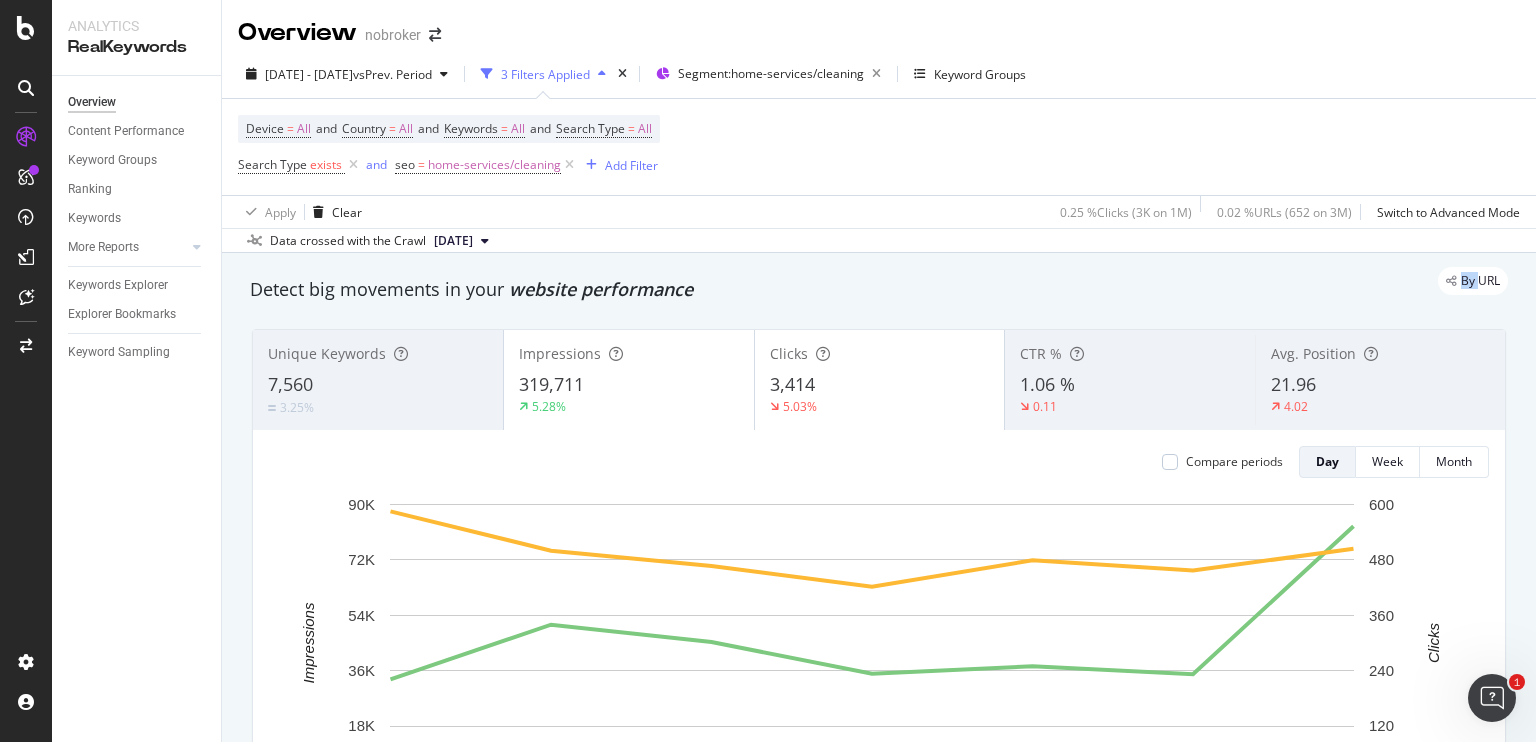 click on "By URL" at bounding box center (869, 281) 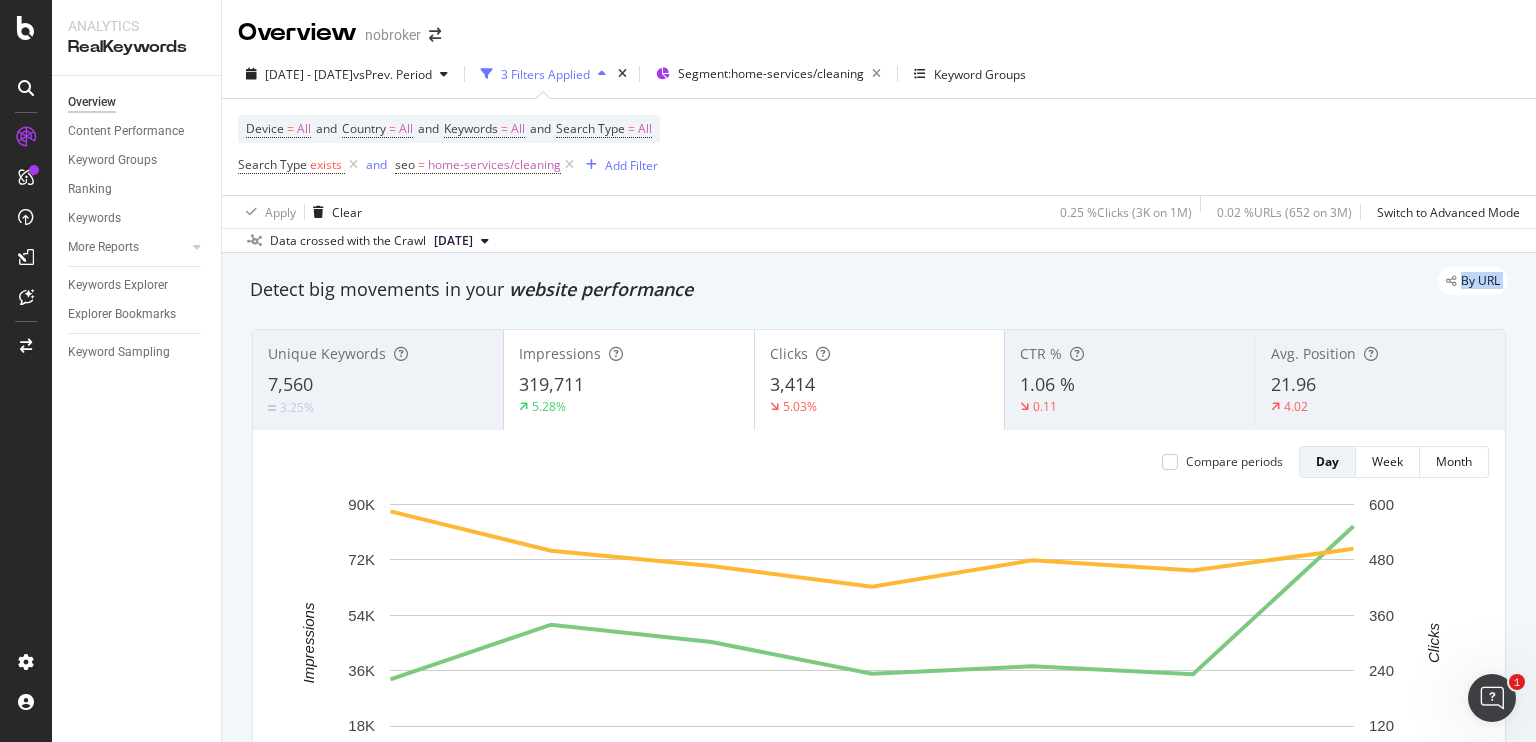 click on "By URL" at bounding box center [869, 281] 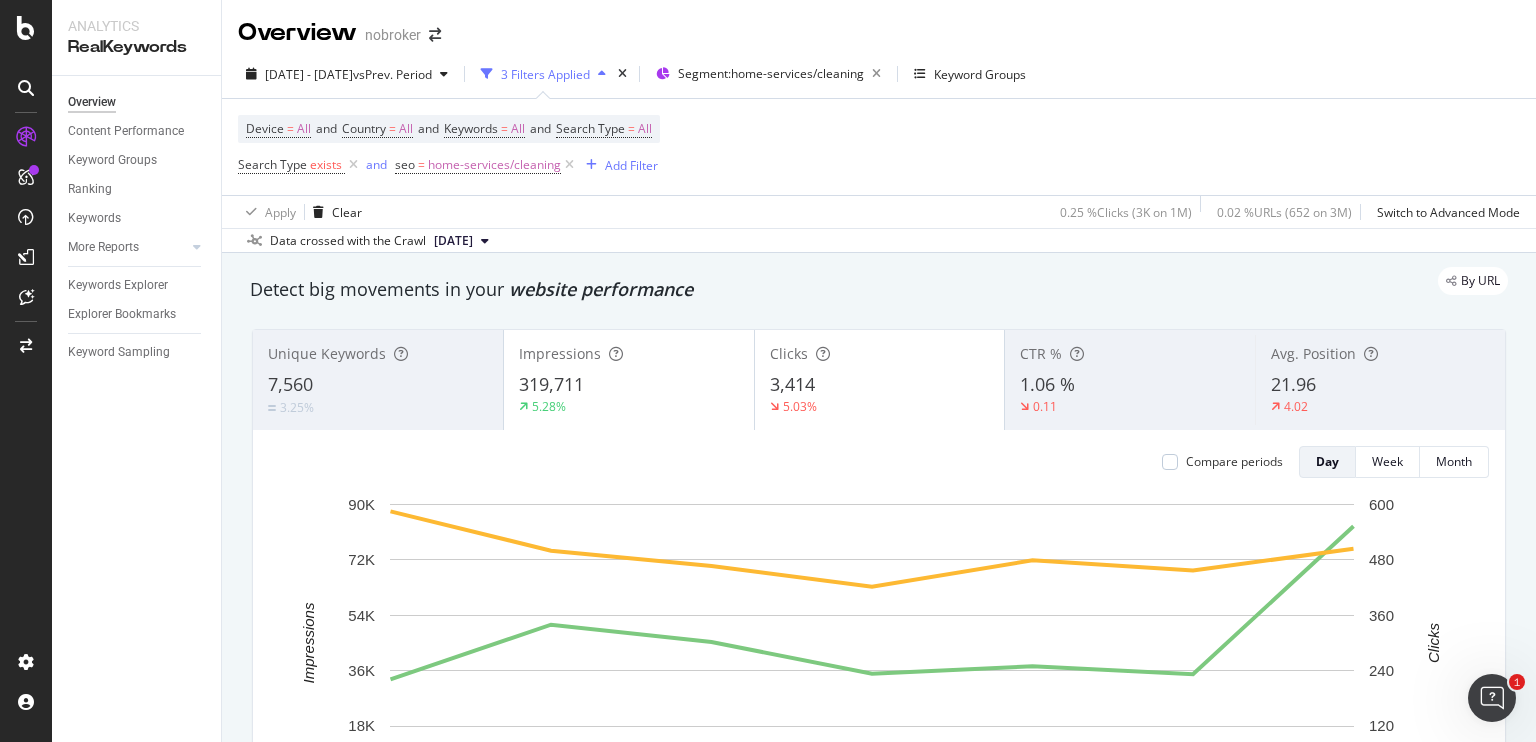 click on "By URL" at bounding box center [869, 281] 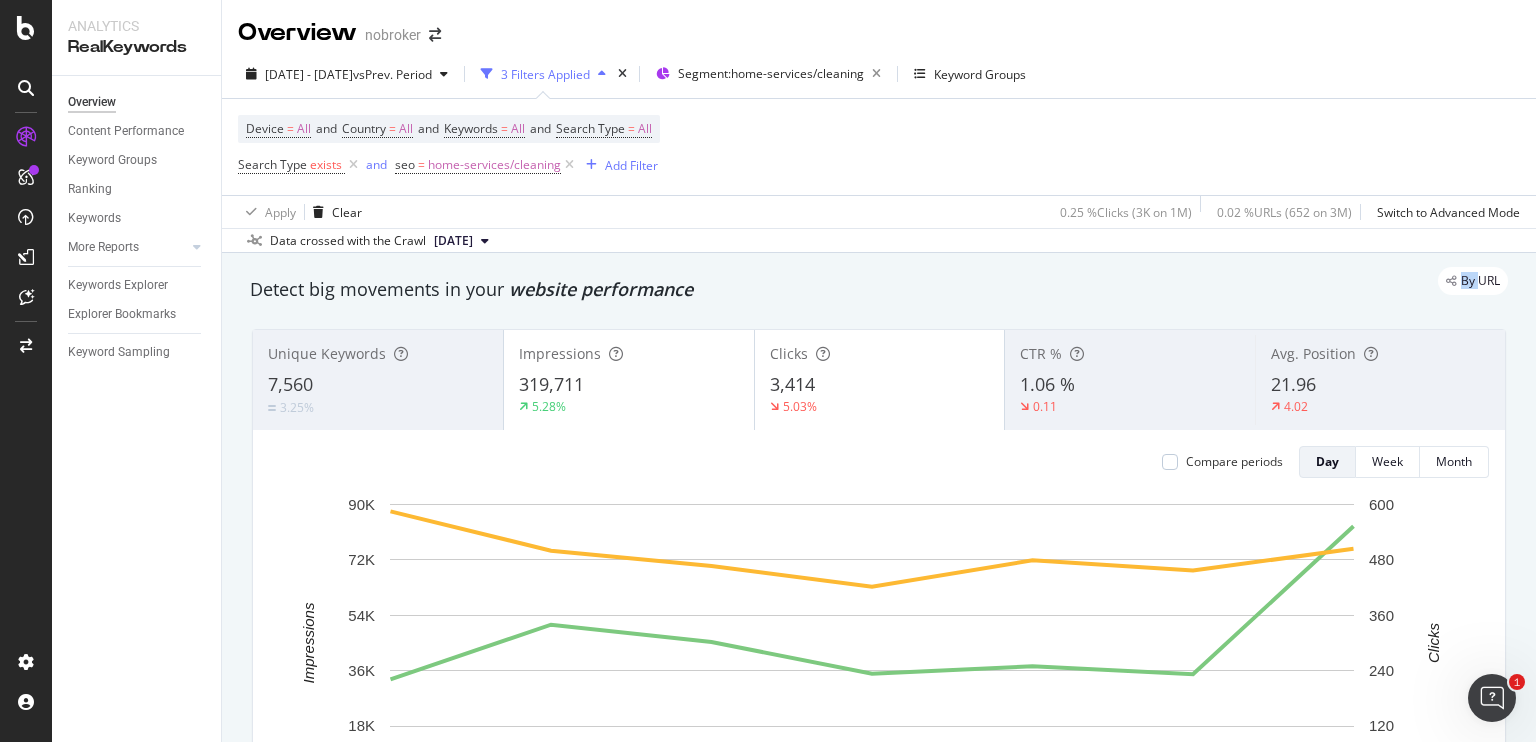 click on "By URL" at bounding box center [869, 281] 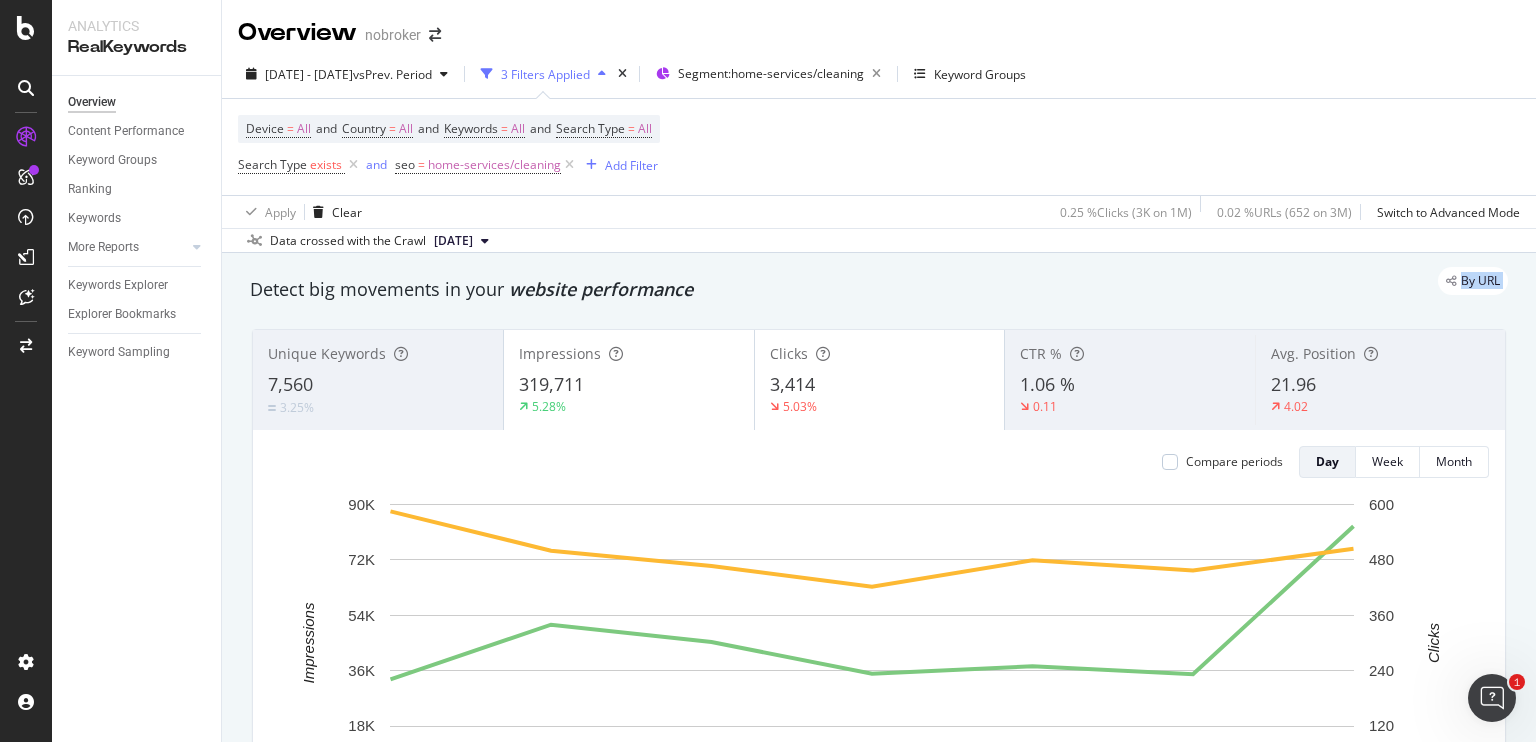 drag, startPoint x: 567, startPoint y: 279, endPoint x: 592, endPoint y: 284, distance: 25.495098 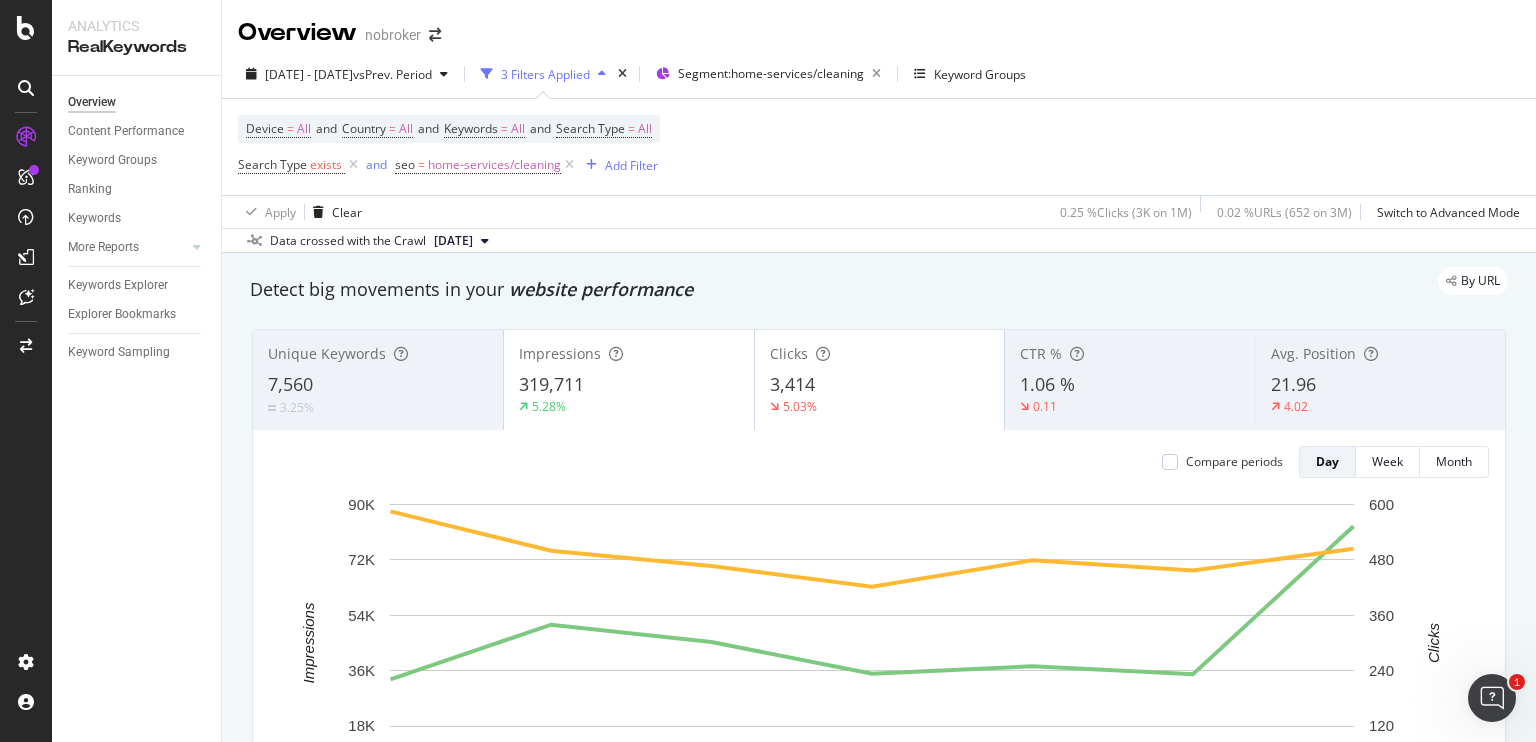 click on "By URL" at bounding box center (869, 281) 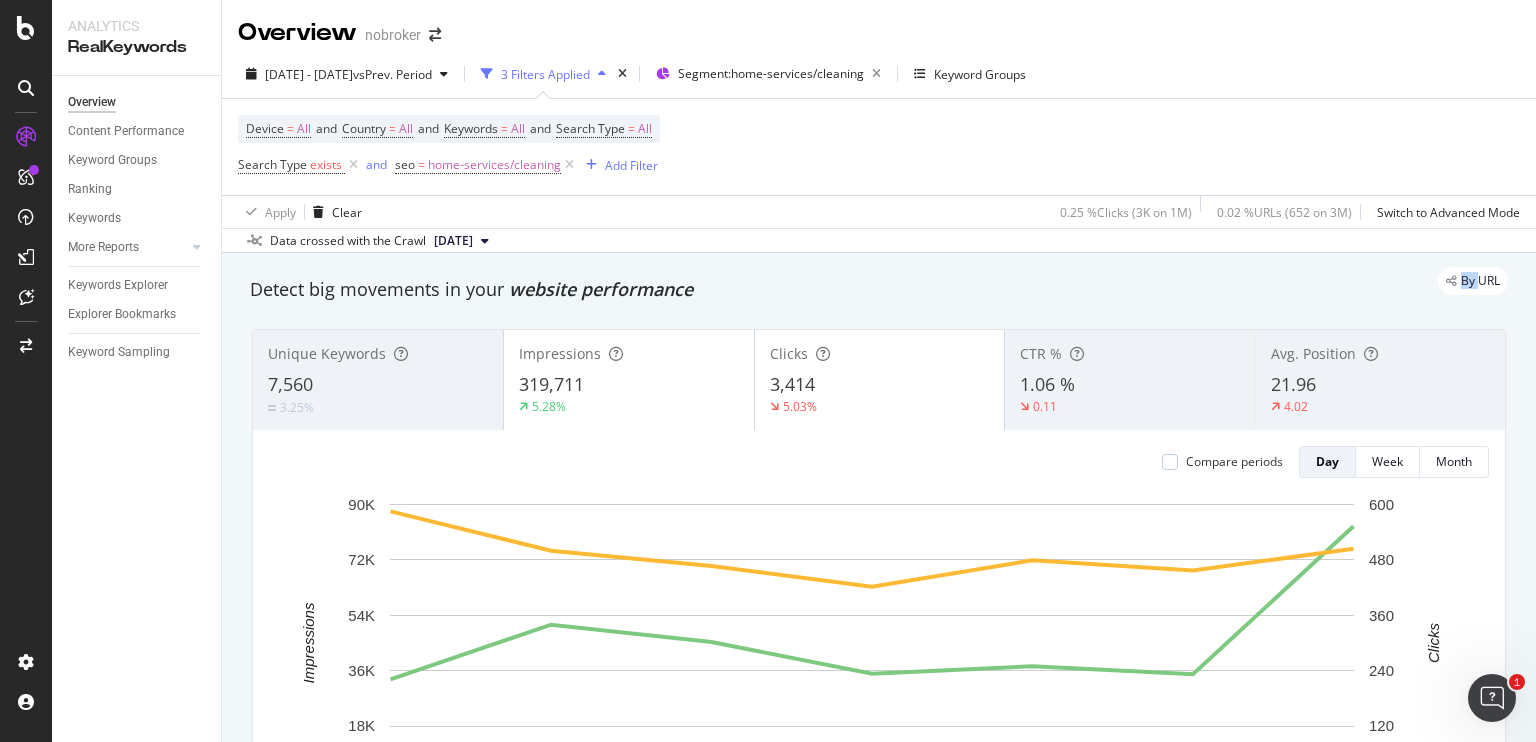 click on "By URL" at bounding box center [869, 281] 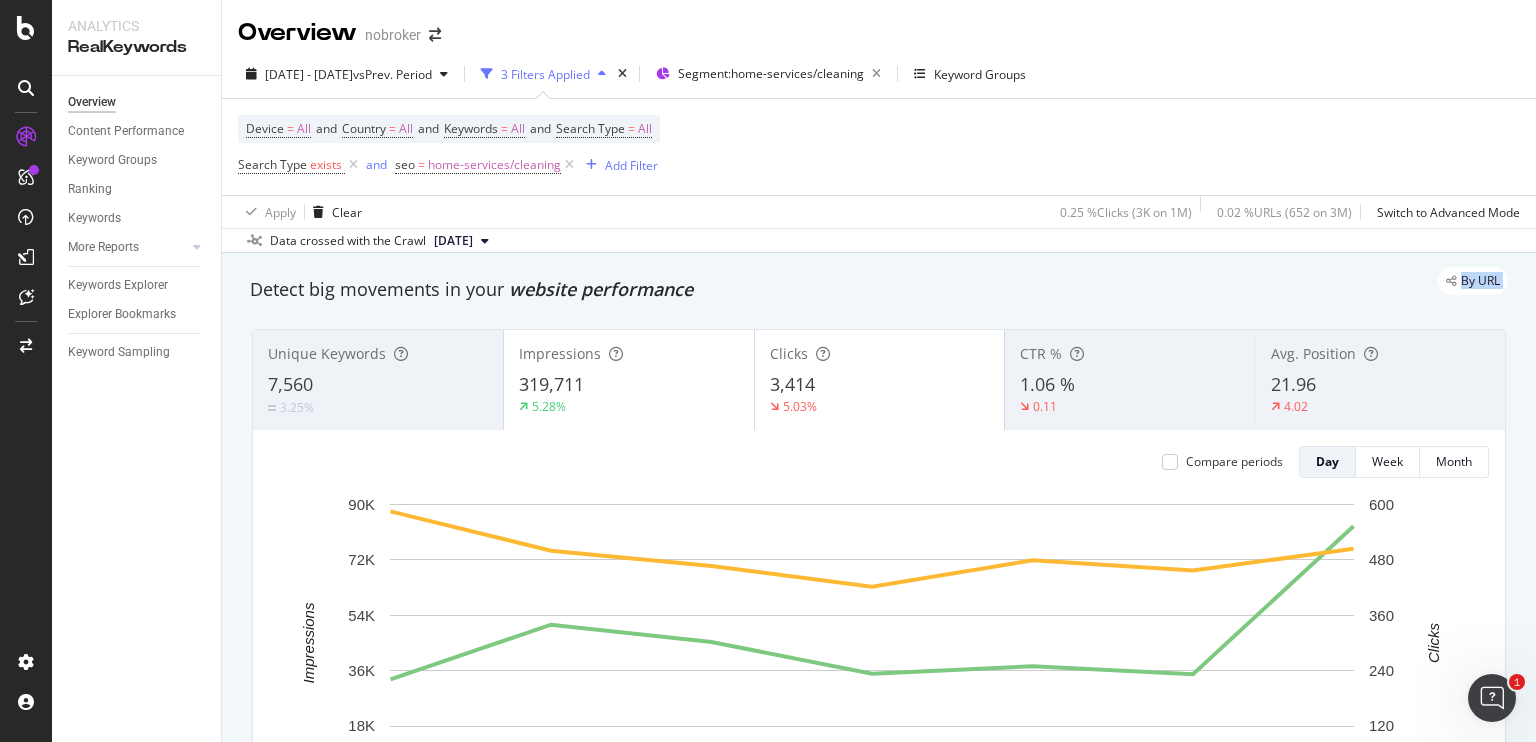 click on "By URL" at bounding box center [869, 281] 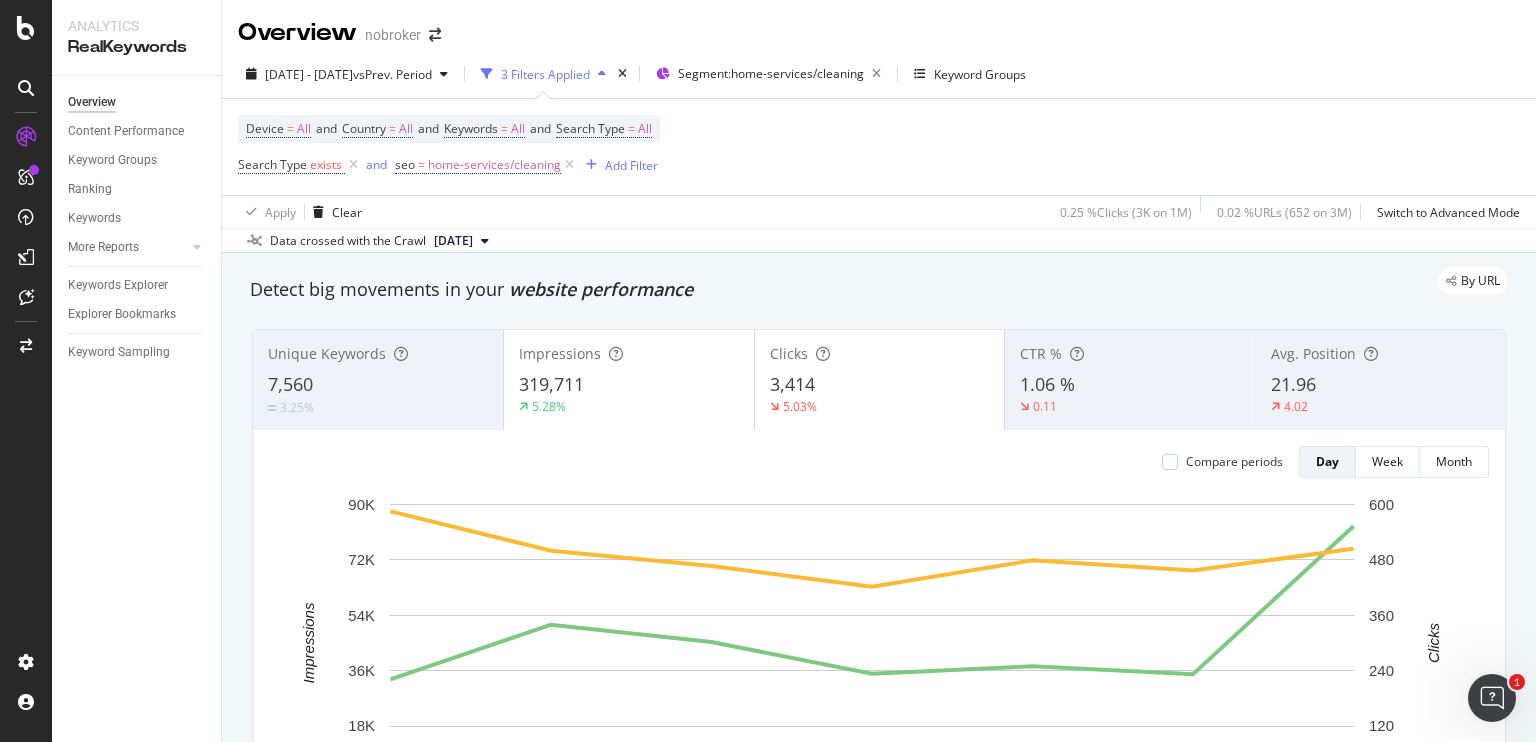 click on "By URL" at bounding box center [869, 281] 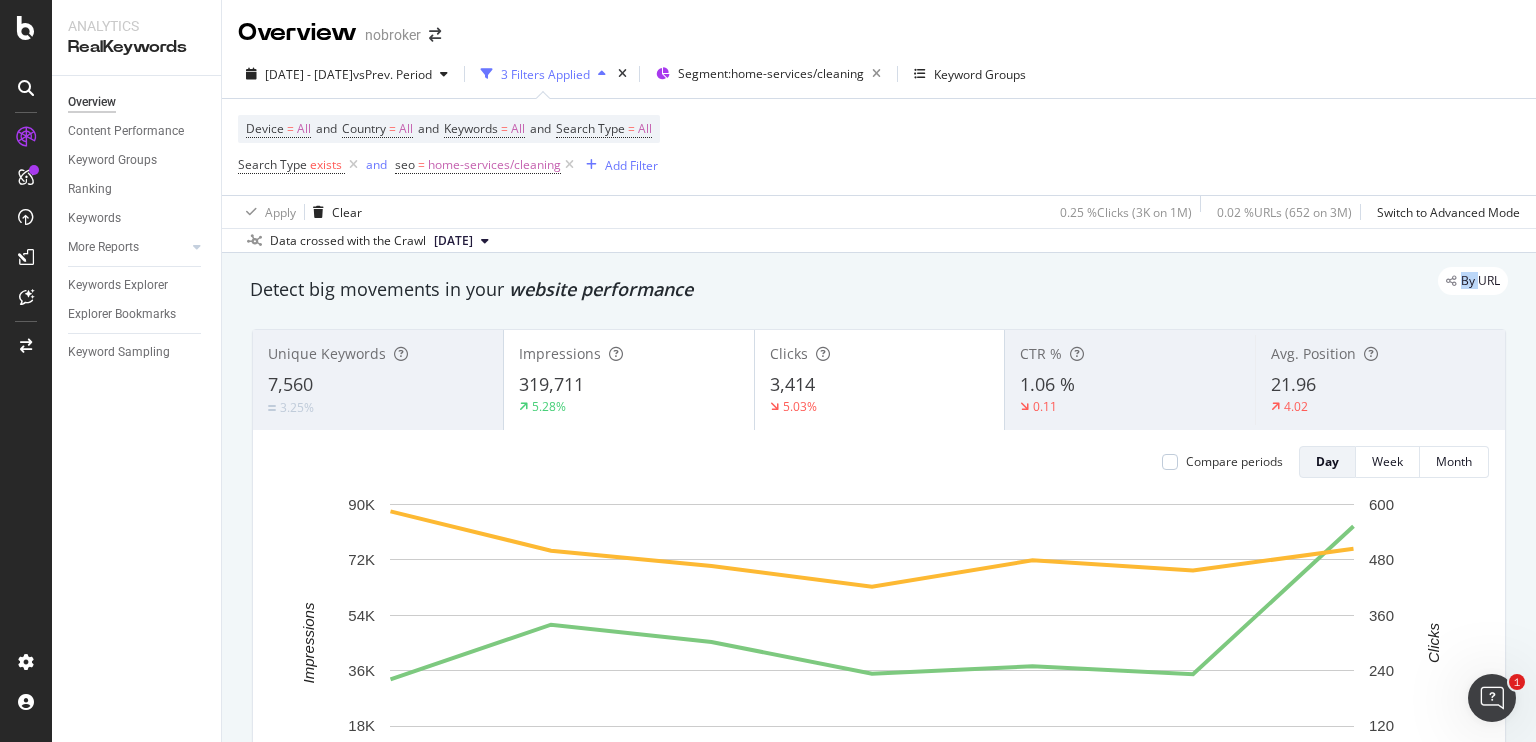 click on "By URL" at bounding box center [869, 281] 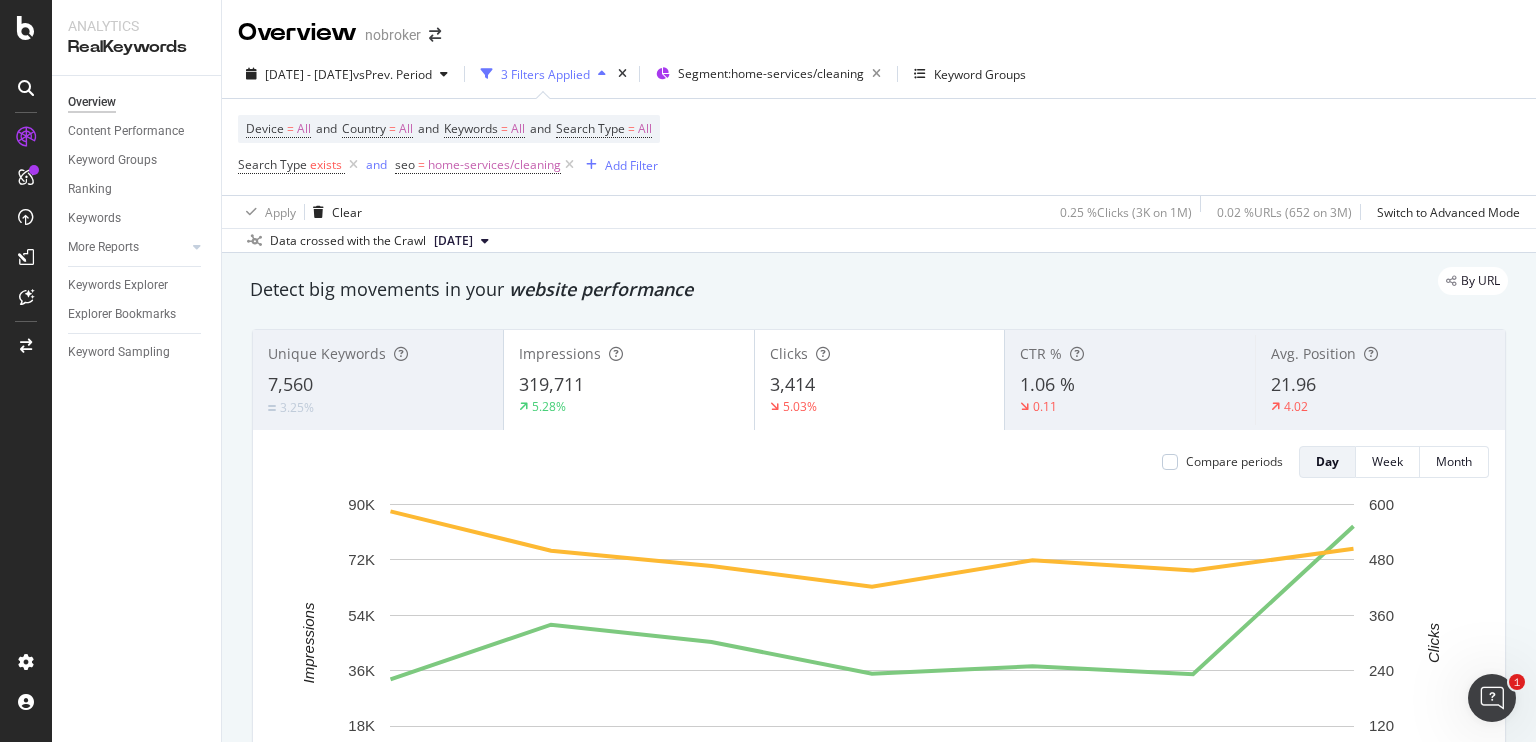 click on "By URL" at bounding box center (869, 281) 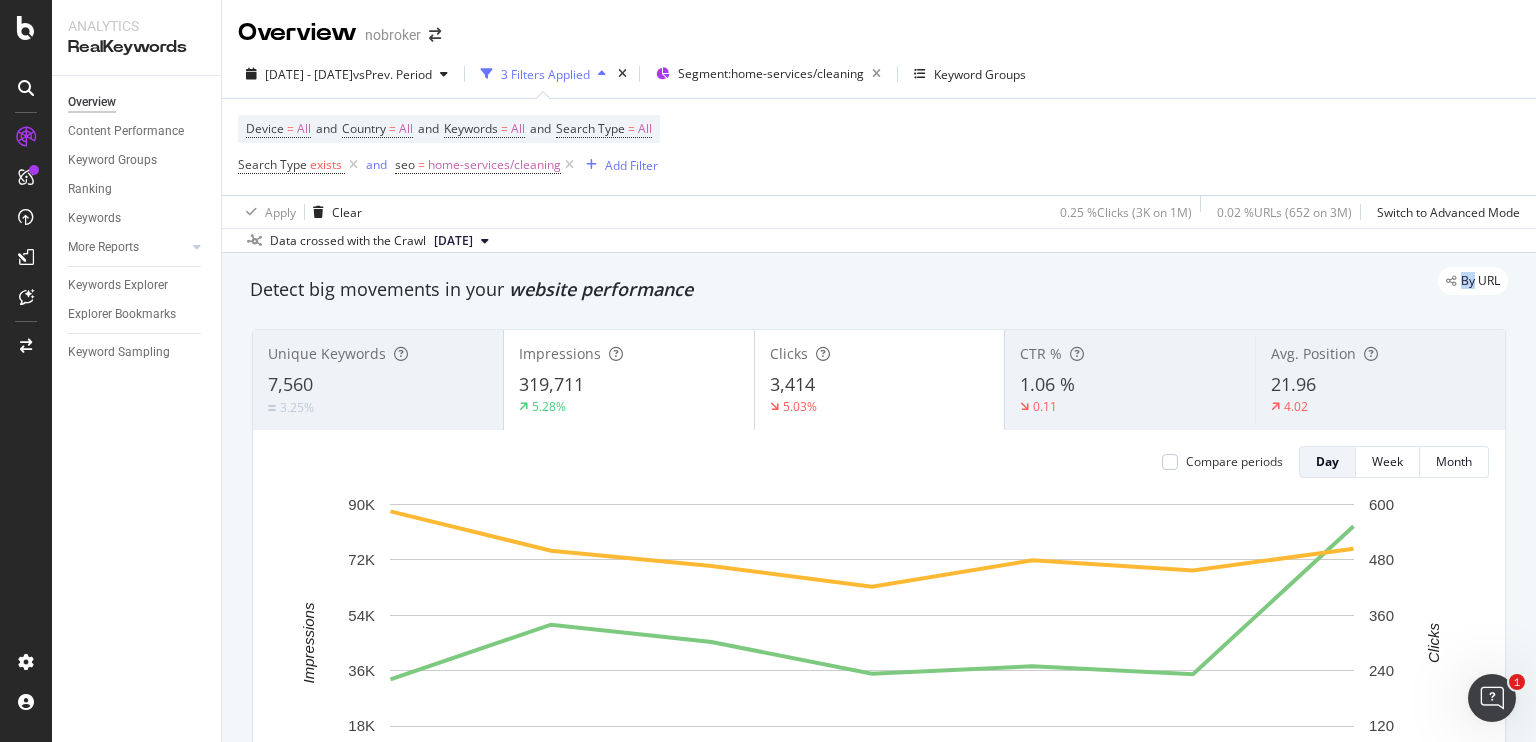 drag, startPoint x: 544, startPoint y: 290, endPoint x: 693, endPoint y: 285, distance: 149.08386 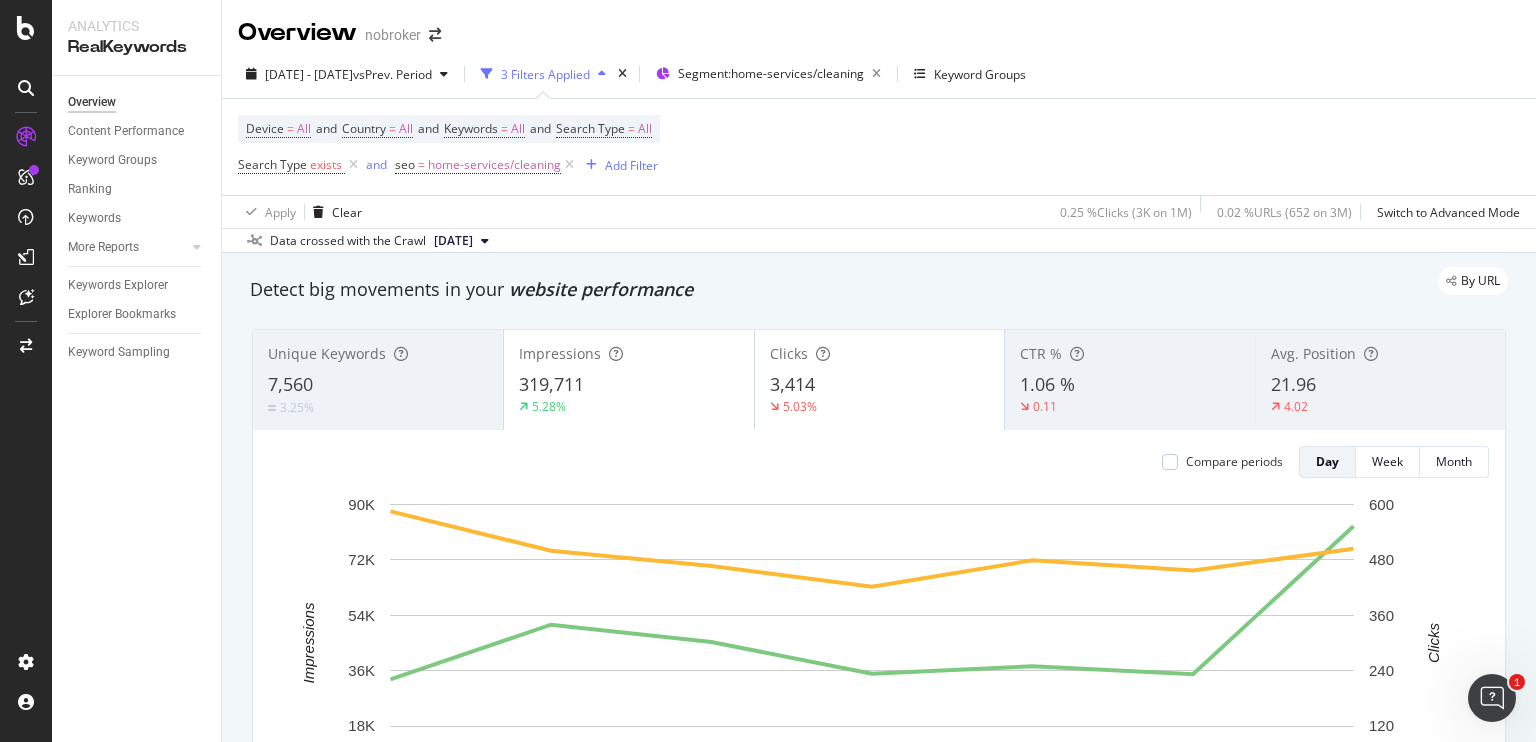 click on "By URL" at bounding box center [869, 281] 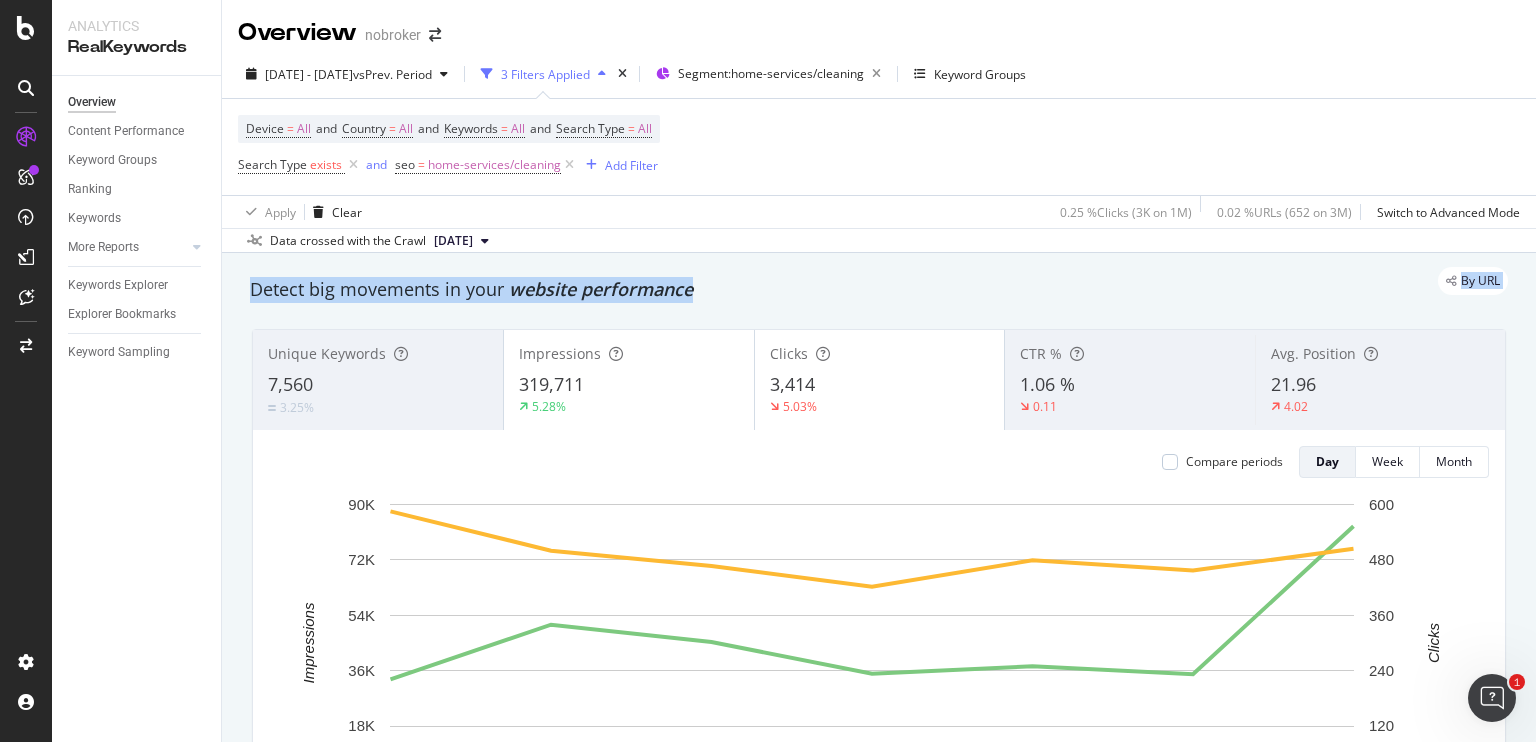drag, startPoint x: 693, startPoint y: 285, endPoint x: 692, endPoint y: 303, distance: 18.027756 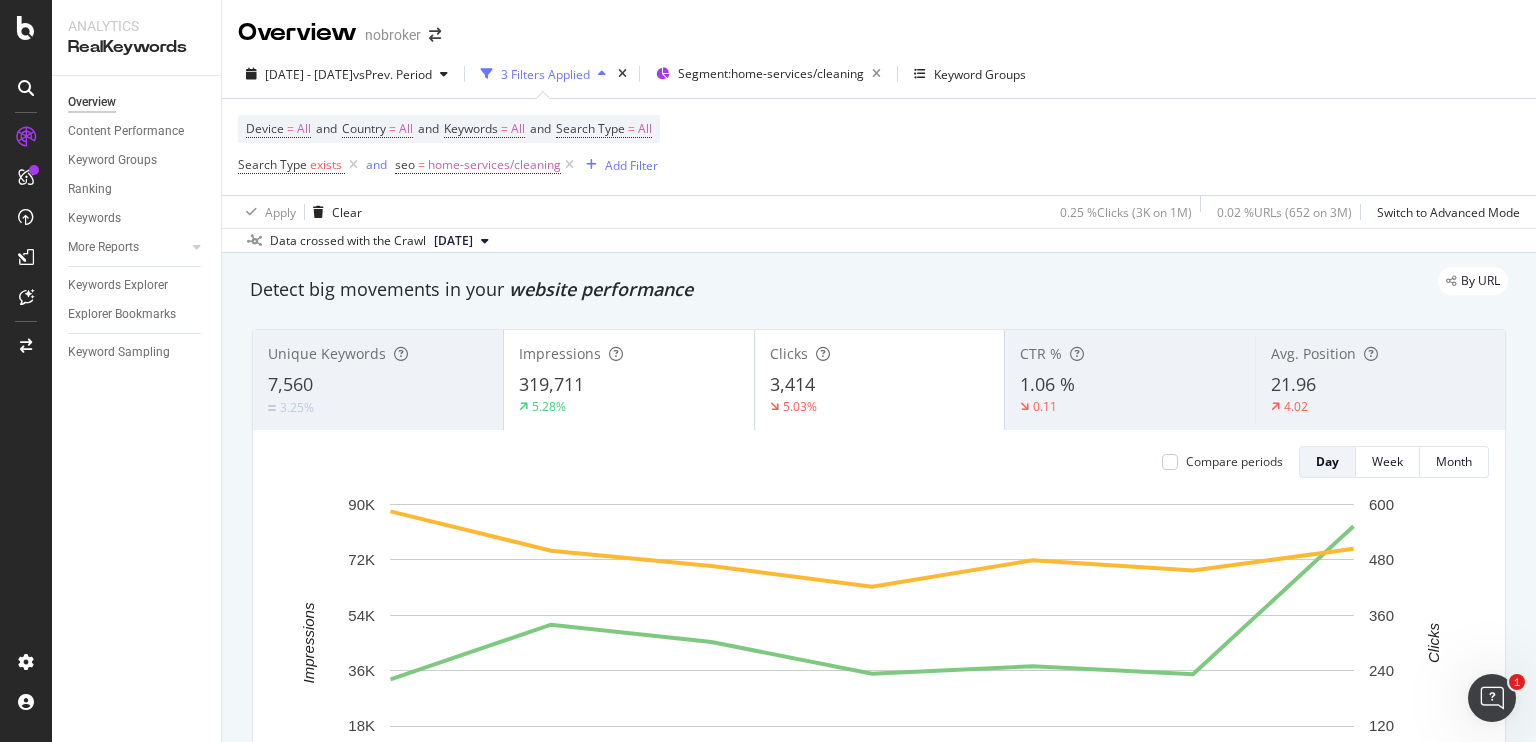 click on "Apply Clear 0.25 %  Clicks ( 3K on 1M ) 0.02 %  URLs ( 652 on 3M ) Switch to Advanced Mode" at bounding box center (879, 211) 